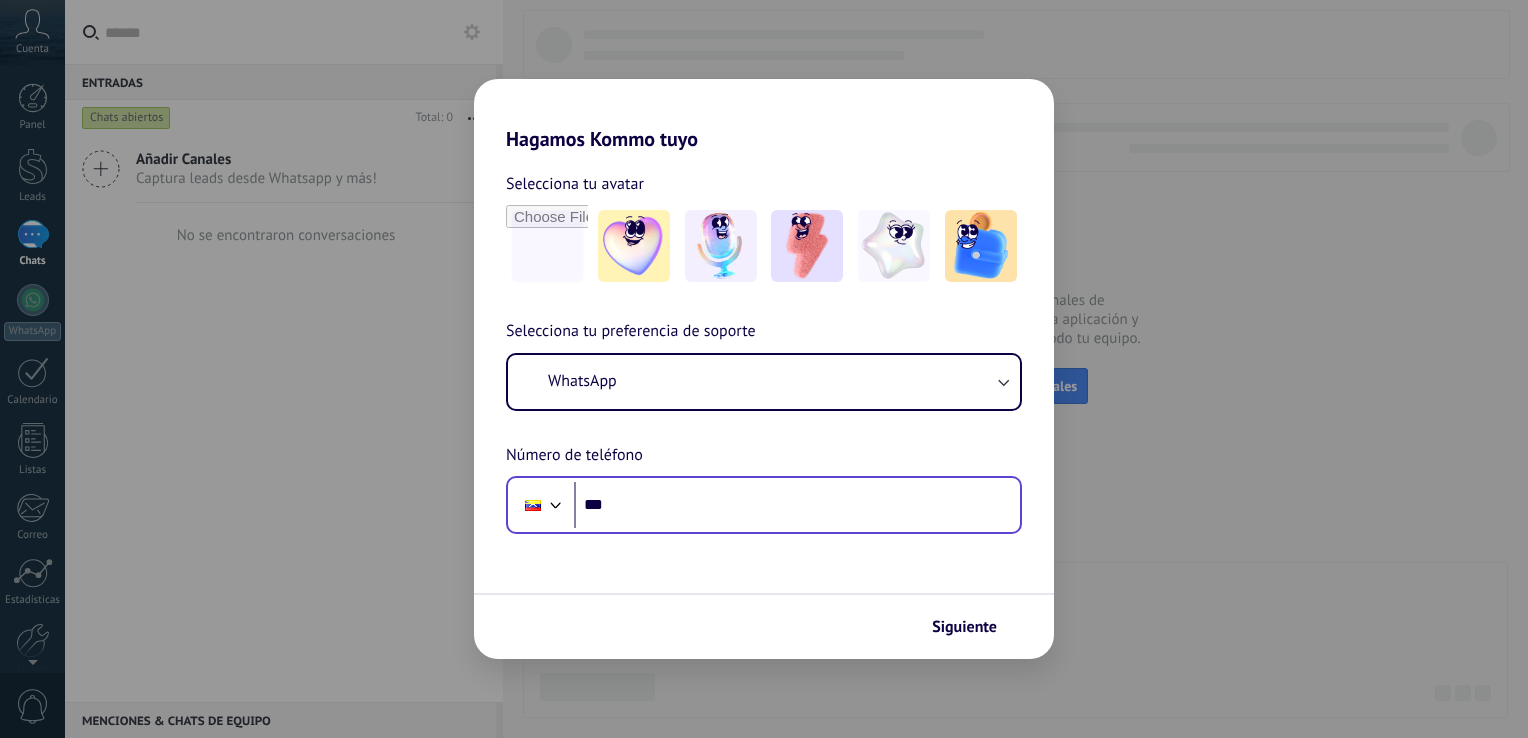 scroll, scrollTop: 0, scrollLeft: 0, axis: both 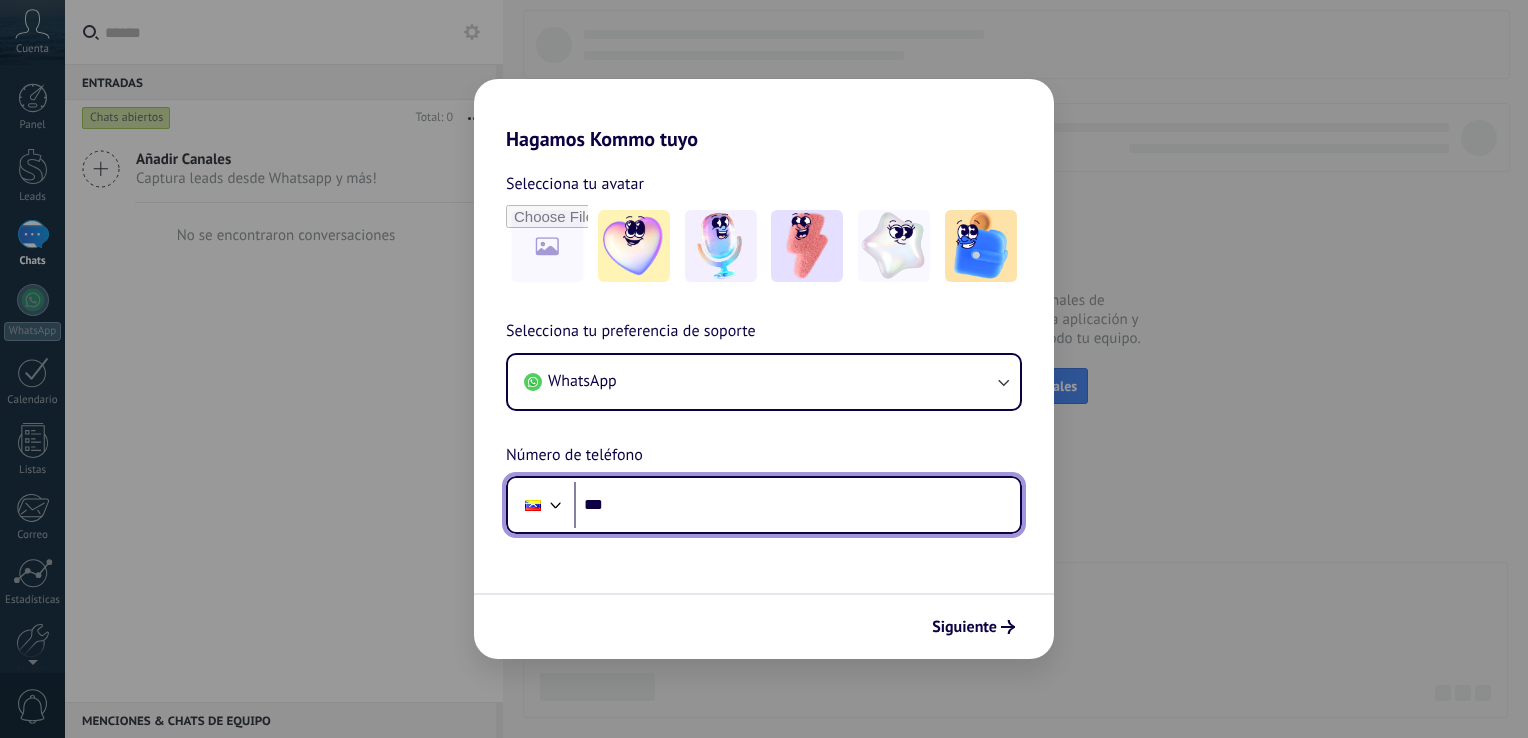 click on "***" at bounding box center (797, 505) 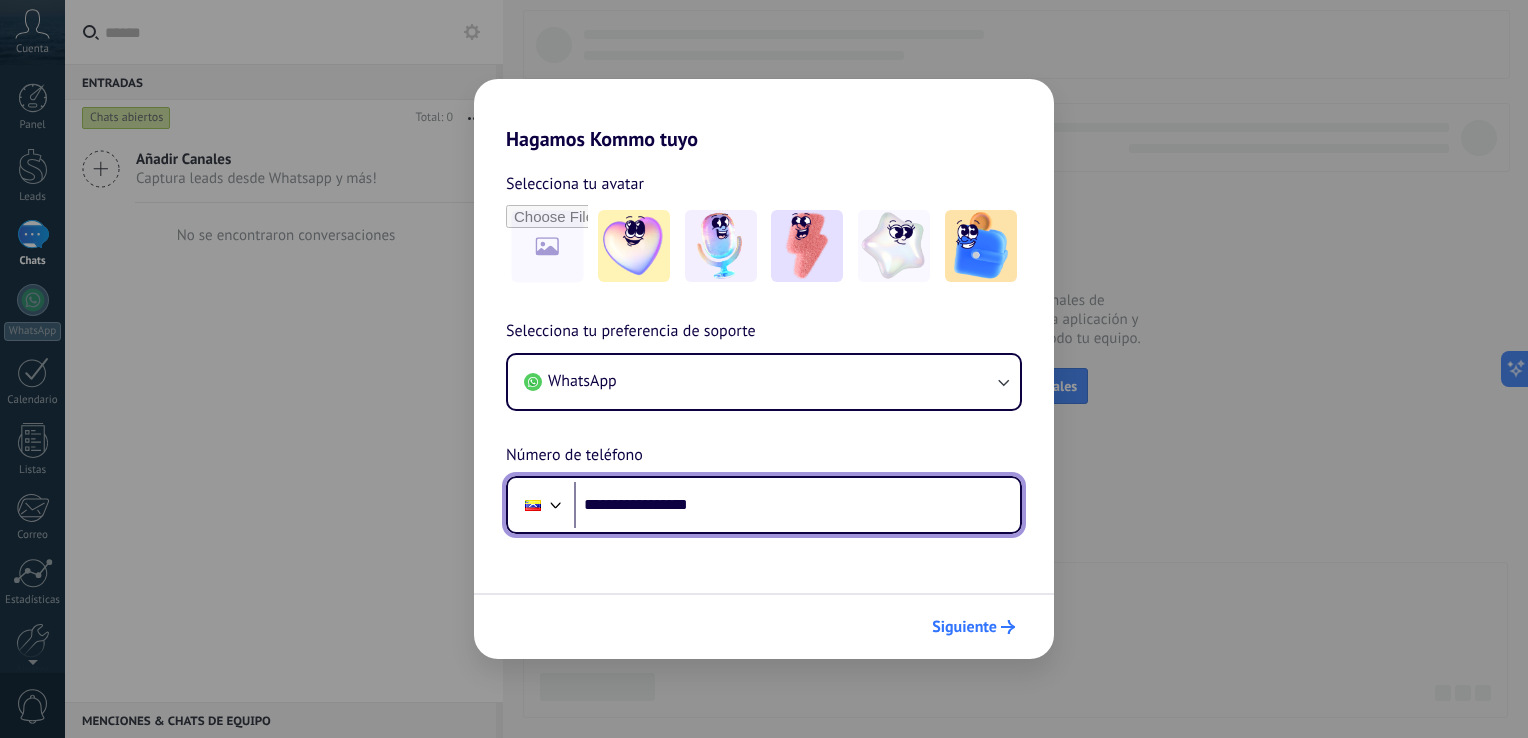 type on "**********" 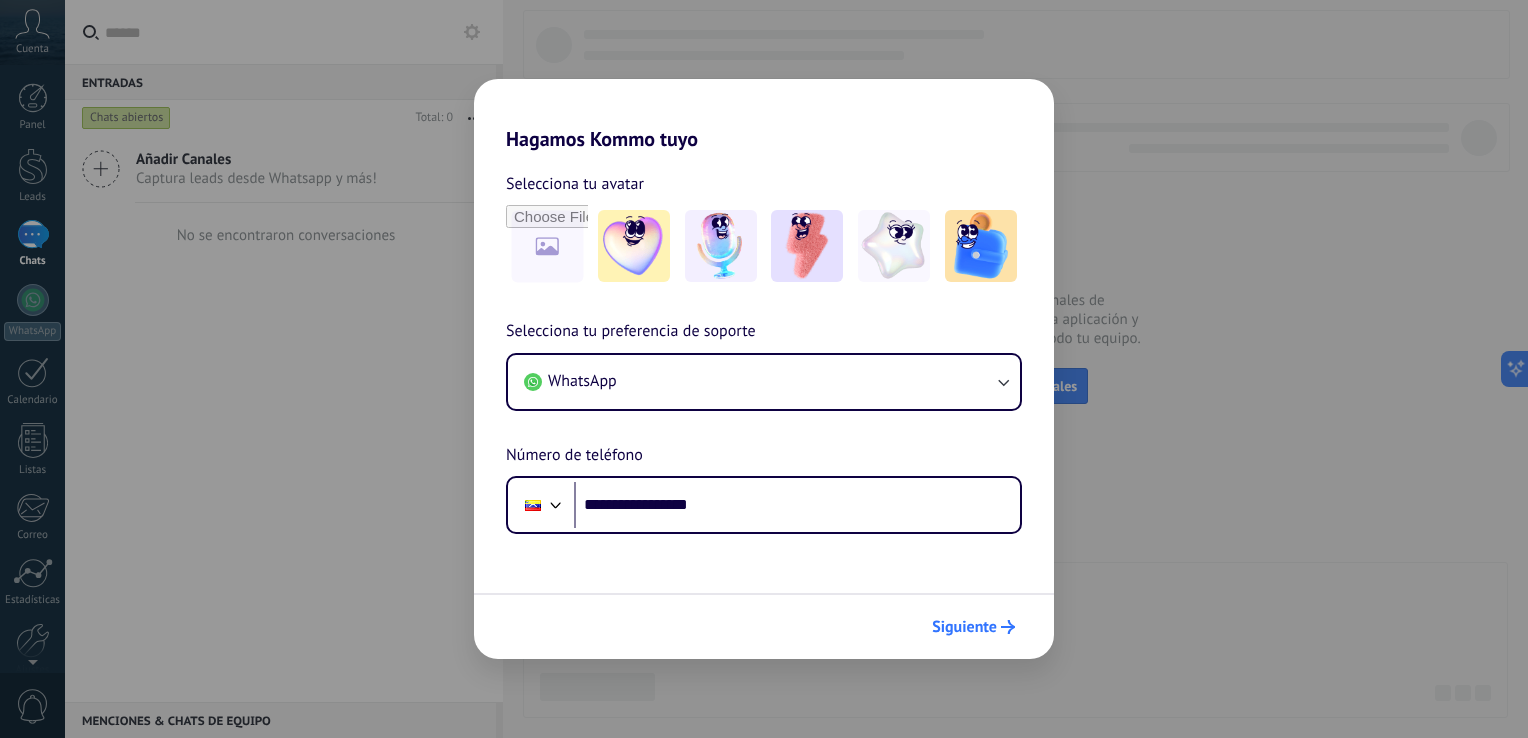click on "Siguiente" at bounding box center [964, 627] 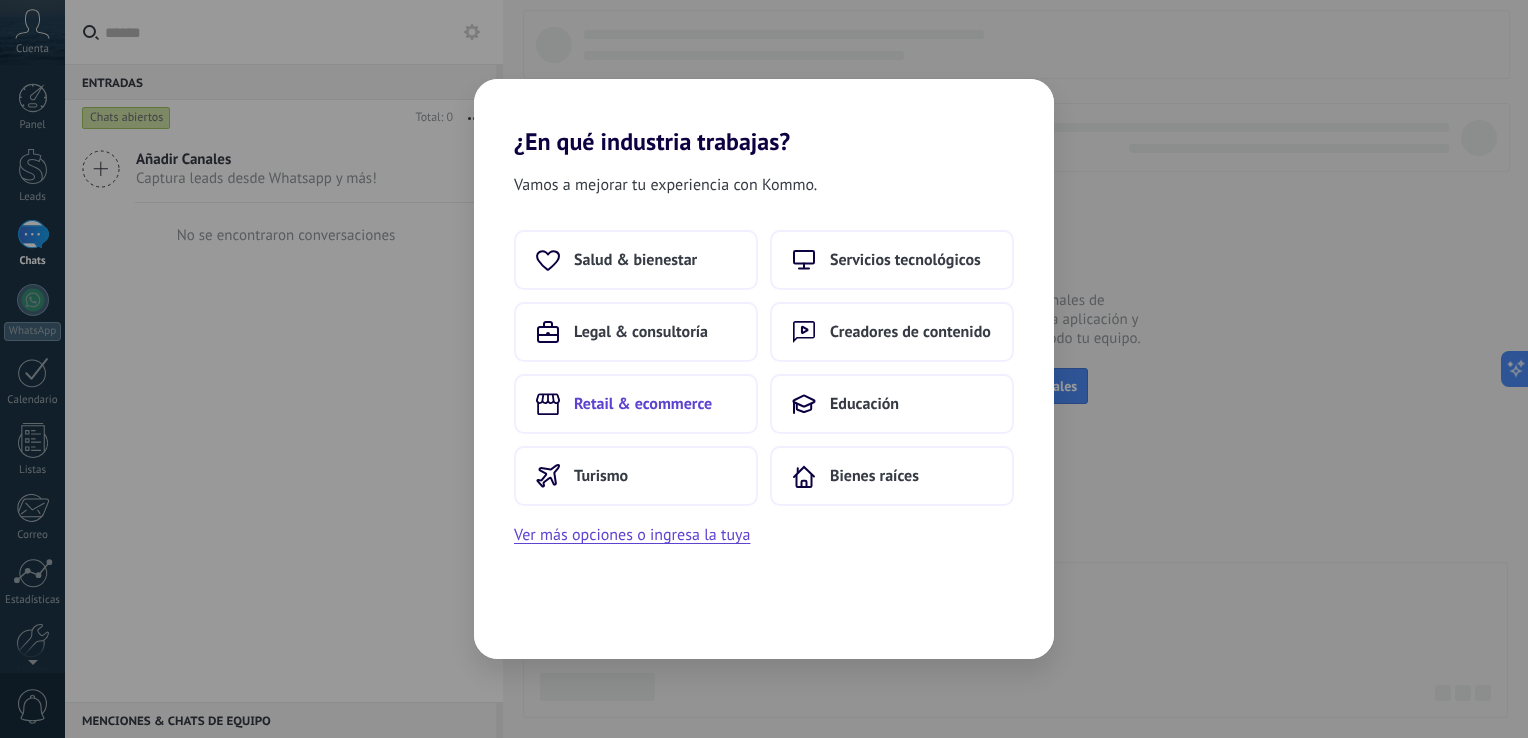 click on "Retail & ecommerce" at bounding box center (636, 404) 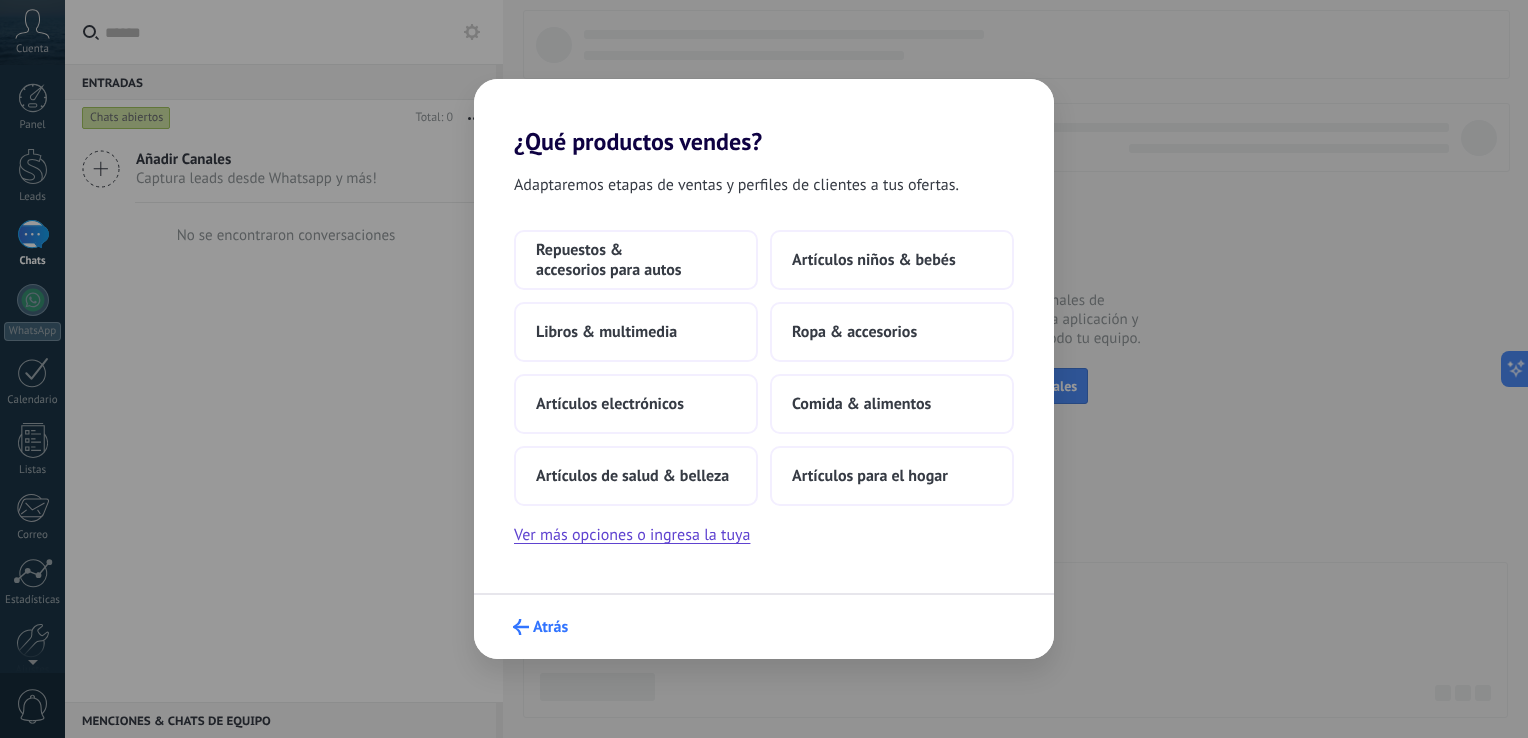 click 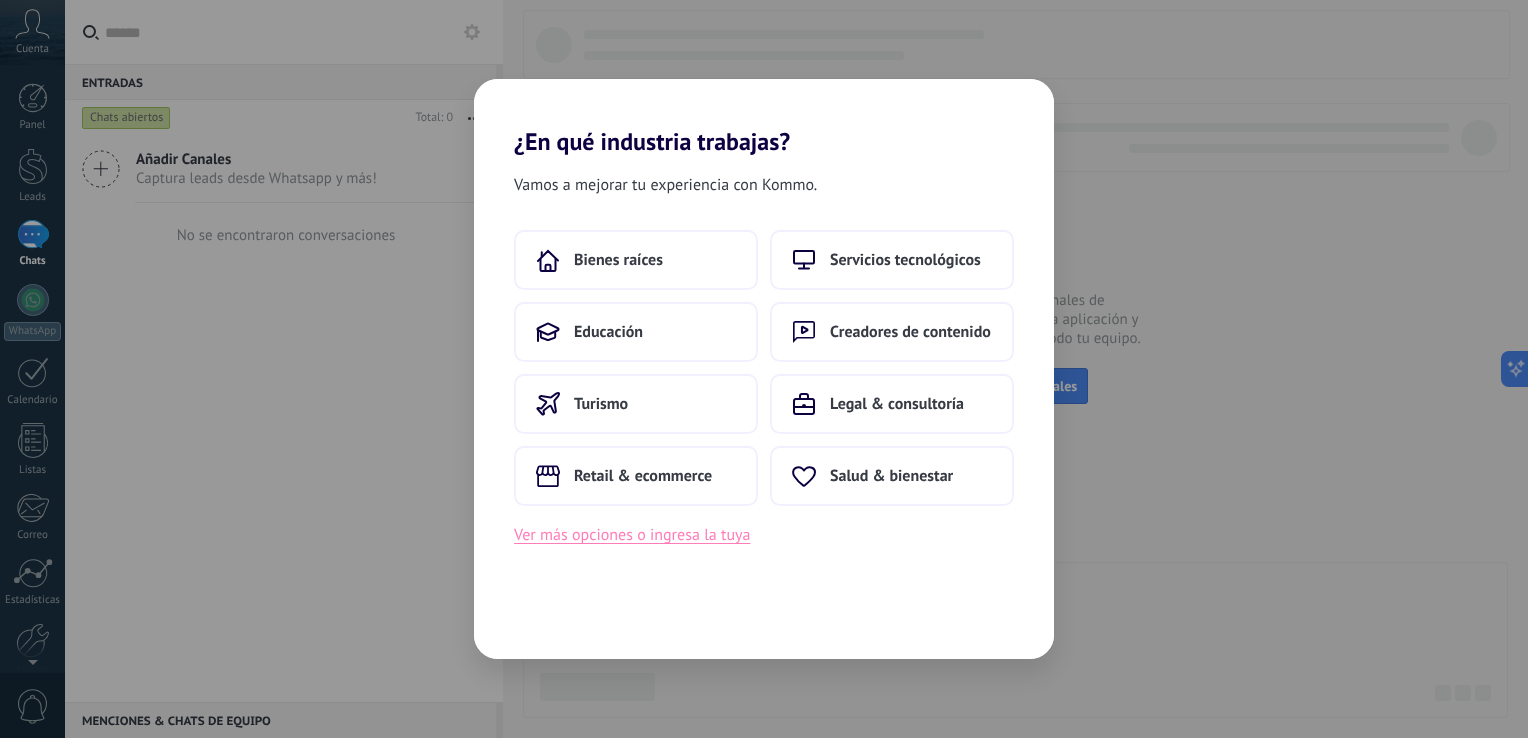 click on "Ver más opciones o ingresa la tuya" at bounding box center (632, 535) 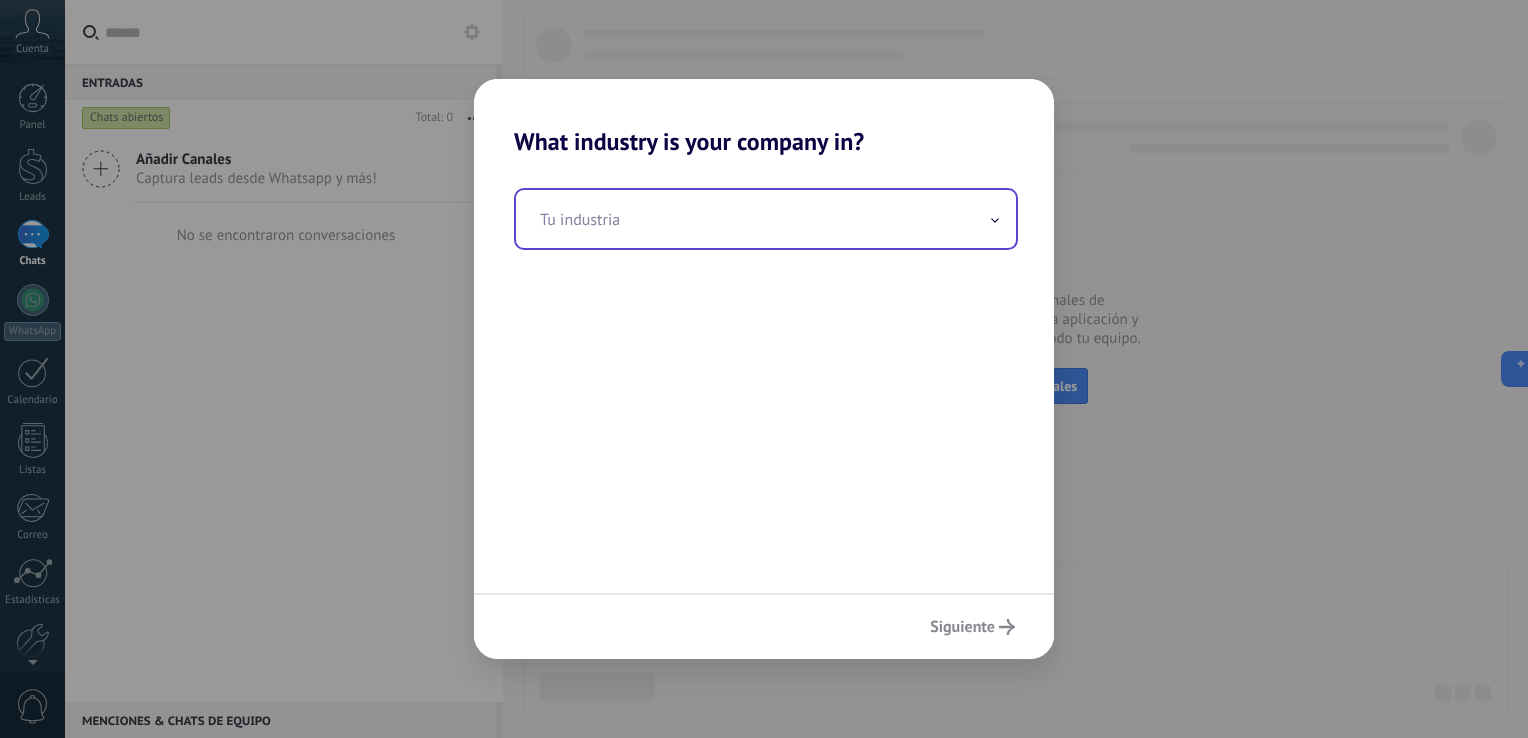 click at bounding box center [766, 219] 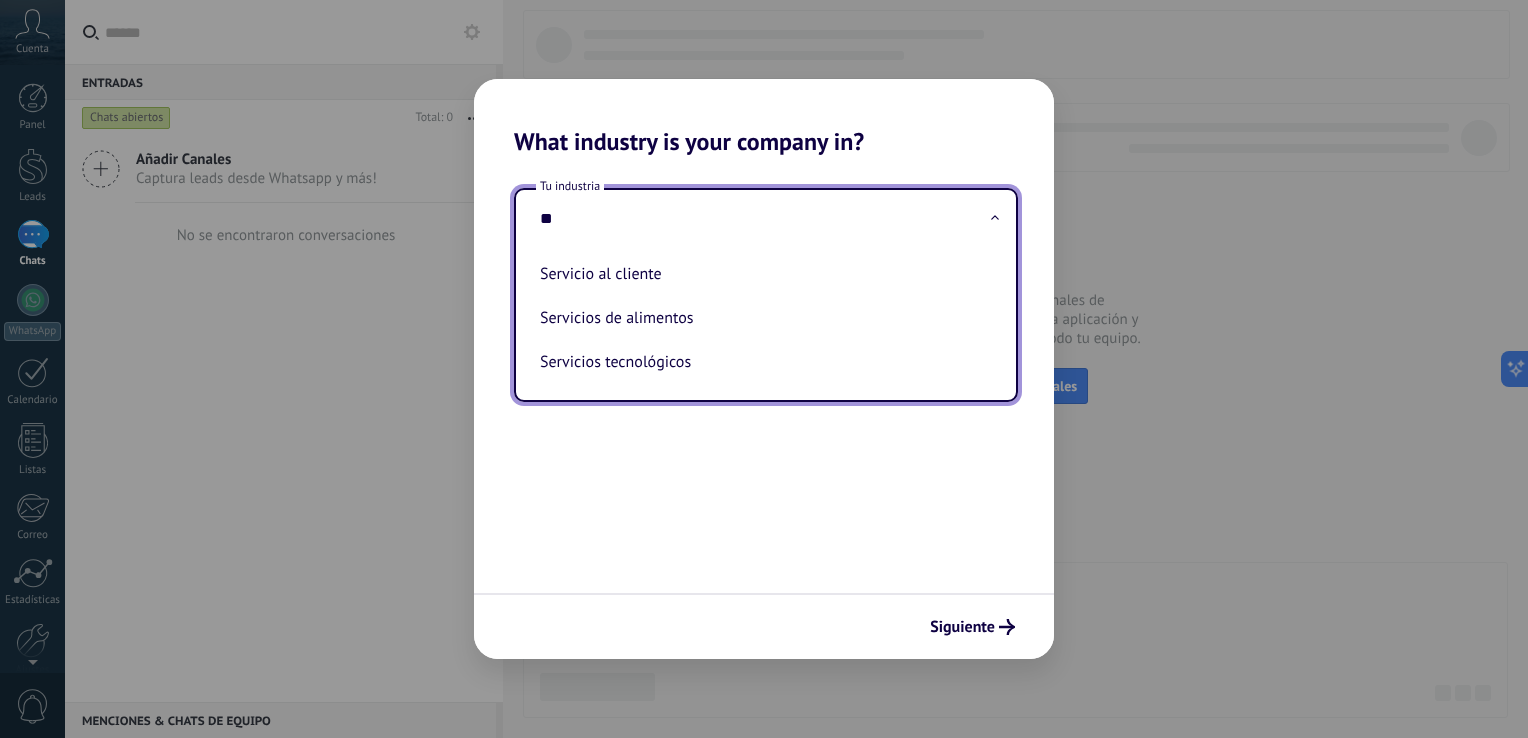 type on "*" 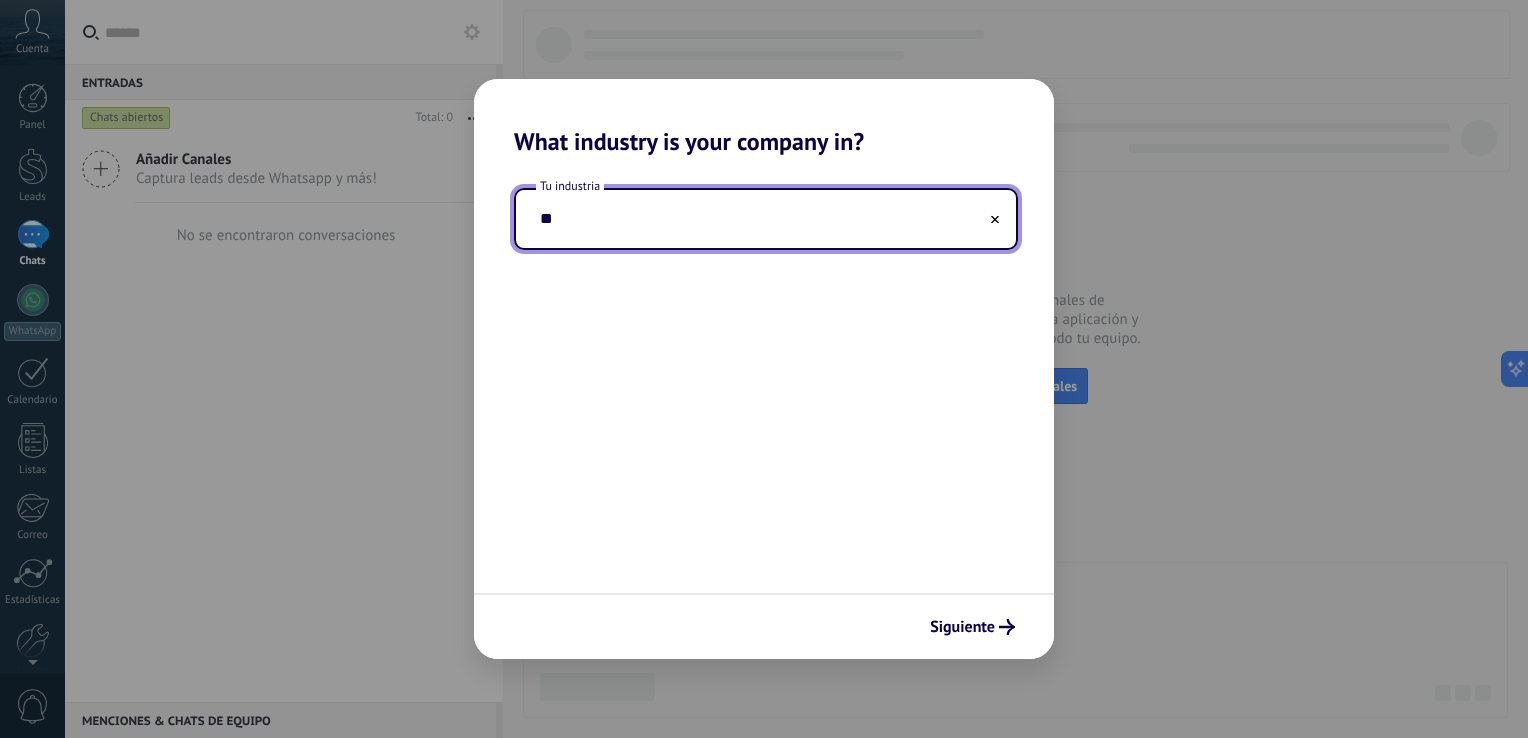 type on "*" 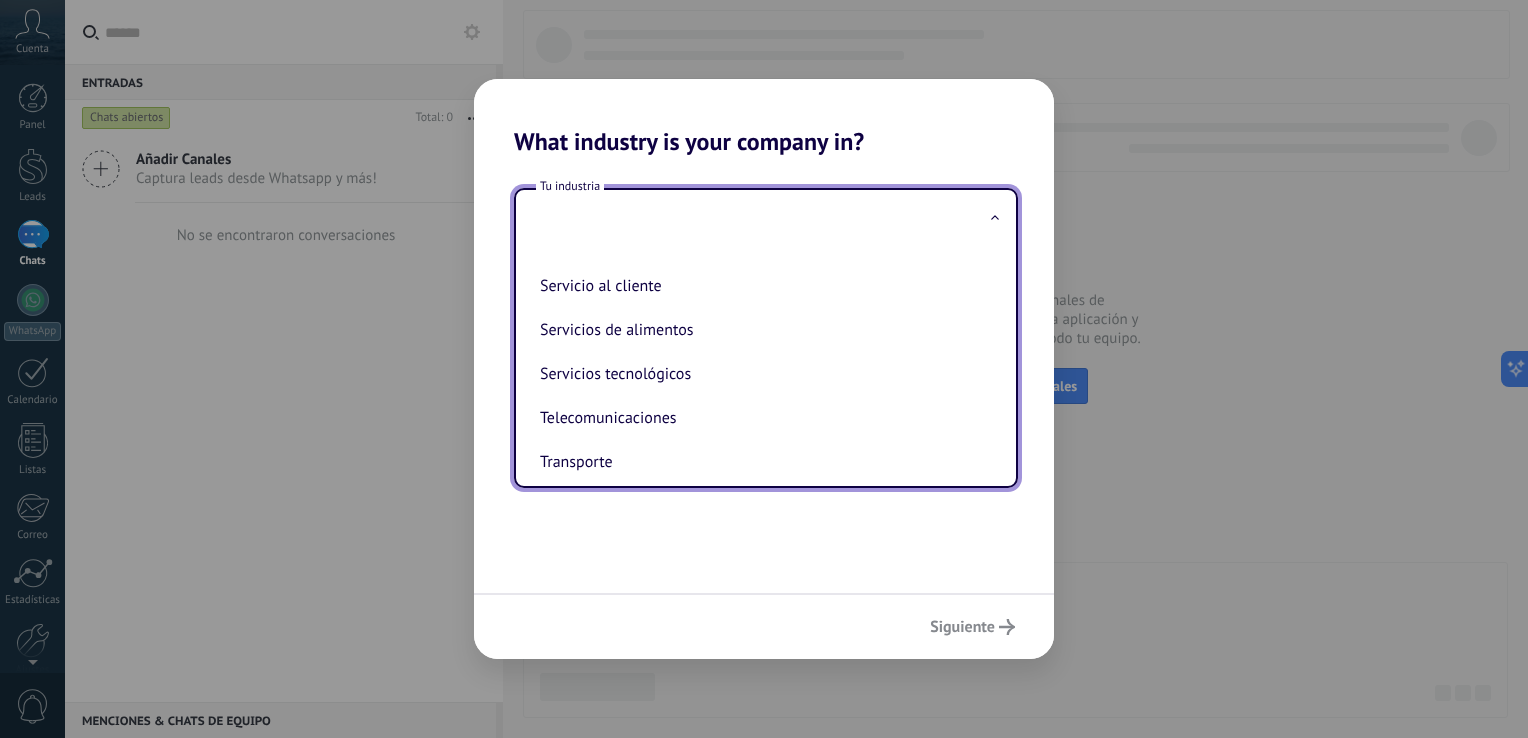 scroll, scrollTop: 487, scrollLeft: 0, axis: vertical 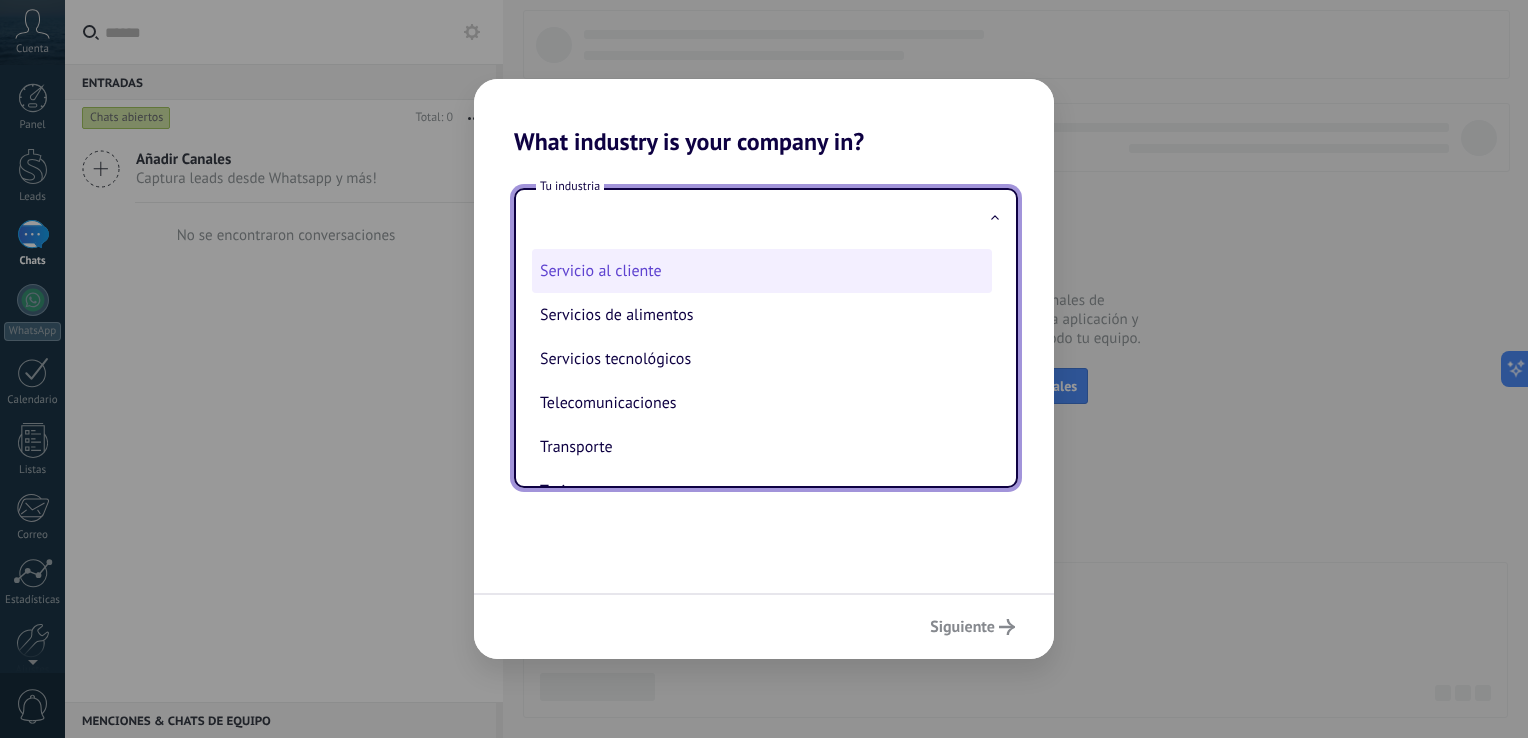 click on "Servicio al cliente" at bounding box center (762, 271) 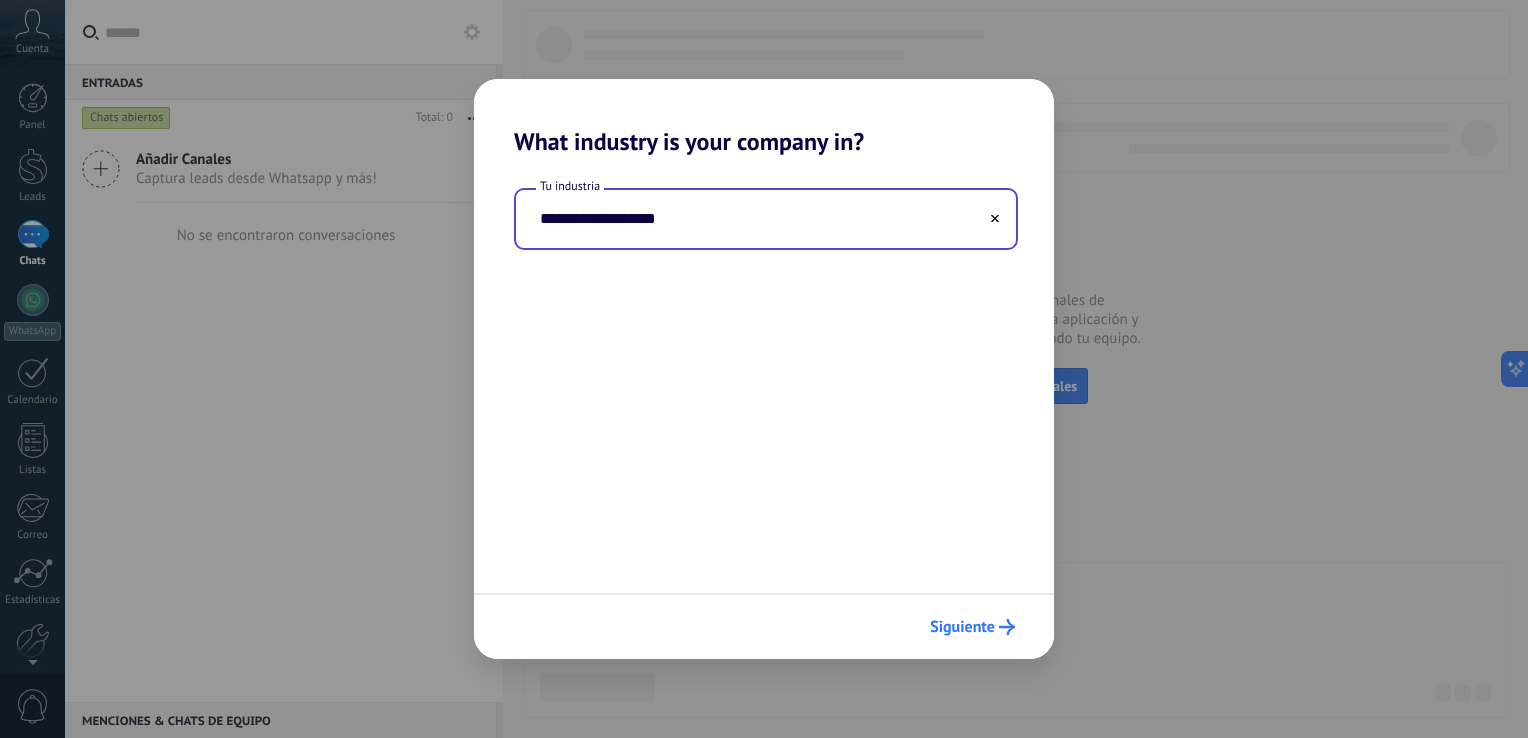 click on "Siguiente" at bounding box center (972, 627) 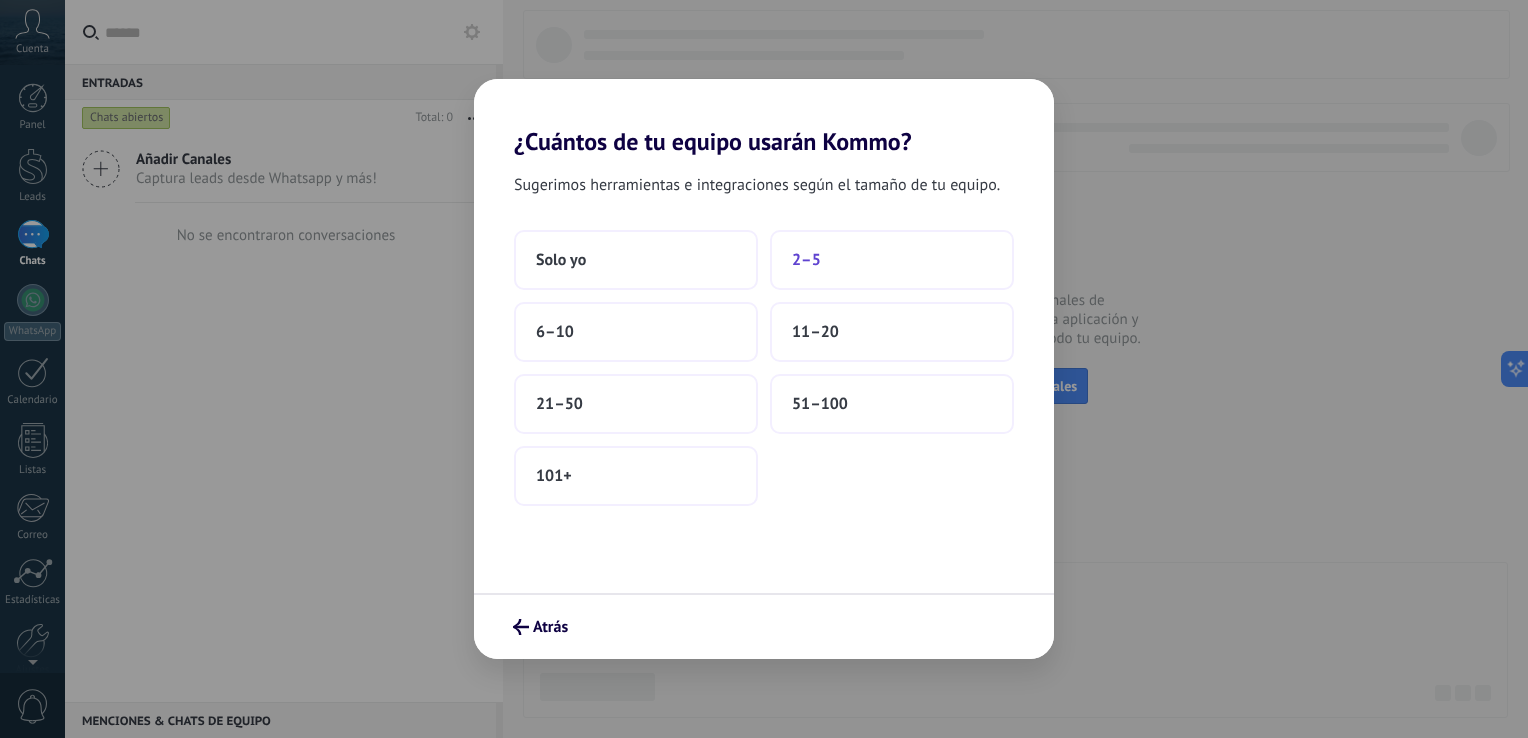 click on "2–5" at bounding box center [806, 260] 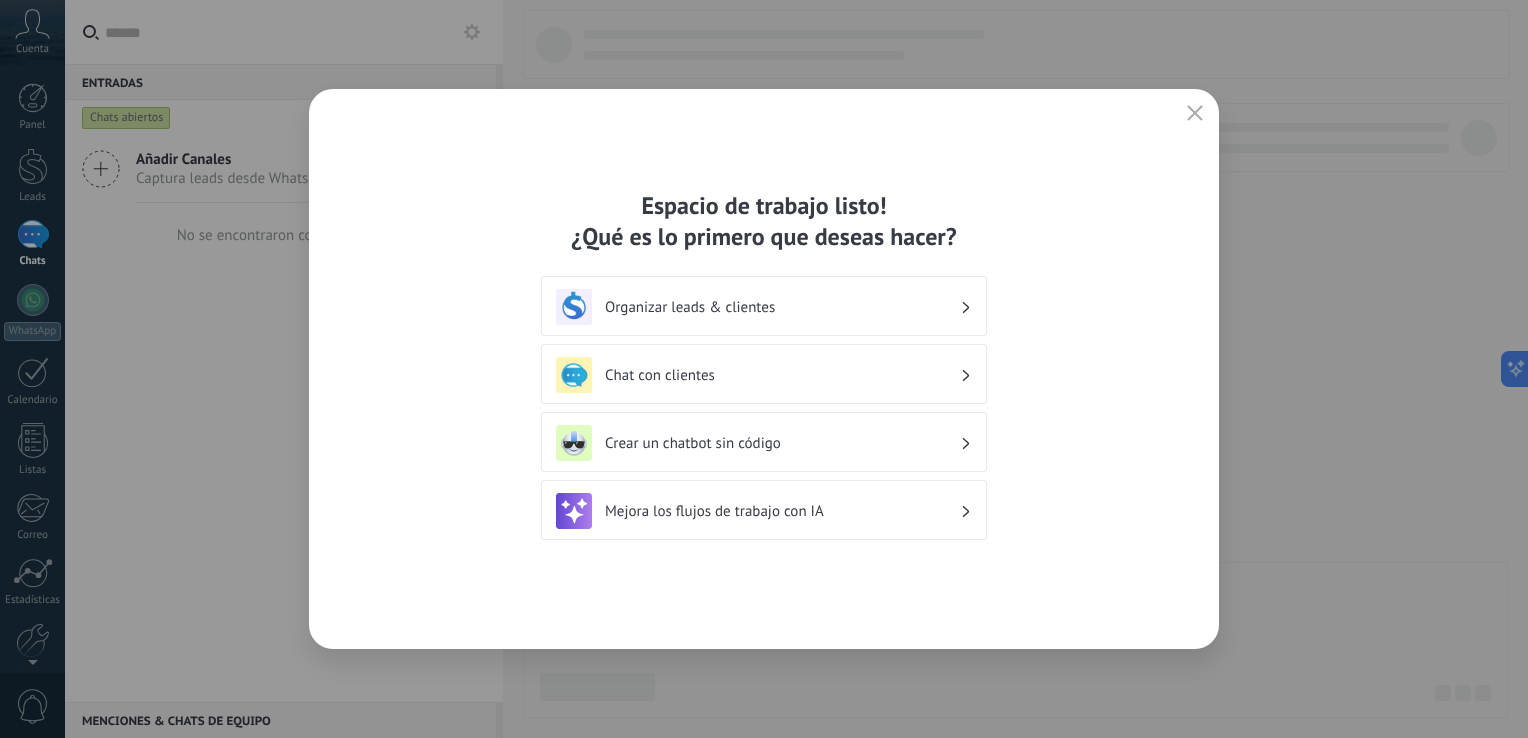 click on "Crear un chatbot sin código" at bounding box center [782, 443] 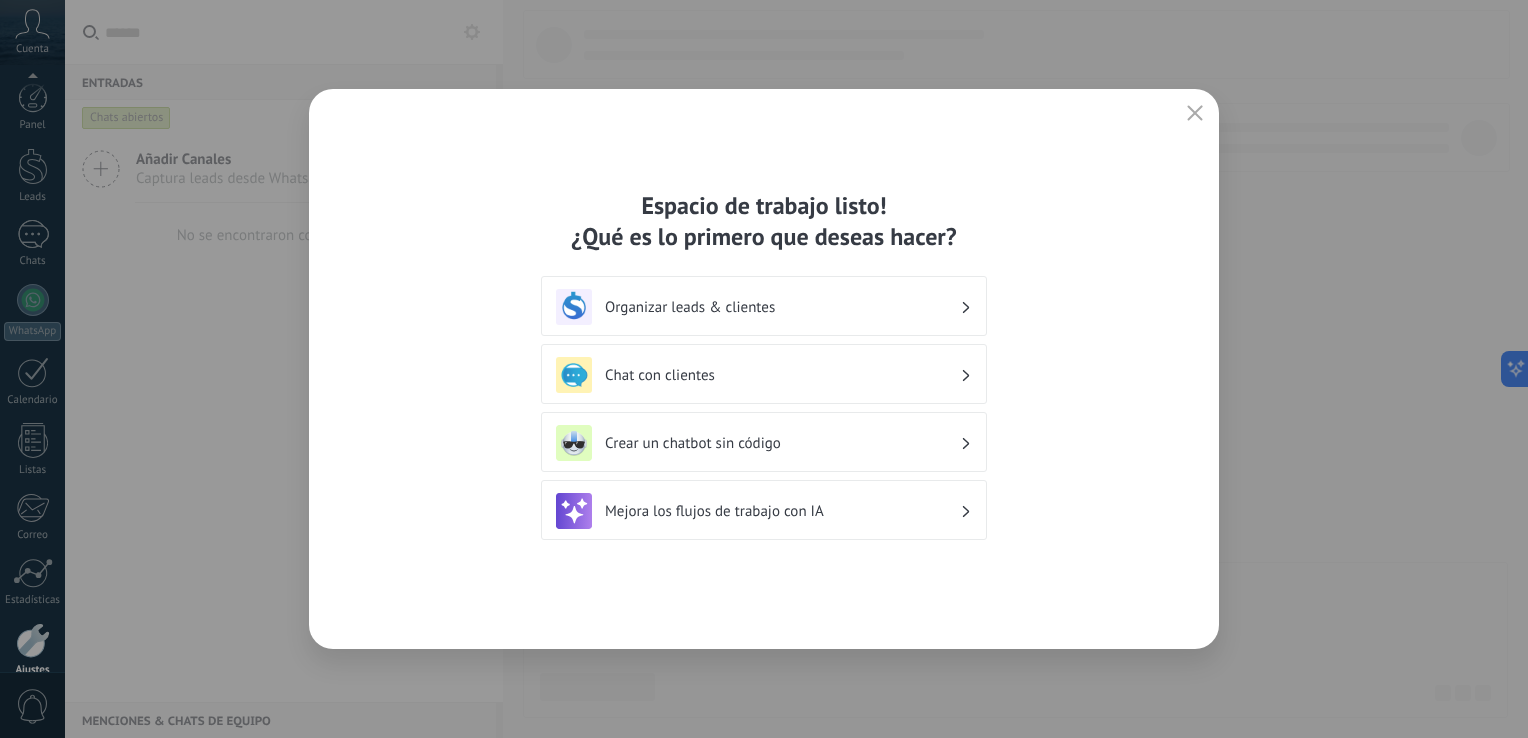 scroll, scrollTop: 92, scrollLeft: 0, axis: vertical 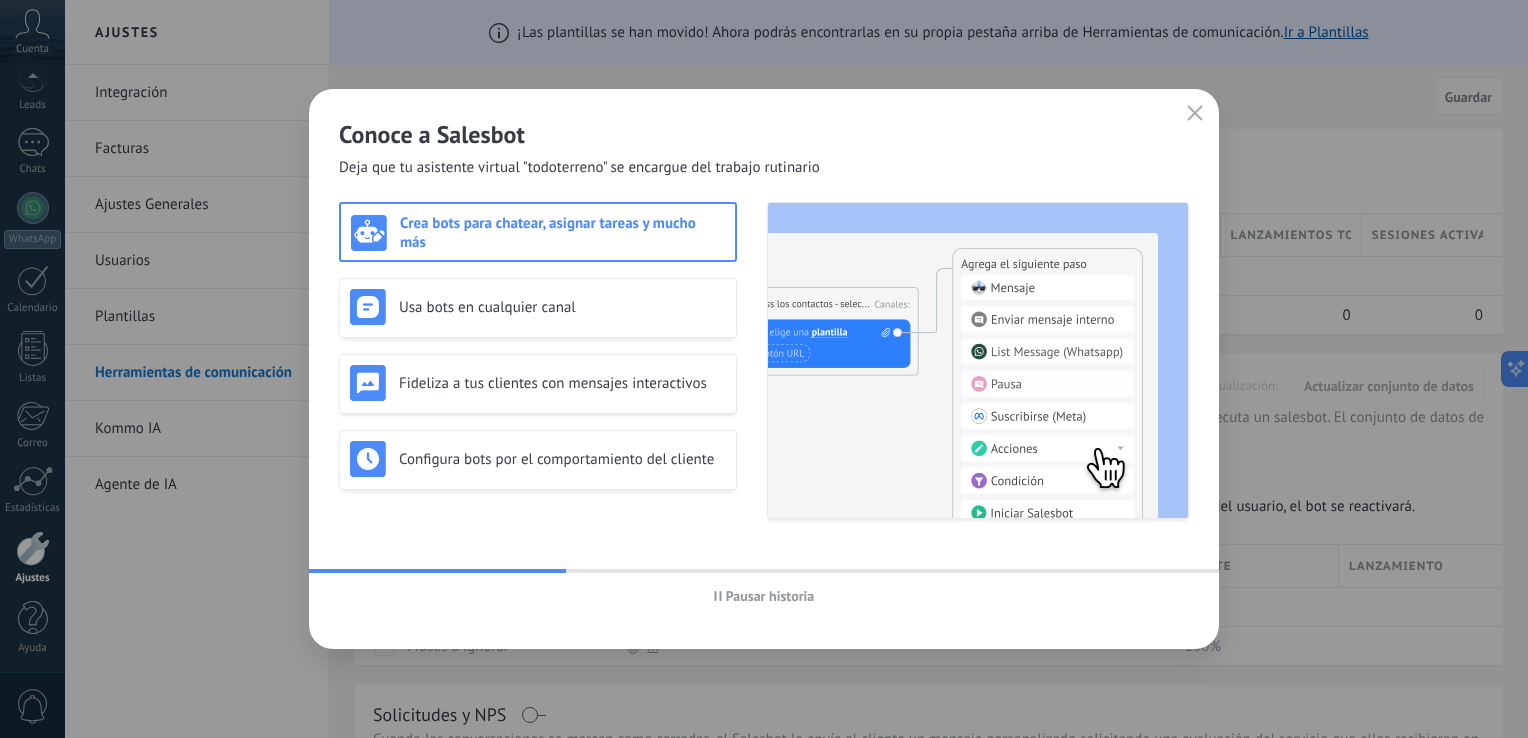 click on "Crea bots para chatear, asignar tareas y mucho más" at bounding box center (562, 233) 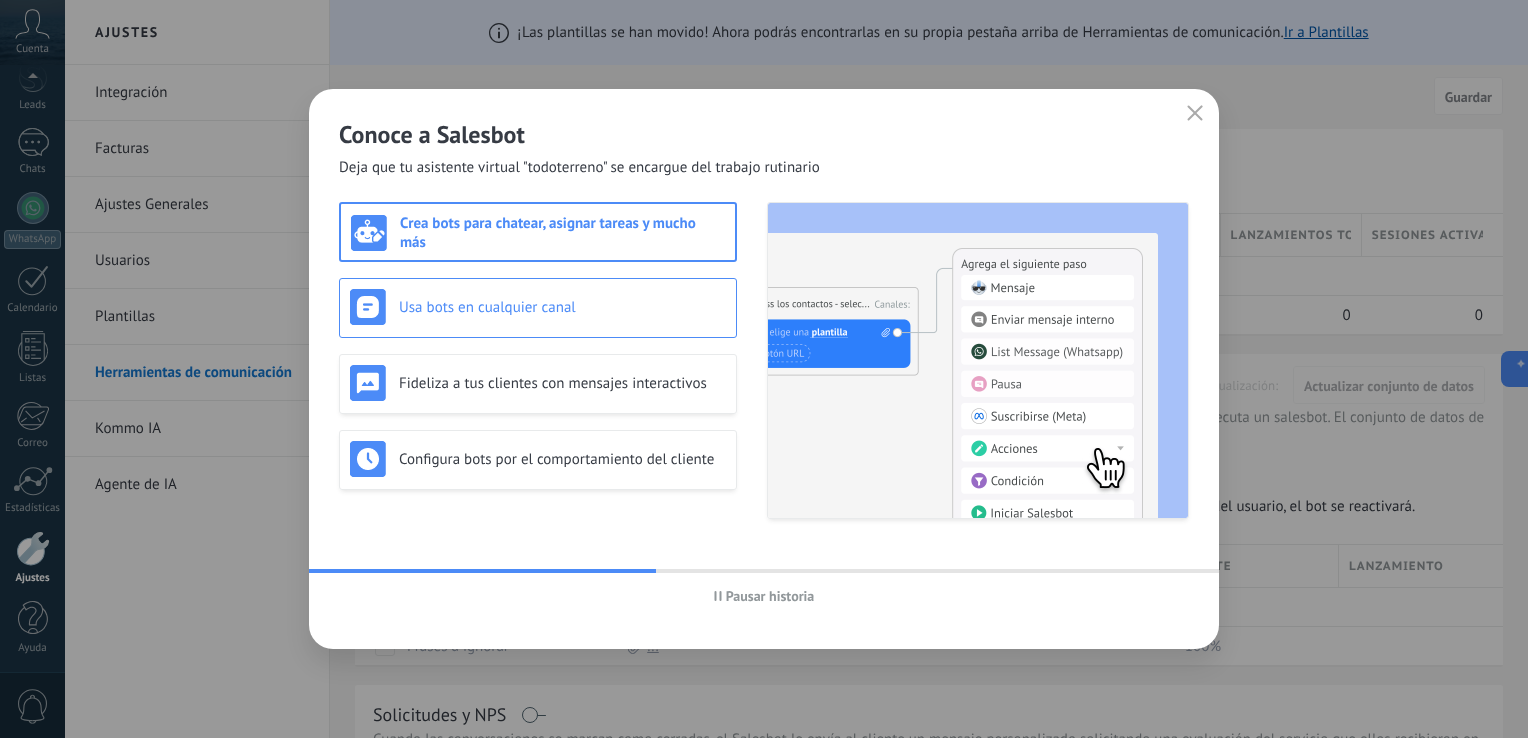 click on "Usa bots en cualquier canal" at bounding box center (562, 307) 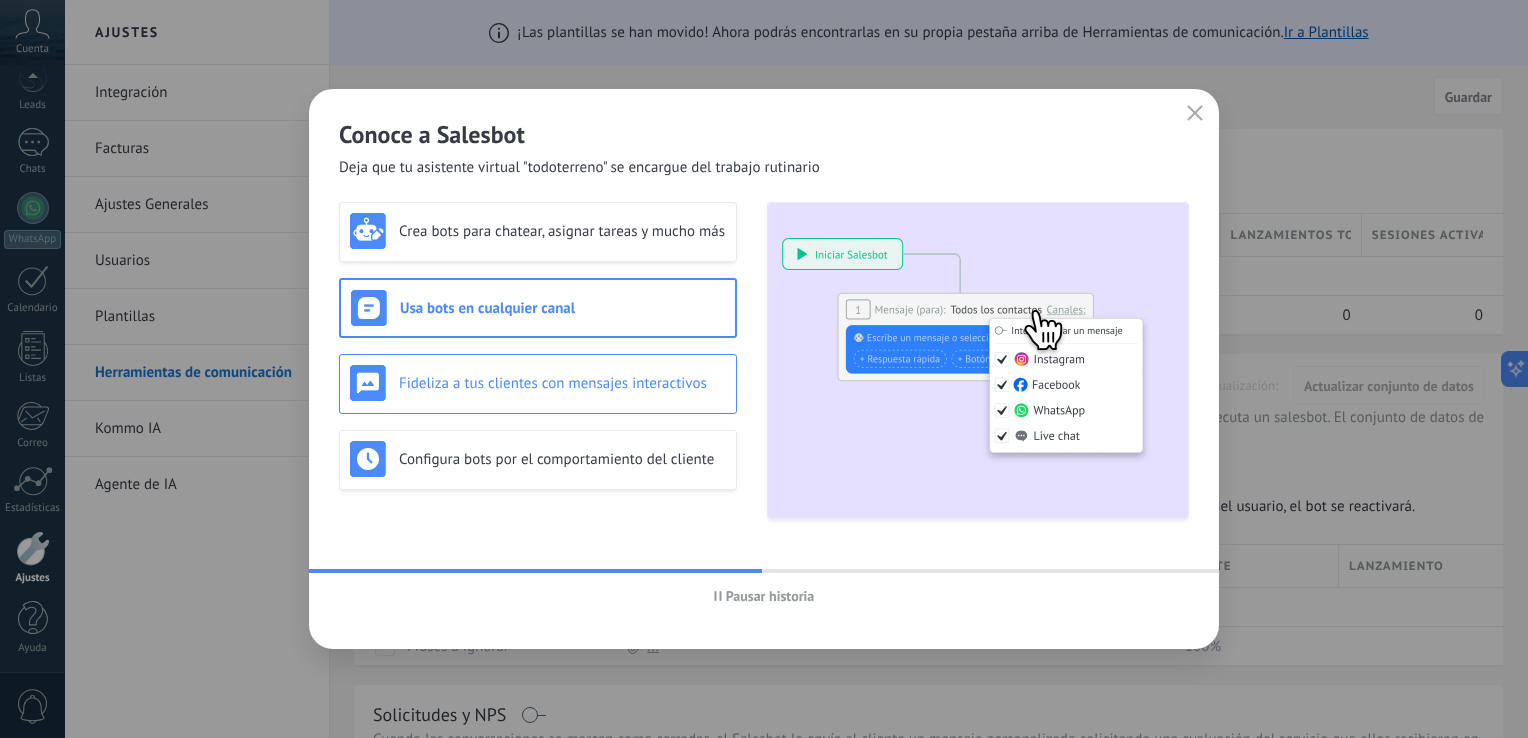 click on "Fideliza a tus clientes con mensajes interactivos" at bounding box center (562, 383) 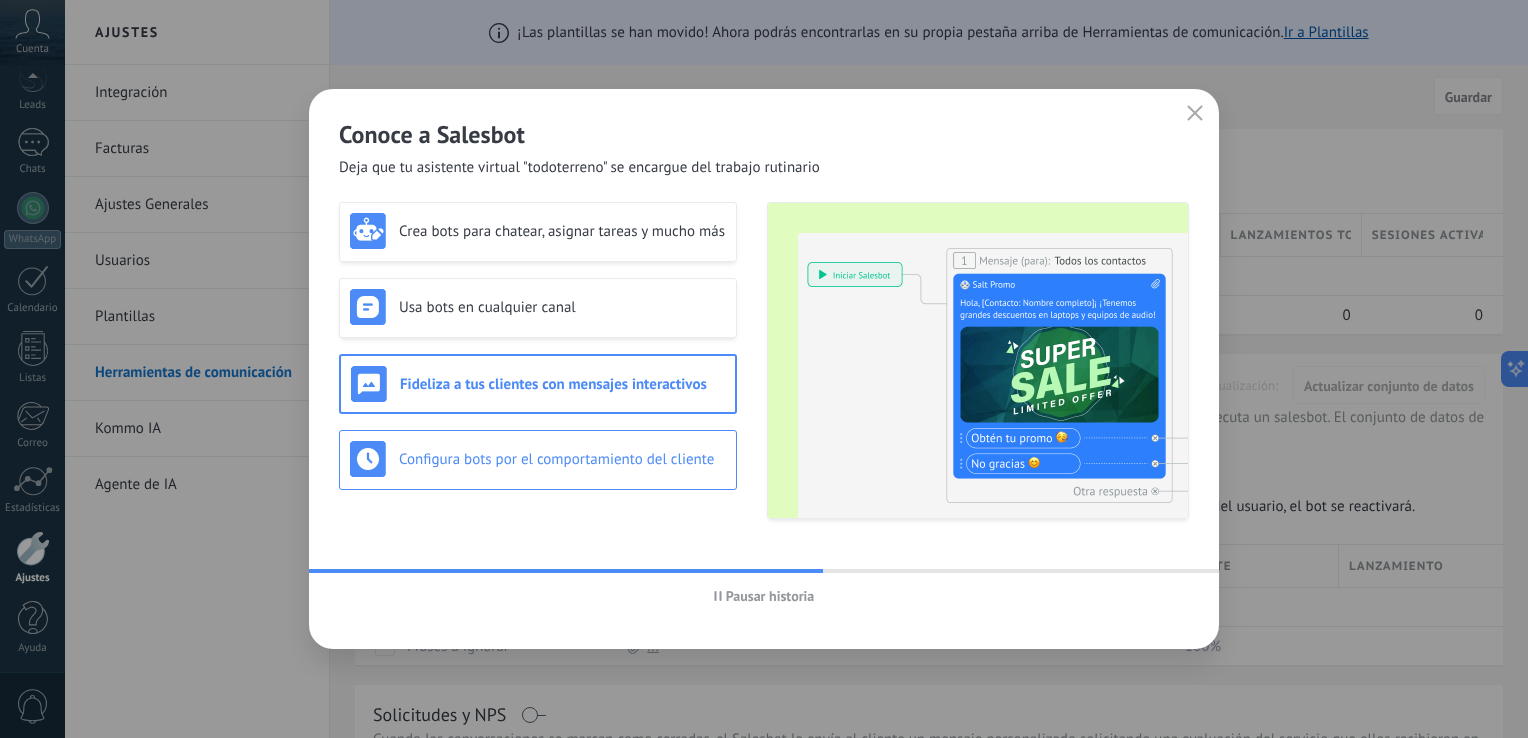 click on "Configura bots por el comportamiento del cliente" at bounding box center (562, 459) 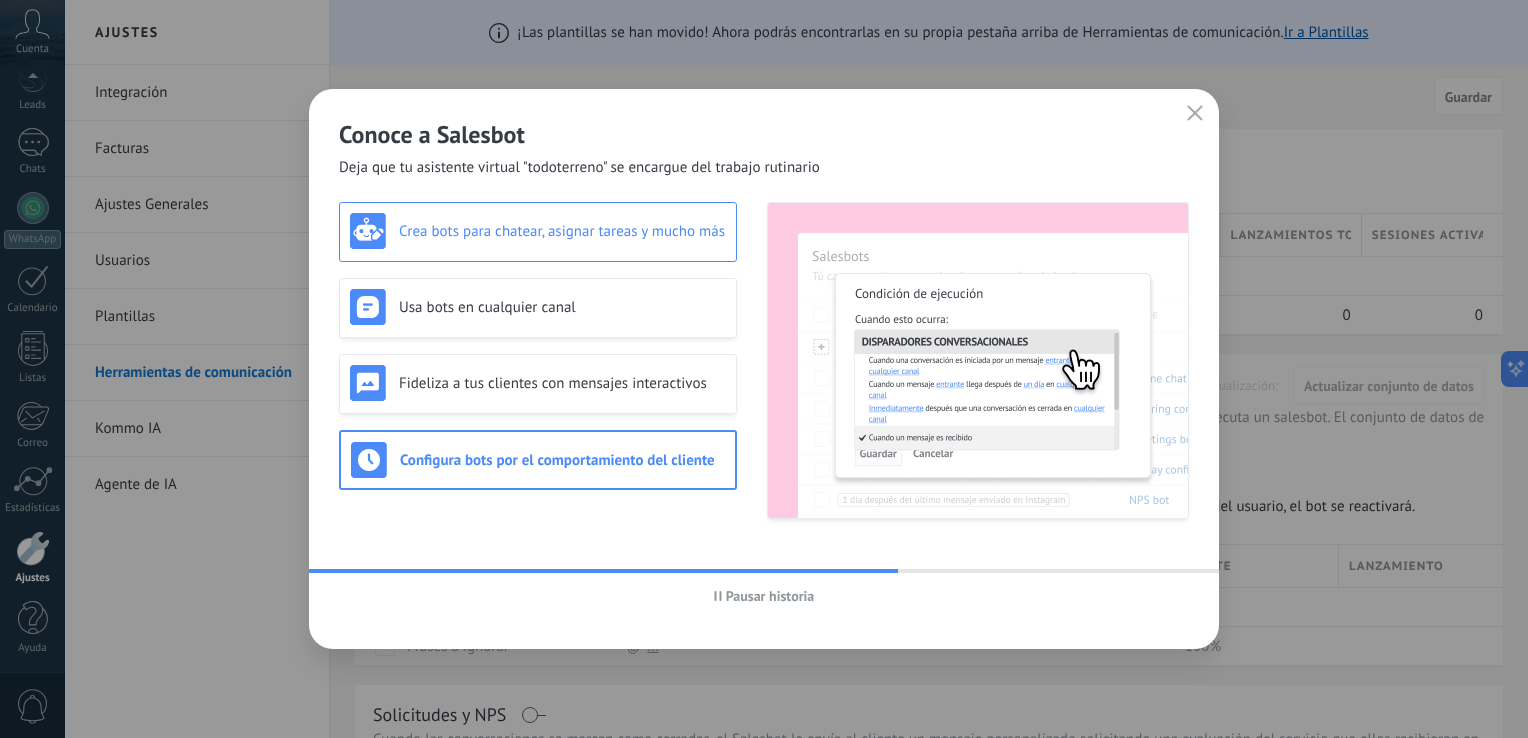 click on "Crea bots para chatear, asignar tareas y mucho más" at bounding box center [562, 231] 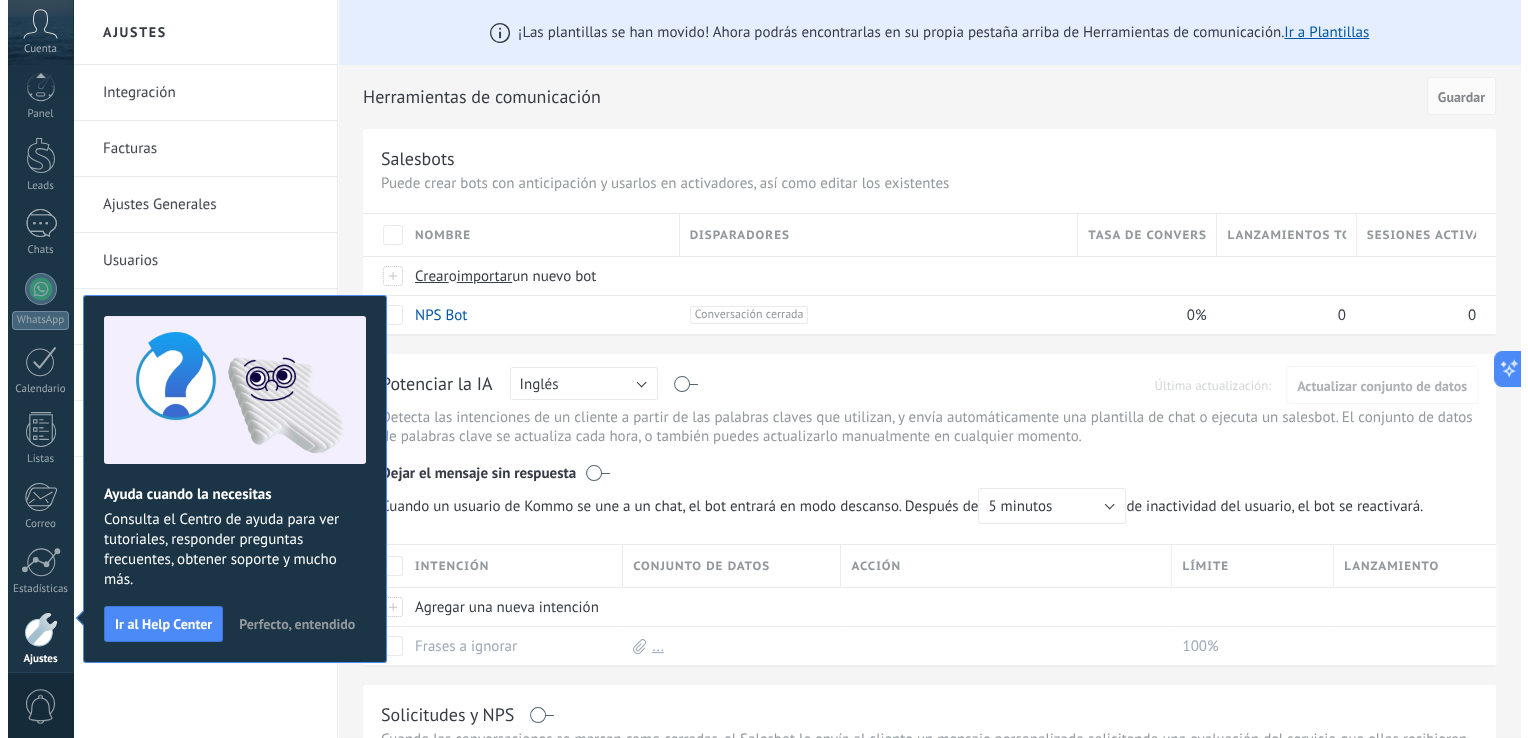 scroll, scrollTop: 92, scrollLeft: 0, axis: vertical 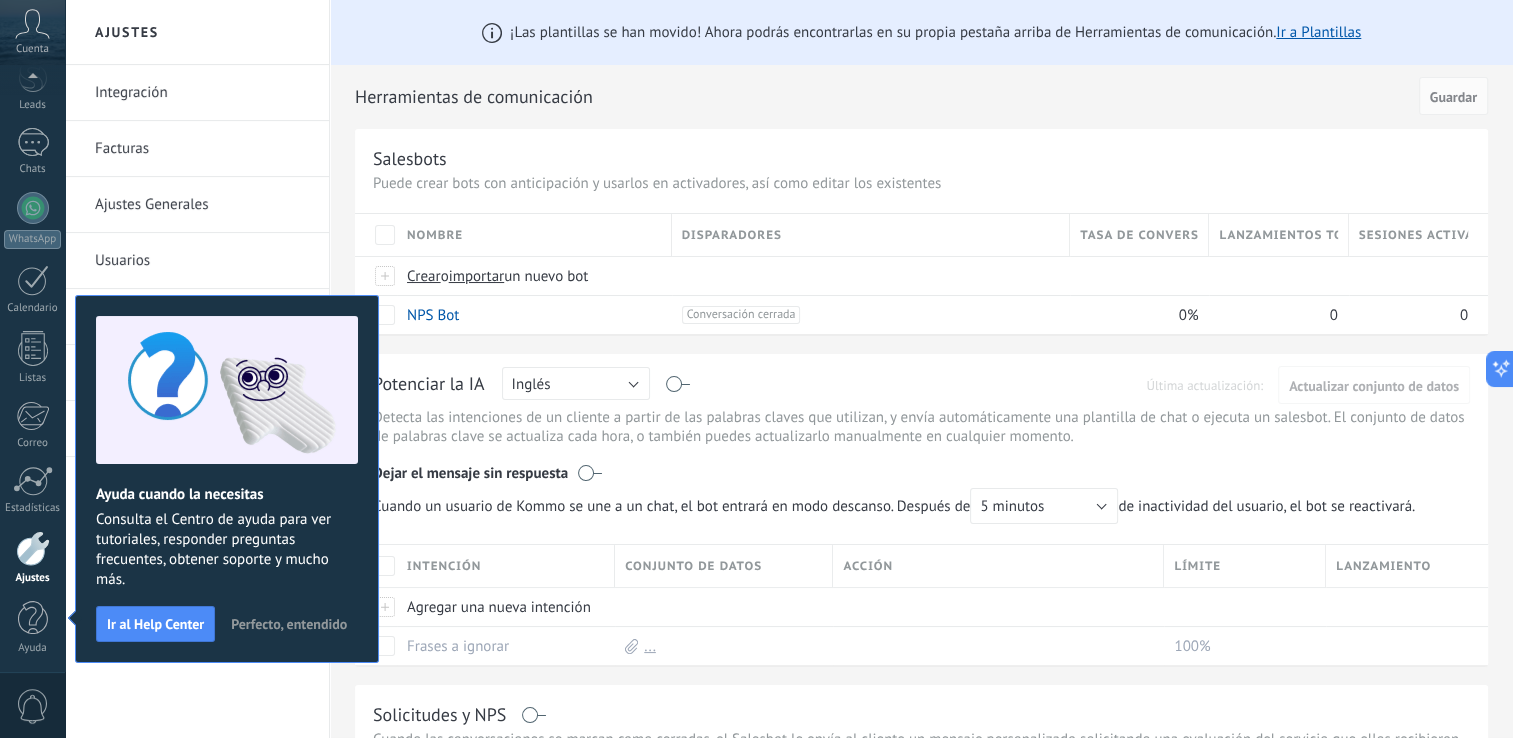 click on "Perfecto, entendido" at bounding box center [289, 624] 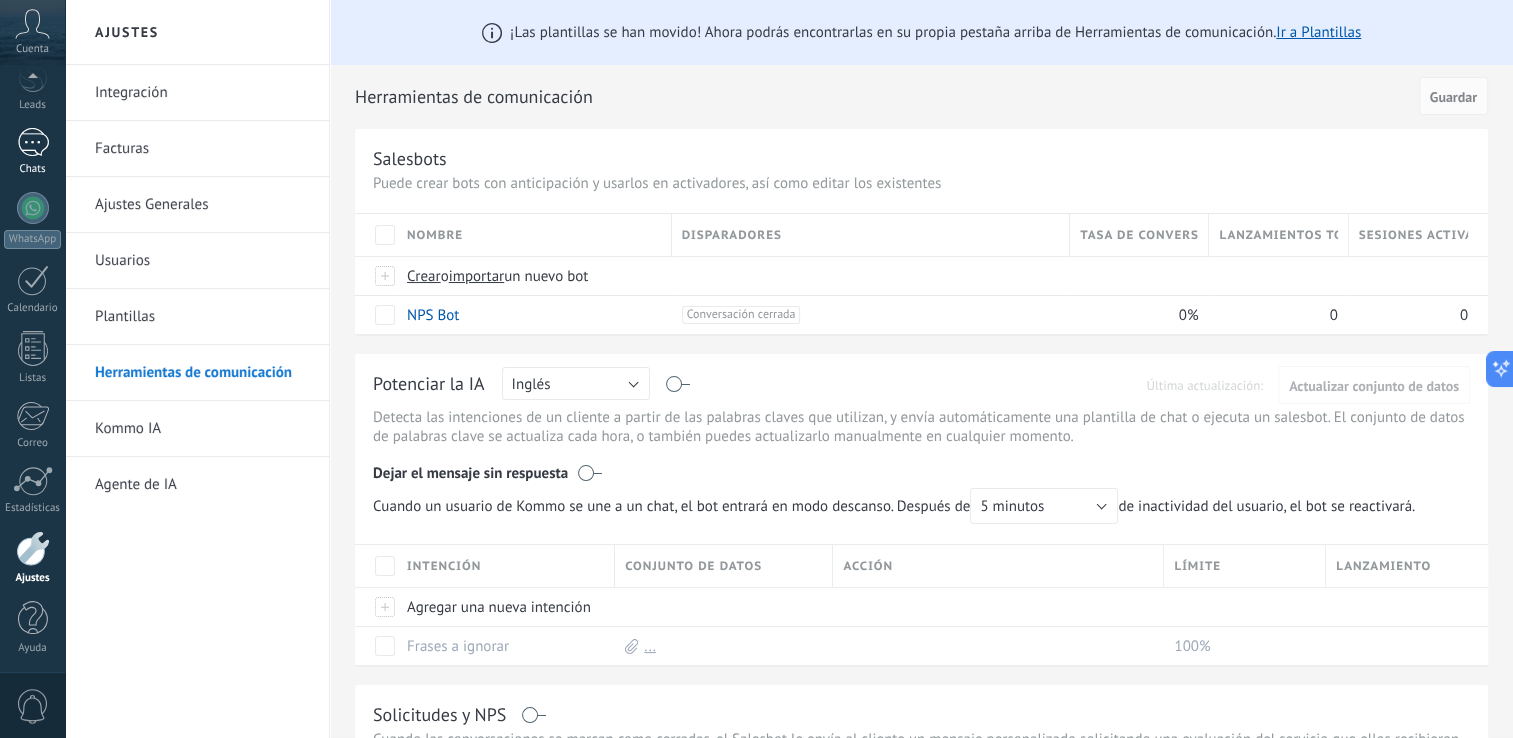 click on "Chats" at bounding box center (32, 152) 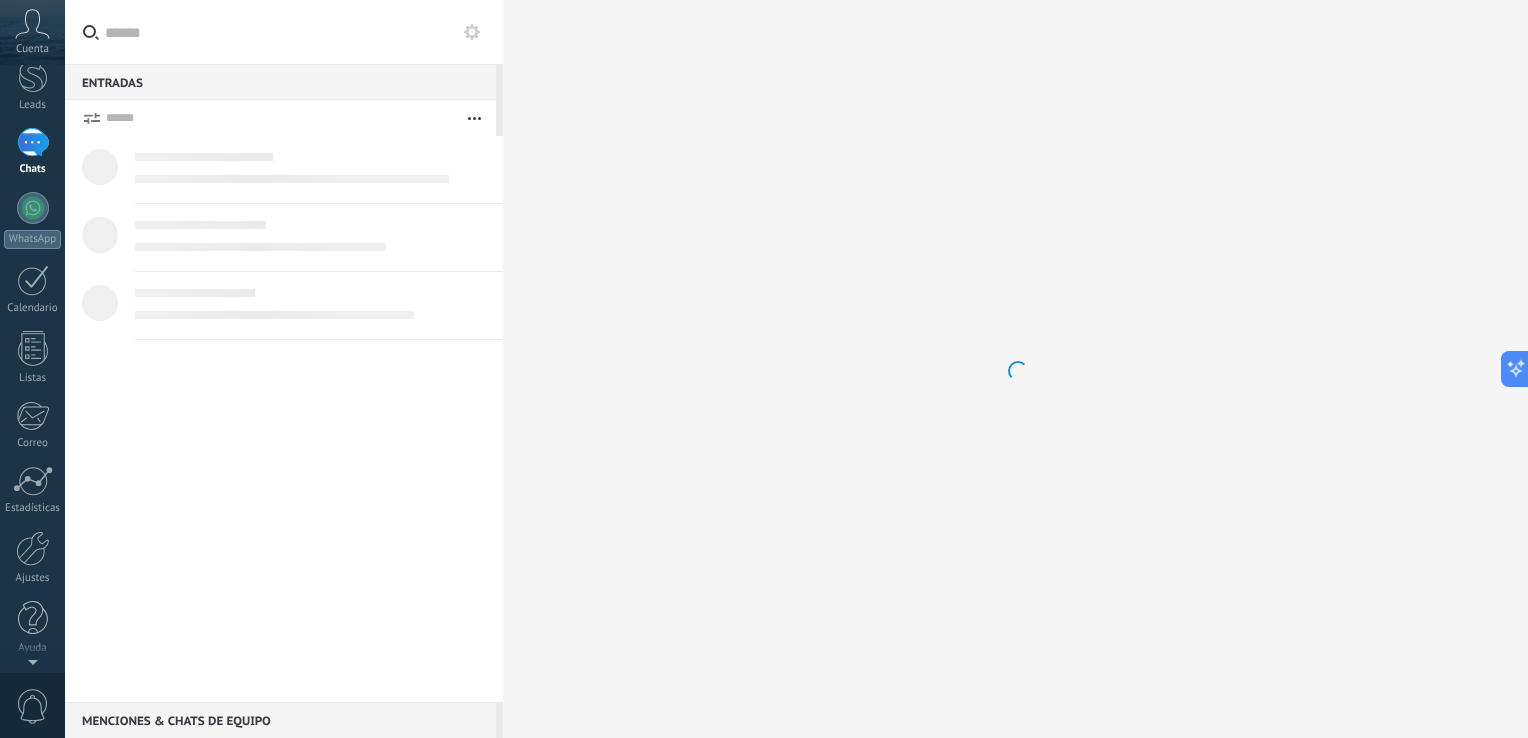 scroll, scrollTop: 0, scrollLeft: 0, axis: both 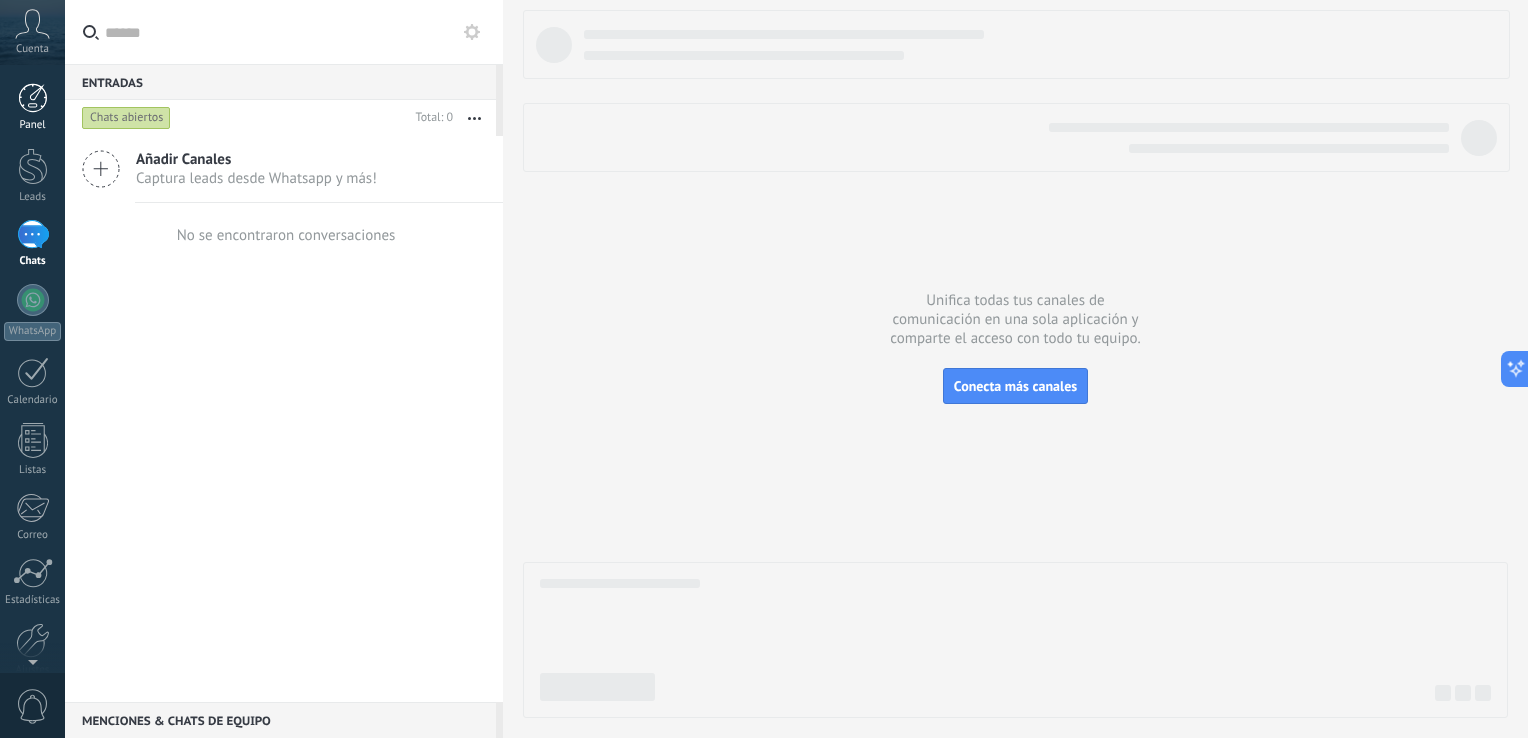 click at bounding box center (33, 98) 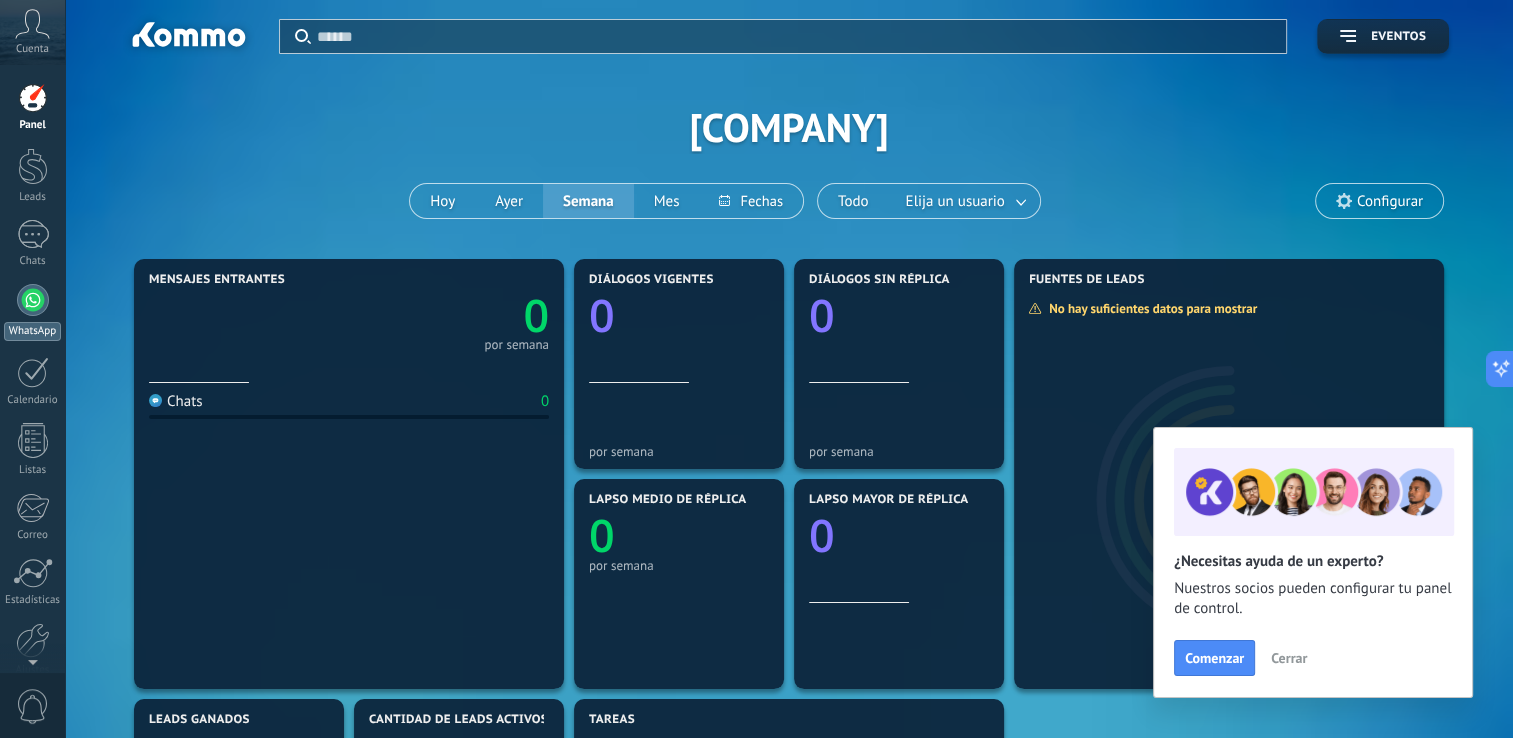 click at bounding box center [33, 300] 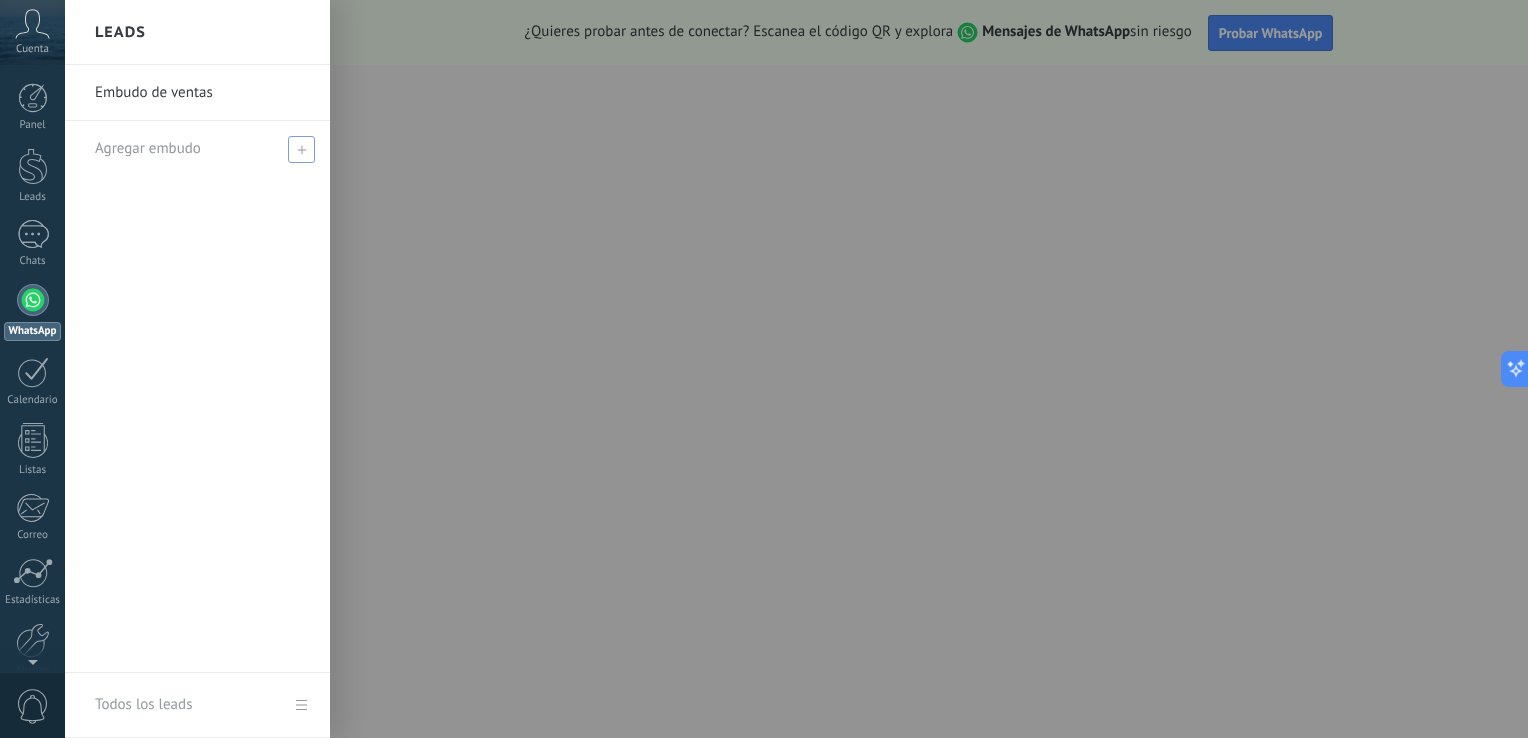 click at bounding box center (301, 149) 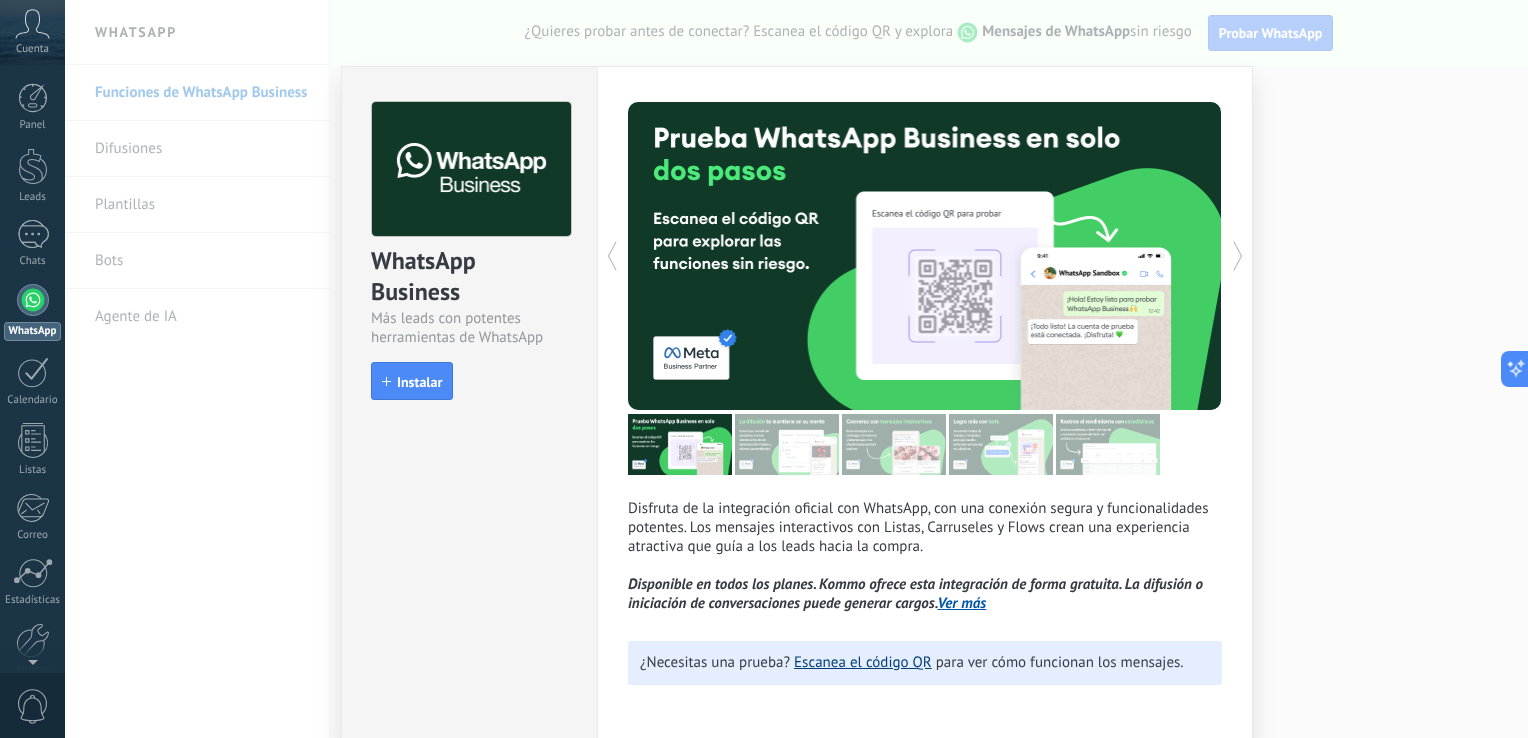 click on "Escanea el código QR" at bounding box center (863, 662) 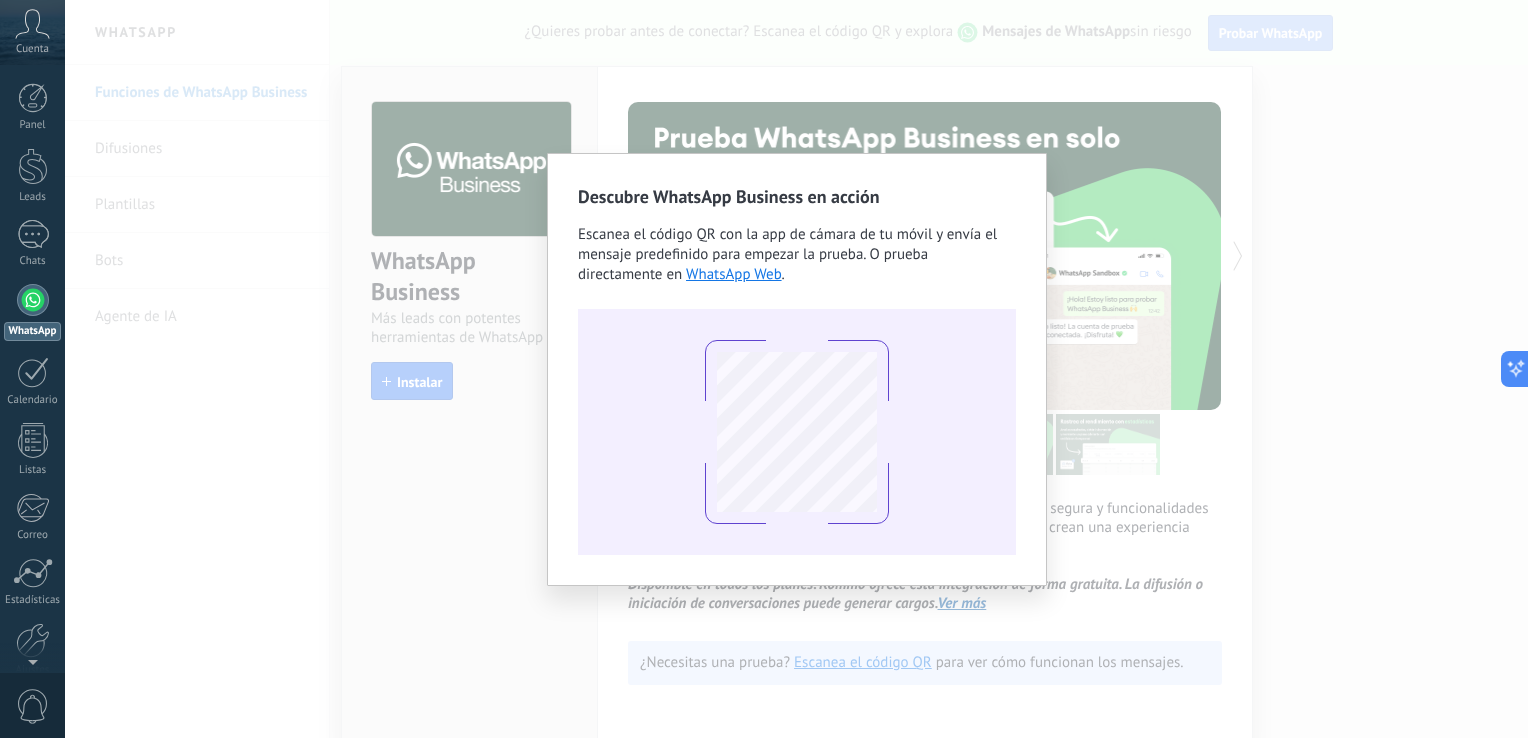 click on "Descubre WhatsApp Business en acción Escanea el código QR con la app de cámara de tu móvil y envía el mensaje predefinido para empezar la prueba. O prueba directamente en   WhatsApp Web ." at bounding box center (796, 369) 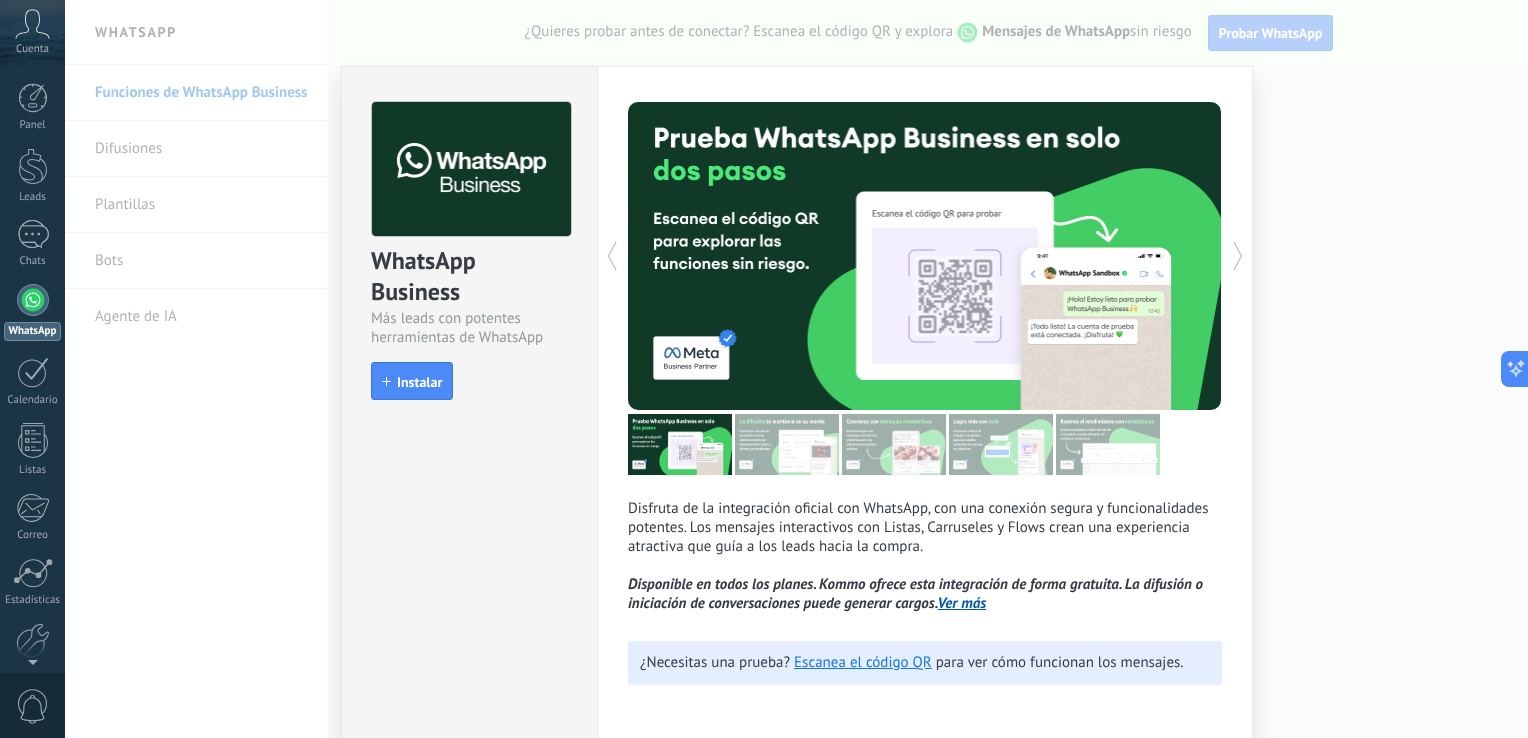 click at bounding box center (796, 369) 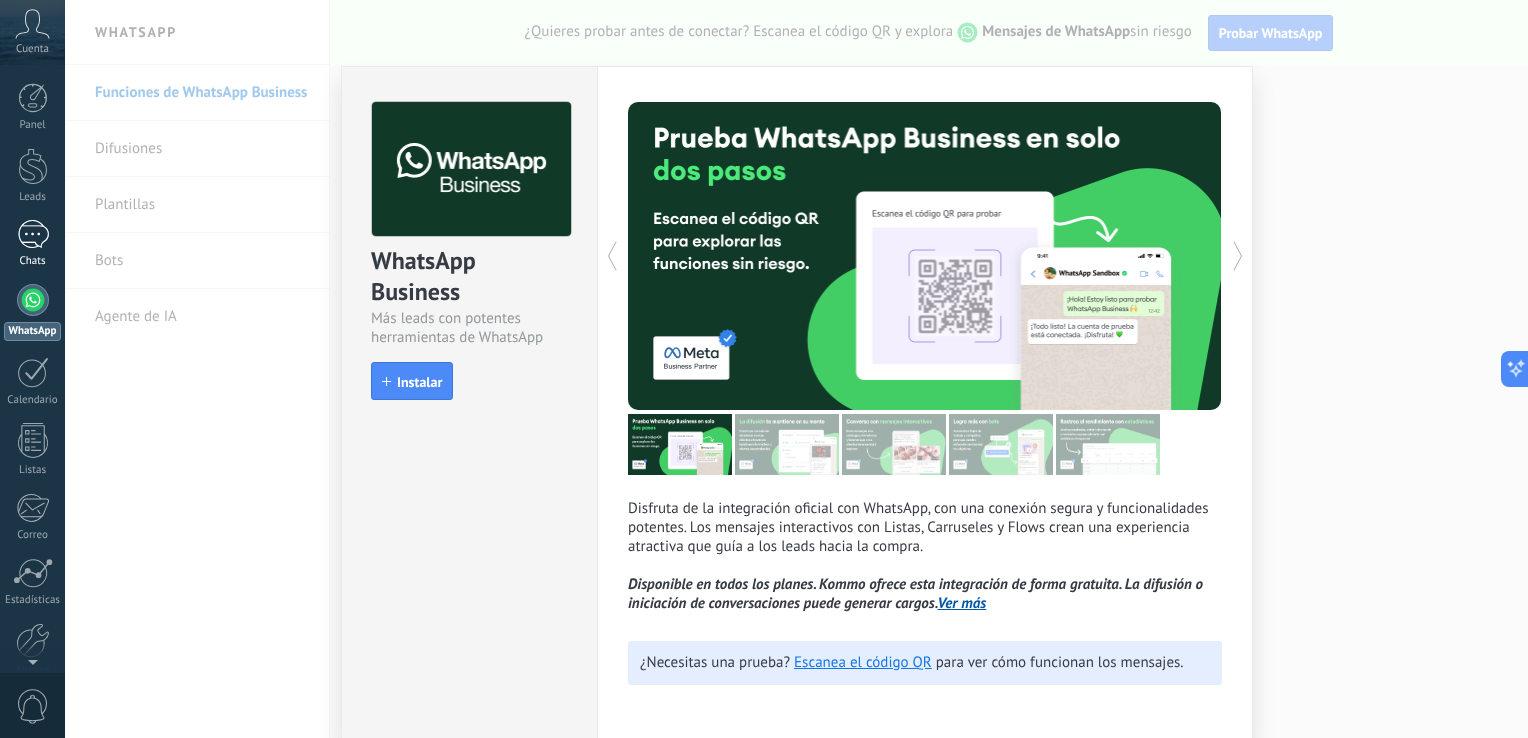 click on "Chats" at bounding box center (32, 244) 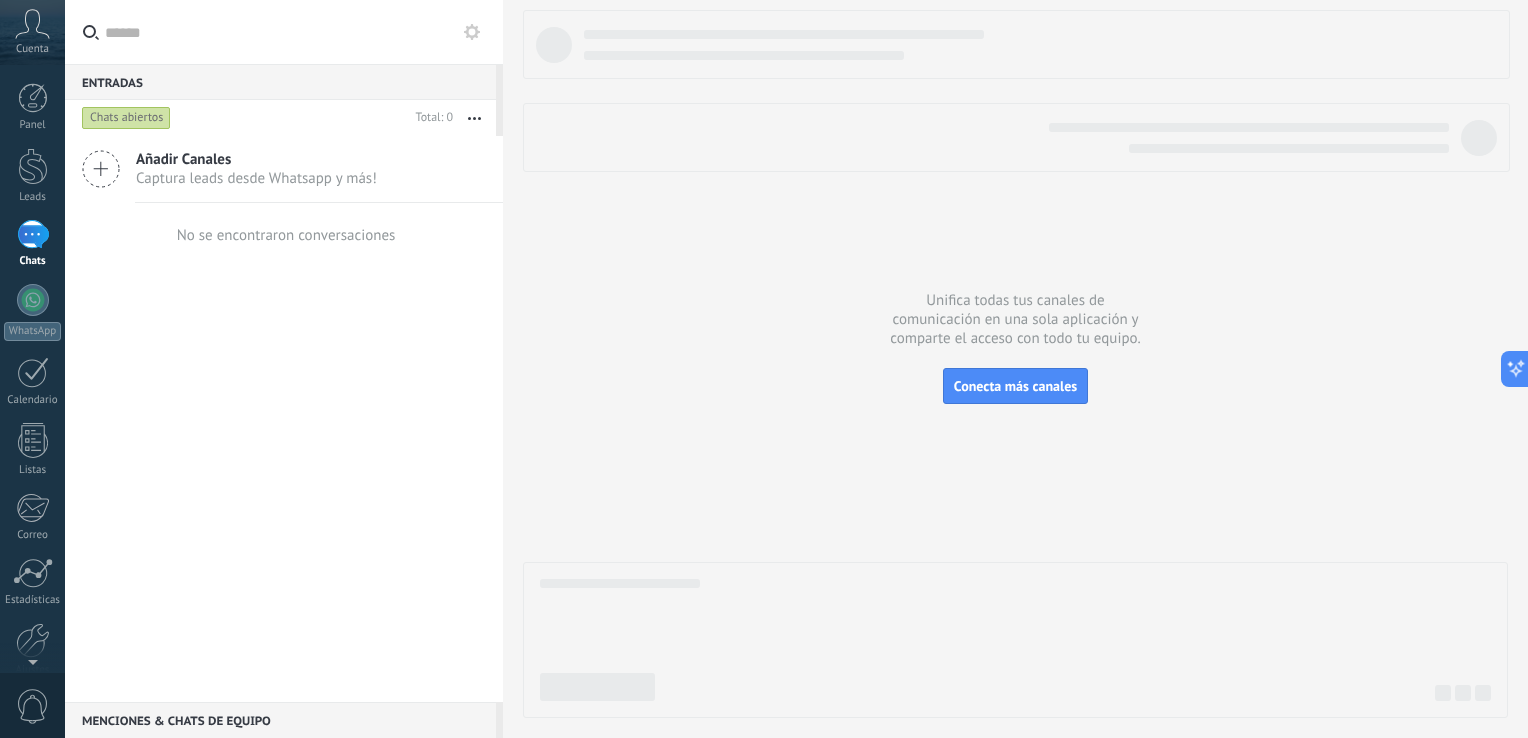 click 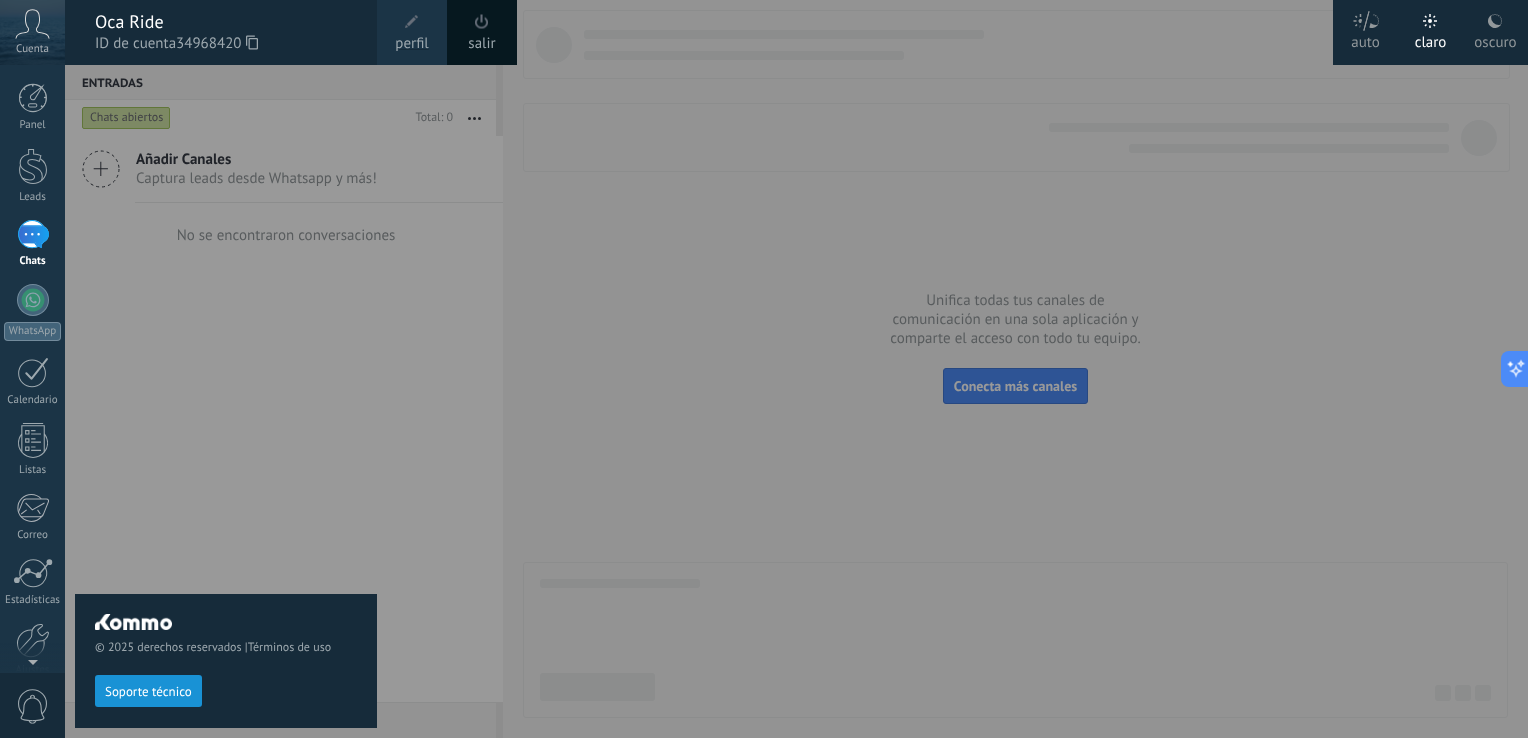 click 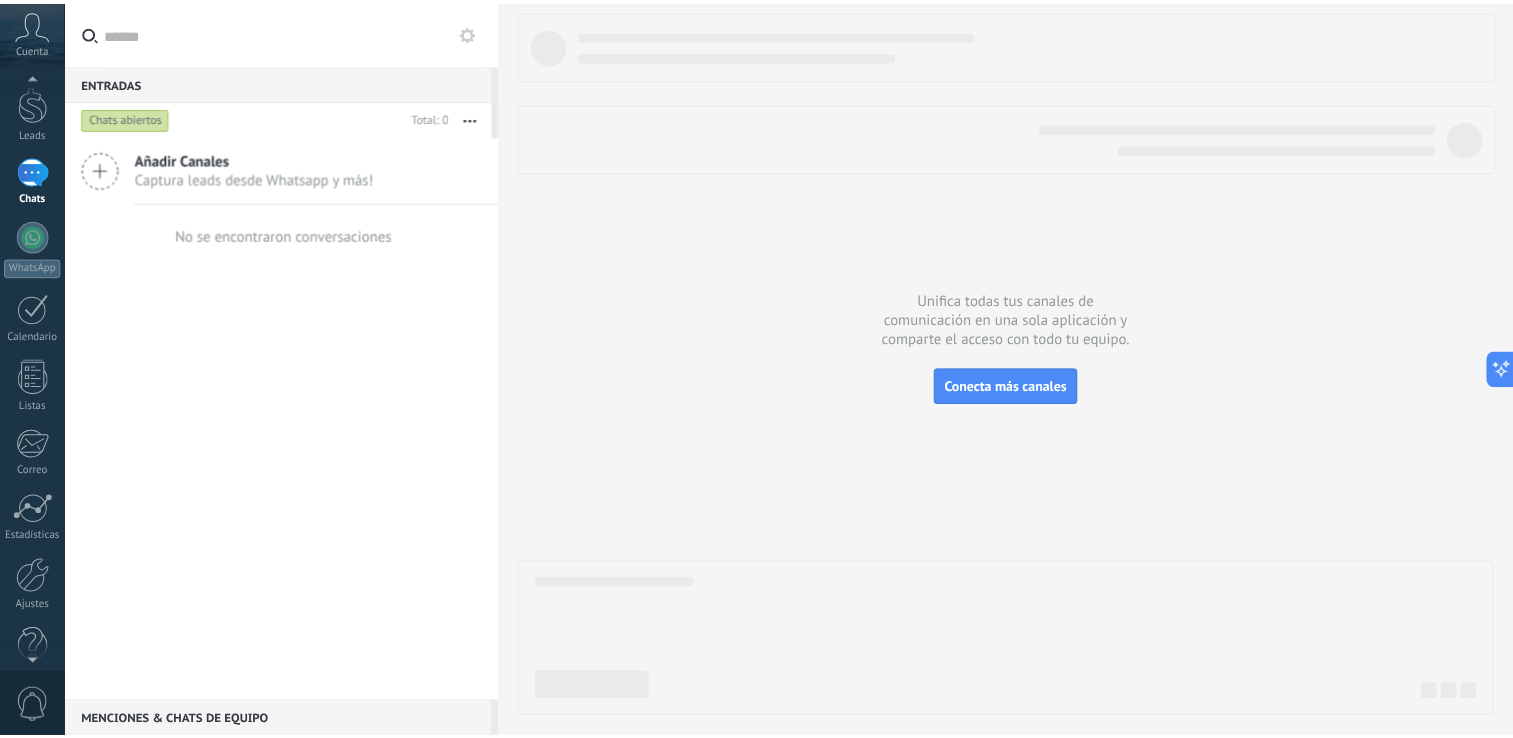 scroll, scrollTop: 92, scrollLeft: 0, axis: vertical 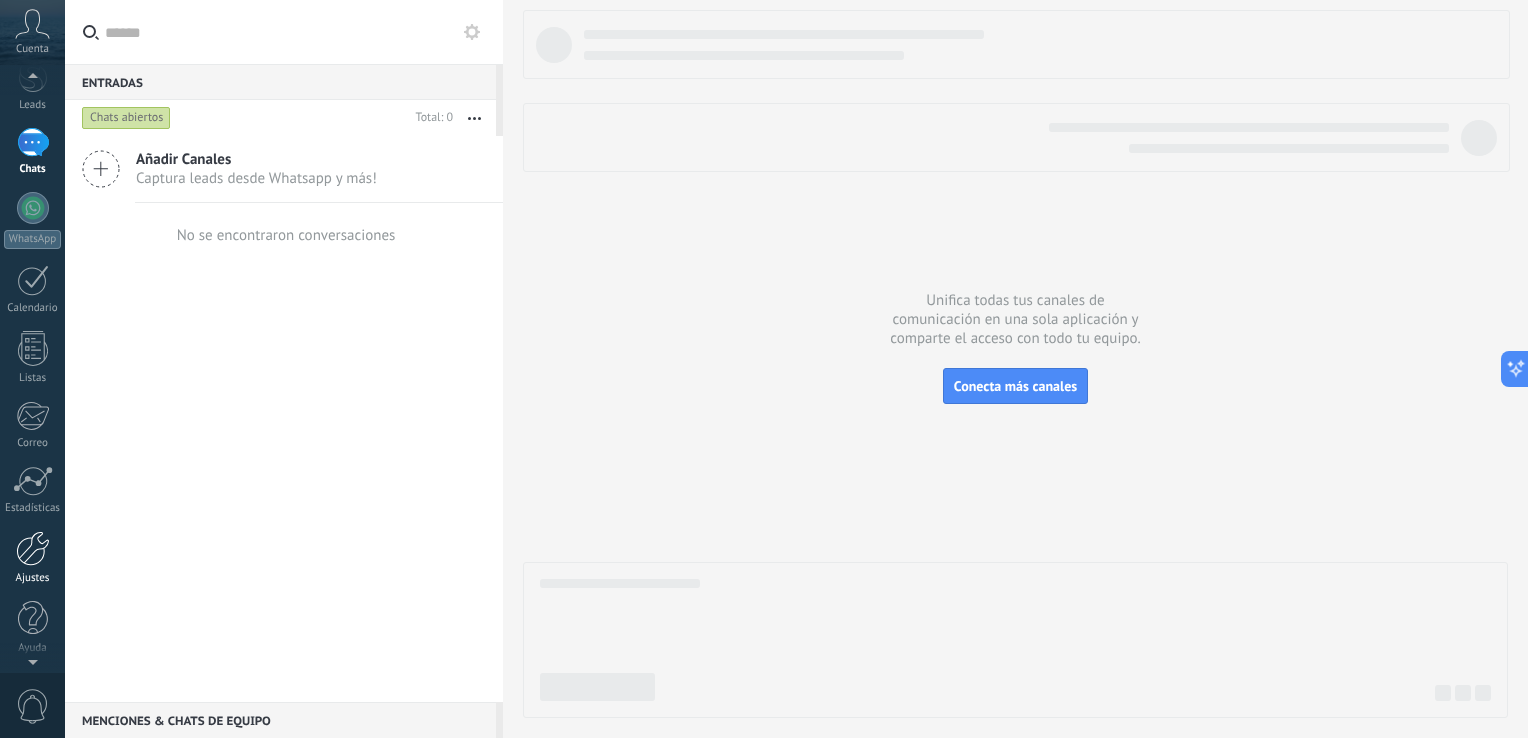 click at bounding box center [33, 548] 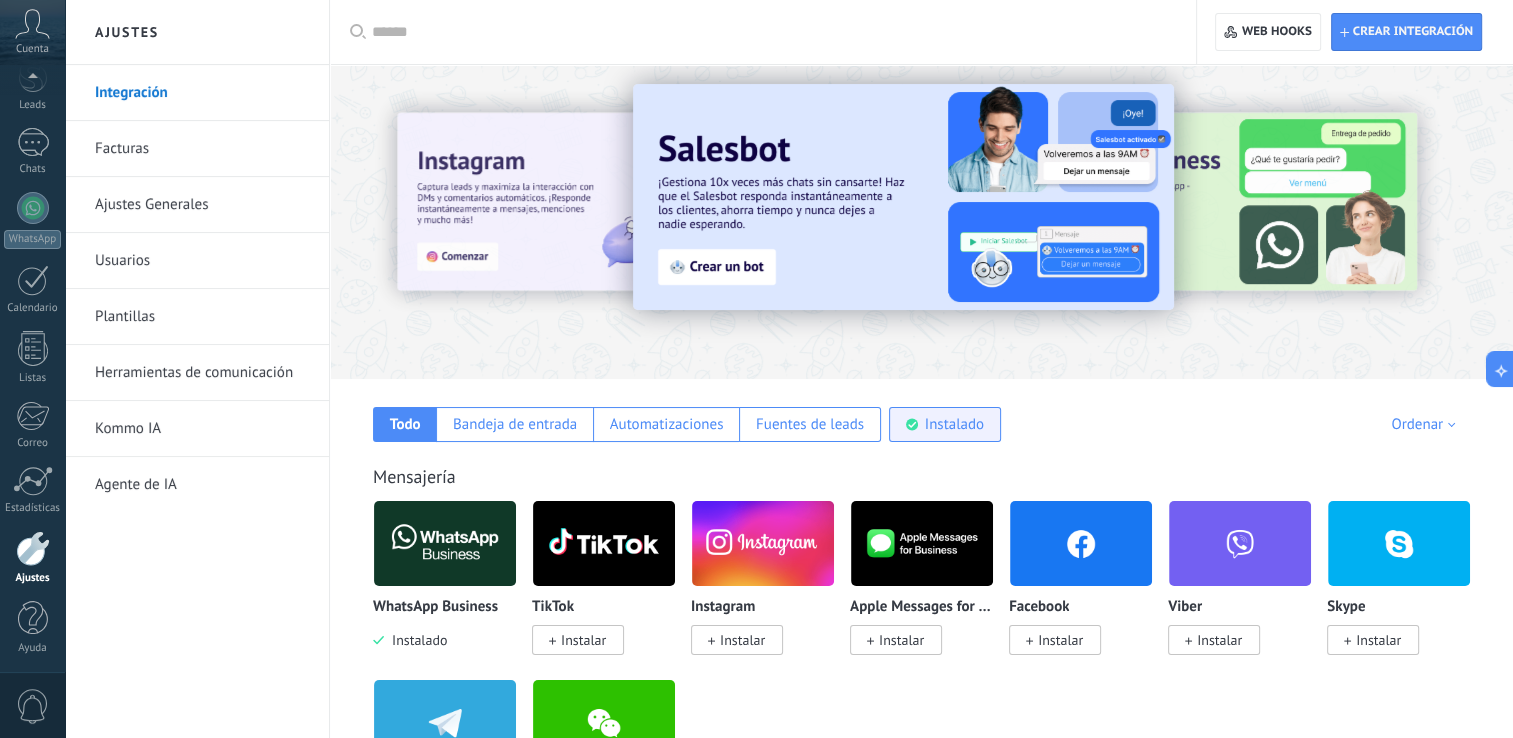 scroll, scrollTop: 0, scrollLeft: 0, axis: both 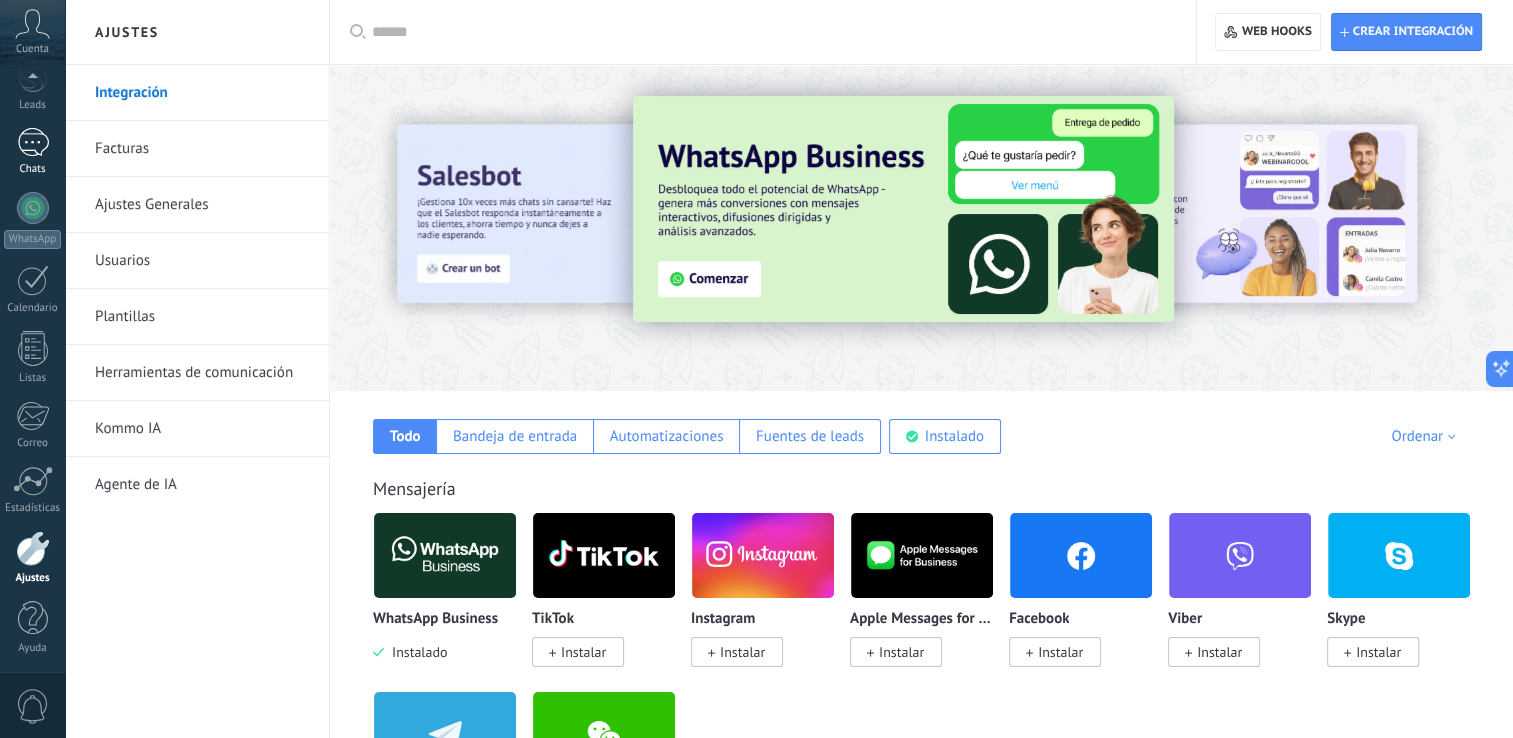 click on "Chats" at bounding box center [32, 152] 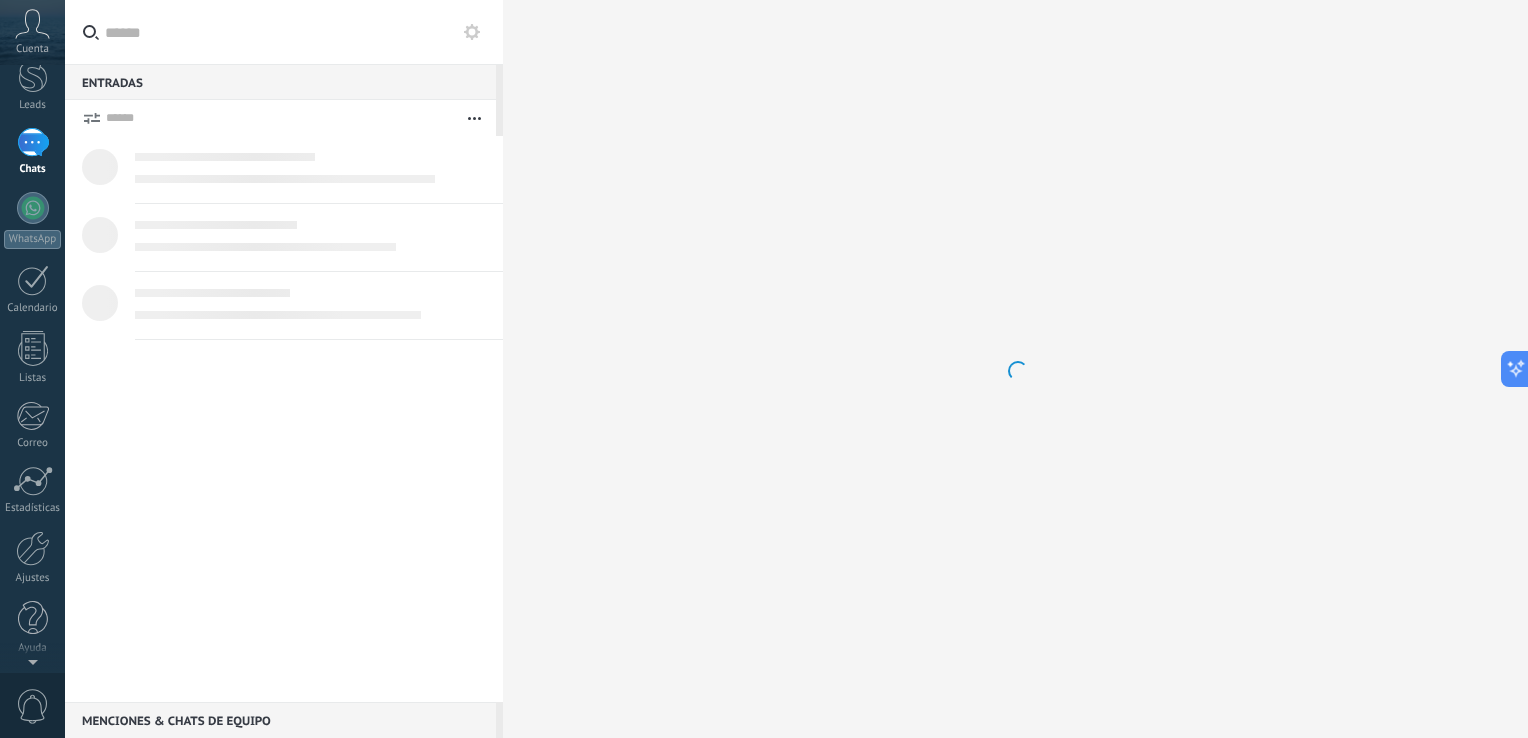 scroll, scrollTop: 0, scrollLeft: 0, axis: both 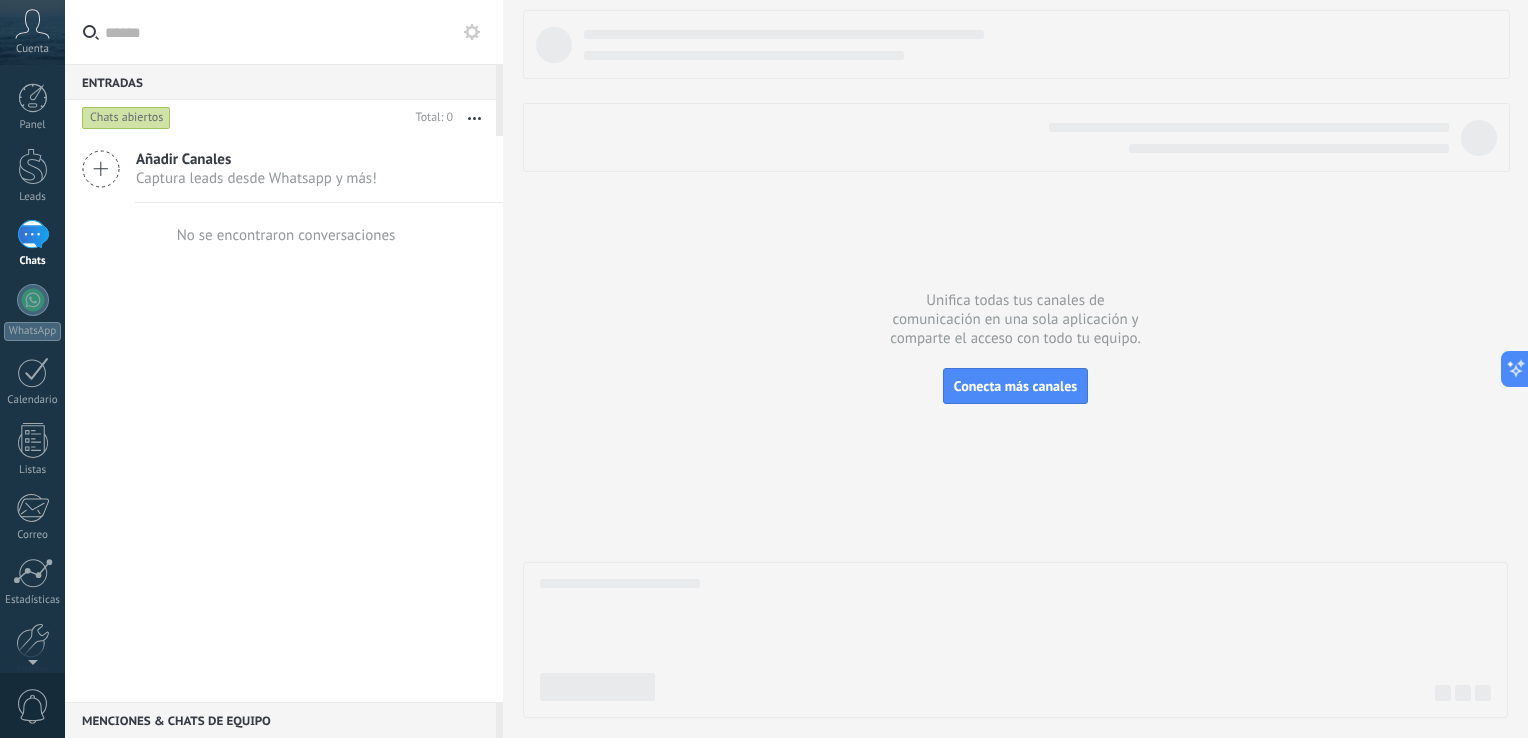 click on "Captura leads desde Whatsapp y más!" at bounding box center (256, 178) 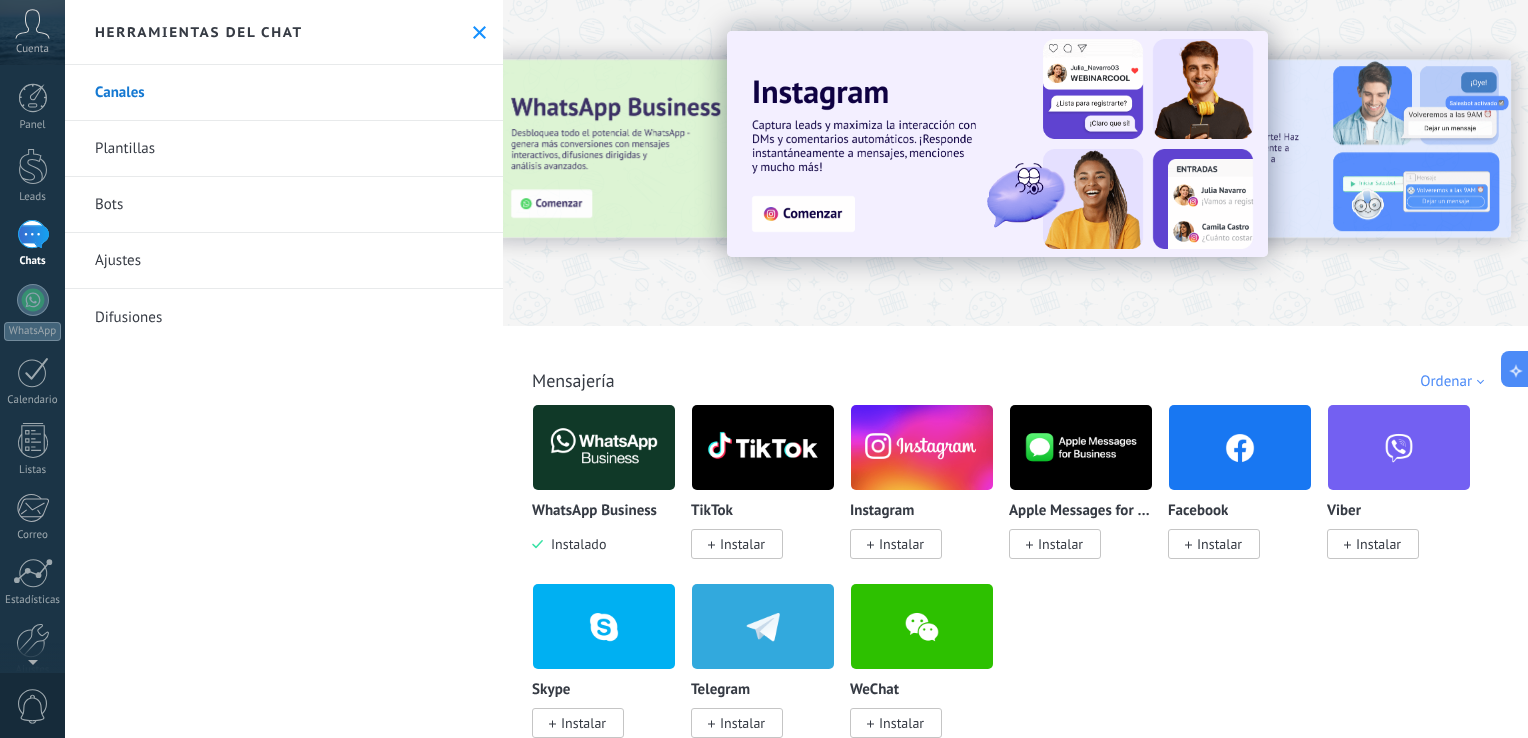 click at bounding box center (604, 447) 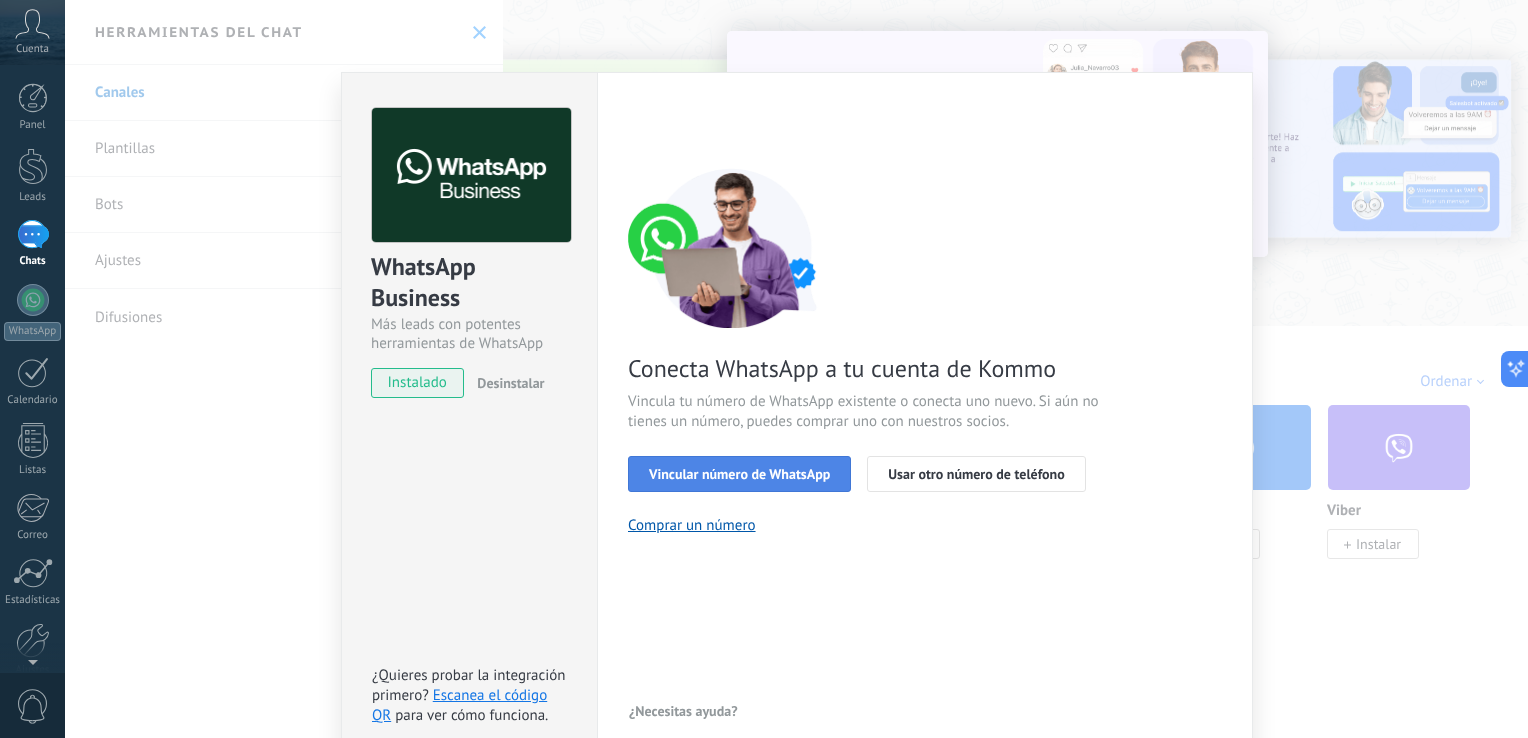 click on "Vincular número de WhatsApp" at bounding box center (739, 474) 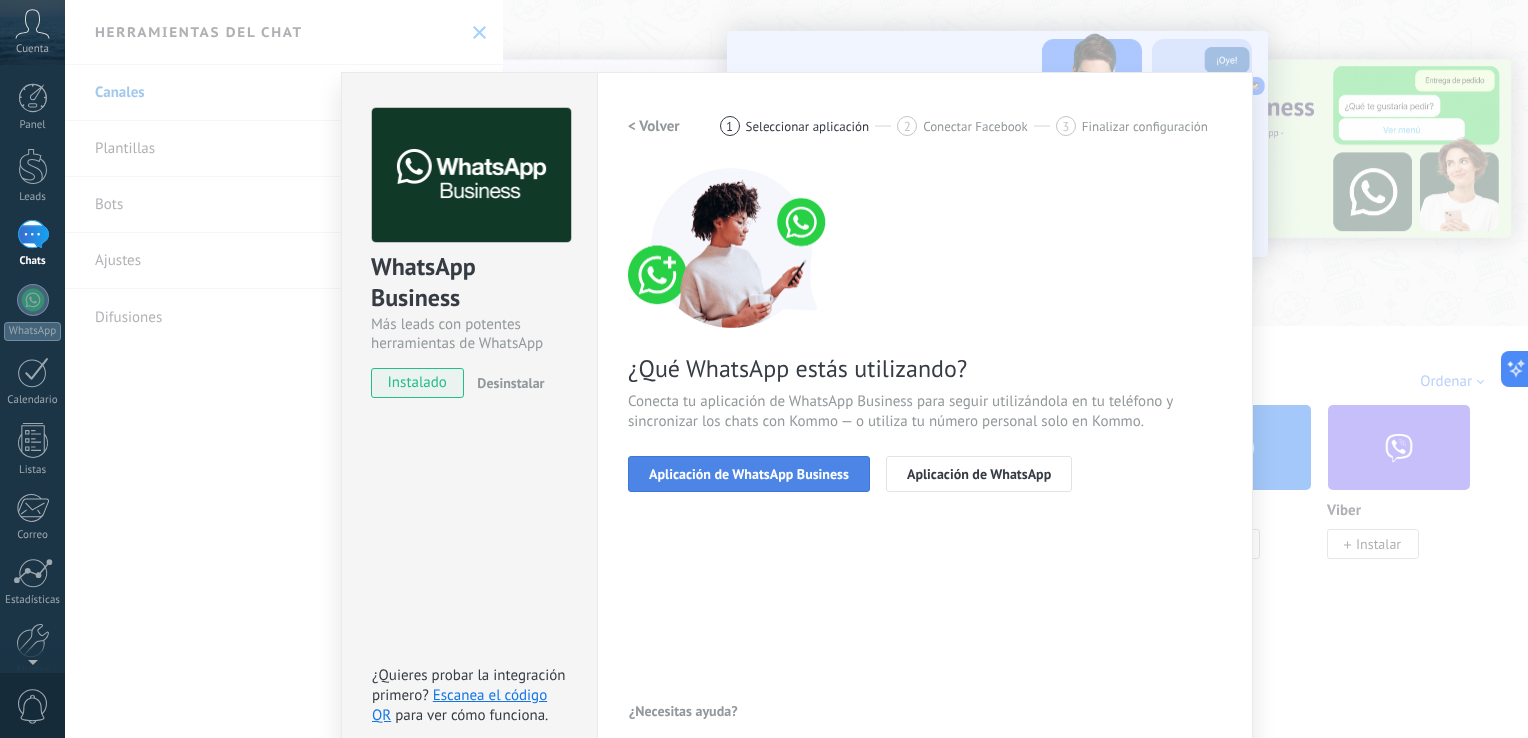 click on "Aplicación de WhatsApp Business" at bounding box center (749, 474) 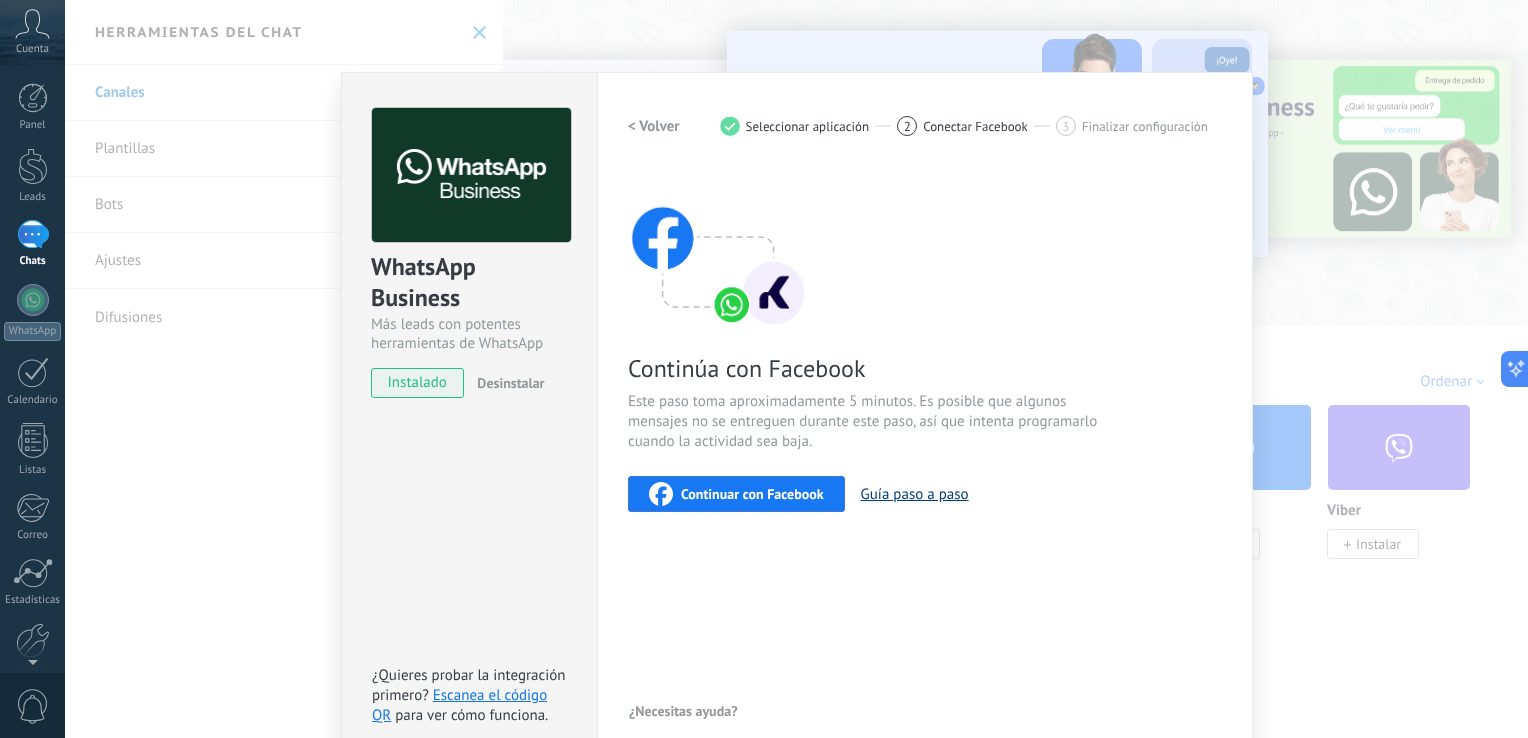 click on "Guía paso a paso" at bounding box center (915, 494) 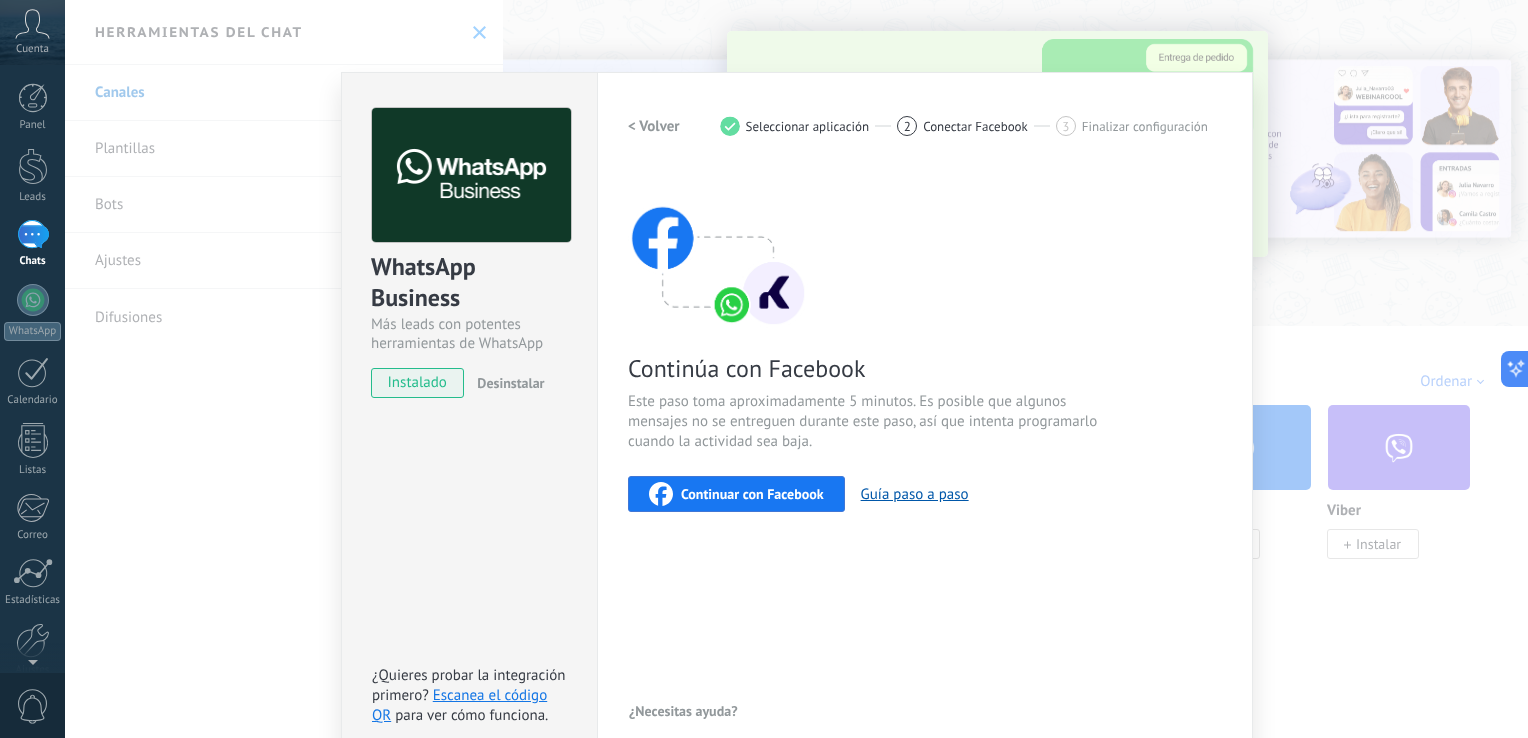 click on "Continuar con Facebook" at bounding box center [752, 494] 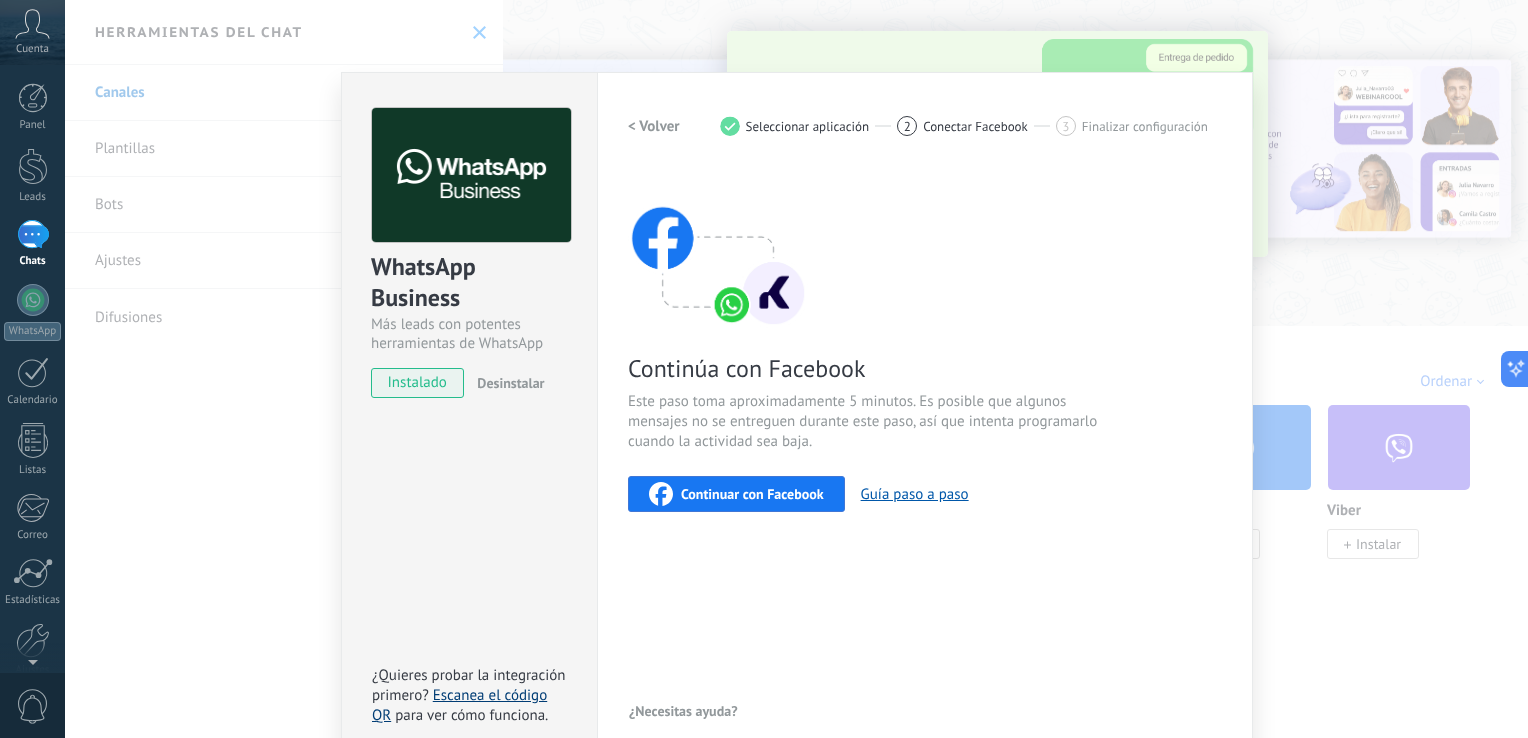 click on "Escanea el código QR" at bounding box center [459, 705] 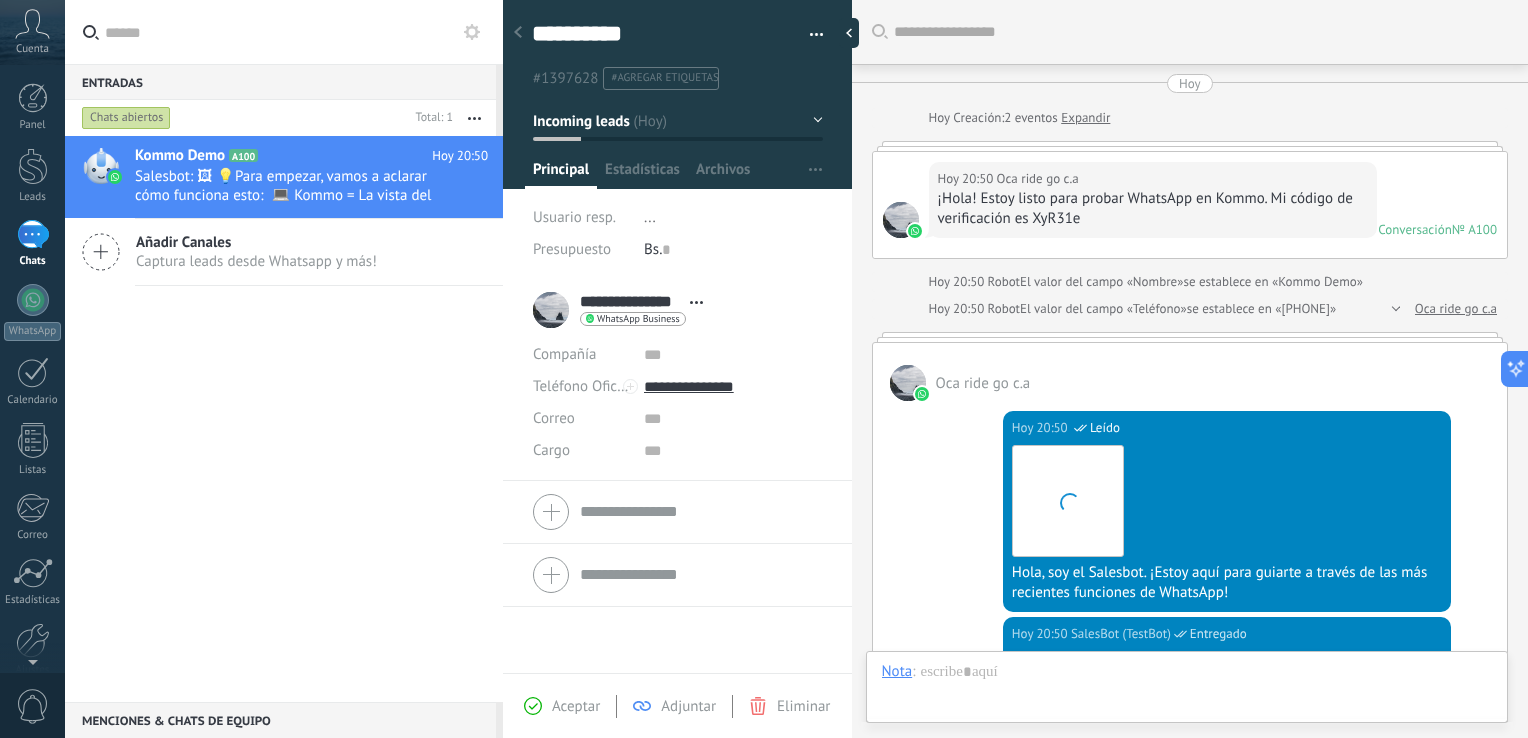 scroll, scrollTop: 29, scrollLeft: 0, axis: vertical 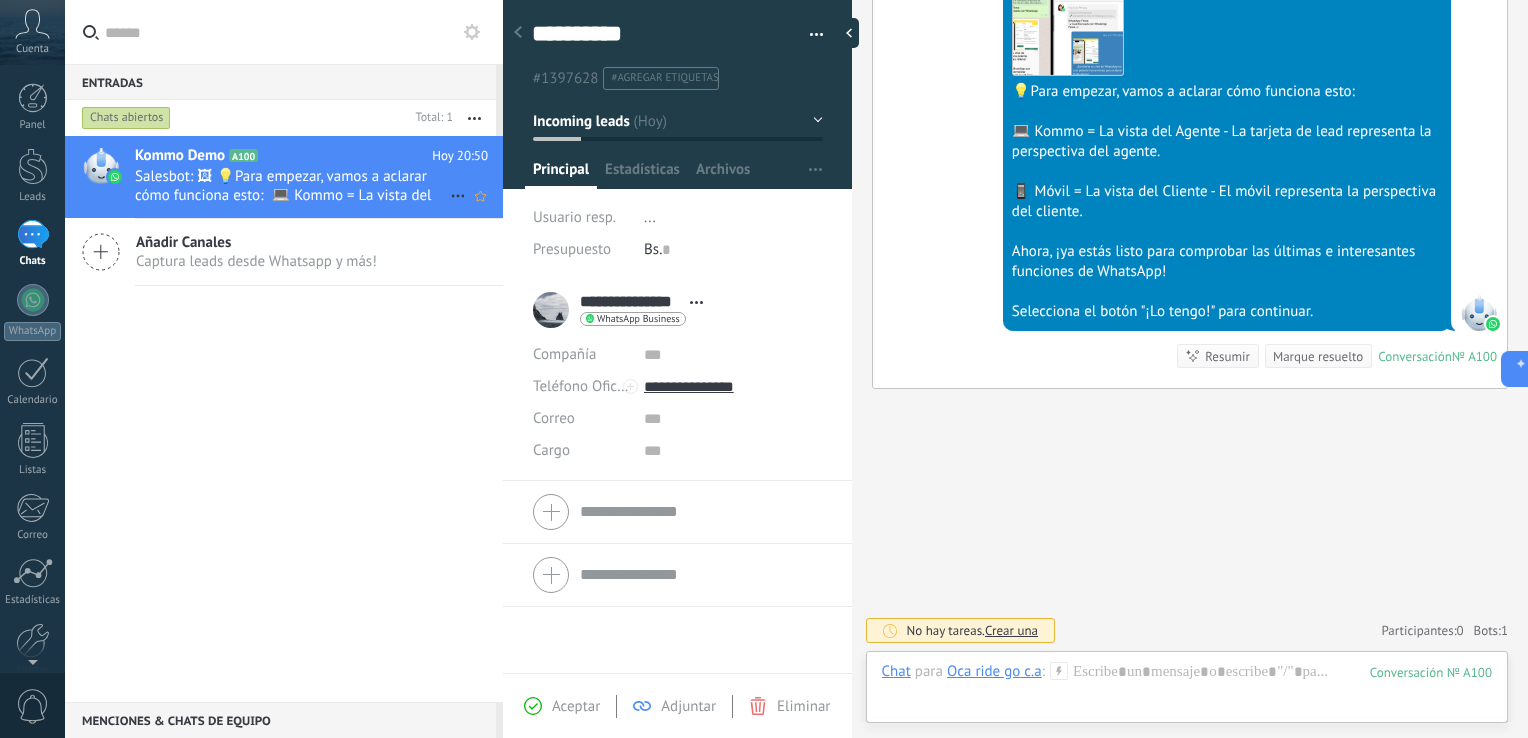 click on "Kommo Demo
A100
Hoy 20:50
Salesbot: 🖼 💡Para empezar, vamos a aclarar cómo funciona esto:
💻 Kommo = La vista del Agente - La tarjeta de lead representa la perspectiva del agente.
📱 Móvil = La vista del Cliente - El móvil representa la perspectiva del cliente.
Ahora, ¡ya estás listo para comprobar las últimas e interesantes funciones de WhatsApp!
Selecciona el botón "¡Lo tengo!" para continuar." at bounding box center (319, 177) 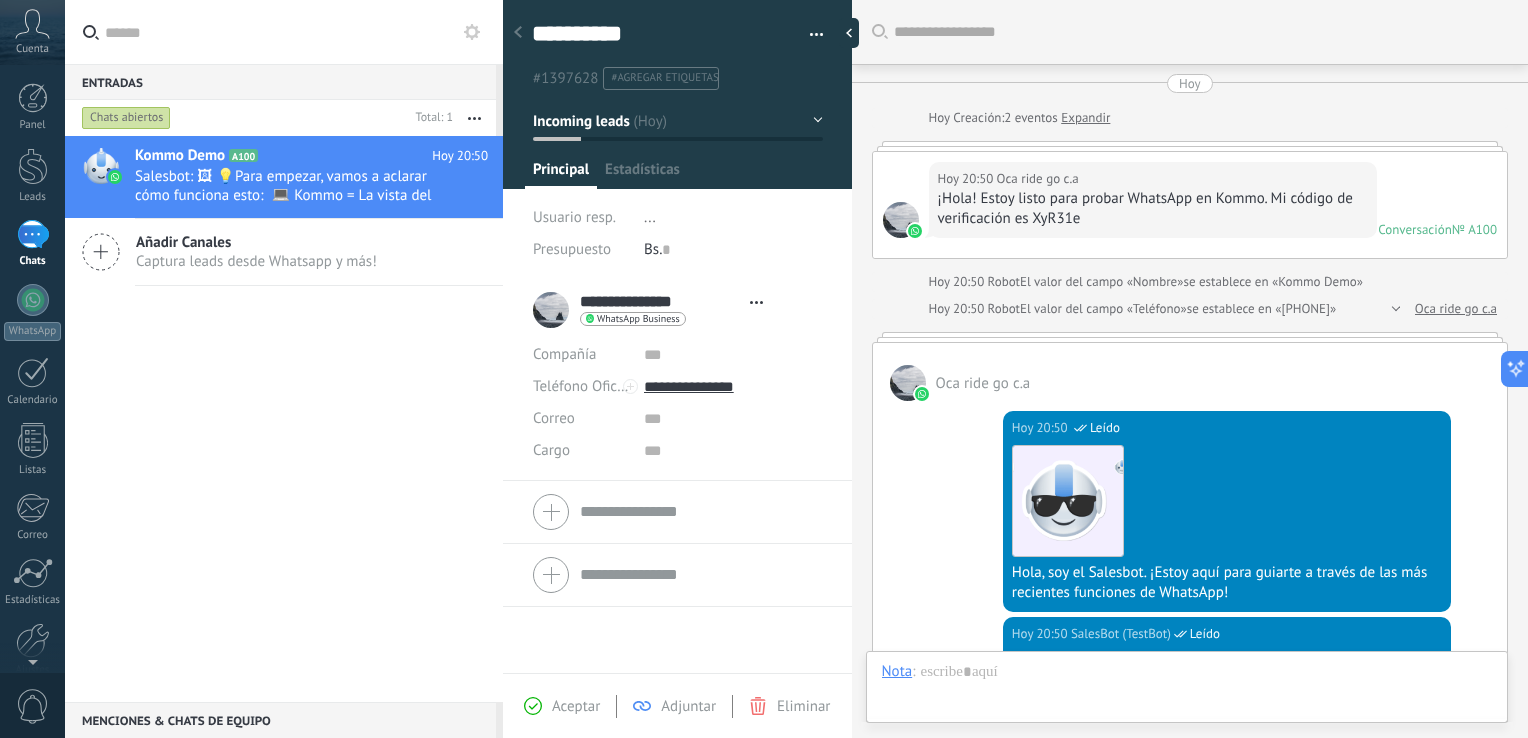 type on "**********" 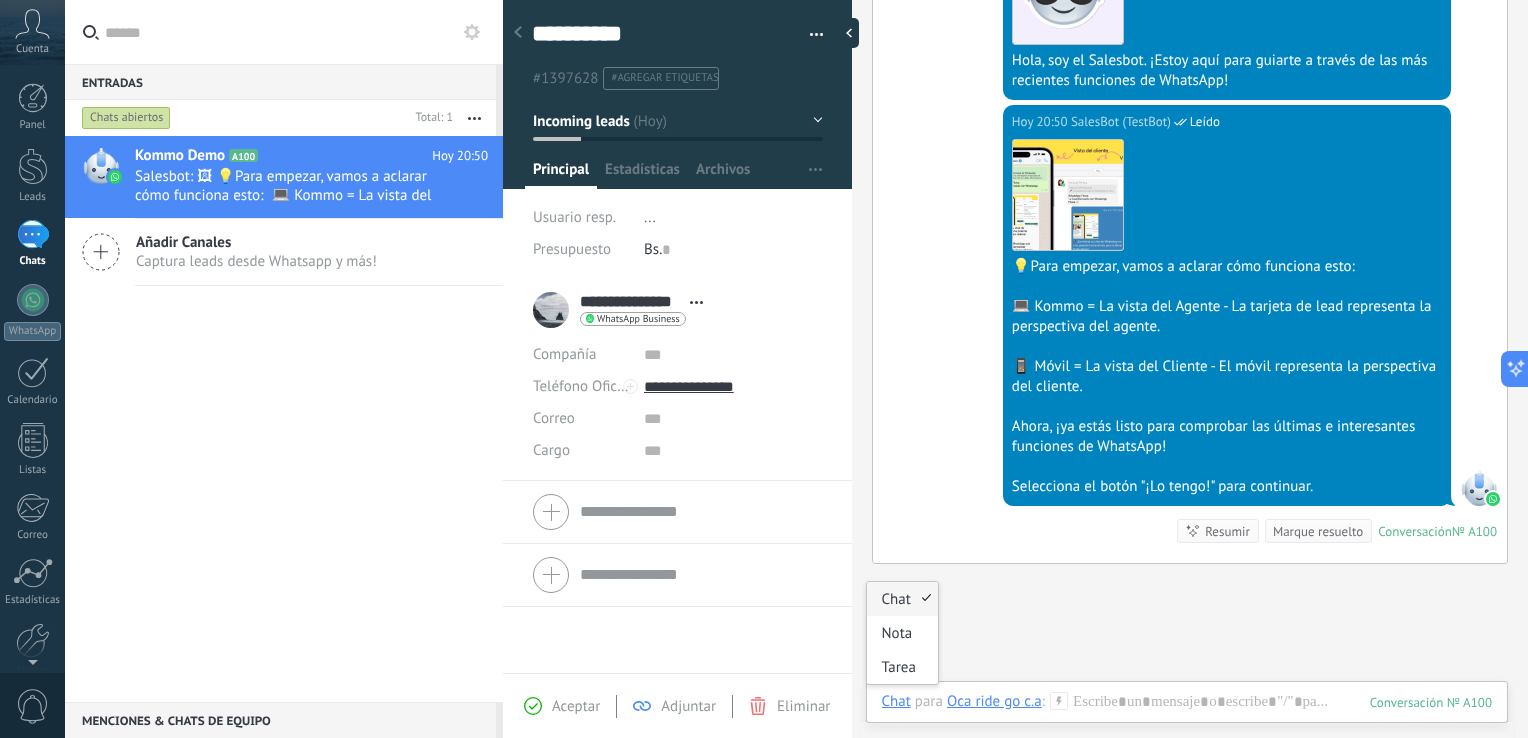 click on "Chat" at bounding box center (902, 599) 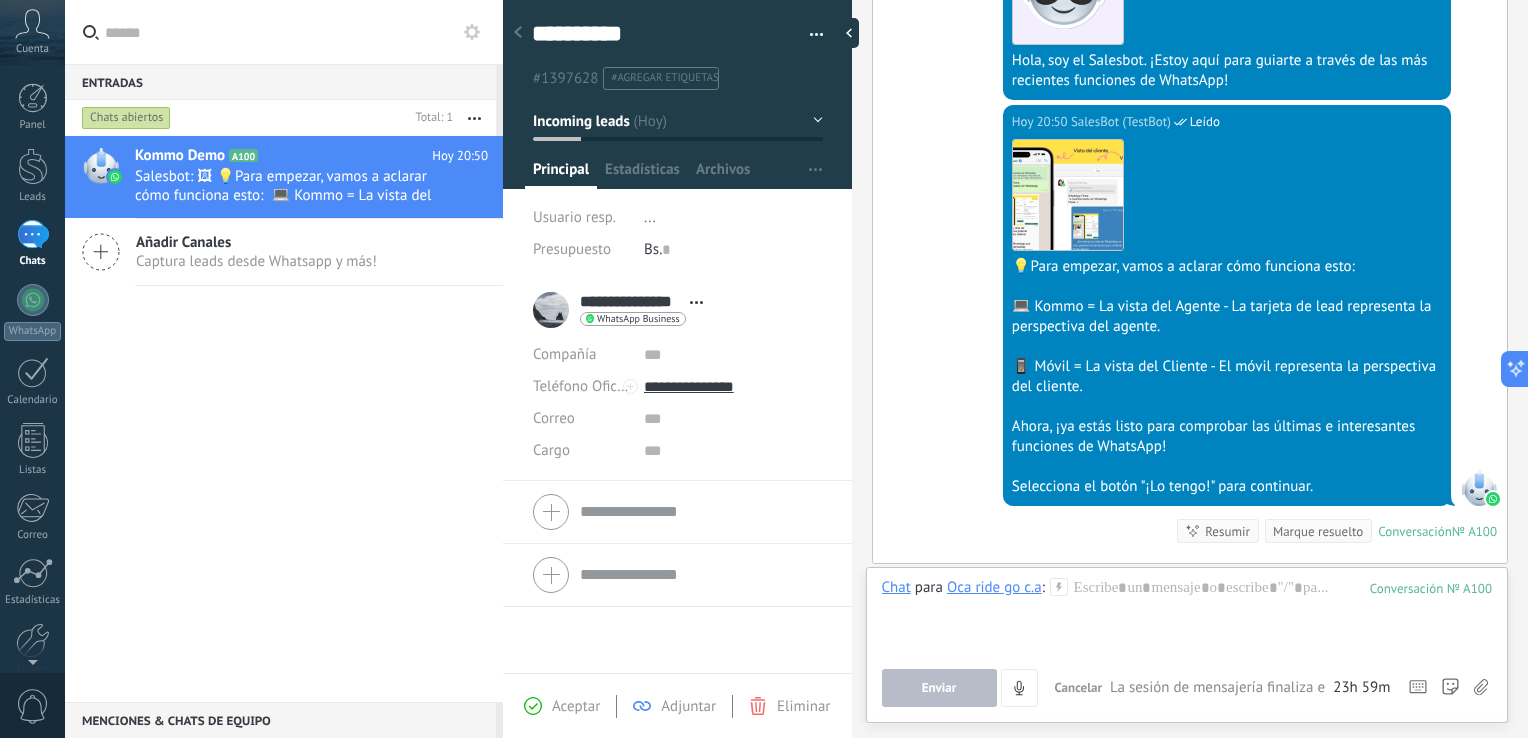 click at bounding box center (1187, 616) 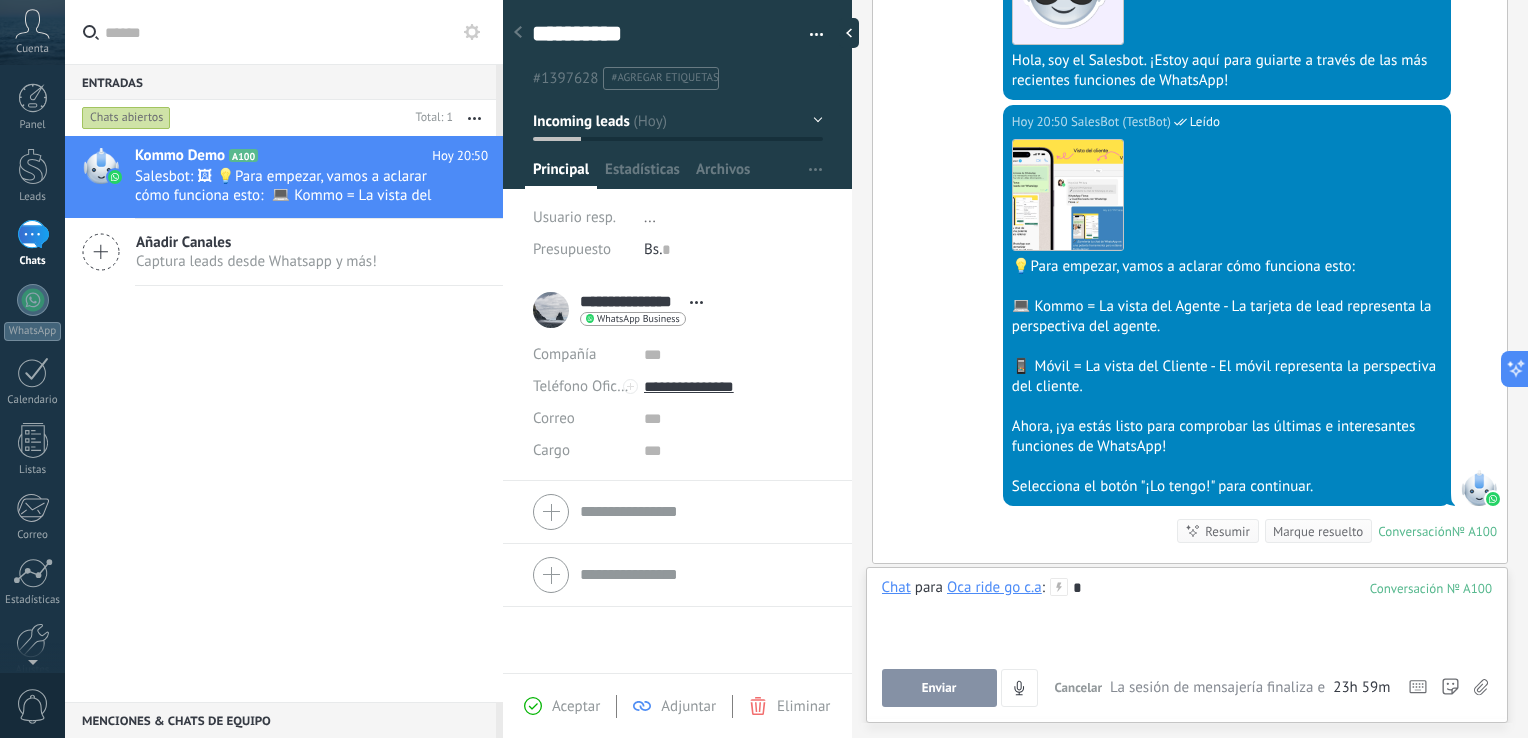 type 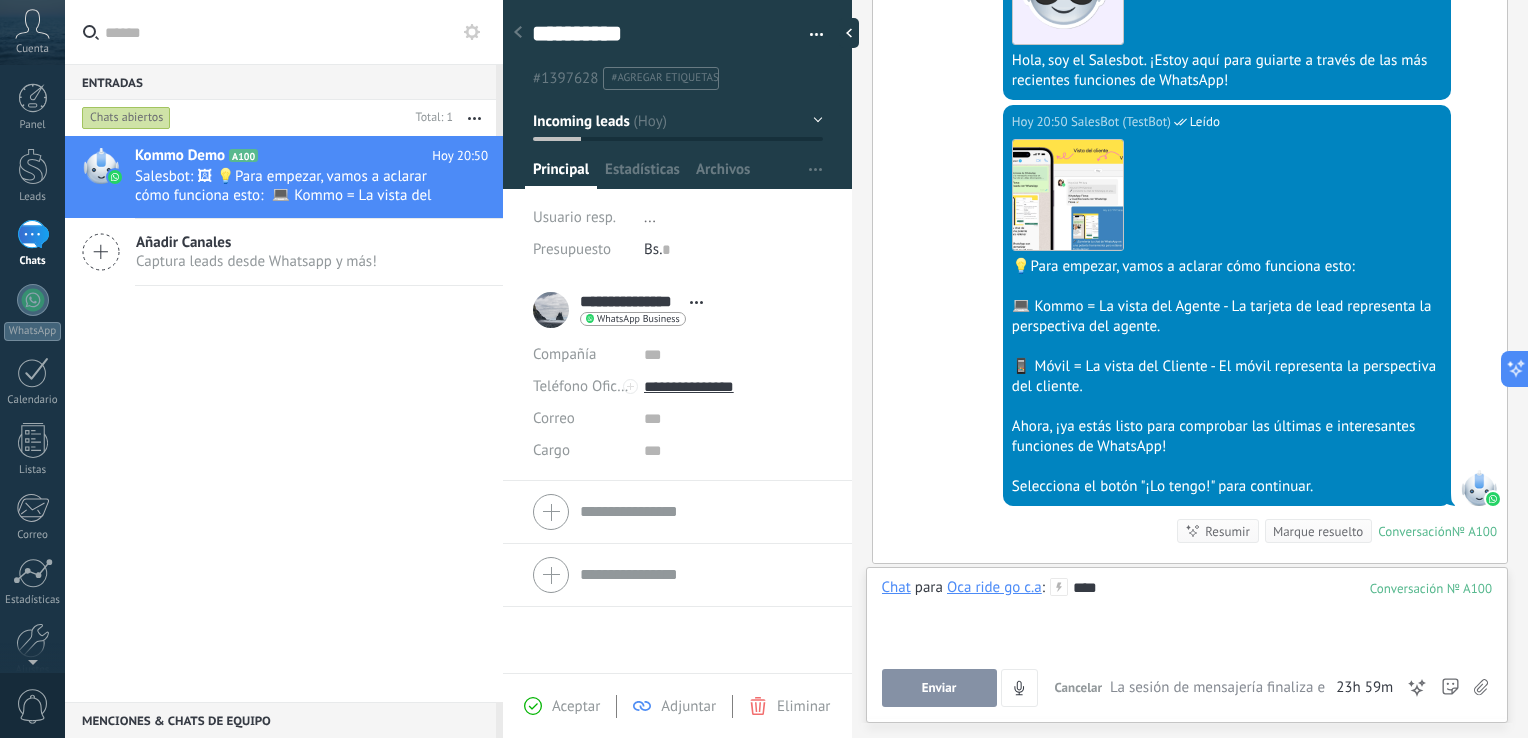 click on "Enviar" at bounding box center (939, 688) 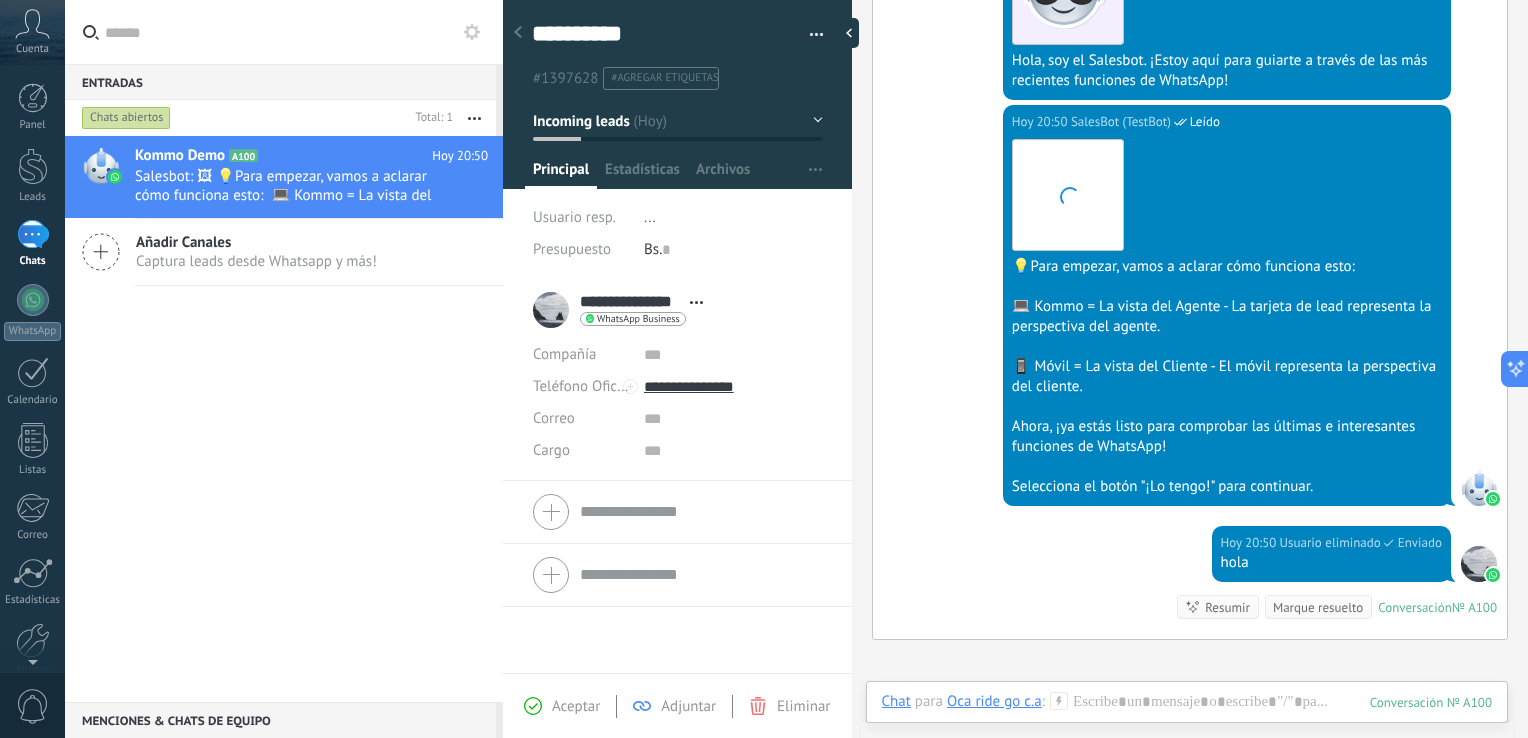 scroll, scrollTop: 796, scrollLeft: 0, axis: vertical 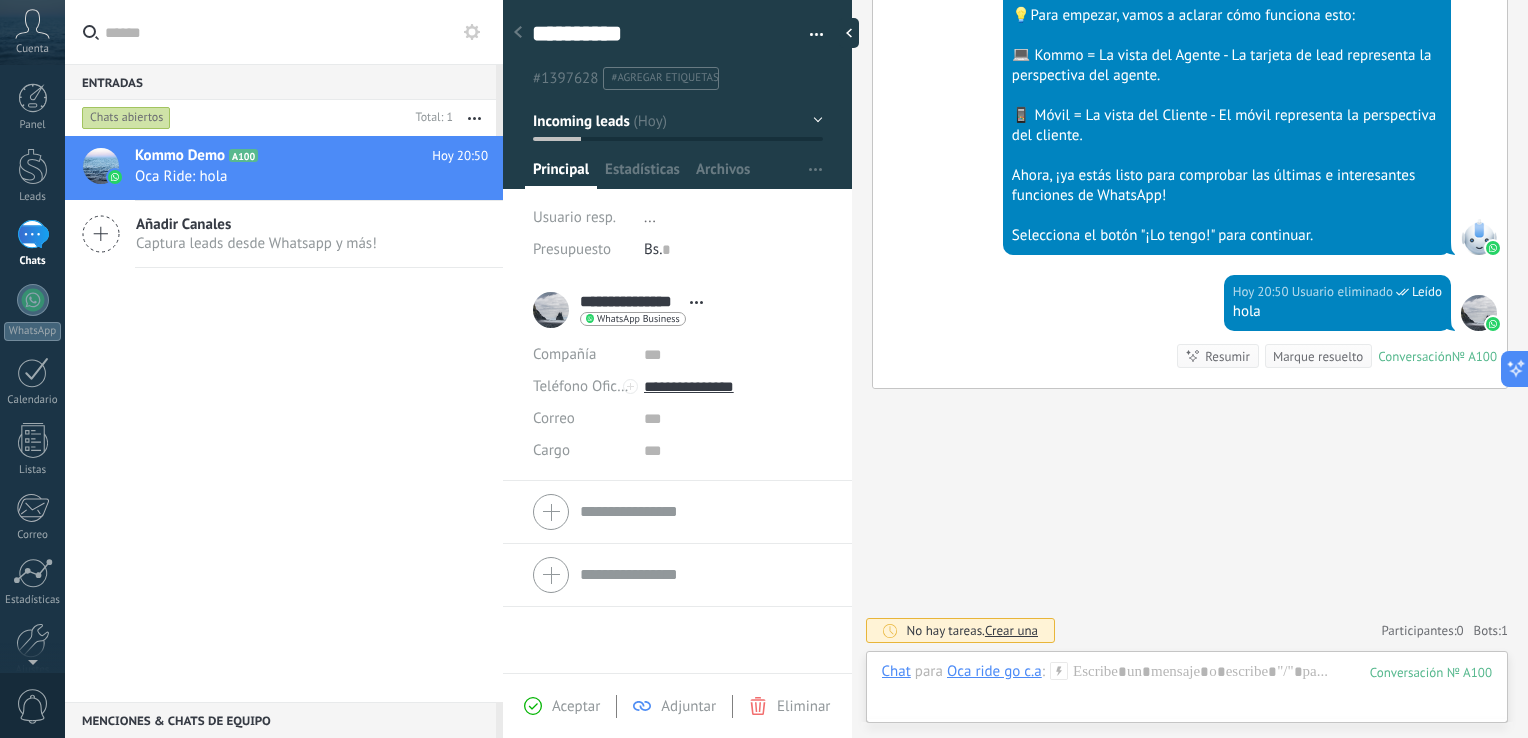 click on "Aceptar" at bounding box center (576, 706) 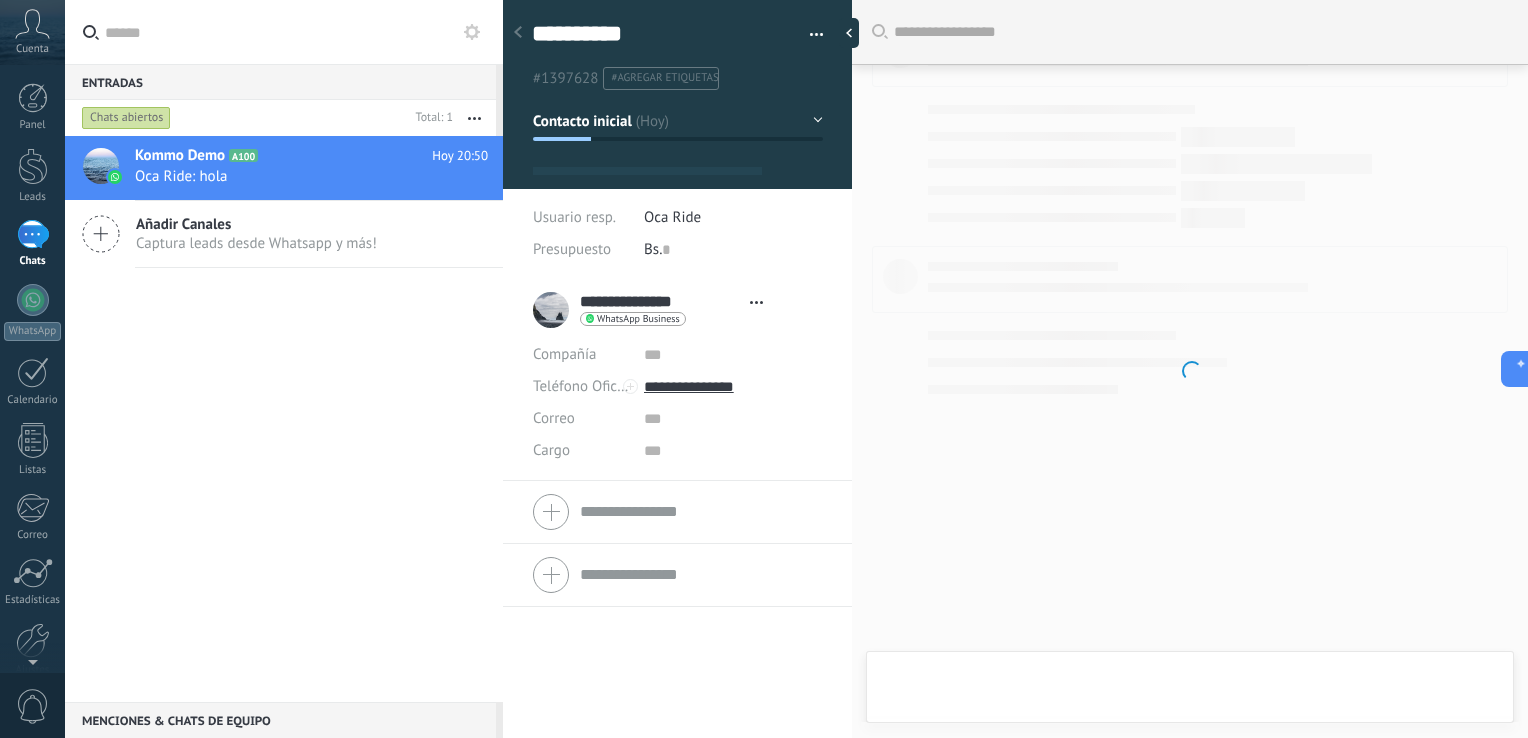 type on "**********" 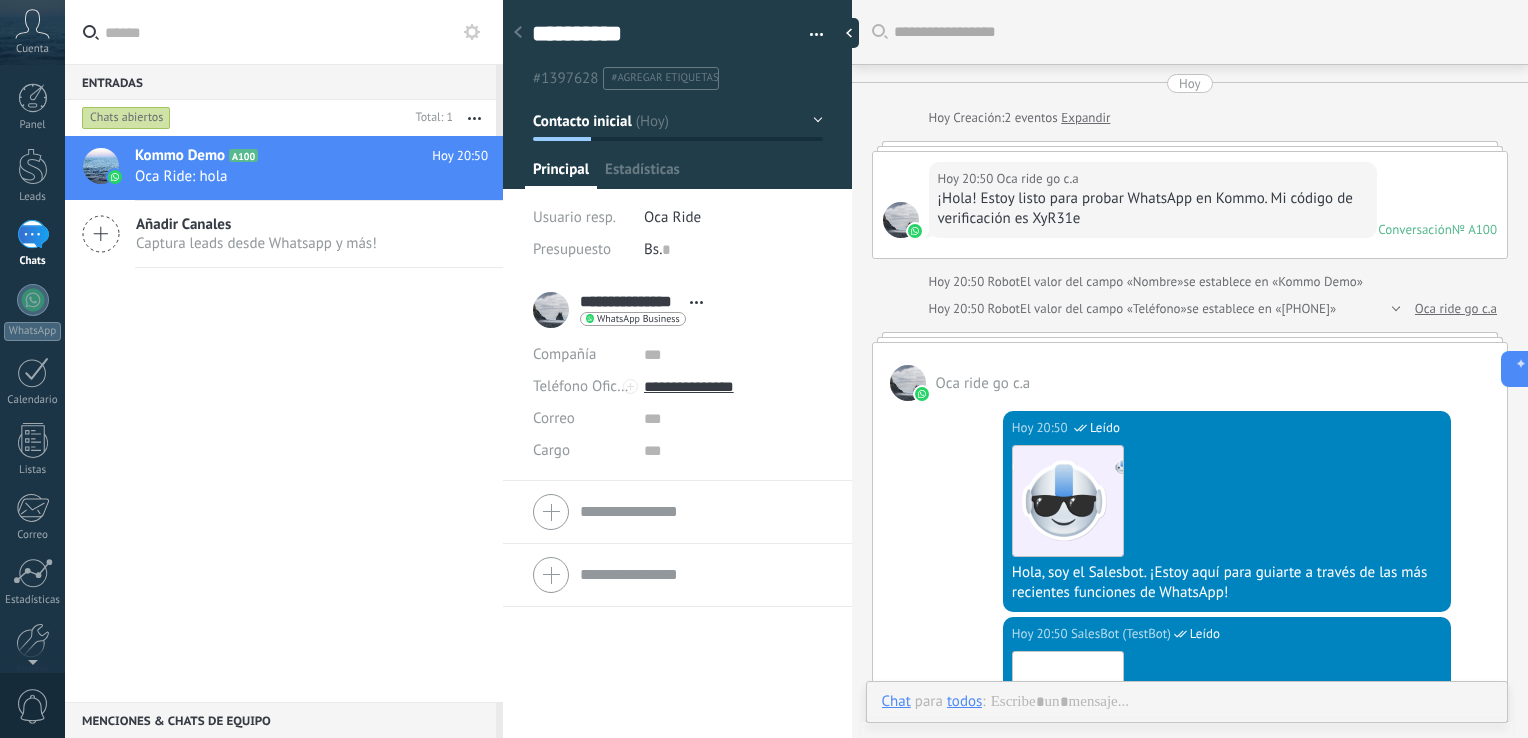scroll, scrollTop: 760, scrollLeft: 0, axis: vertical 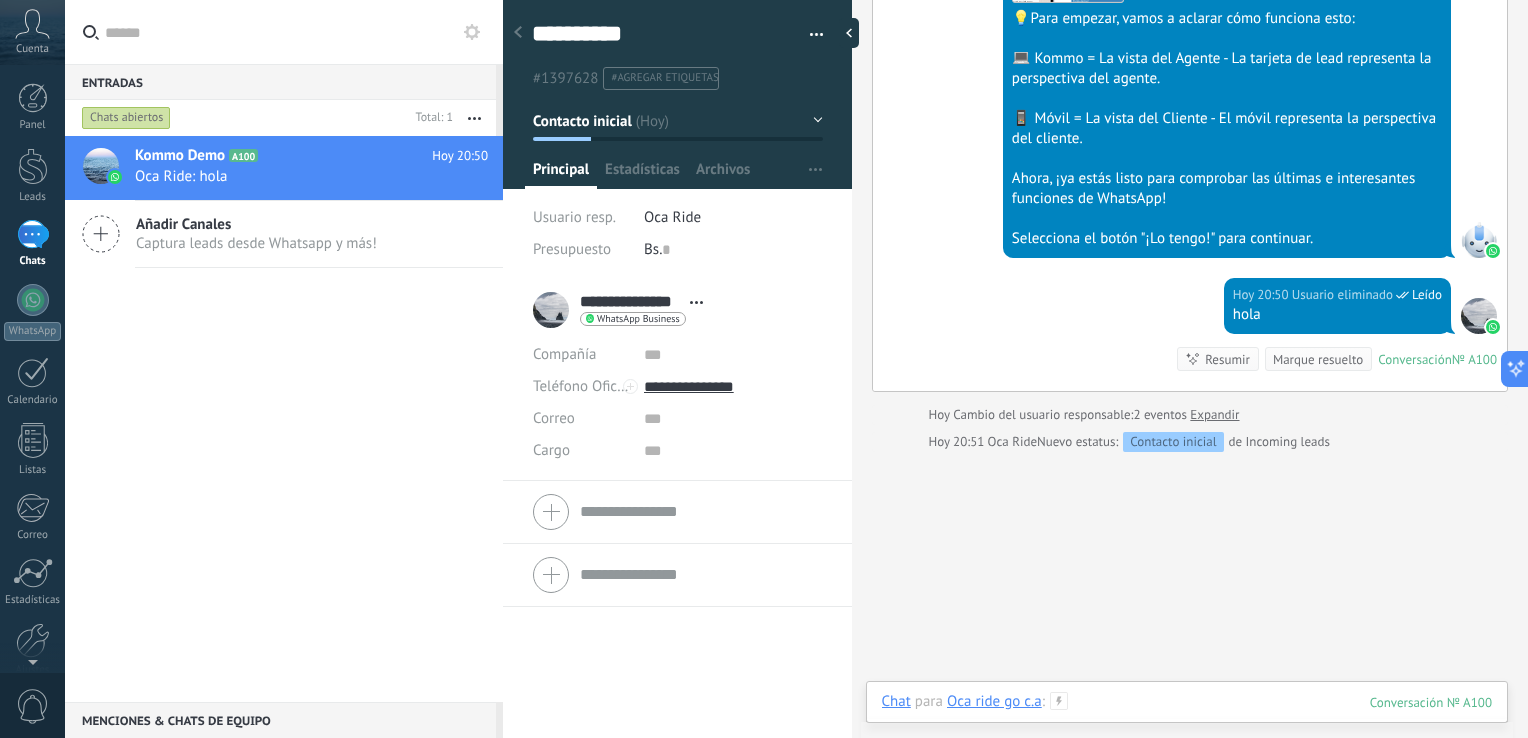click at bounding box center (1187, 722) 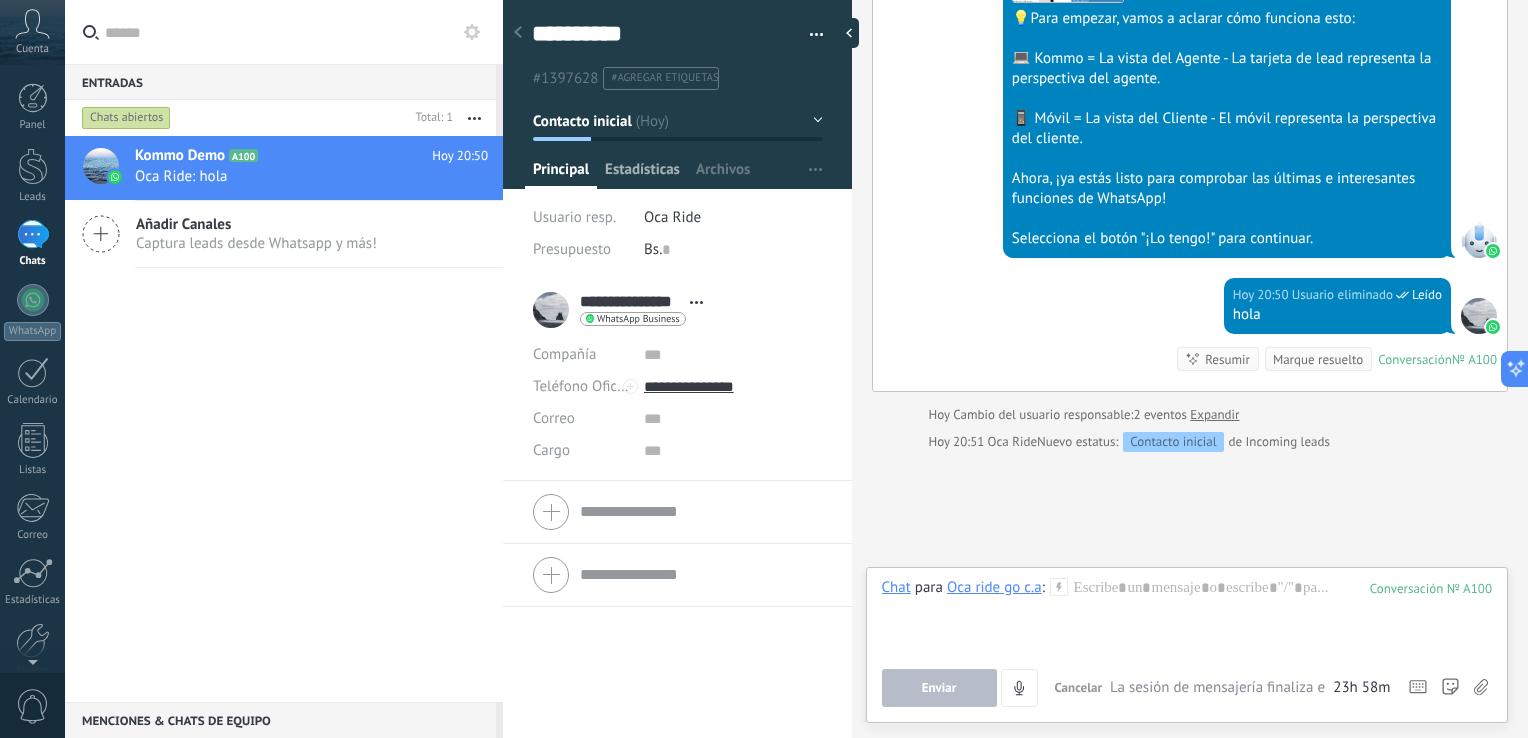 click on "Estadísticas" at bounding box center [642, 174] 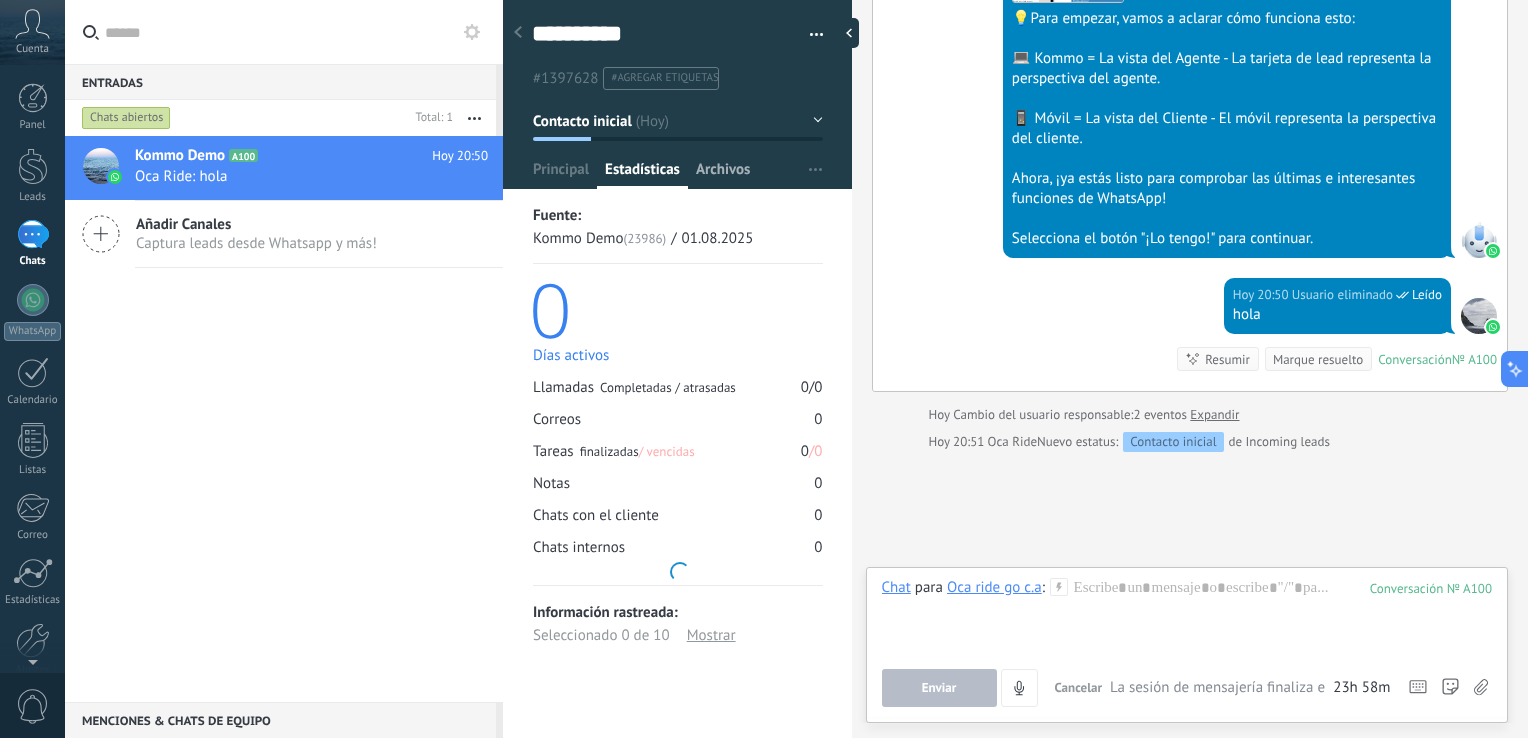 click on "Archivos" at bounding box center (723, 174) 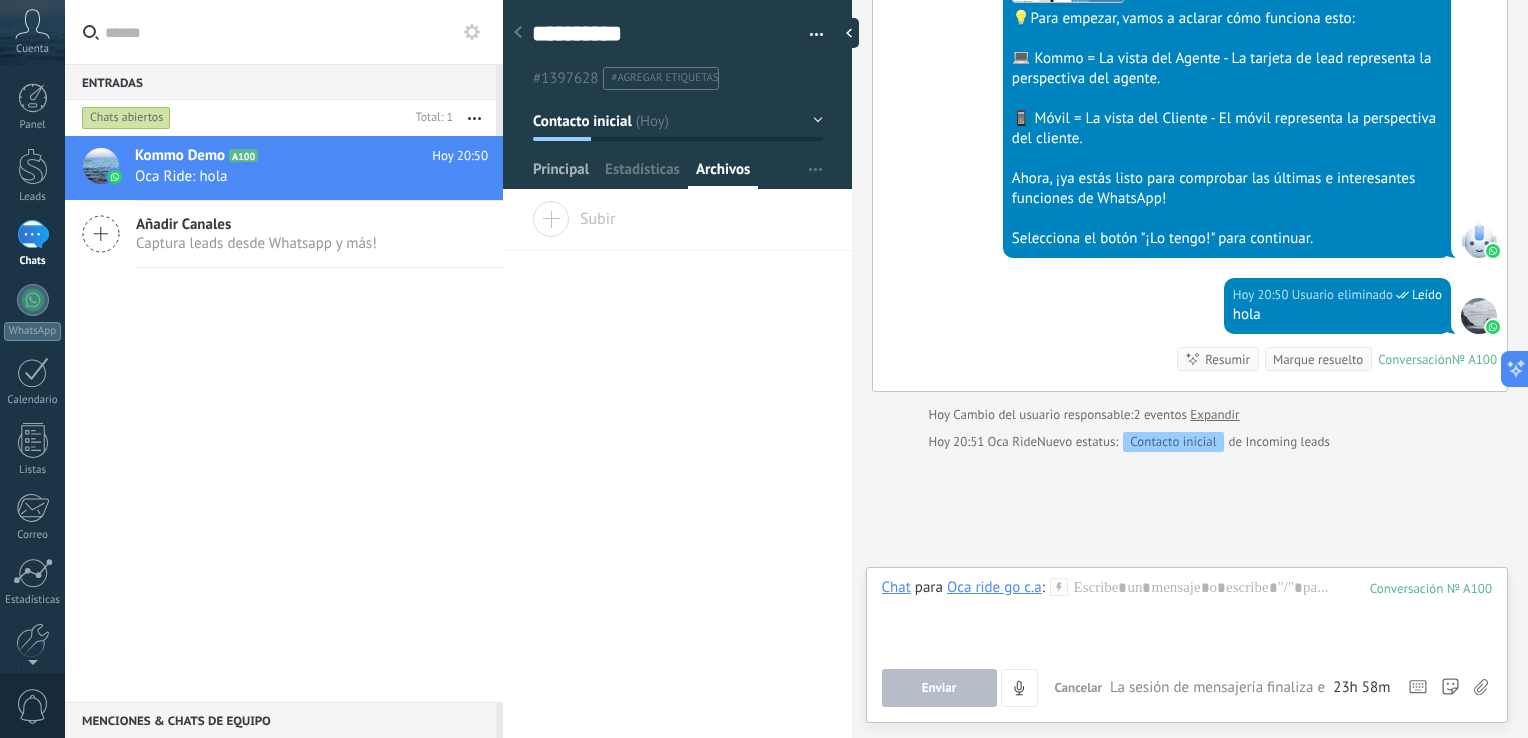 click on "Principal" at bounding box center [561, 174] 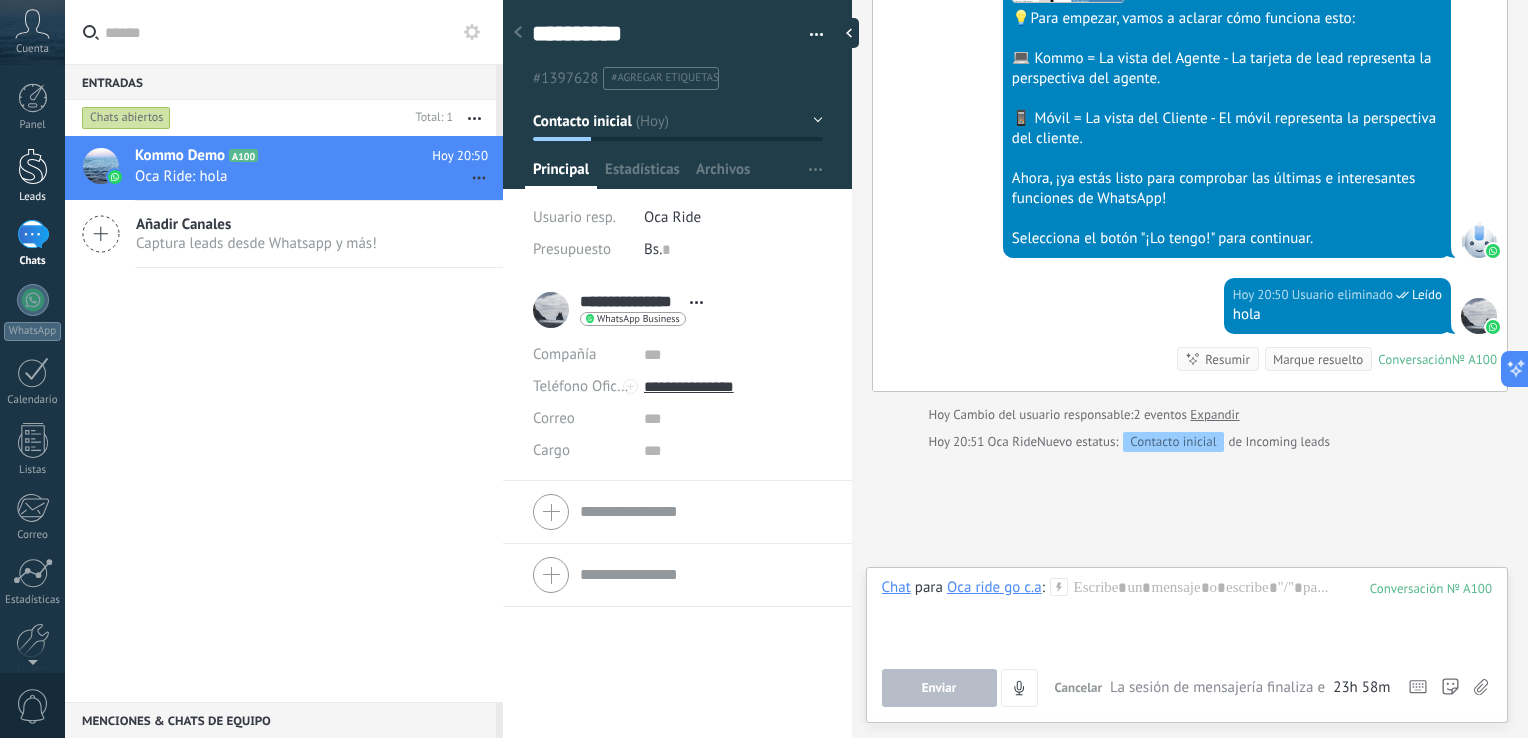 click on "Leads" at bounding box center (32, 176) 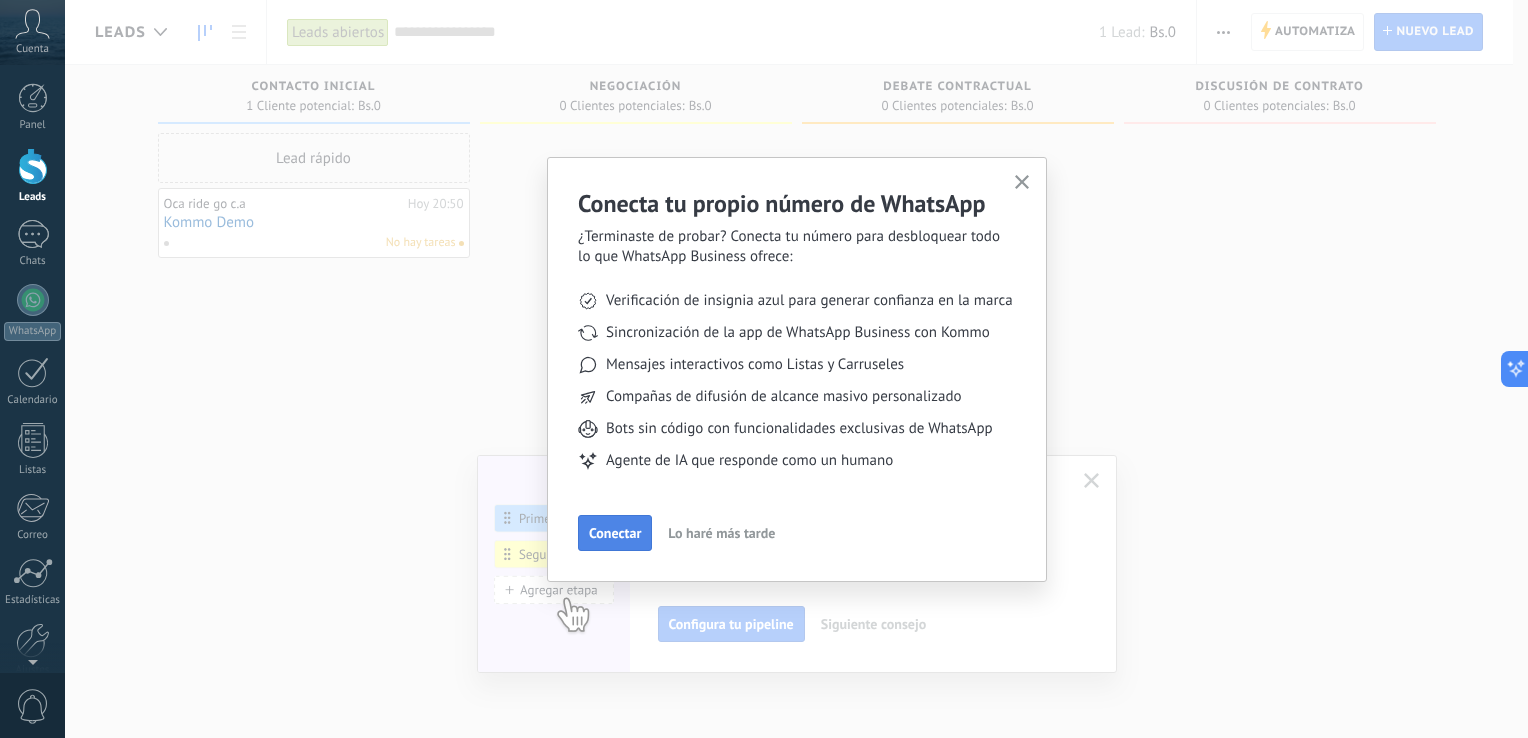 click on "Conectar" at bounding box center [615, 533] 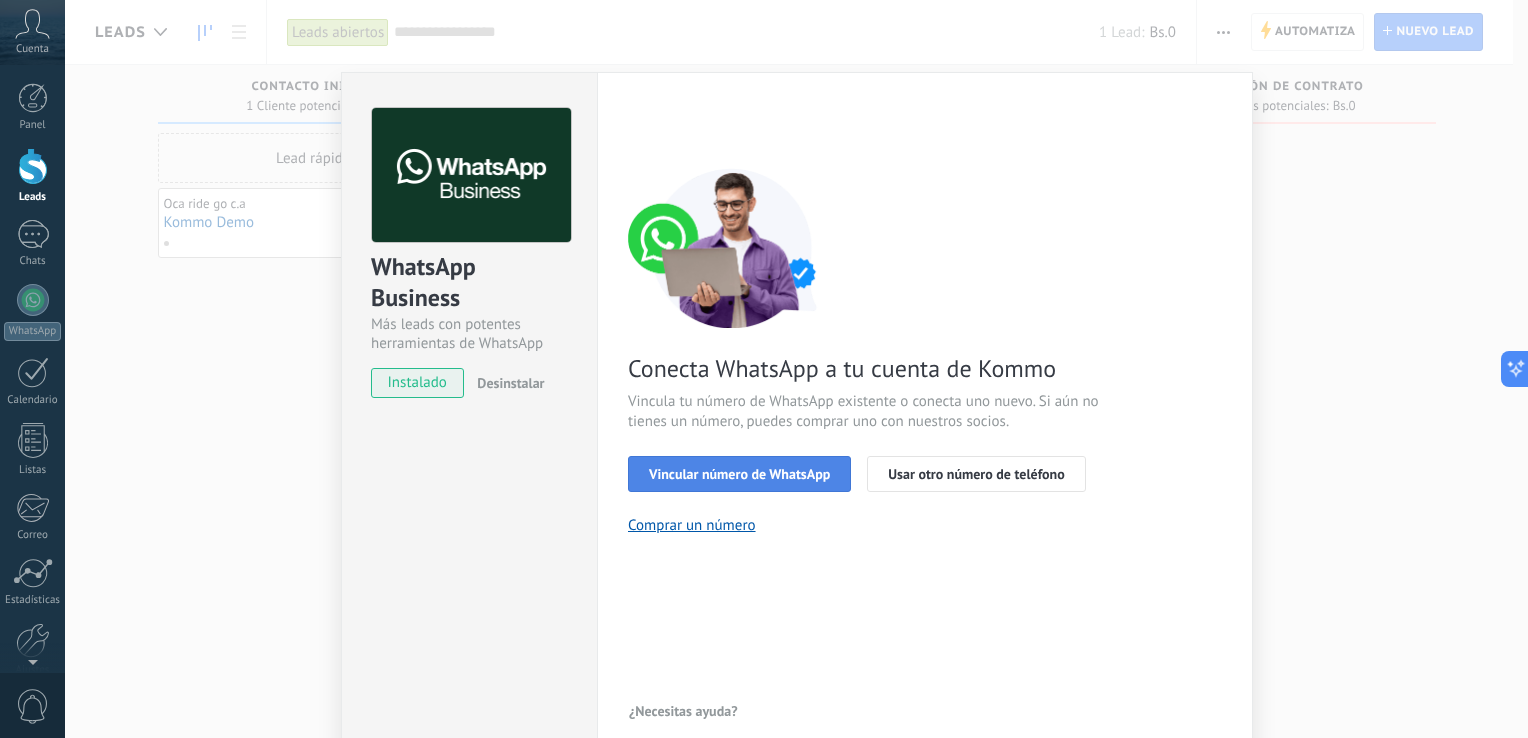 click on "Vincular número de WhatsApp" at bounding box center [739, 474] 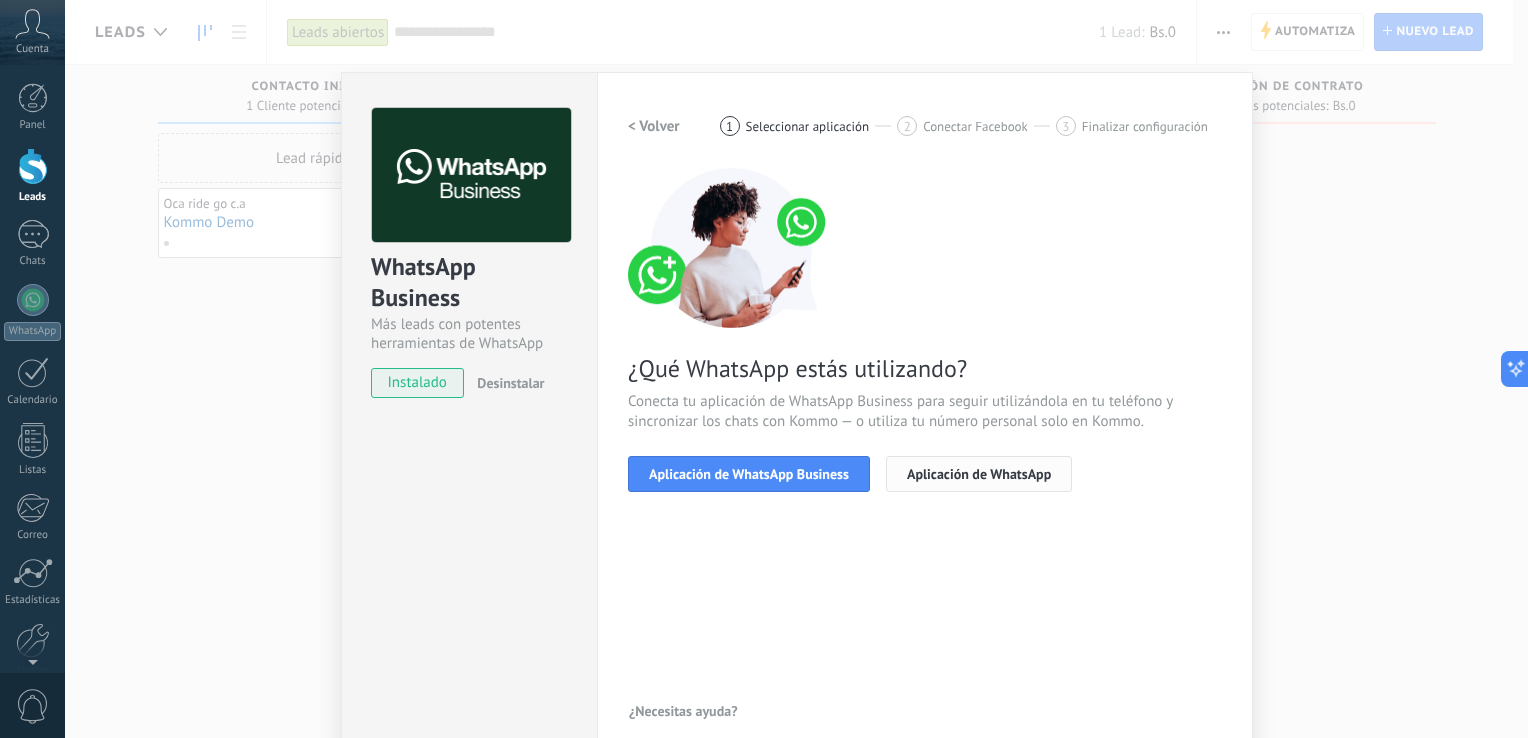 click on "Aplicación de WhatsApp" at bounding box center [979, 474] 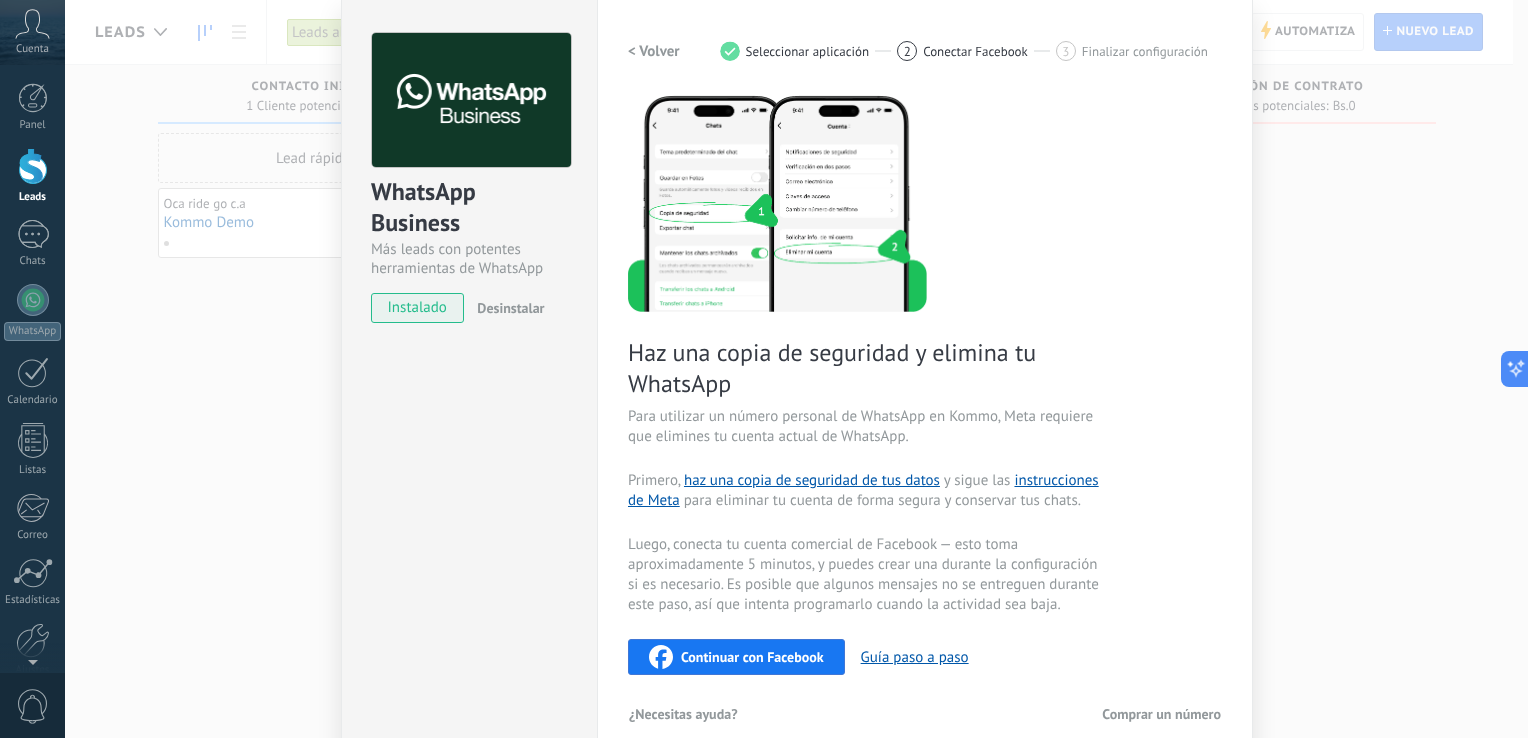 scroll, scrollTop: 100, scrollLeft: 0, axis: vertical 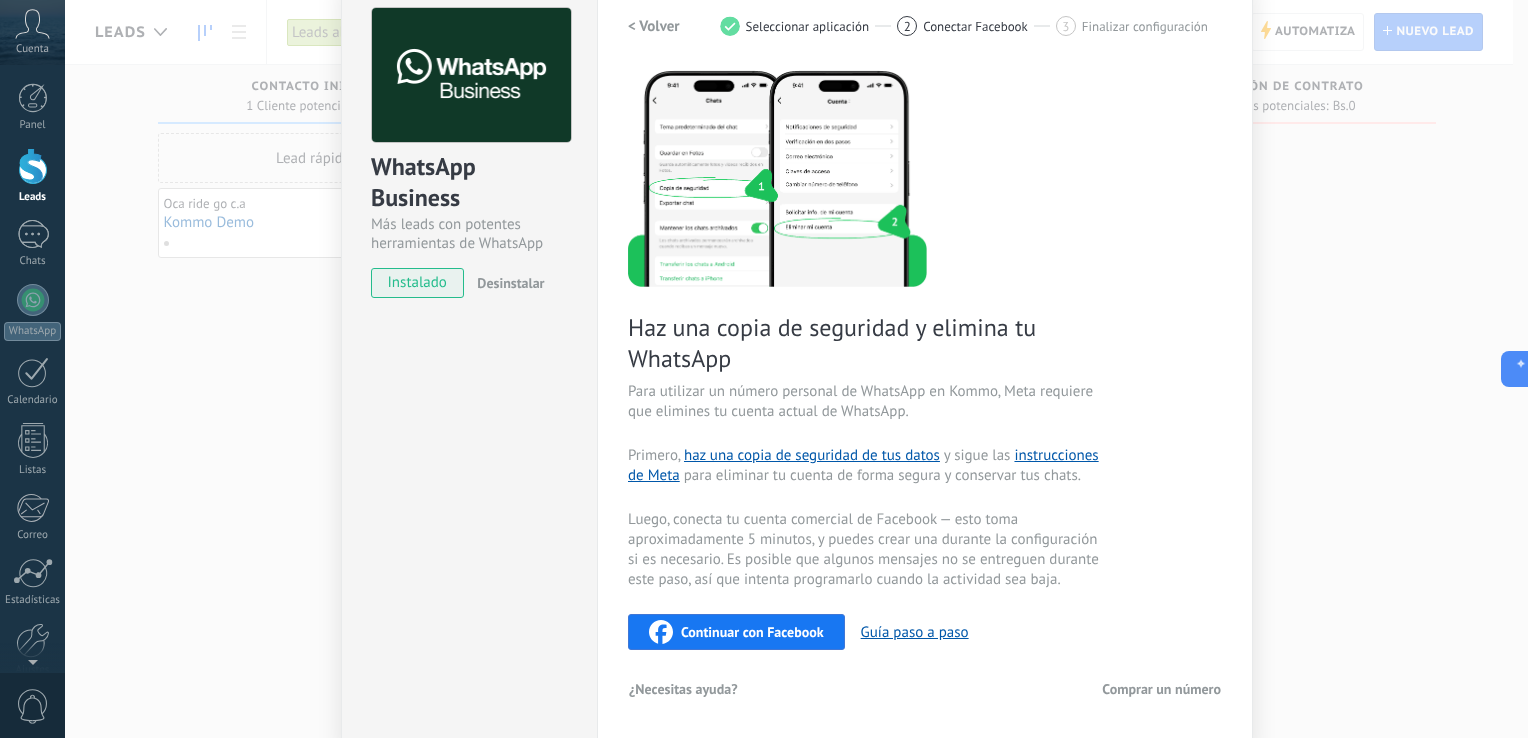 click on "Continuar con Facebook" at bounding box center (752, 632) 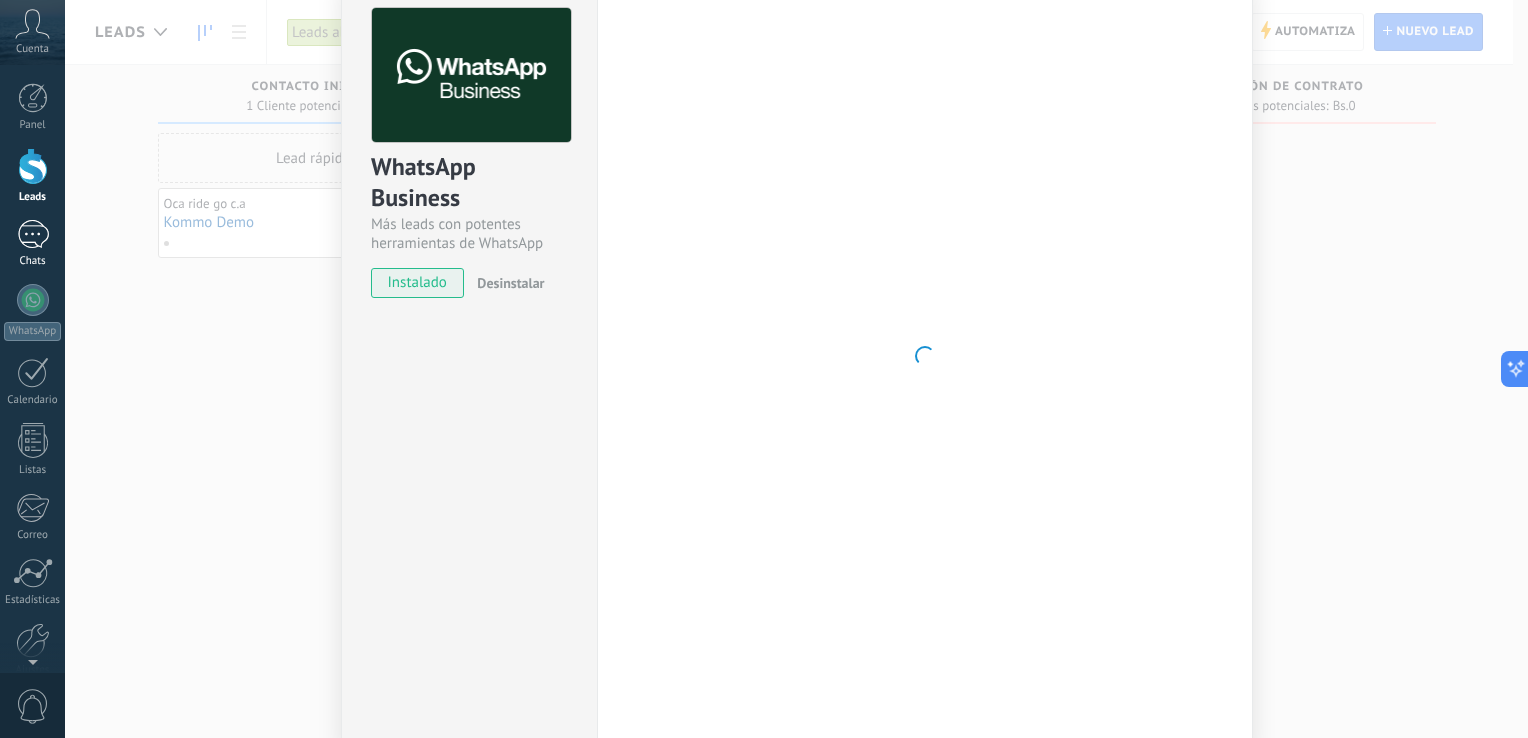 click on "1
Chats" at bounding box center (32, 244) 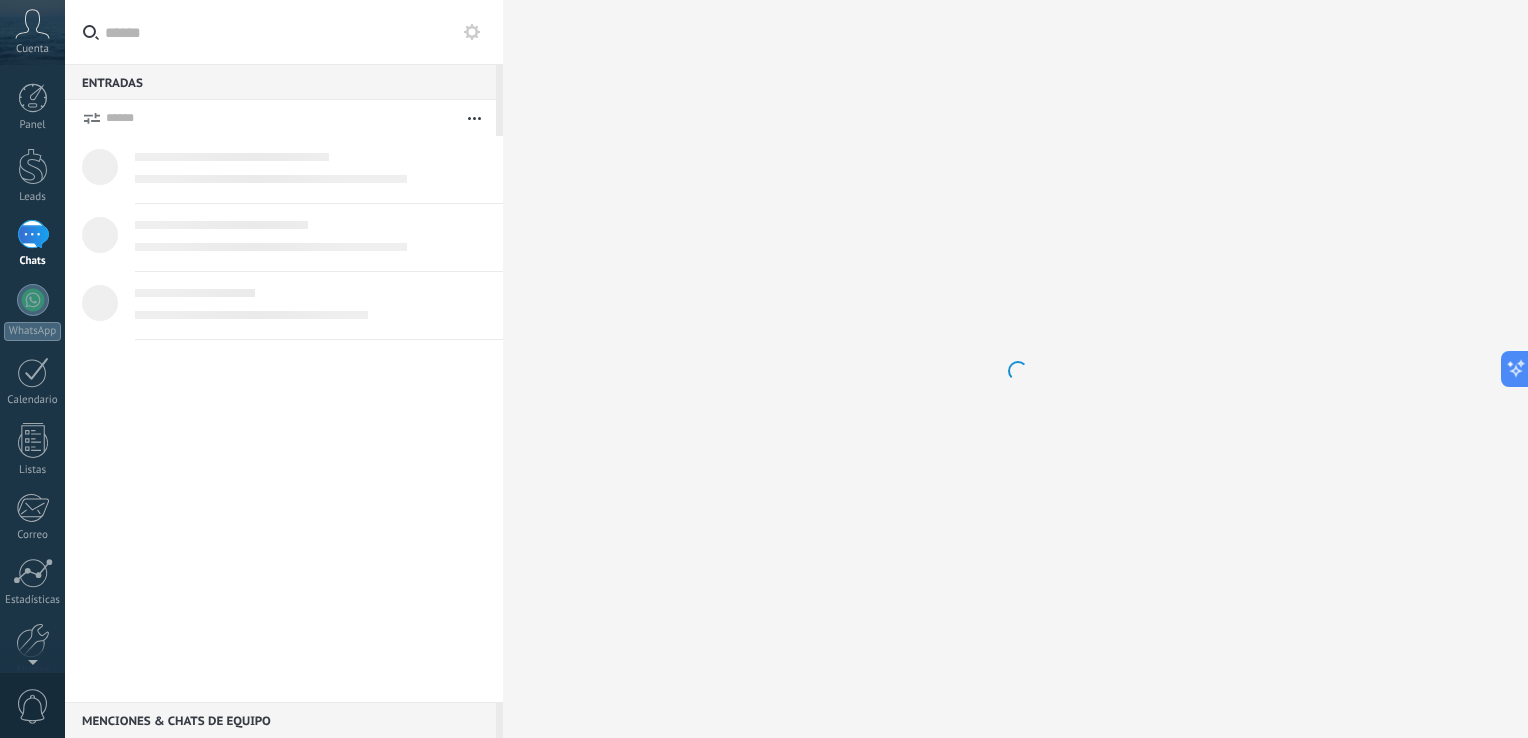 scroll, scrollTop: 0, scrollLeft: 0, axis: both 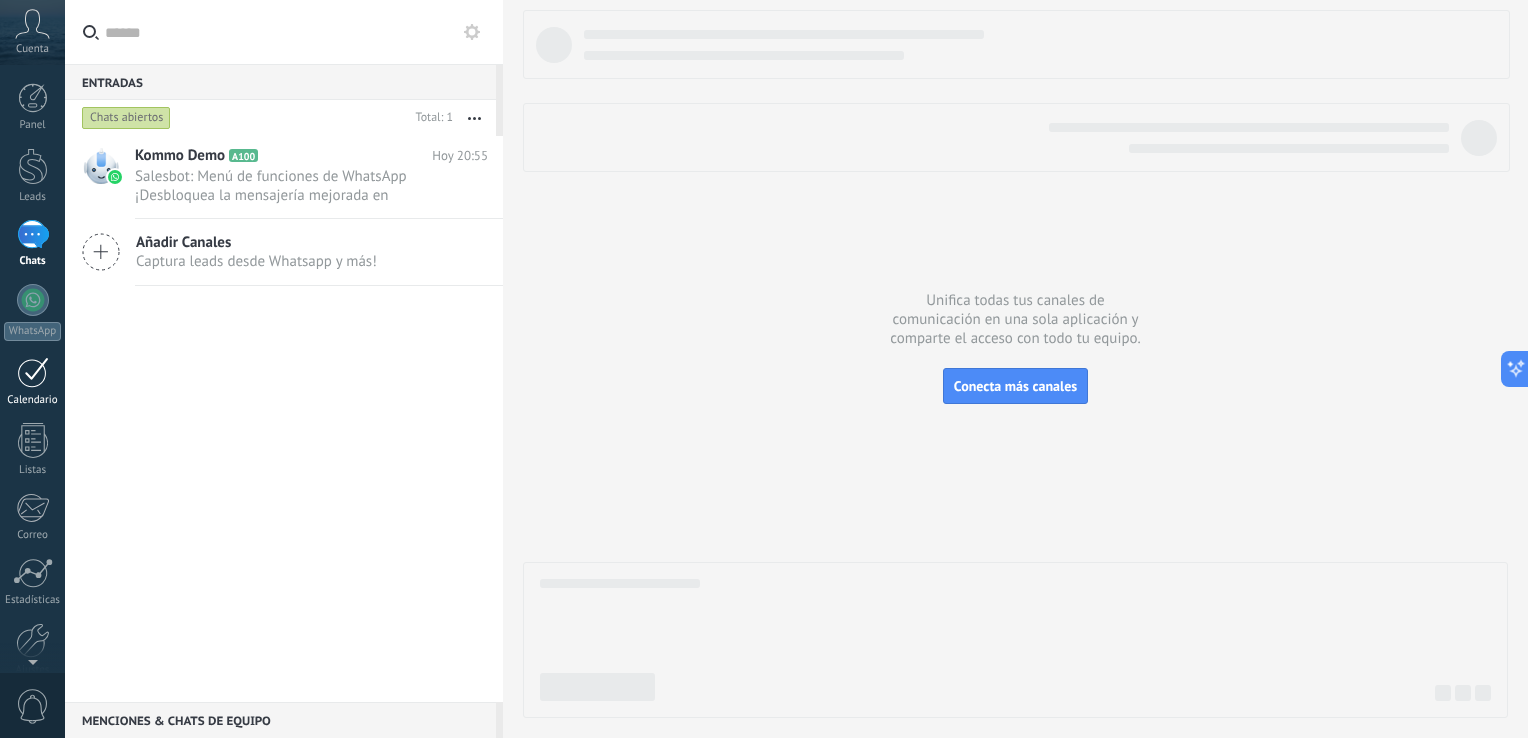 click on "Calendario" at bounding box center [33, 400] 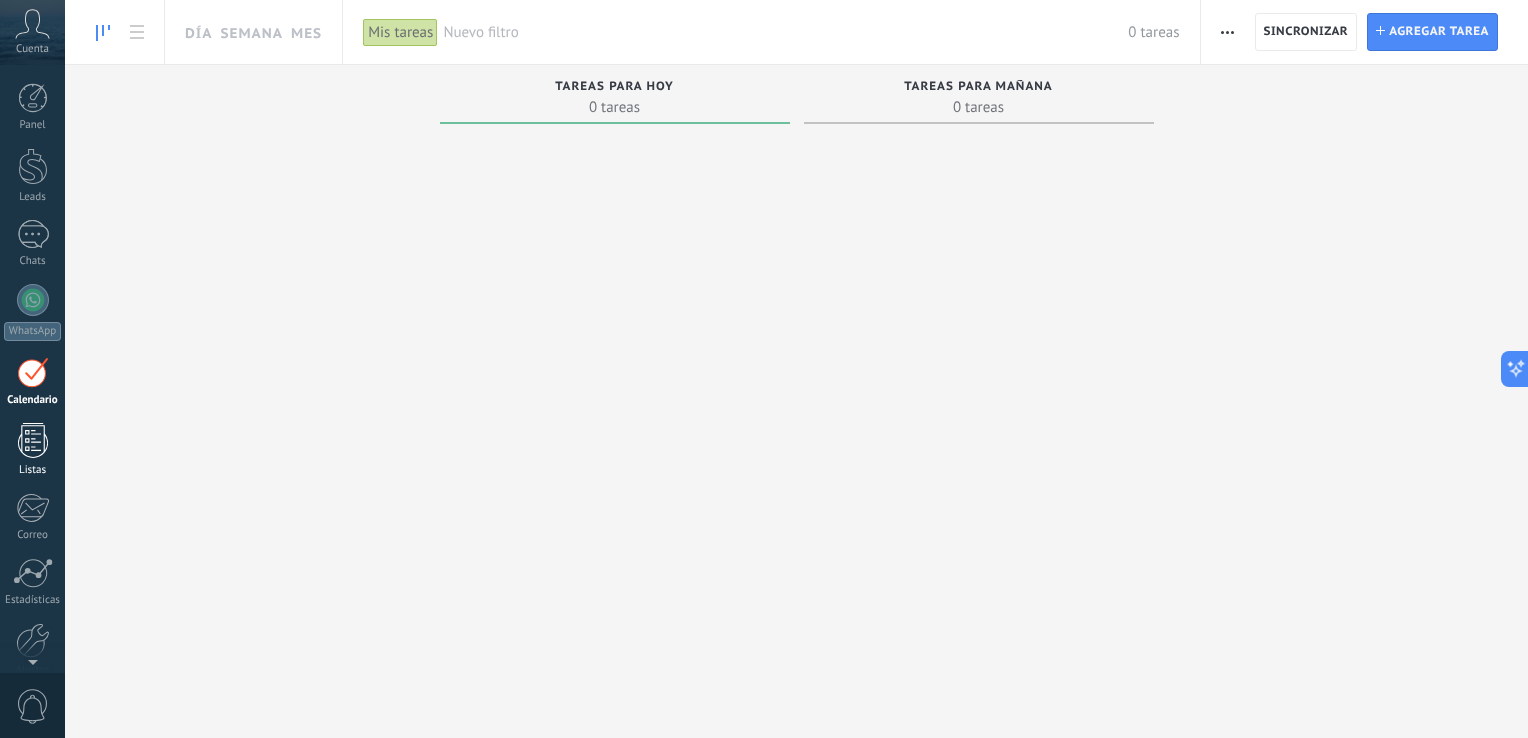 click on "Listas" at bounding box center (32, 450) 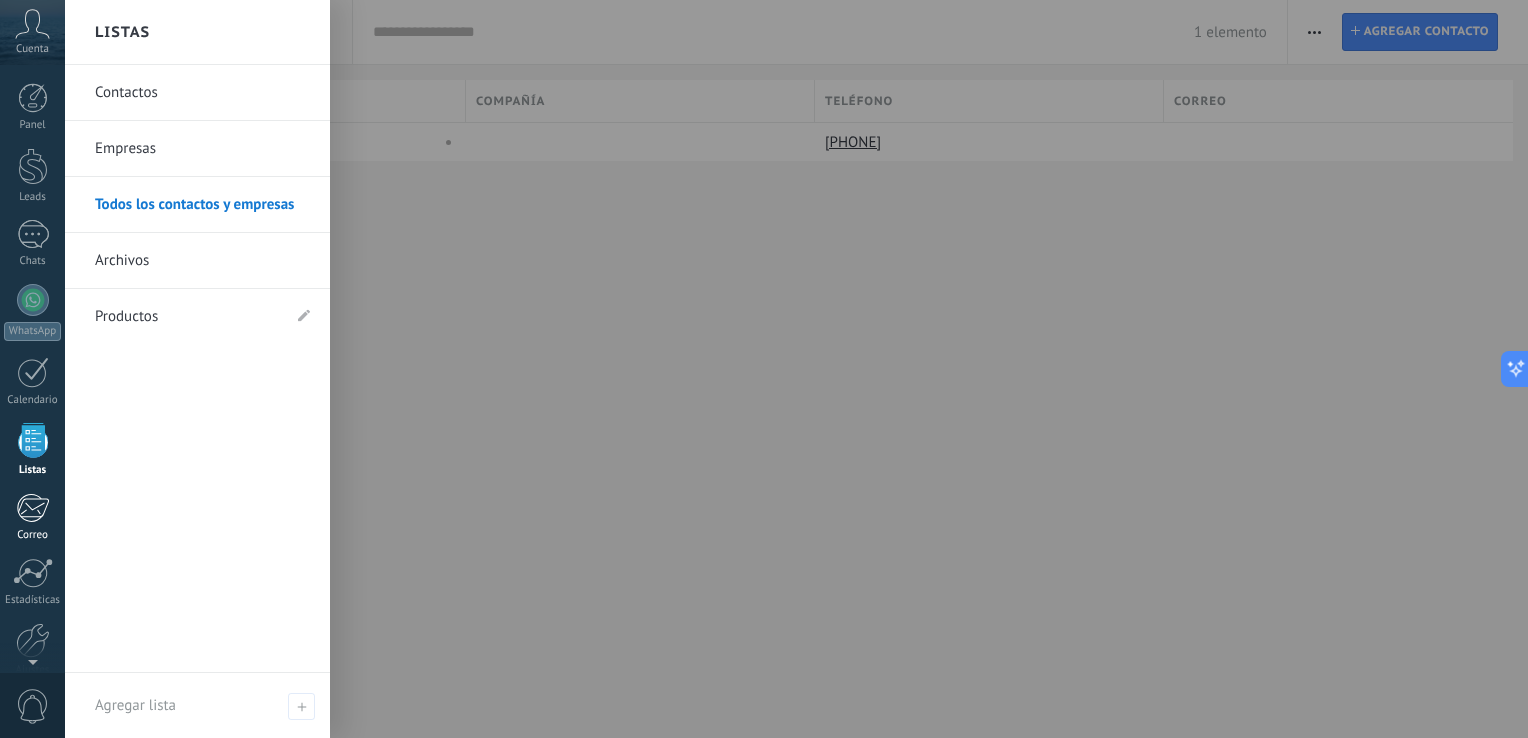click at bounding box center [32, 508] 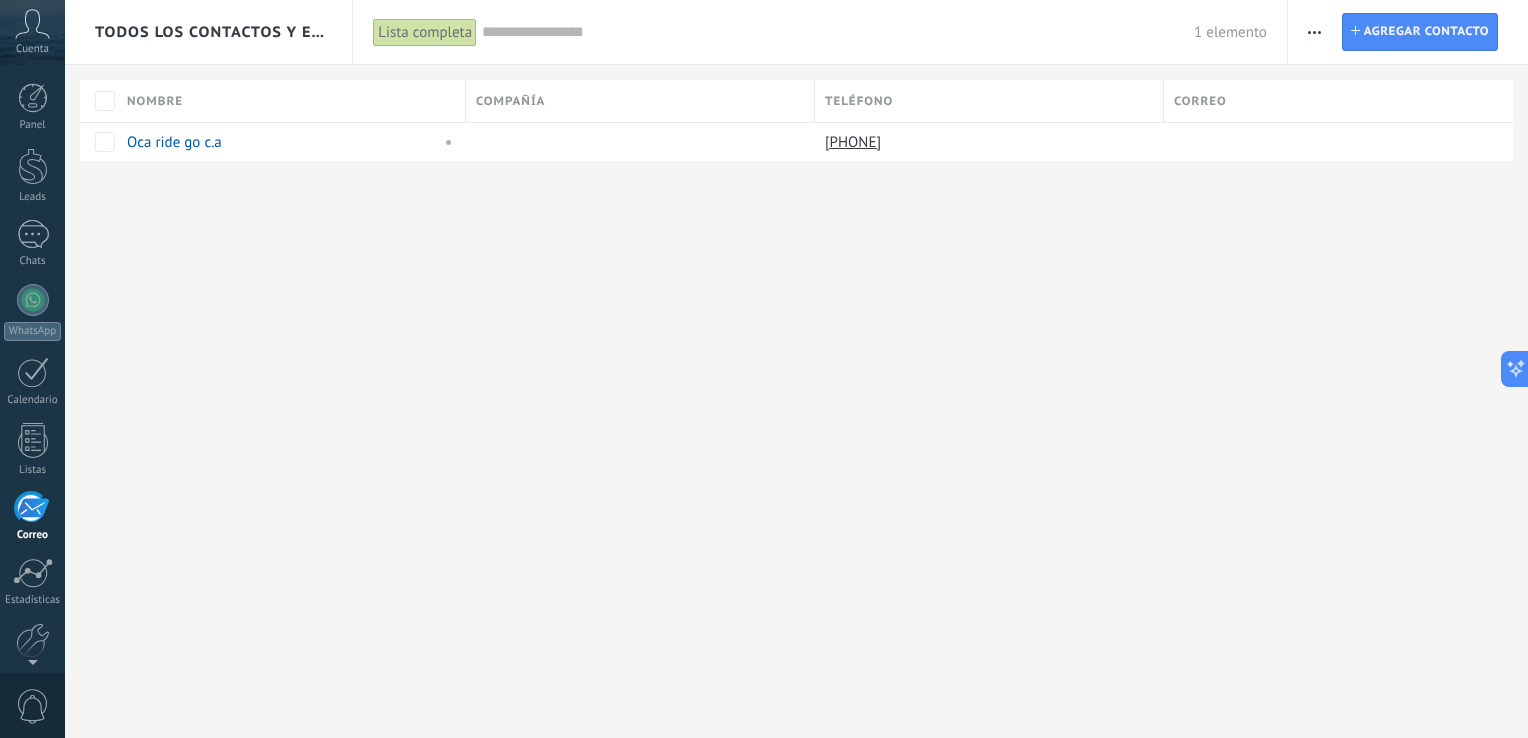 click on "Correo" at bounding box center (32, 517) 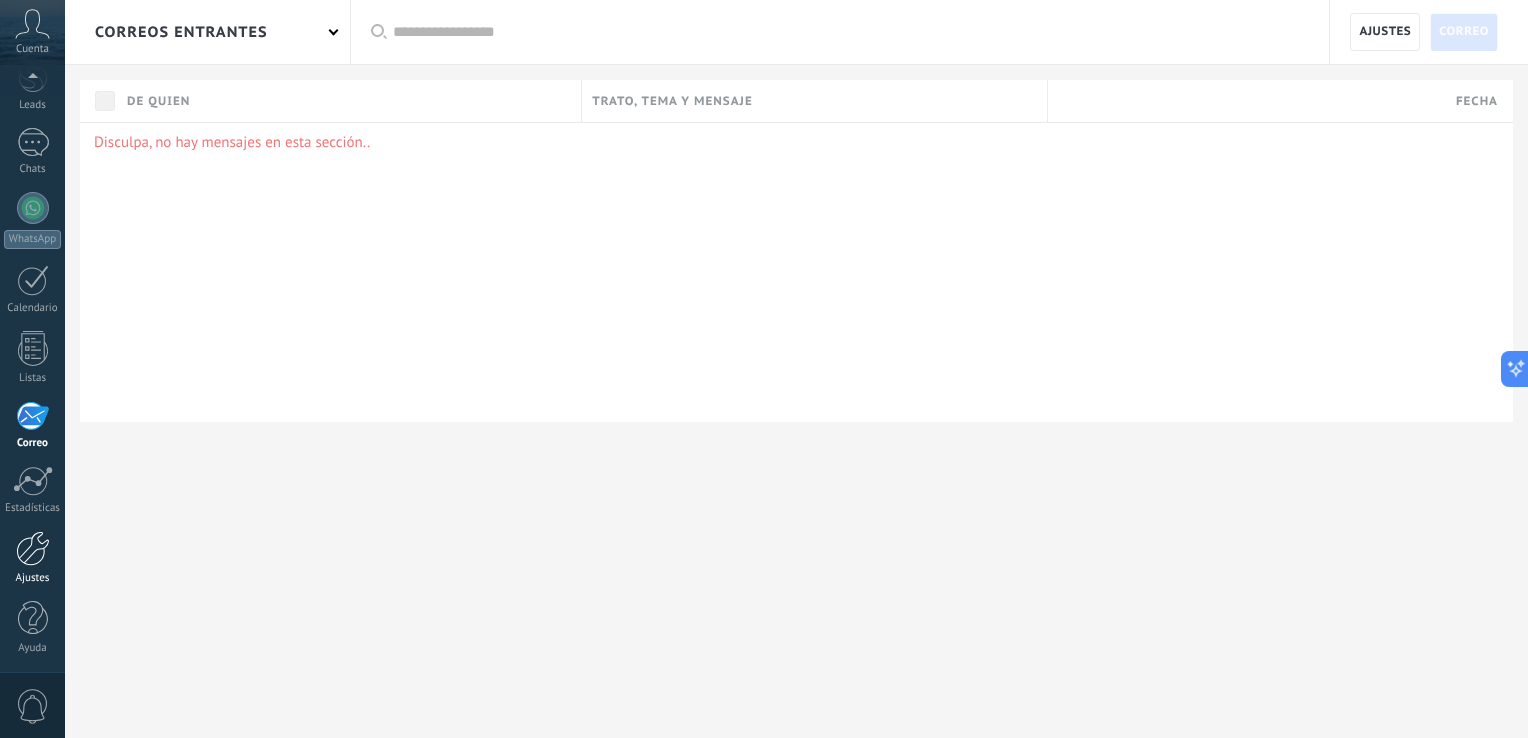 click on "Ajustes" at bounding box center (32, 558) 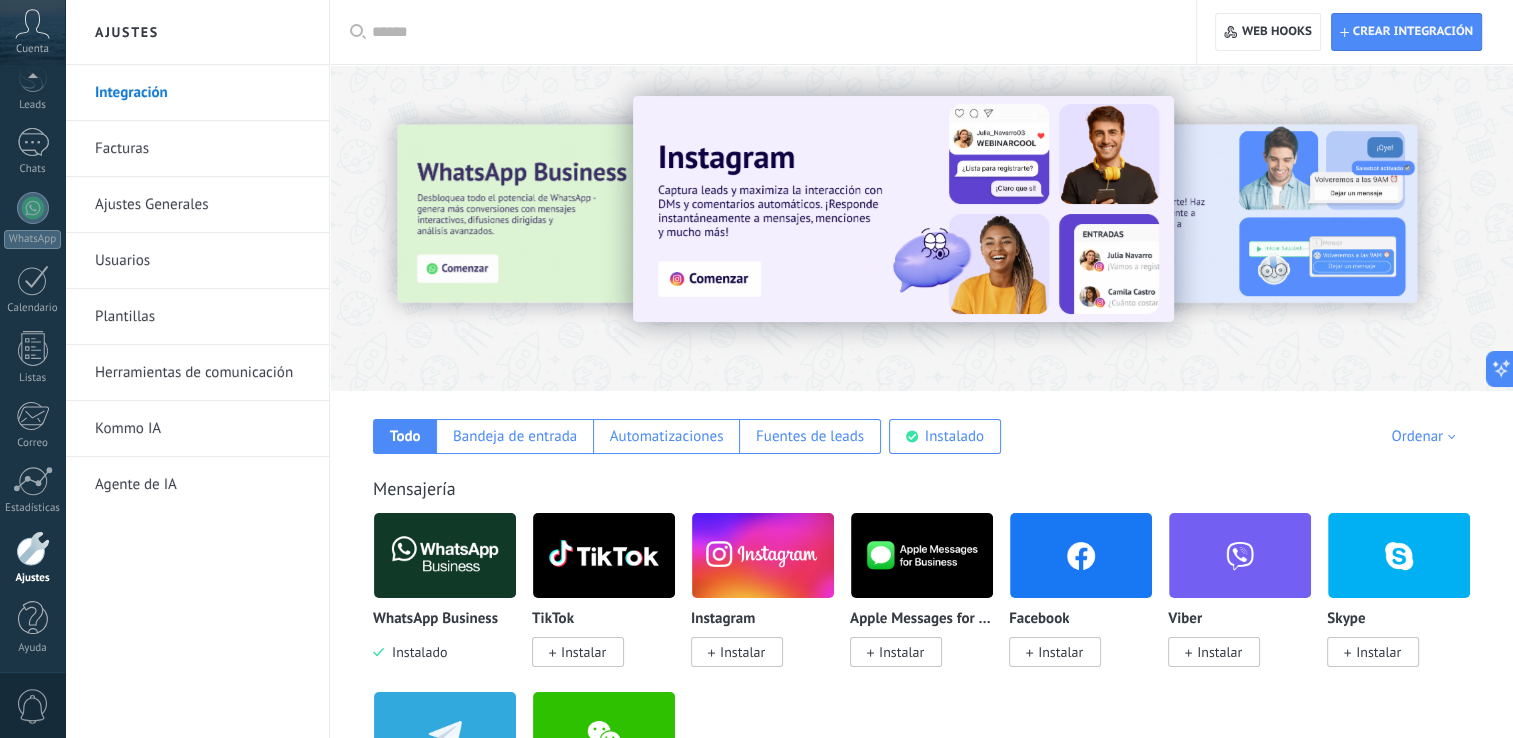 click on "Kommo IA" at bounding box center (202, 429) 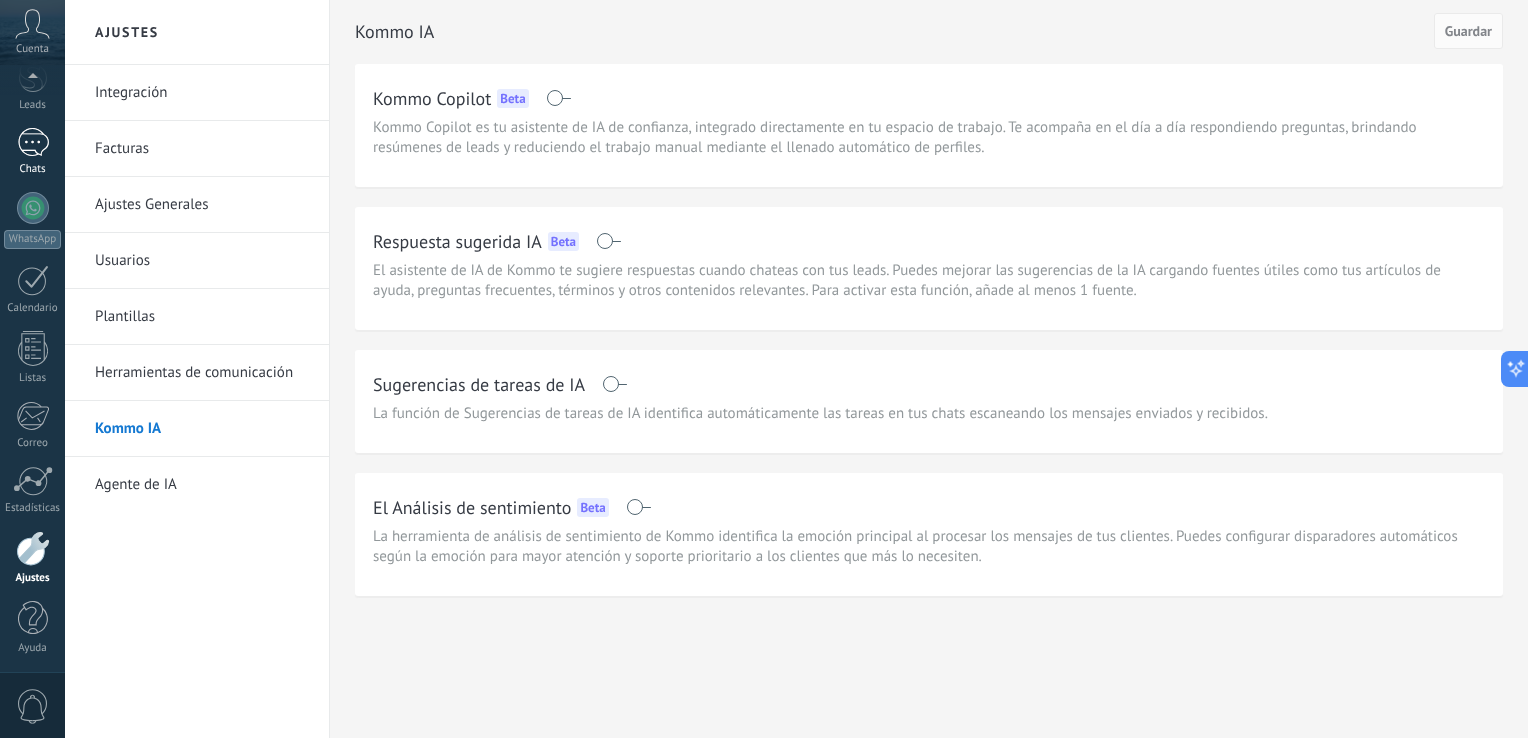click on "1" at bounding box center (33, 142) 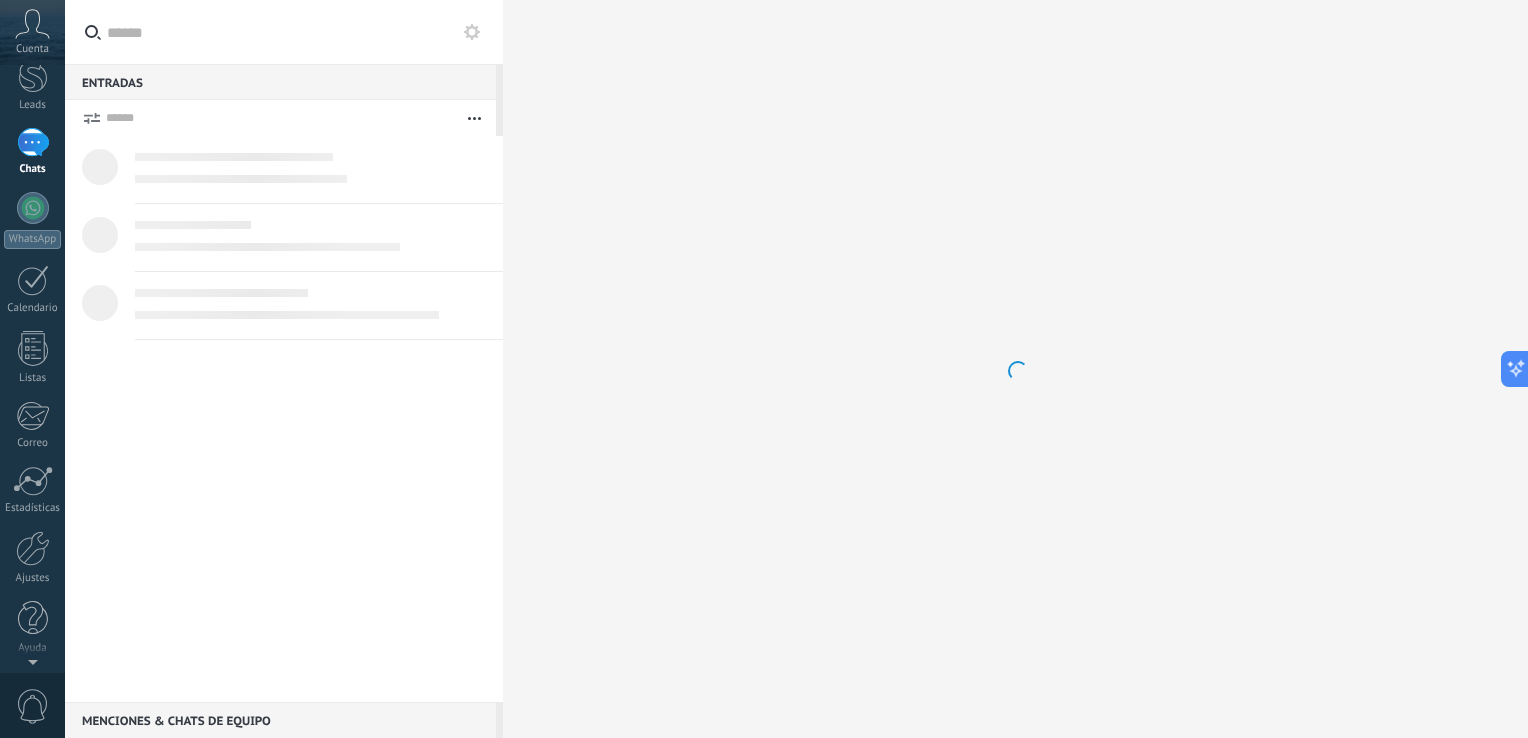 scroll, scrollTop: 0, scrollLeft: 0, axis: both 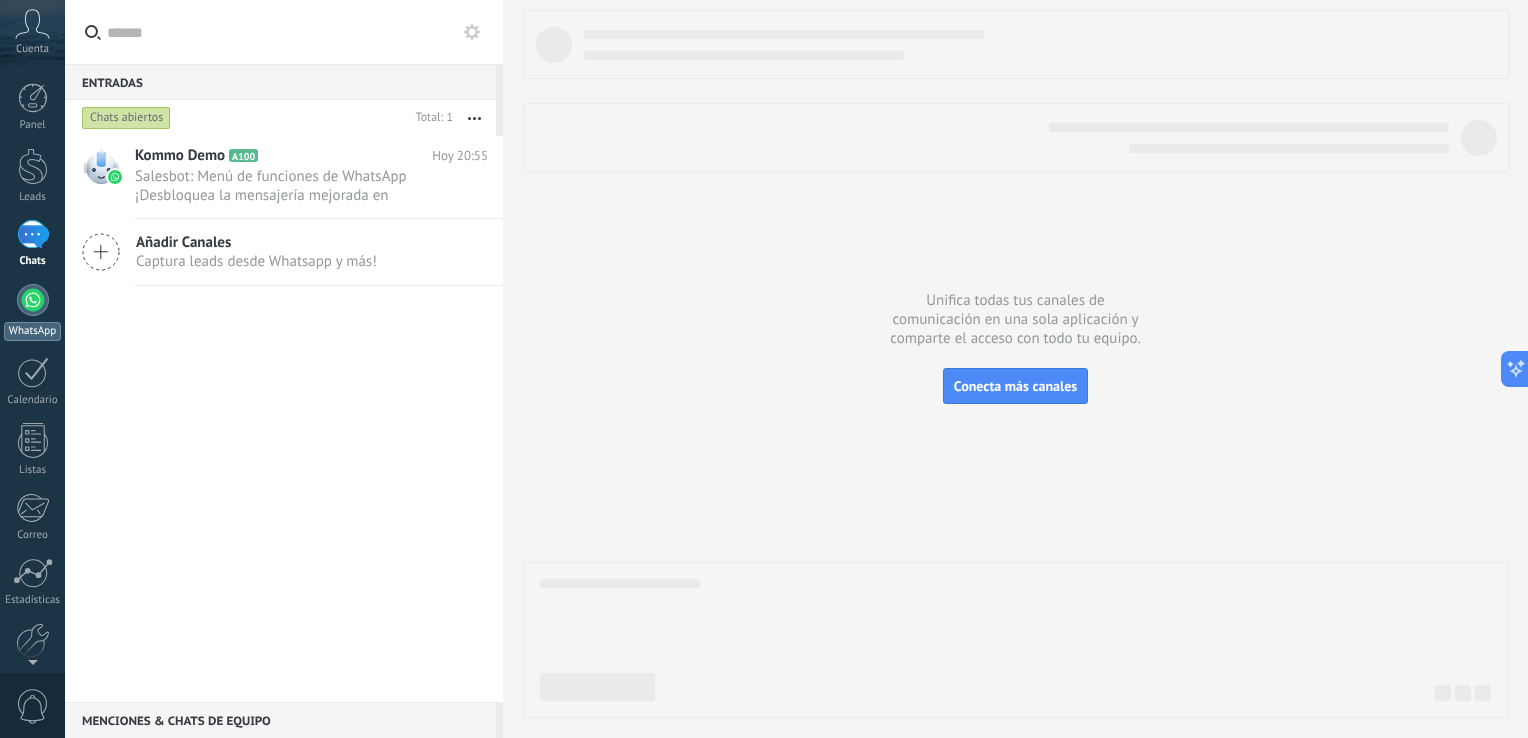 click on "WhatsApp" at bounding box center [32, 312] 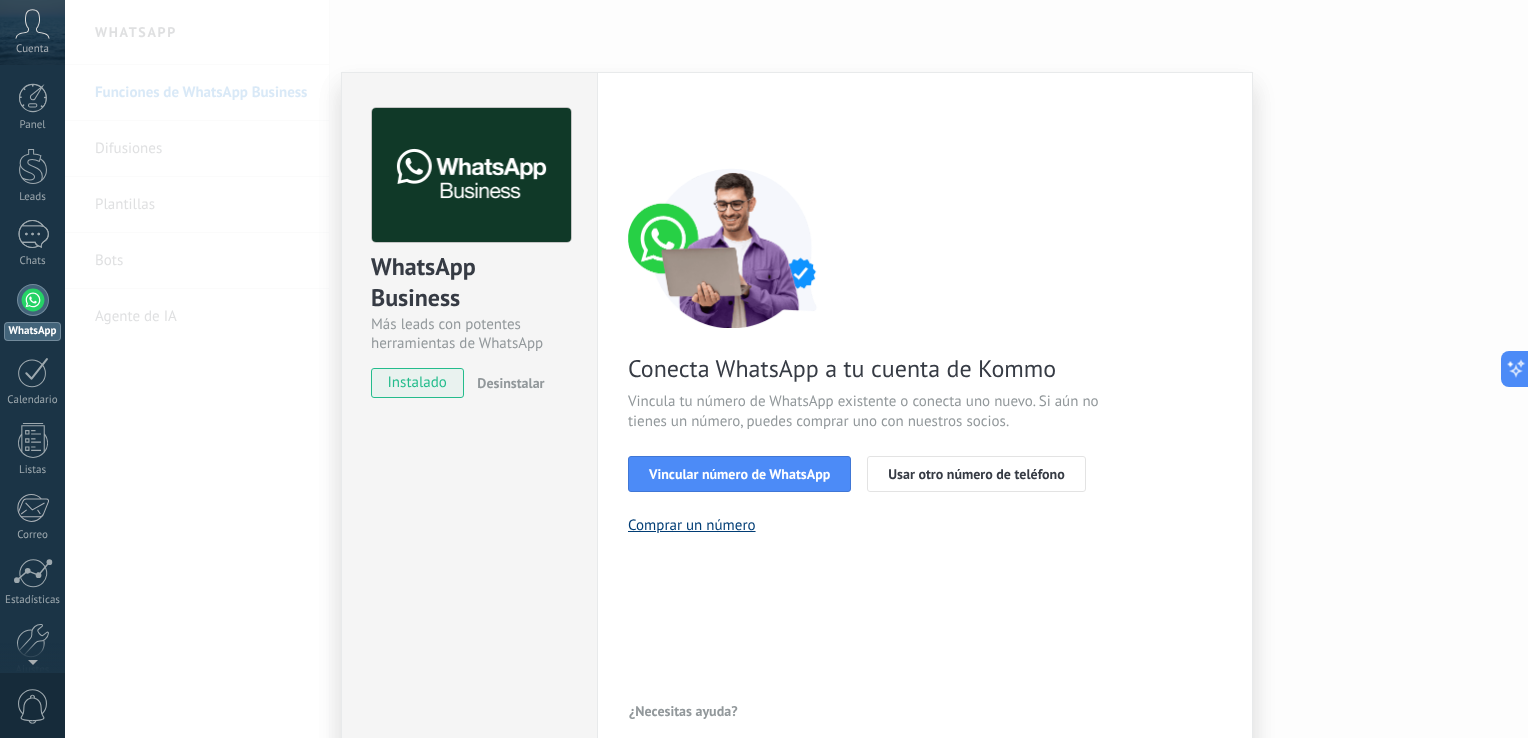 click on "Comprar un número" at bounding box center [692, 525] 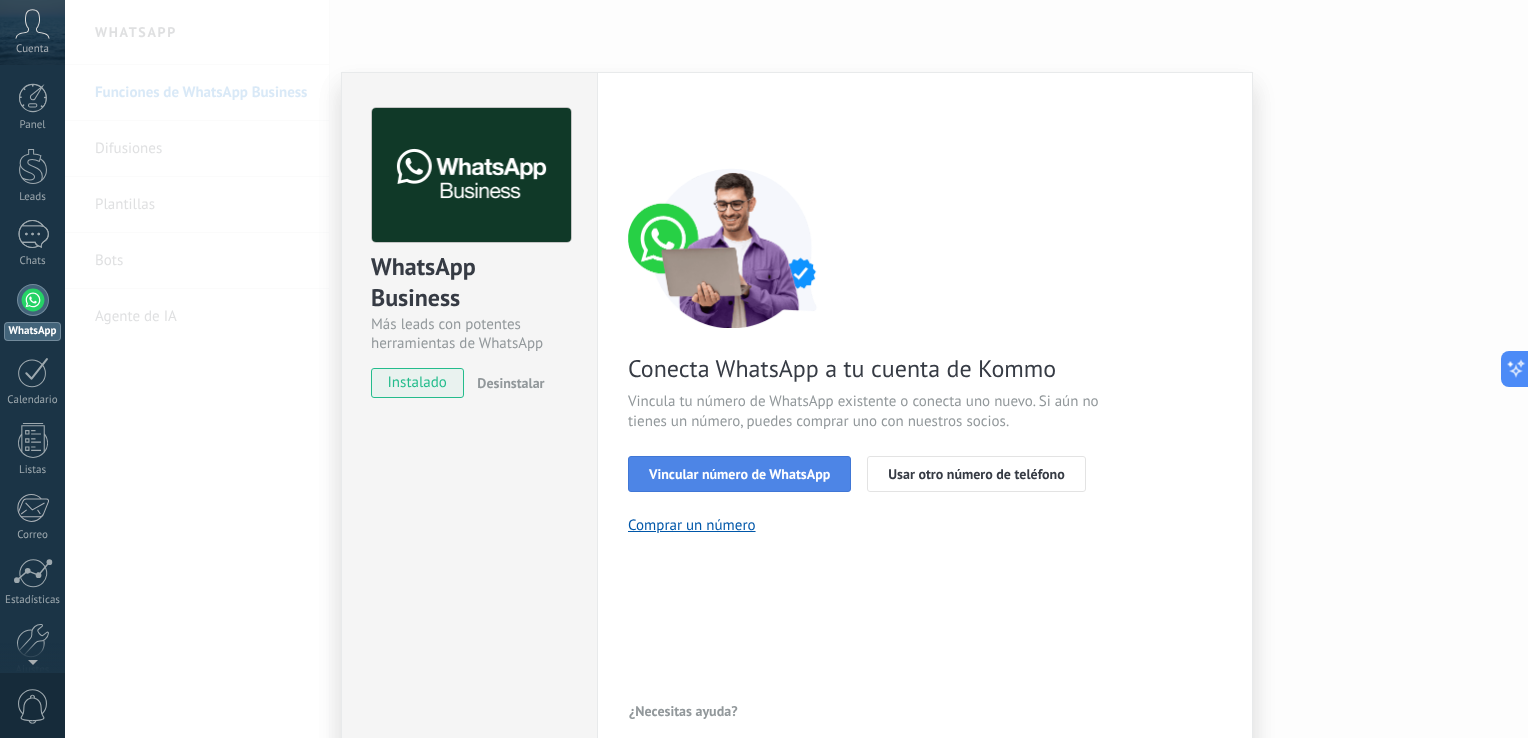 click on "Vincular número de WhatsApp" at bounding box center (739, 474) 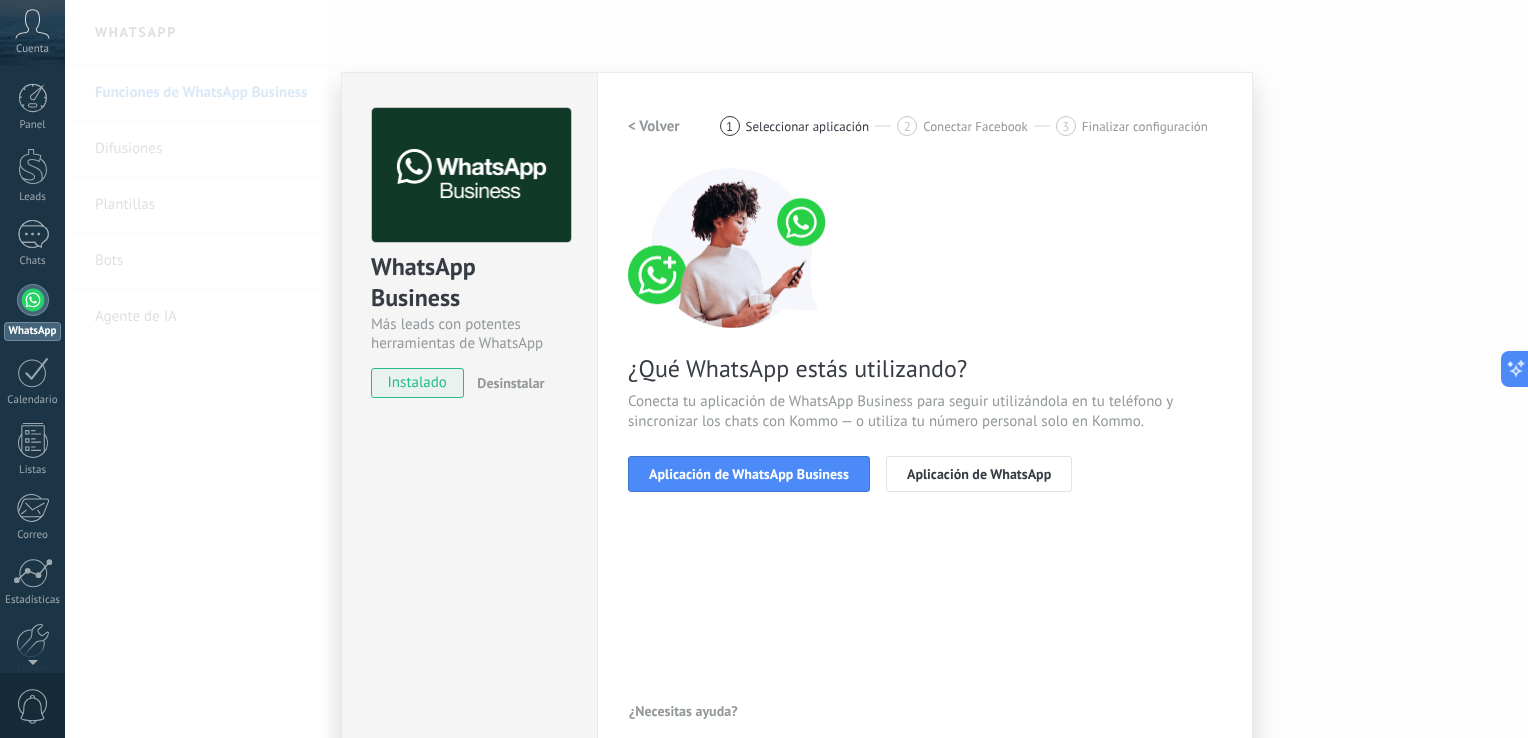 click on "Aplicación de WhatsApp Business" at bounding box center [749, 474] 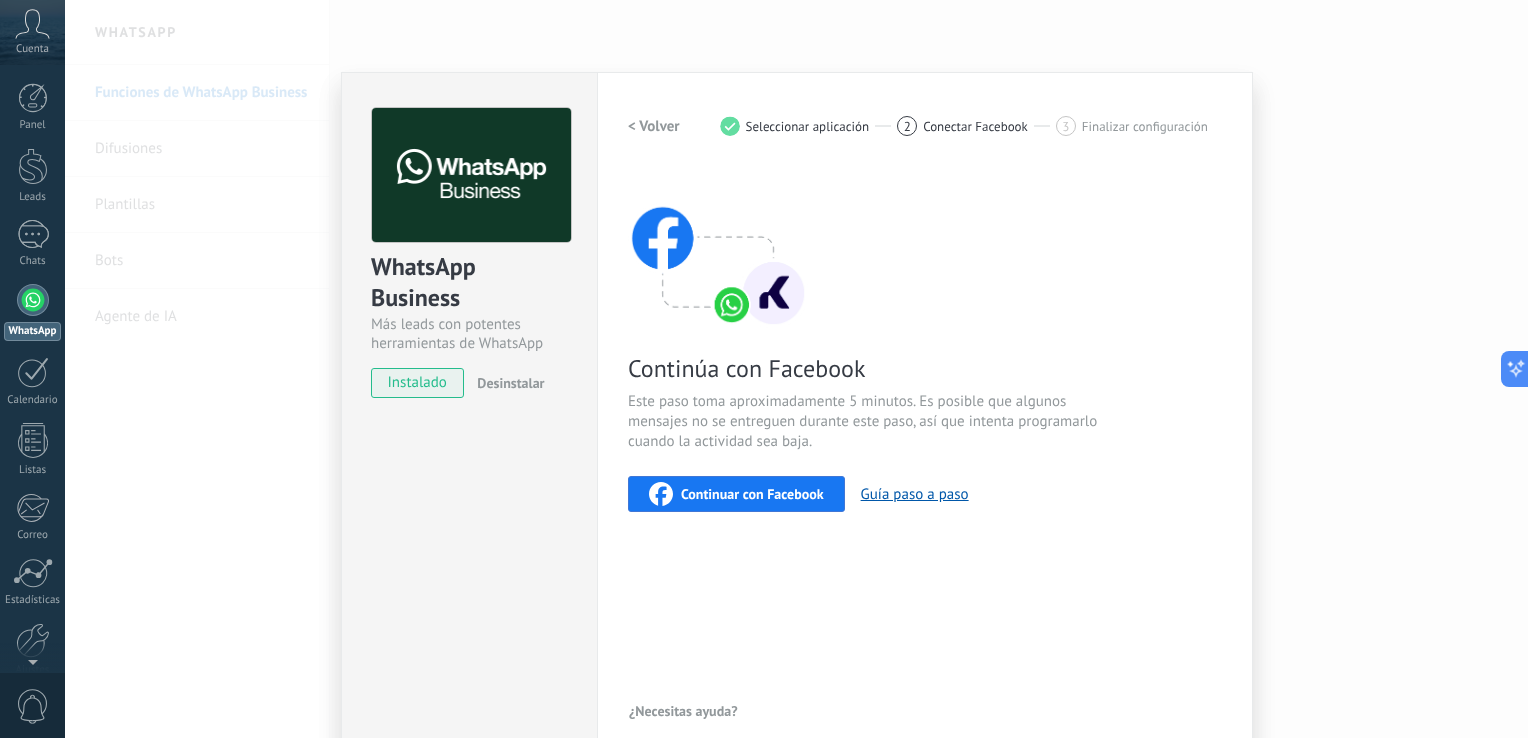 click on "Continuar con Facebook" at bounding box center [752, 494] 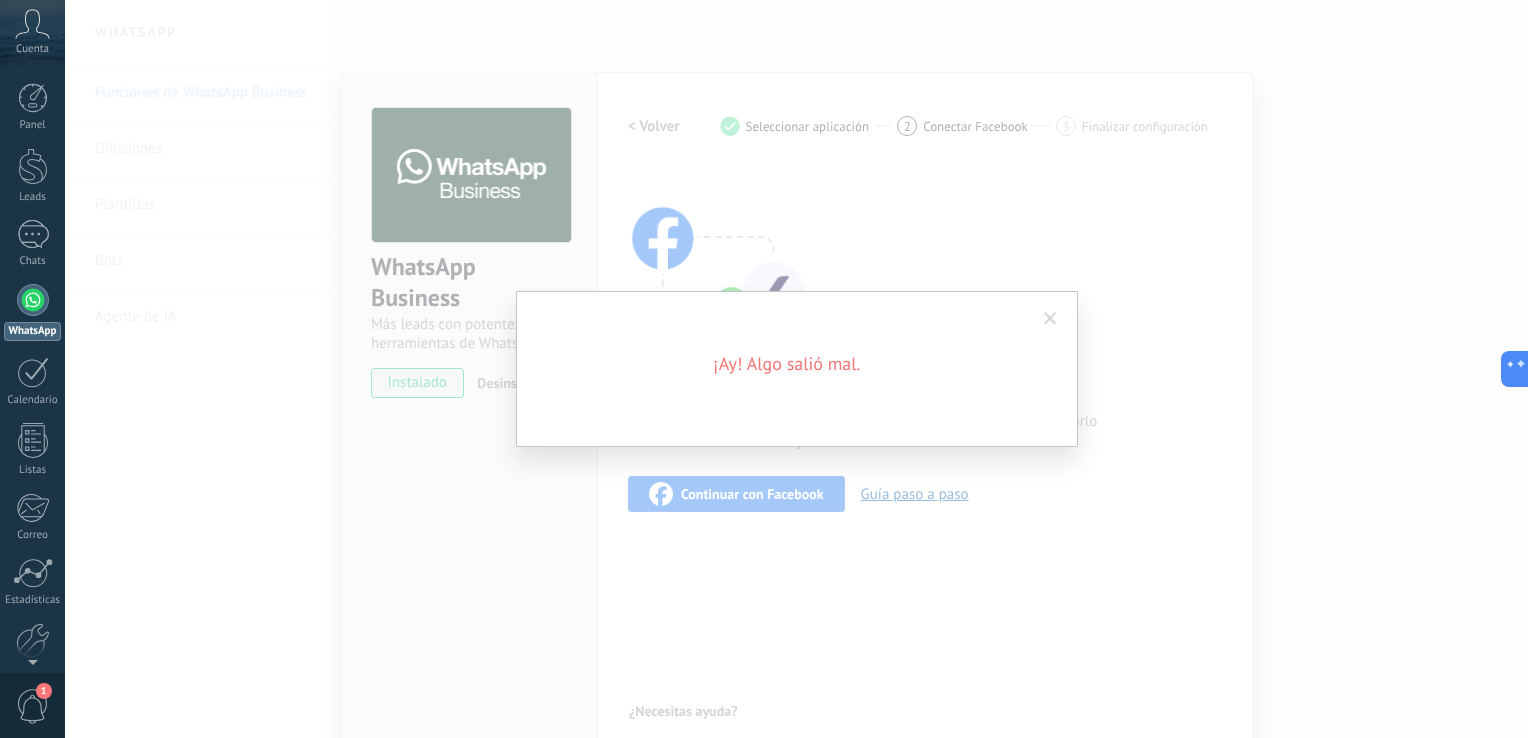 click at bounding box center (1050, 319) 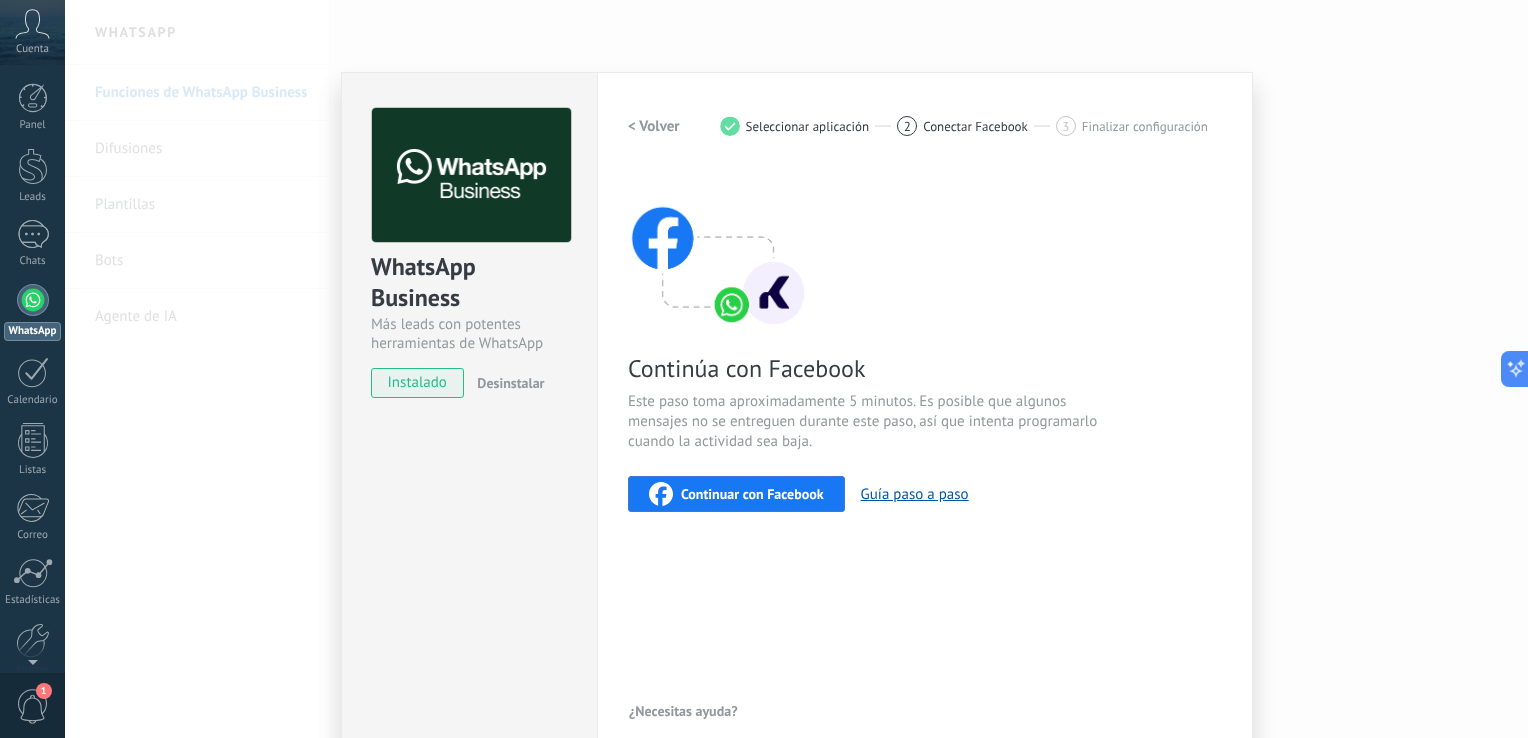 click on "< Volver 1 Seleccionar aplicación 2 Conectar Facebook  3 Finalizar configuración Continúa con Facebook Este paso toma aproximadamente 5 minutos. Es posible que algunos mensajes no se entreguen durante este paso, así que intenta programarlo cuando la actividad sea baja. Continuar con Facebook Guía paso a paso" at bounding box center [925, 310] 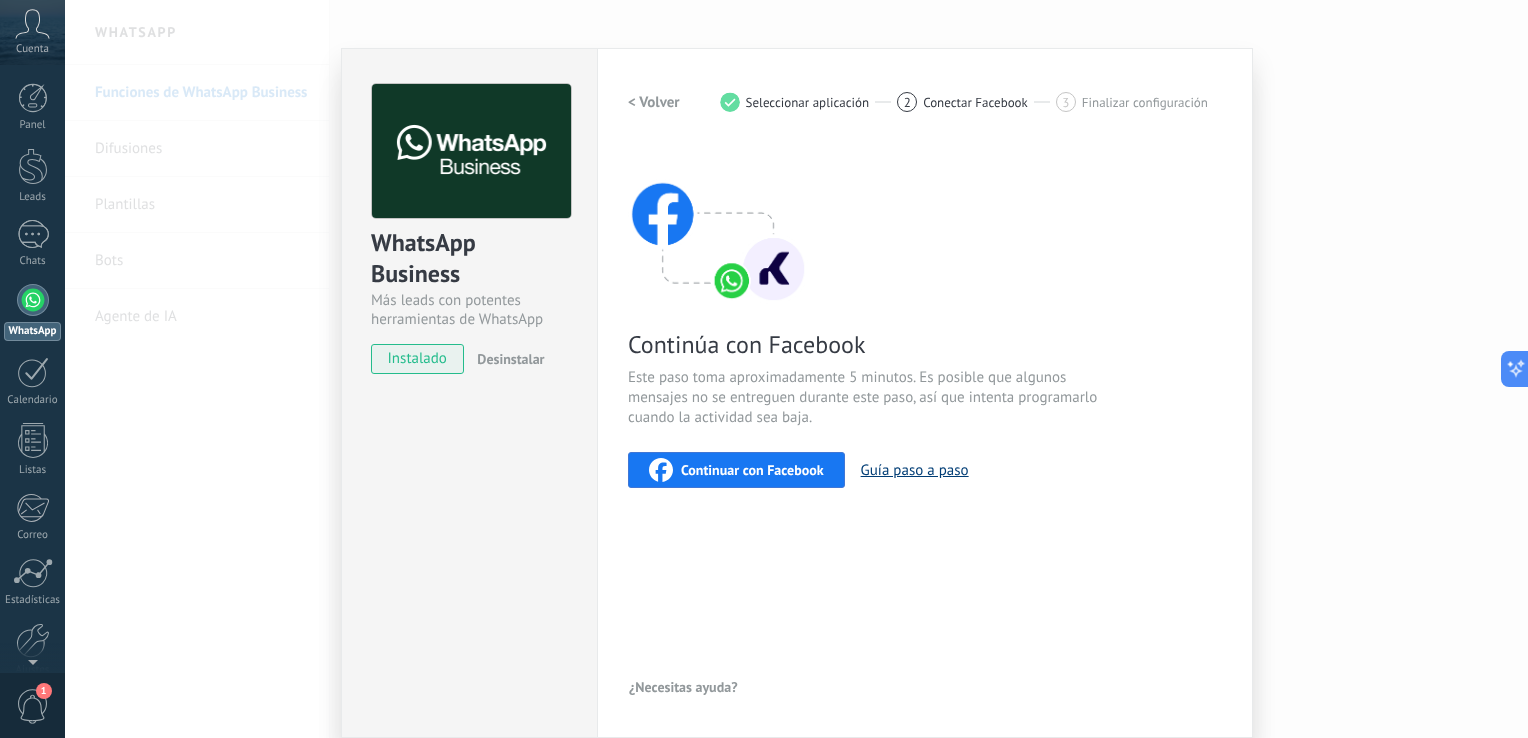 click on "Guía paso a paso" at bounding box center [915, 470] 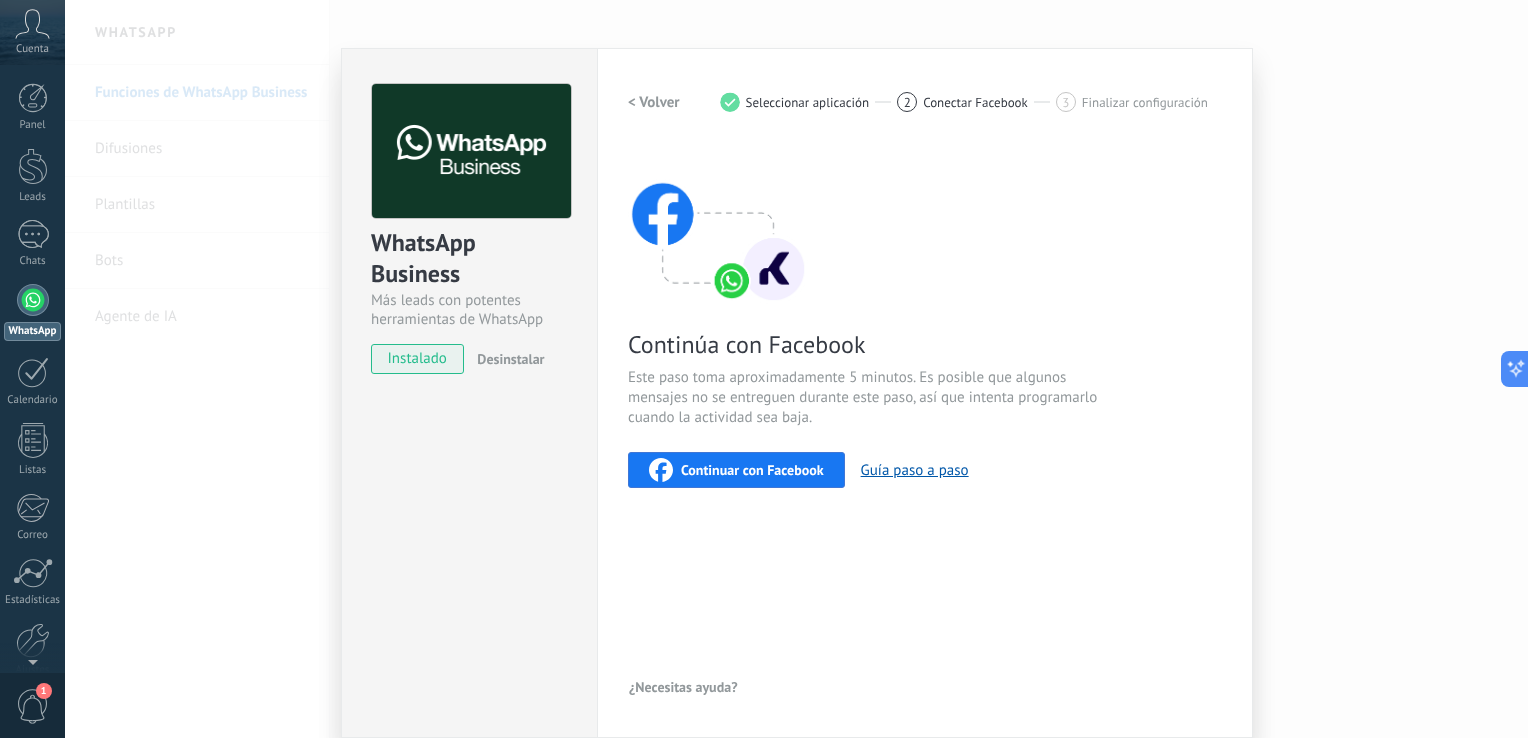 click on "WhatsApp Business Más leads con potentes herramientas de WhatsApp instalado Desinstalar Configuraciones Autorizaciones Esta pestaña registra a los usuarios que han concedido acceso a las integración a esta cuenta. Si deseas remover la posibilidad que un usuario pueda enviar solicitudes a la cuenta en nombre de esta integración, puedes revocar el acceso. Si el acceso a todos los usuarios es revocado, la integración dejará de funcionar. Esta aplicacion está instalada, pero nadie le ha dado acceso aun. WhatsApp Cloud API más _:  Guardar < Volver 1 Seleccionar aplicación 2 Conectar Facebook  3 Finalizar configuración Continúa con Facebook Este paso toma aproximadamente 5 minutos. Es posible que algunos mensajes no se entreguen durante este paso, así que intenta programarlo cuando la actividad sea baja. Continuar con Facebook Guía paso a paso ¿Necesitas ayuda?" at bounding box center [796, 369] 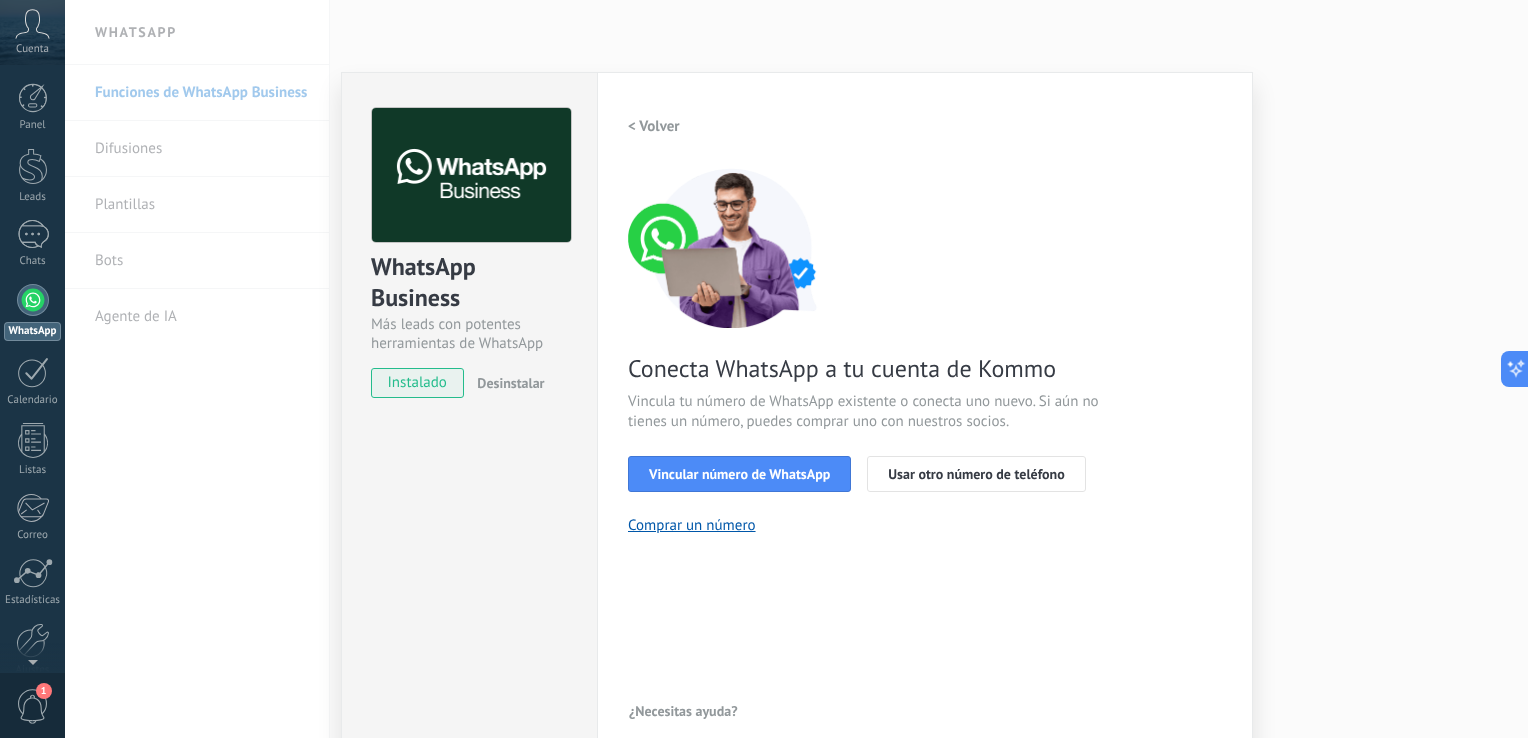scroll, scrollTop: 0, scrollLeft: 0, axis: both 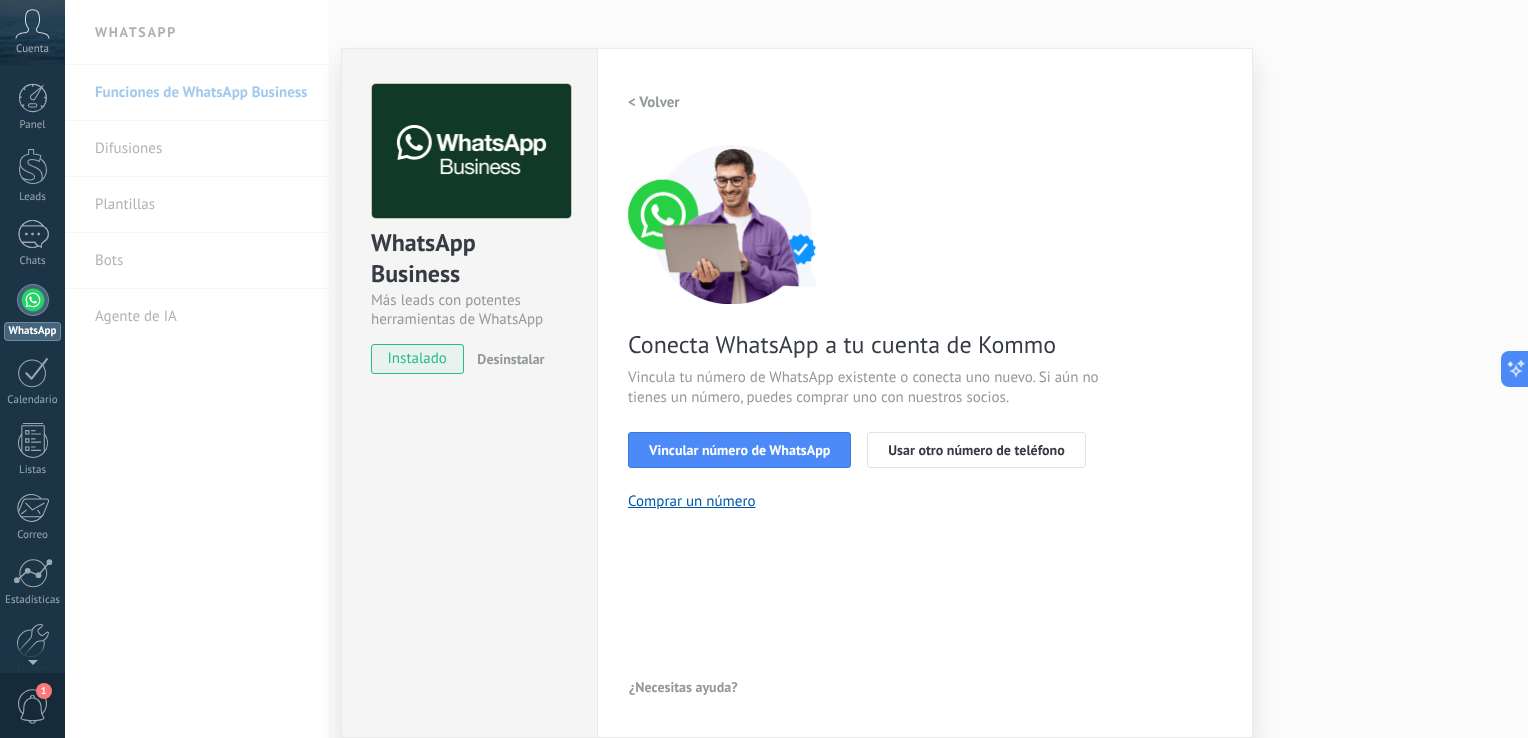 click on "WhatsApp Business Más leads con potentes herramientas de WhatsApp instalado Desinstalar Configuraciones Autorizaciones Esta pestaña registra a los usuarios que han concedido acceso a las integración a esta cuenta. Si deseas remover la posibilidad que un usuario pueda enviar solicitudes a la cuenta en nombre de esta integración, puedes revocar el acceso. Si el acceso a todos los usuarios es revocado, la integración dejará de funcionar. Esta aplicacion está instalada, pero nadie le ha dado acceso aun. WhatsApp Cloud API más _:  Guardar < Volver 1 Seleccionar aplicación 2 Conectar Facebook  3 Finalizar configuración Conecta WhatsApp a tu cuenta de Kommo Vincula tu número de WhatsApp existente o conecta uno nuevo. Si aún no tienes un número, puedes comprar uno con nuestros socios. Vincular número de WhatsApp Usar otro número de teléfono Comprar un número ¿Necesitas ayuda?" at bounding box center [796, 369] 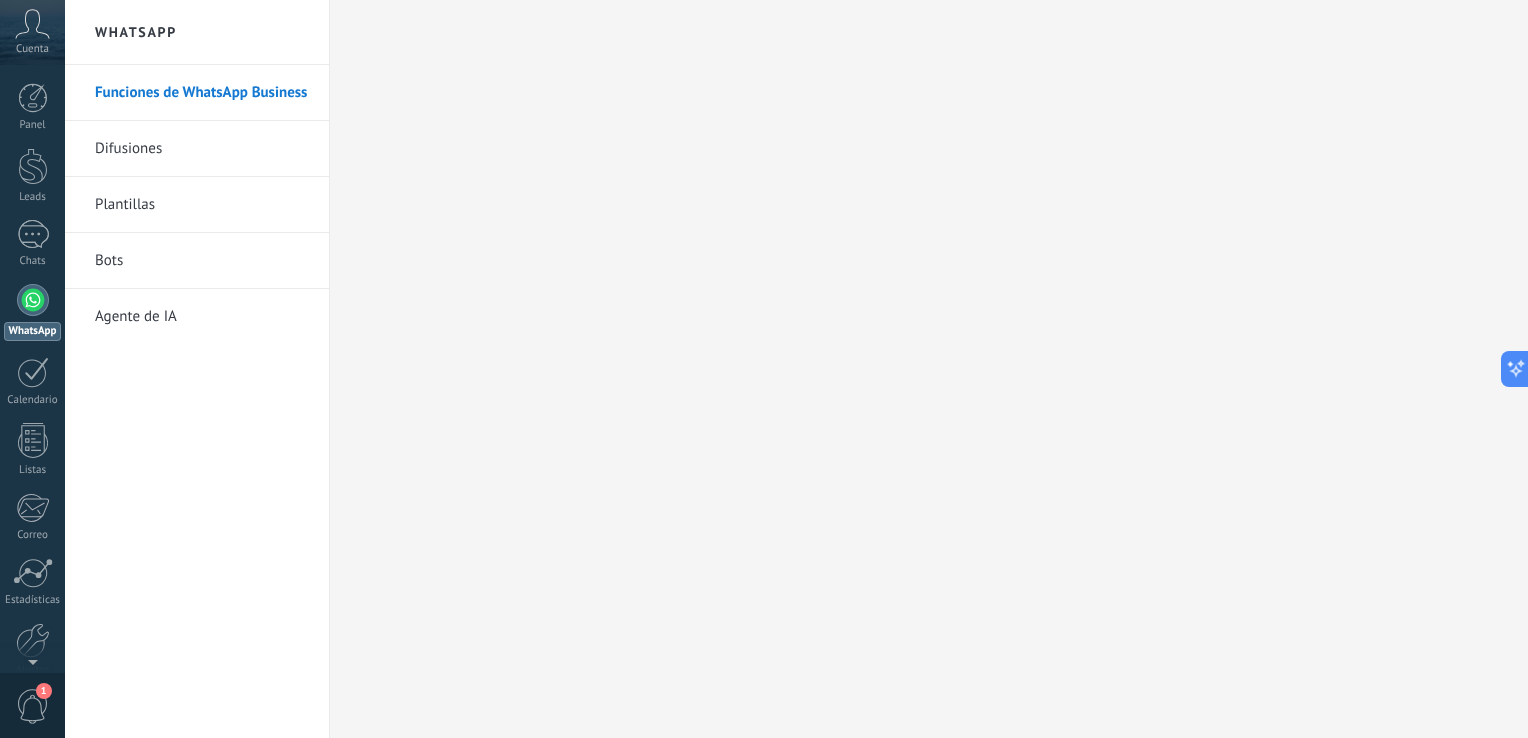 scroll, scrollTop: 0, scrollLeft: 0, axis: both 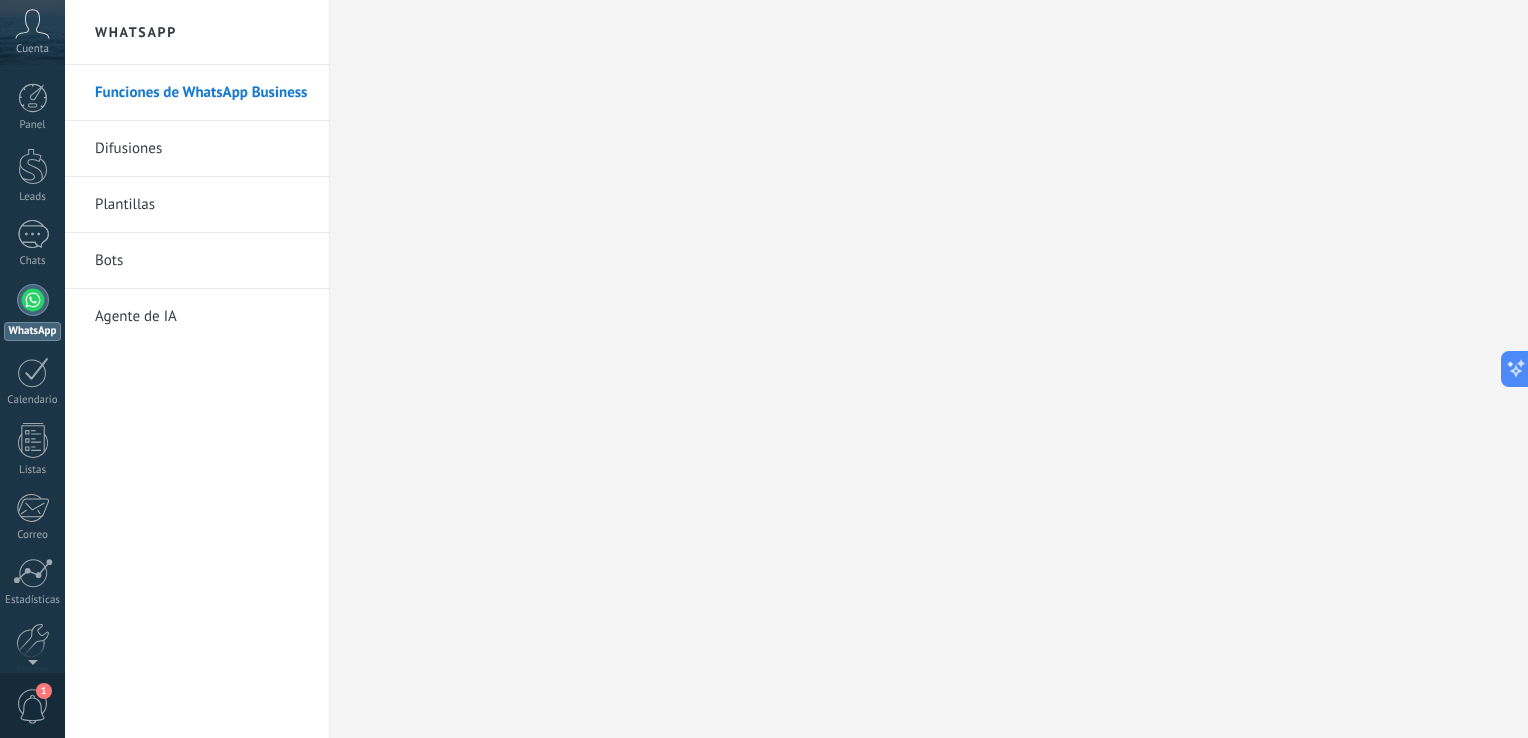 click on "Bots" at bounding box center (202, 261) 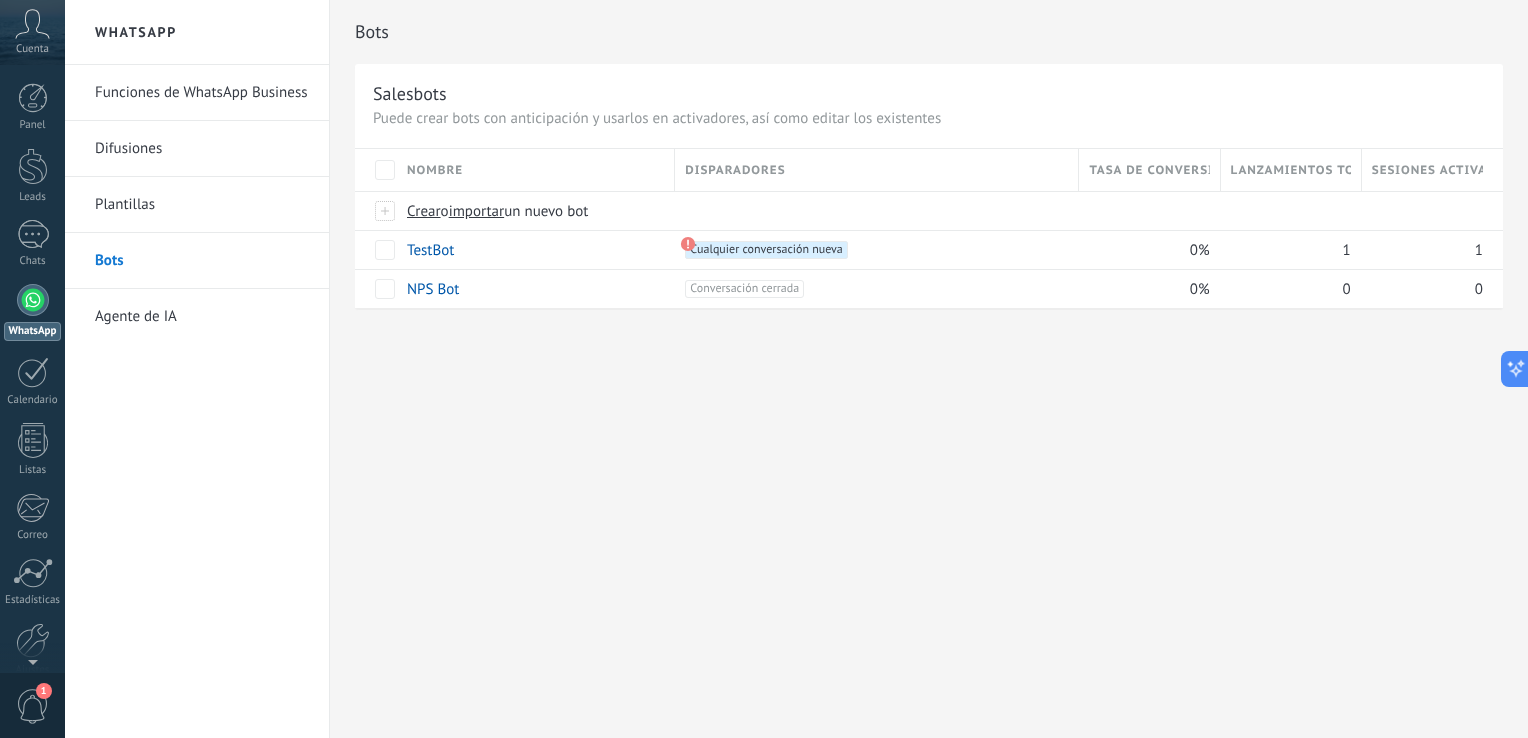 click on "Funciones de WhatsApp Business" at bounding box center (202, 93) 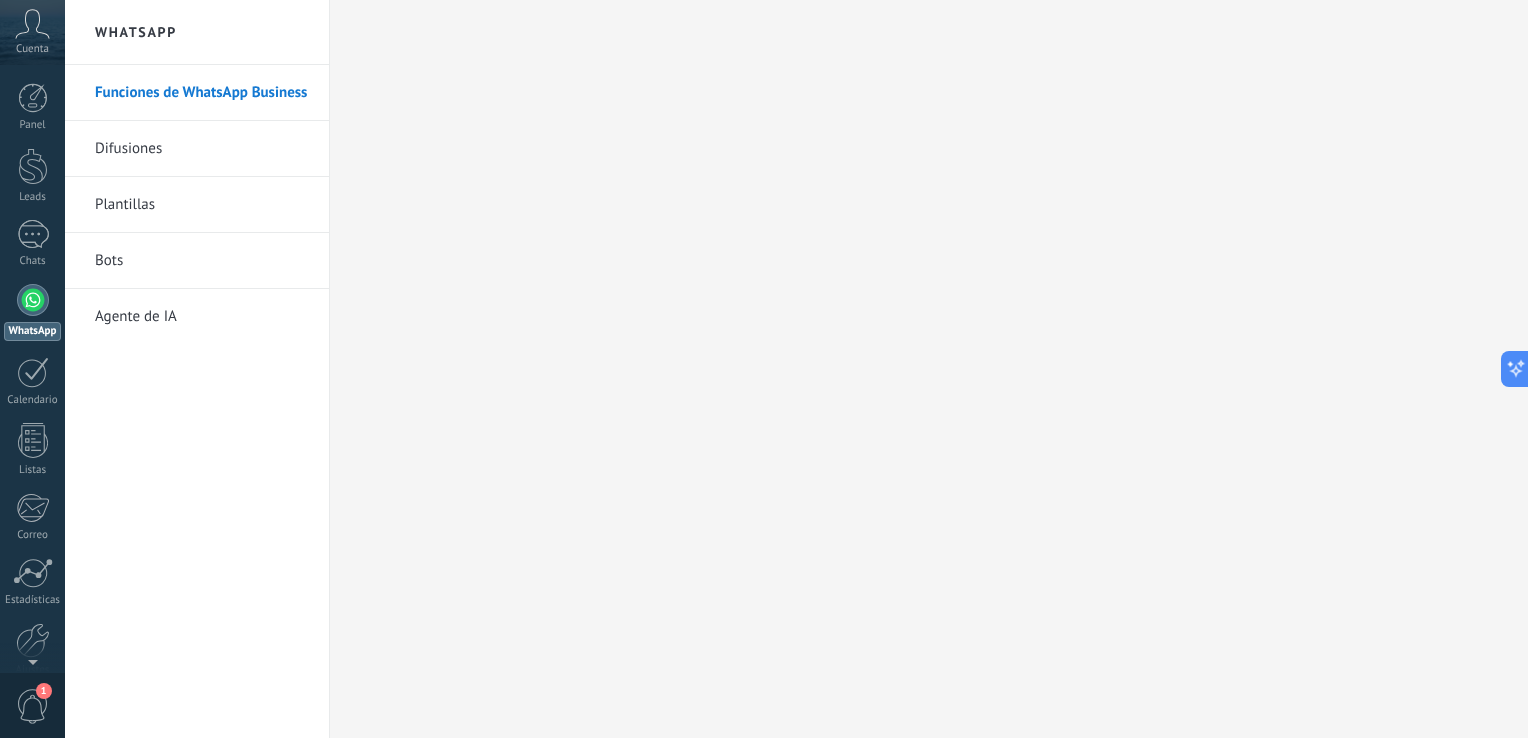click 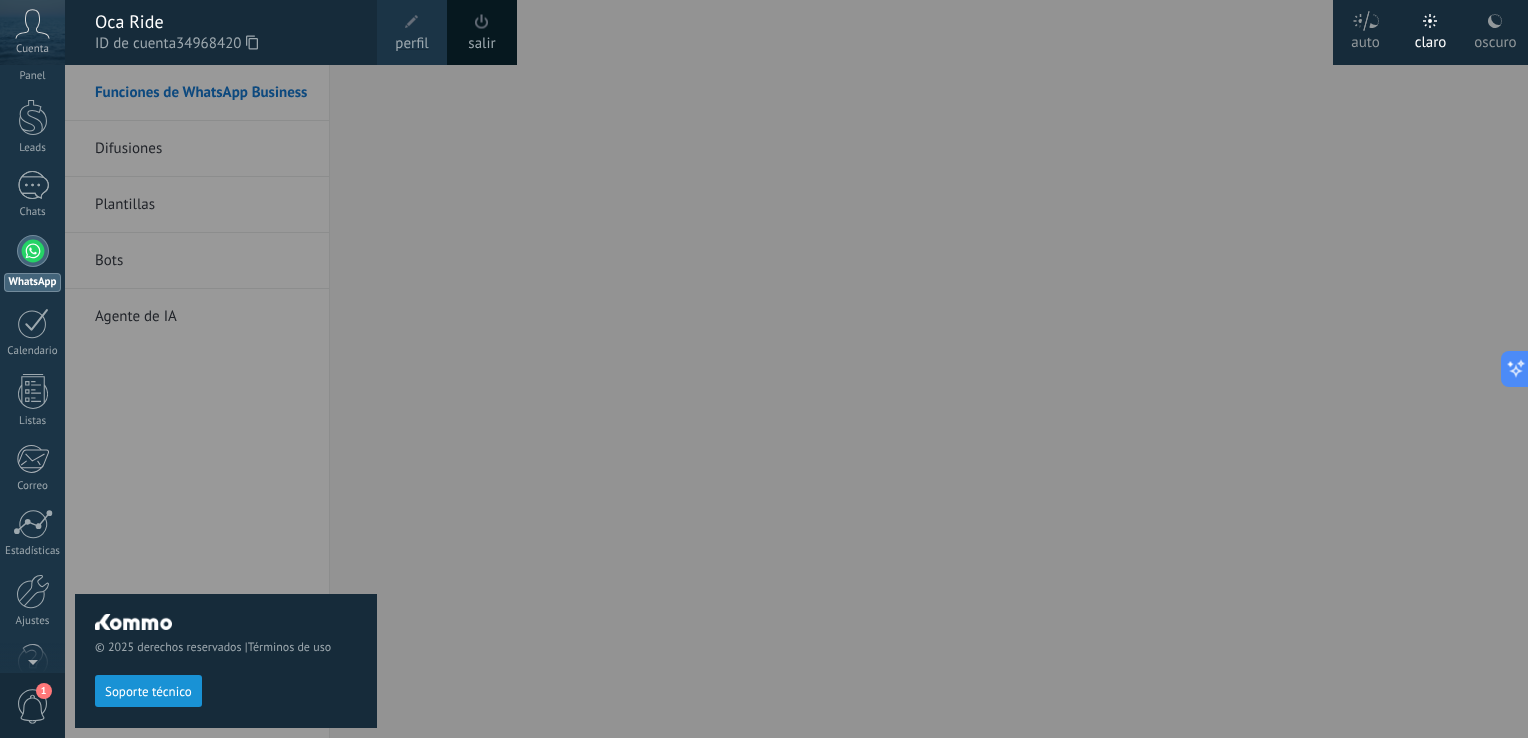 scroll, scrollTop: 92, scrollLeft: 0, axis: vertical 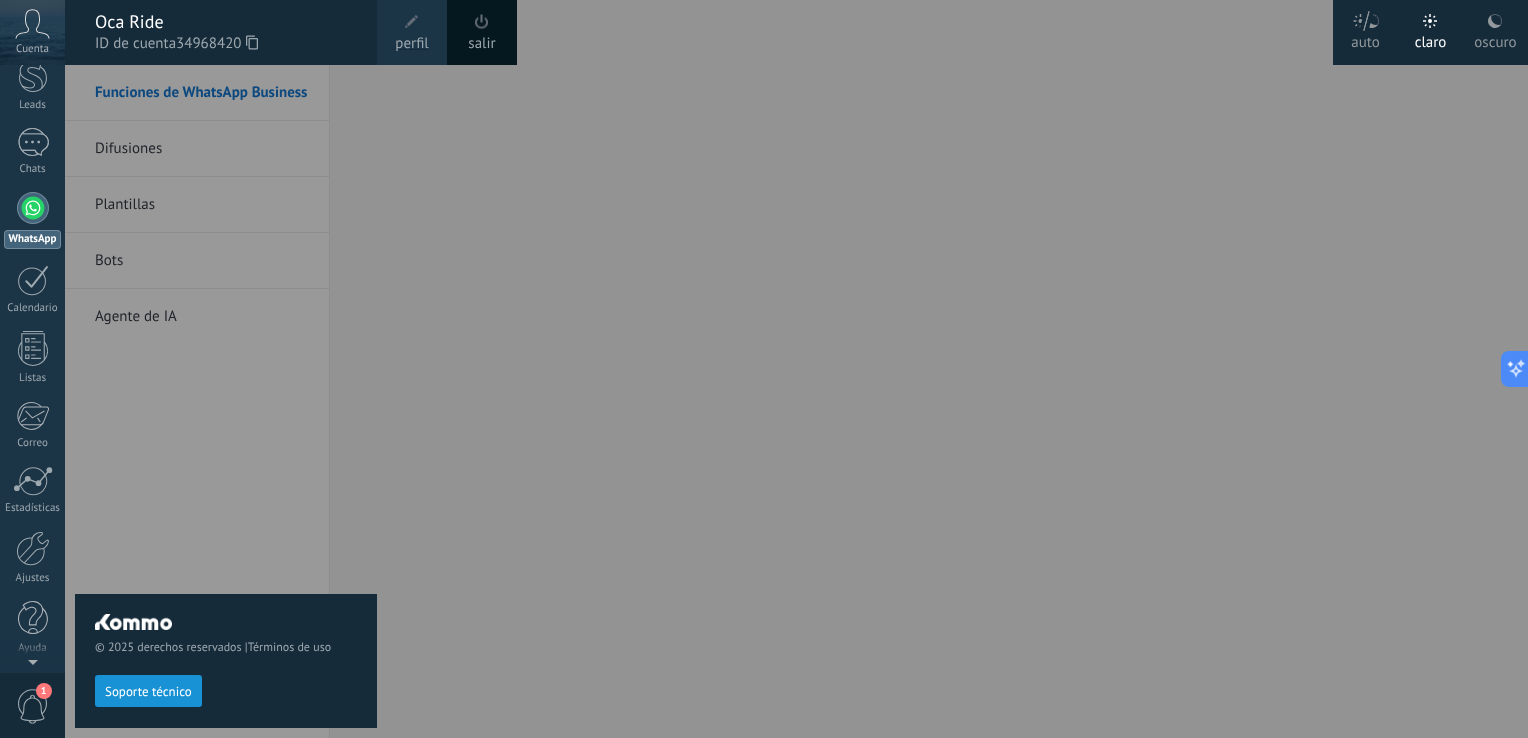 click at bounding box center [829, 369] 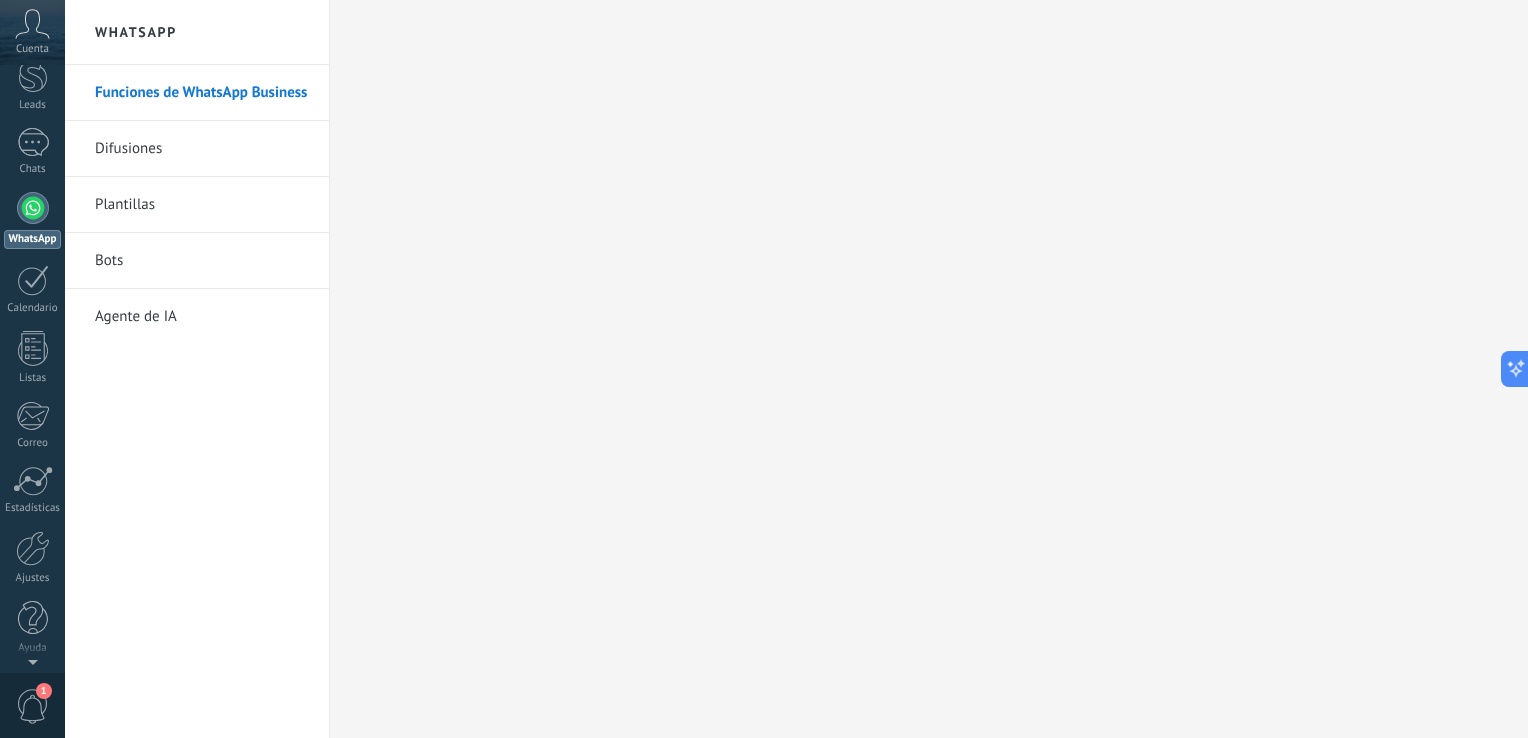 click on "Cuenta" at bounding box center [32, 49] 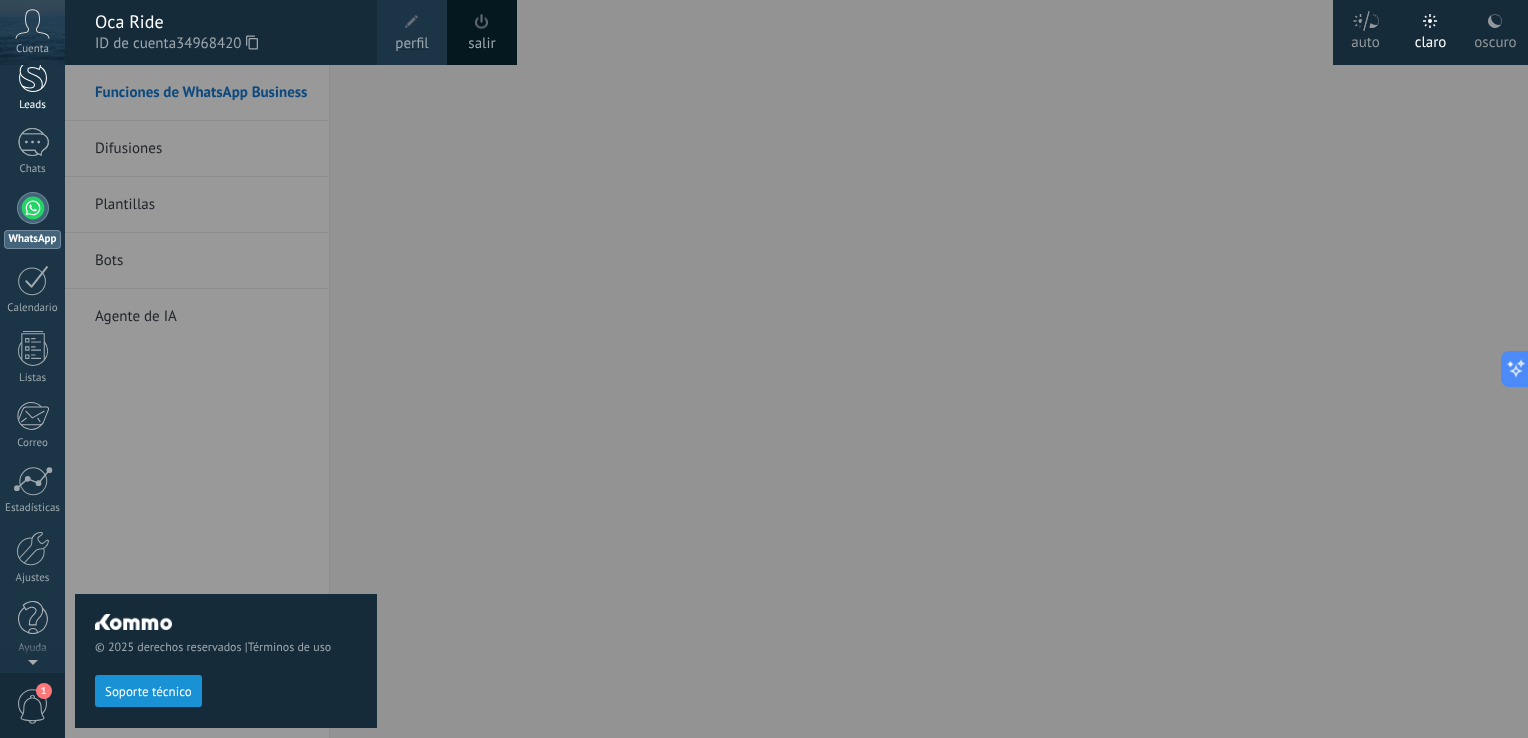 click at bounding box center (33, 74) 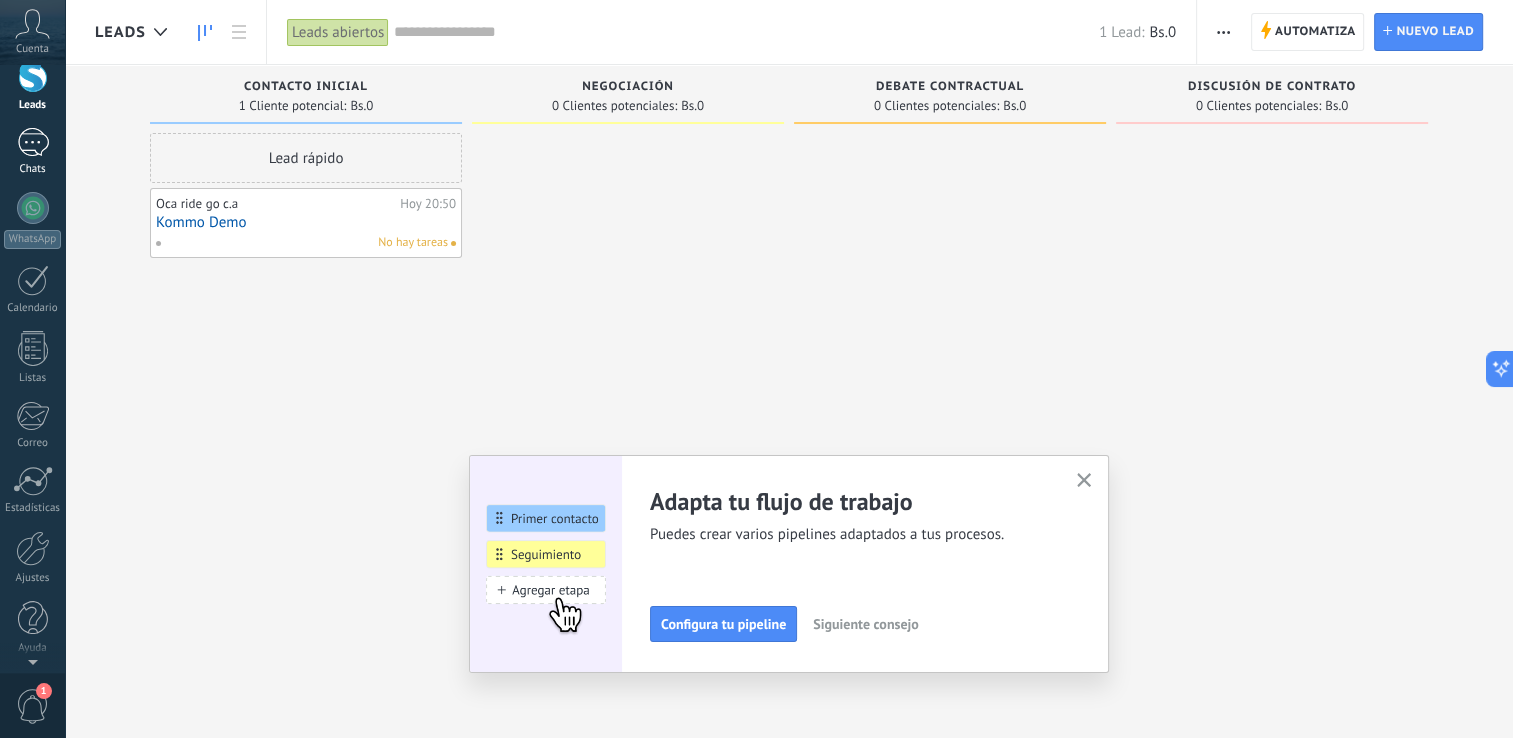 click on "1" at bounding box center [33, 142] 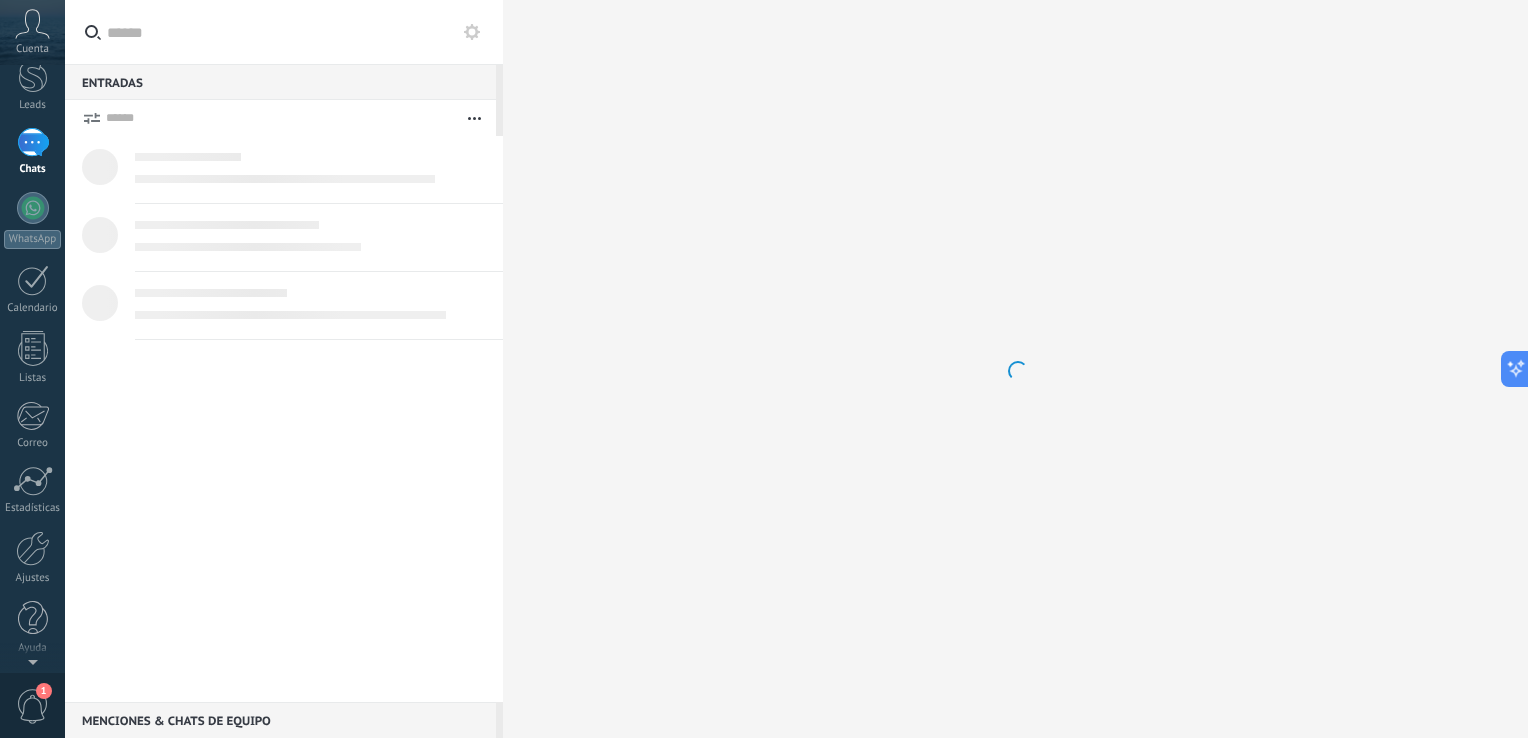 scroll, scrollTop: 0, scrollLeft: 0, axis: both 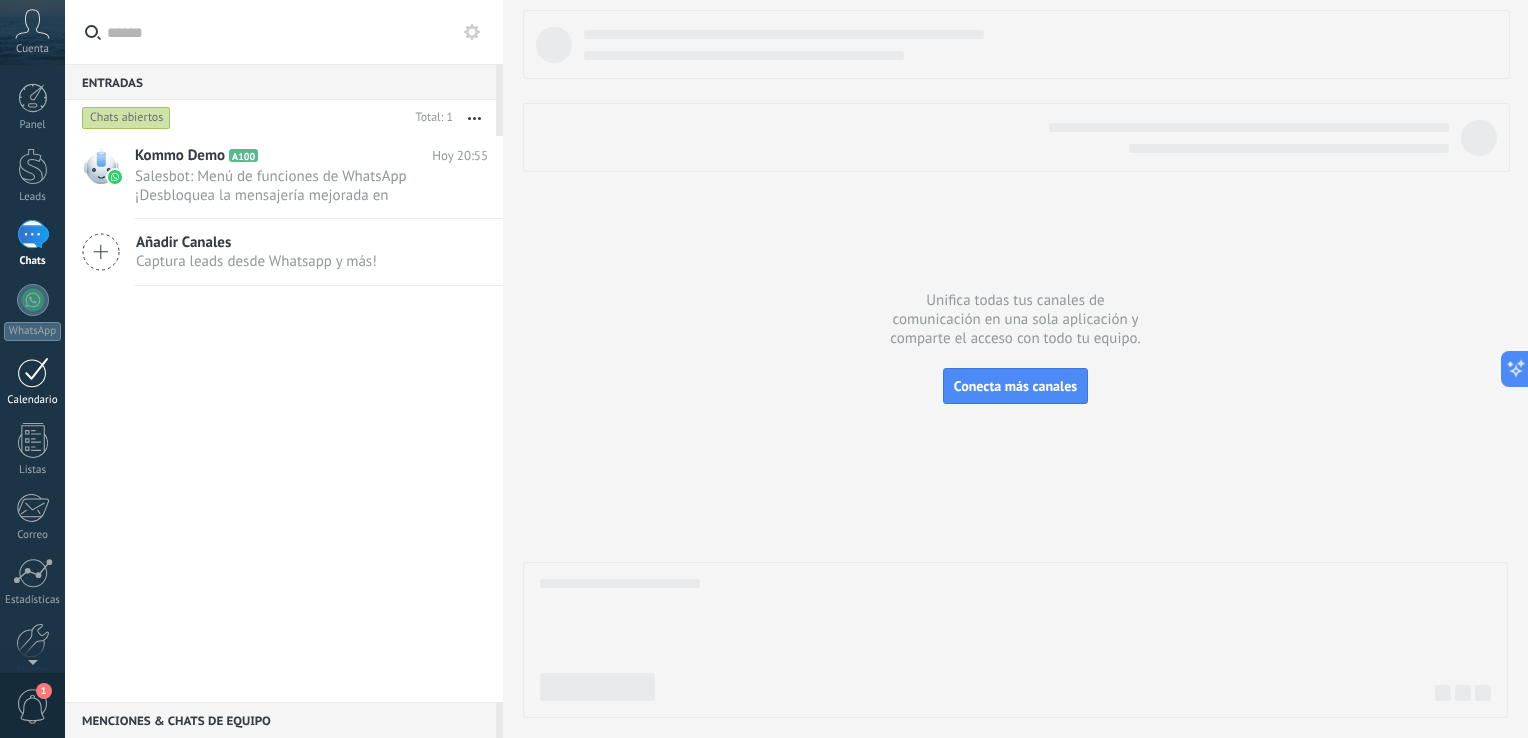 click at bounding box center [33, 372] 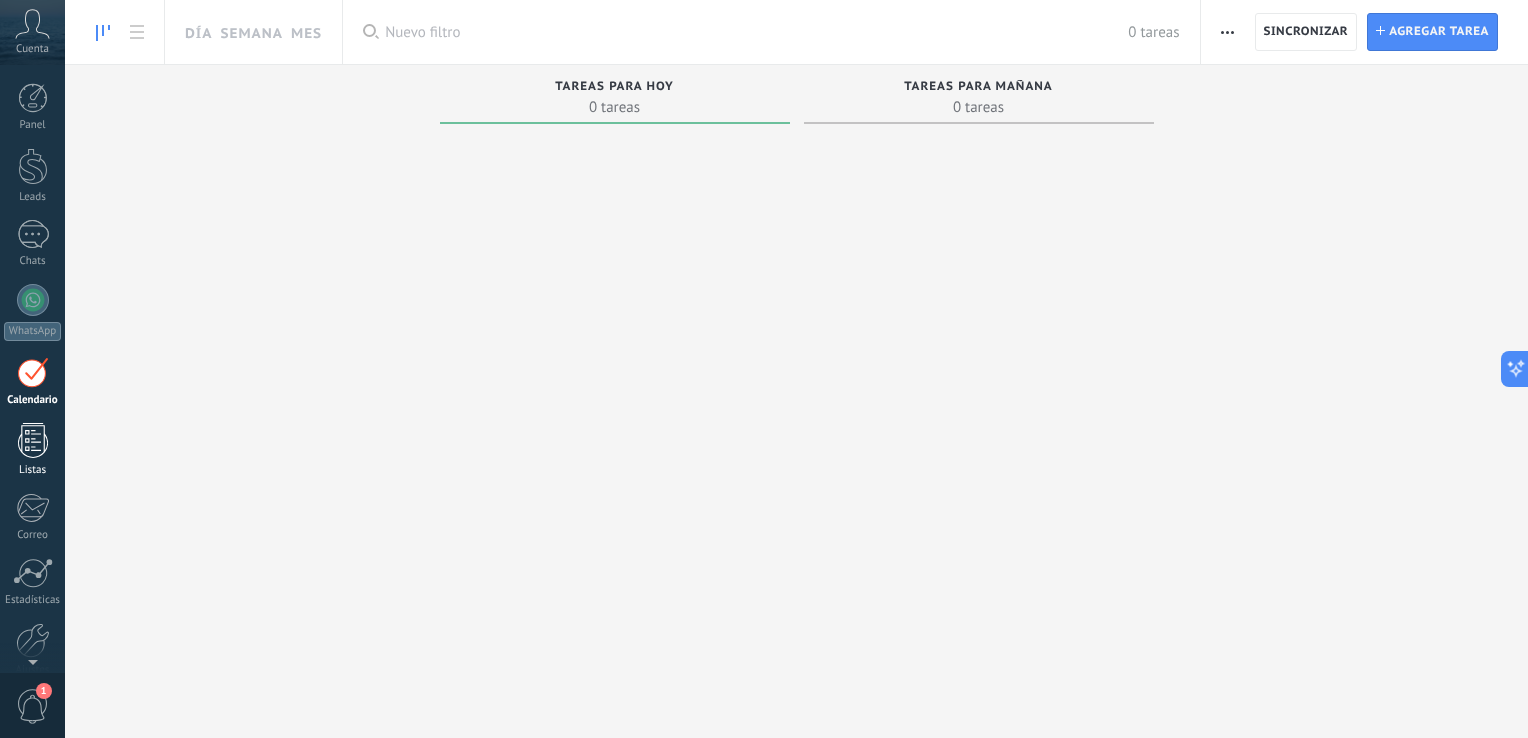 click on "Listas" at bounding box center [32, 450] 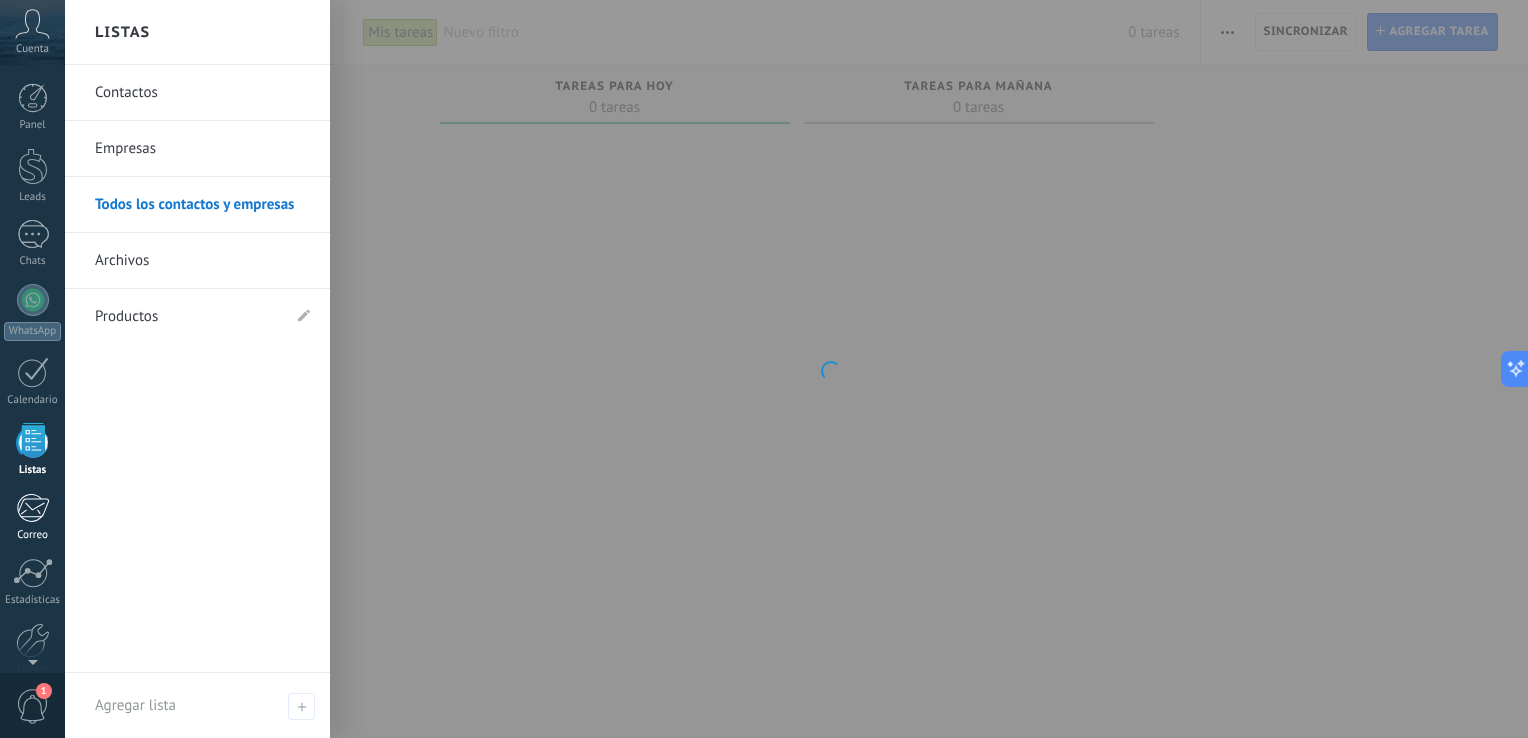 click on "Correo" at bounding box center [32, 517] 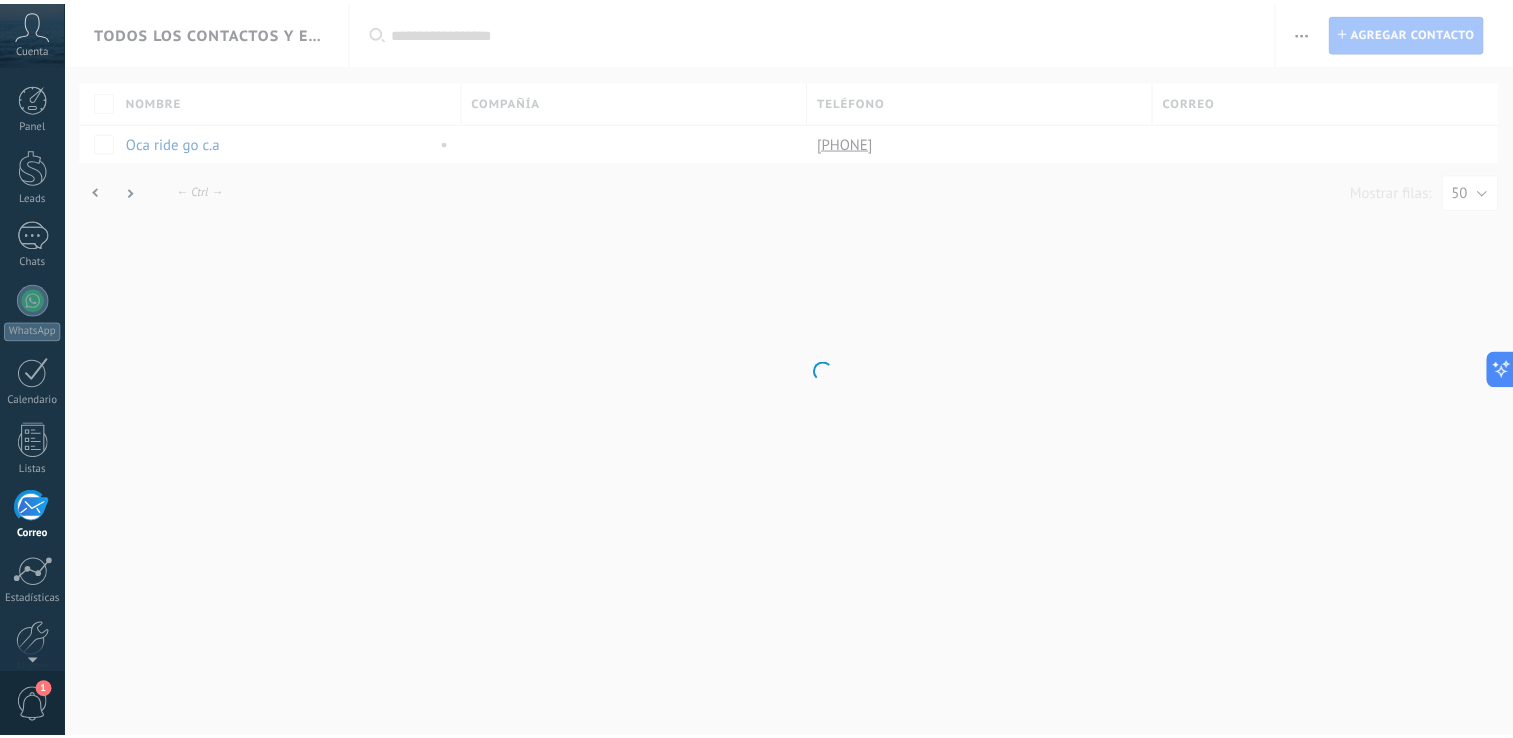 scroll, scrollTop: 92, scrollLeft: 0, axis: vertical 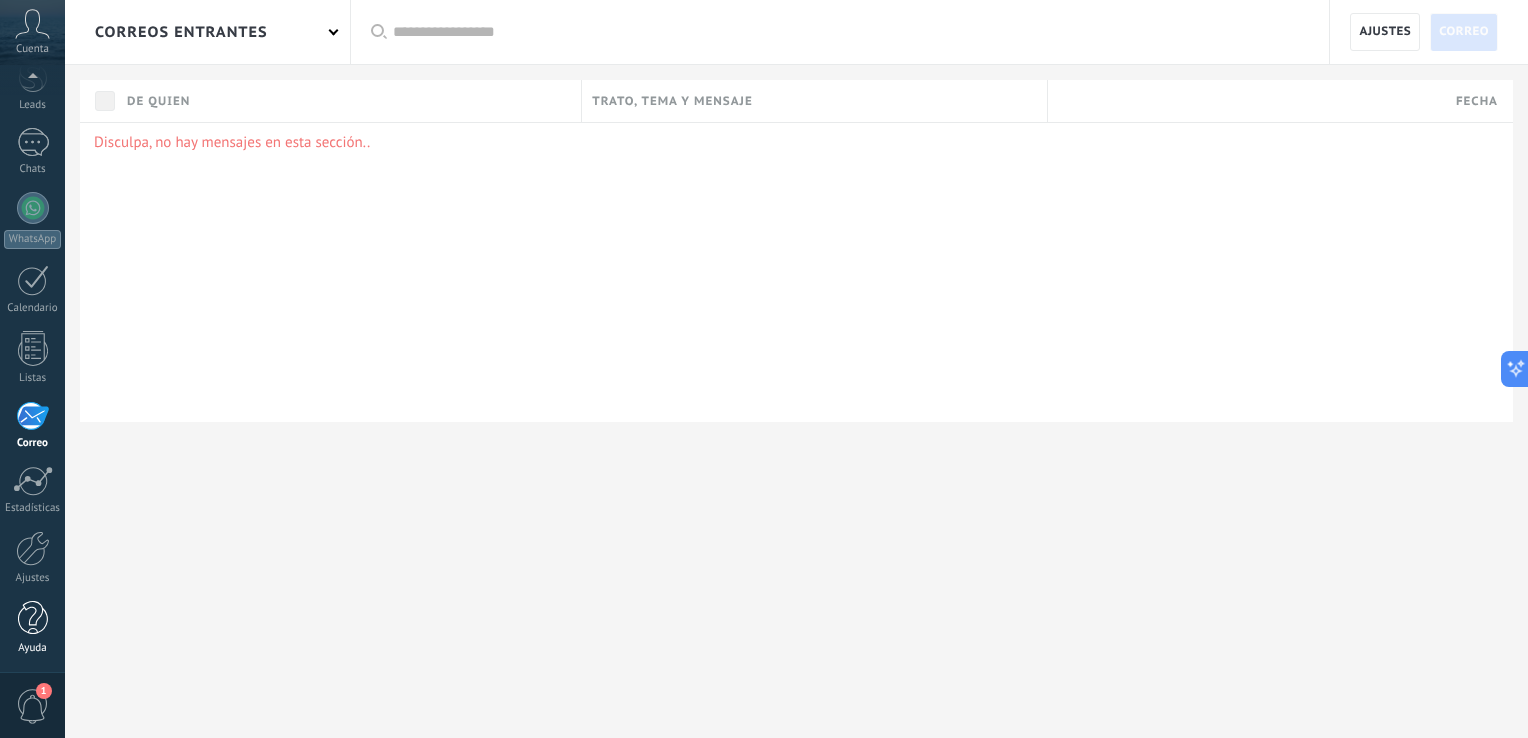 click at bounding box center [33, 618] 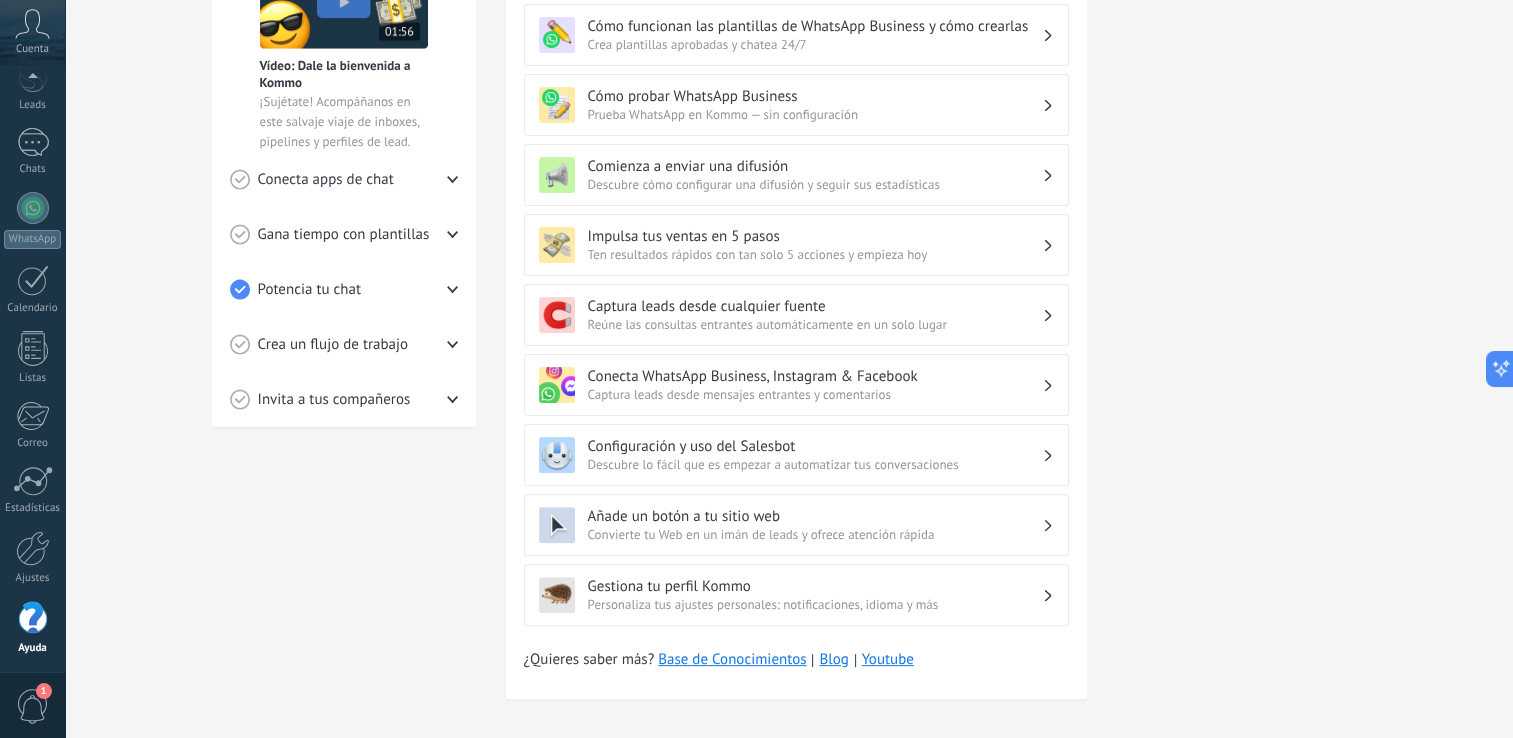 scroll, scrollTop: 484, scrollLeft: 0, axis: vertical 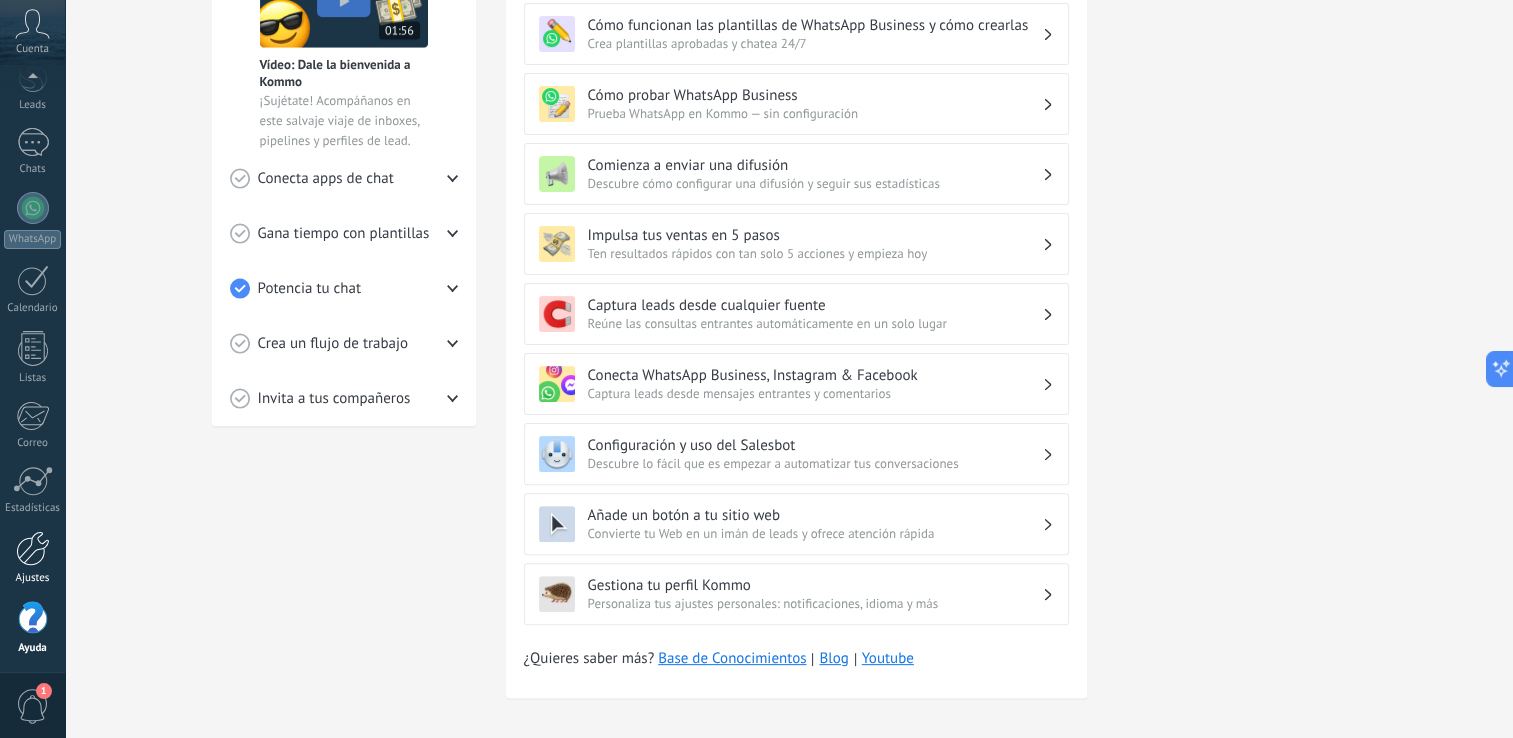 click at bounding box center [33, 548] 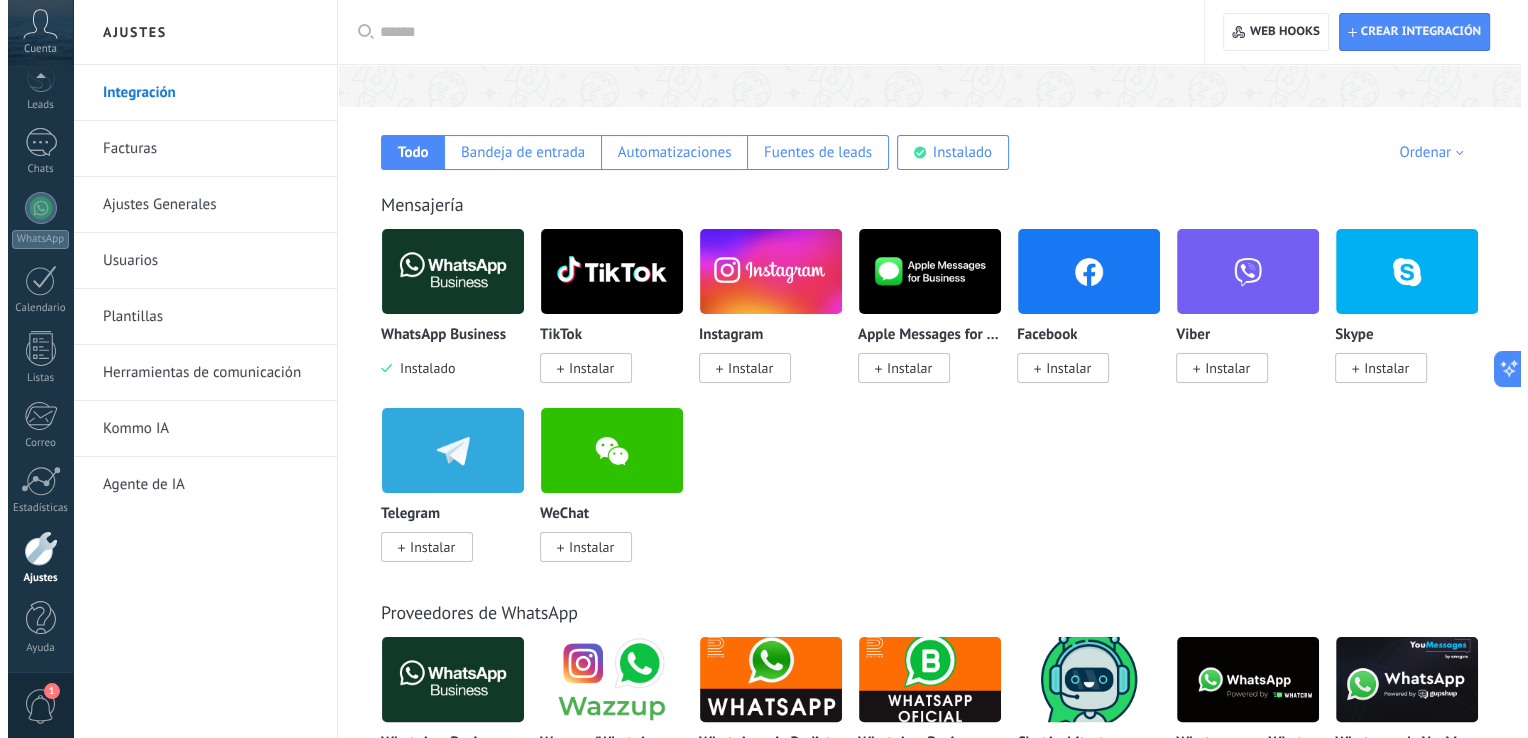 scroll, scrollTop: 284, scrollLeft: 0, axis: vertical 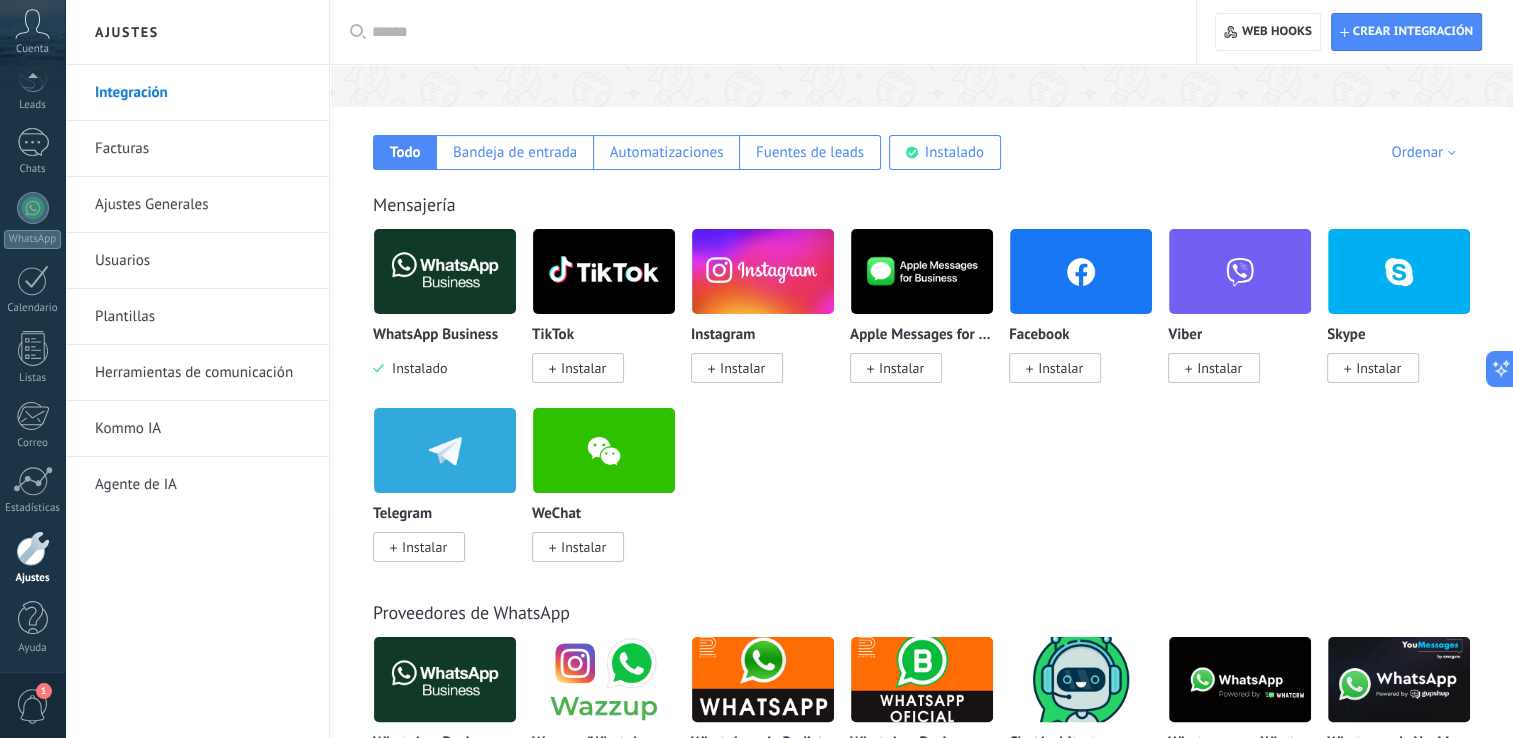 click at bounding box center (445, 271) 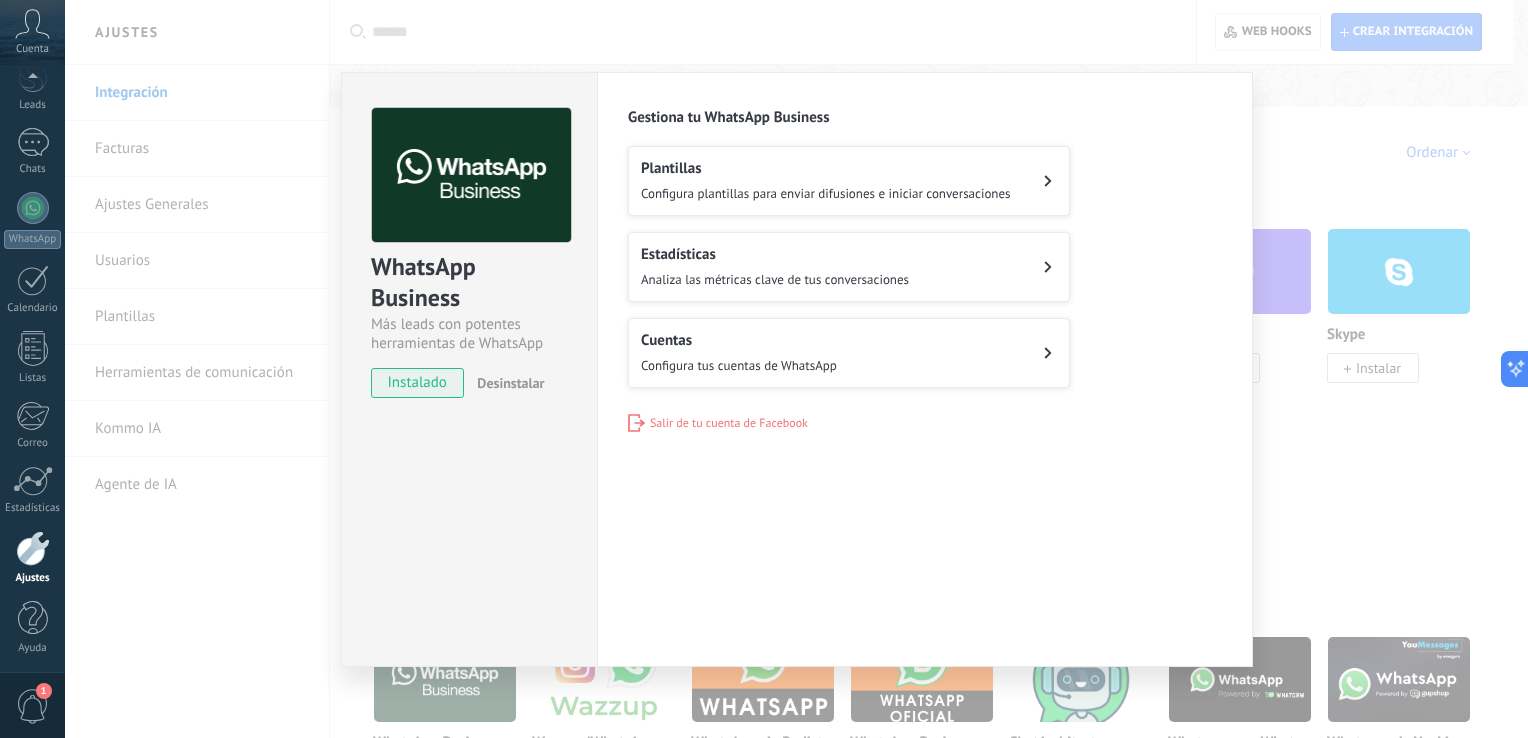 click on "Configura tus cuentas de WhatsApp" at bounding box center (739, 365) 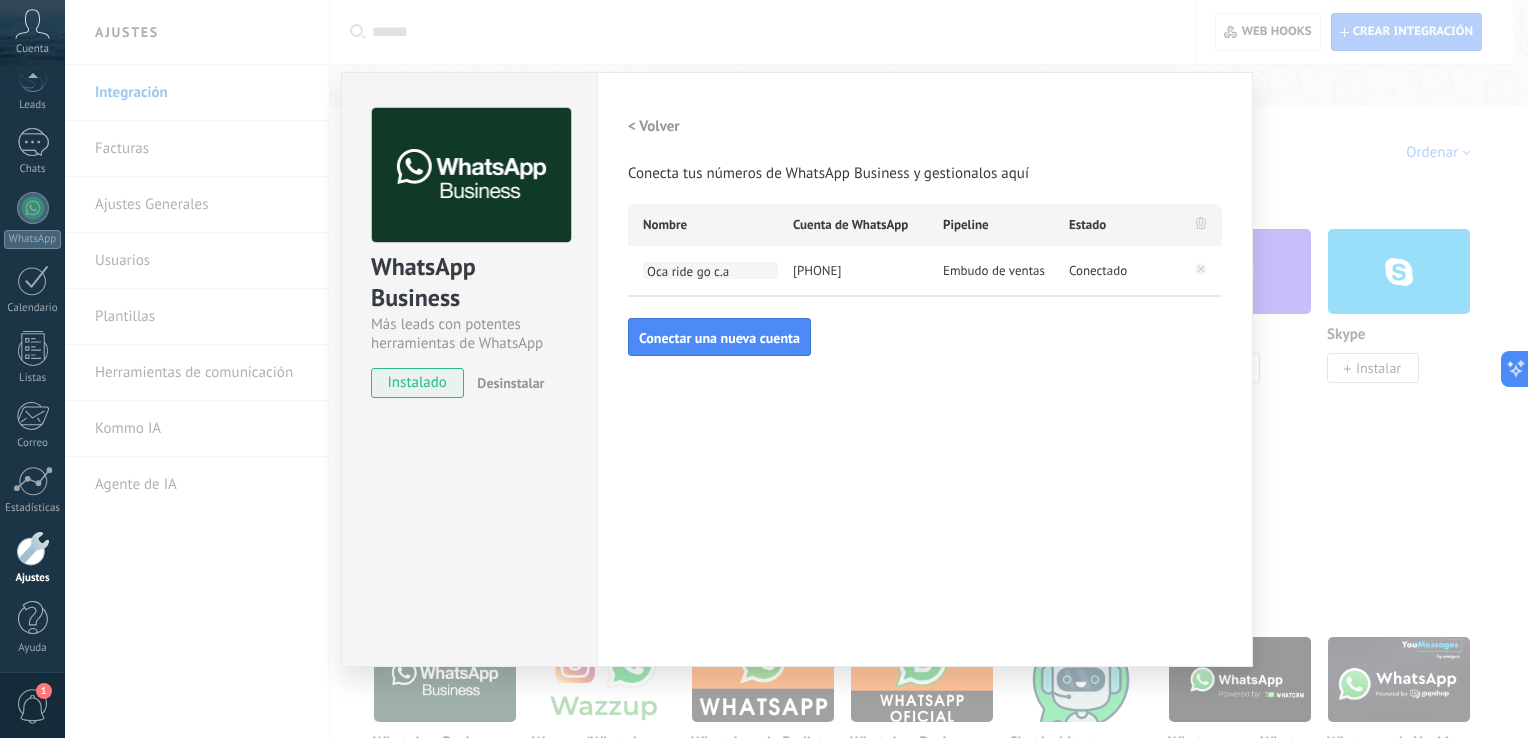 click on "Oca ride go c.a" at bounding box center [710, 270] 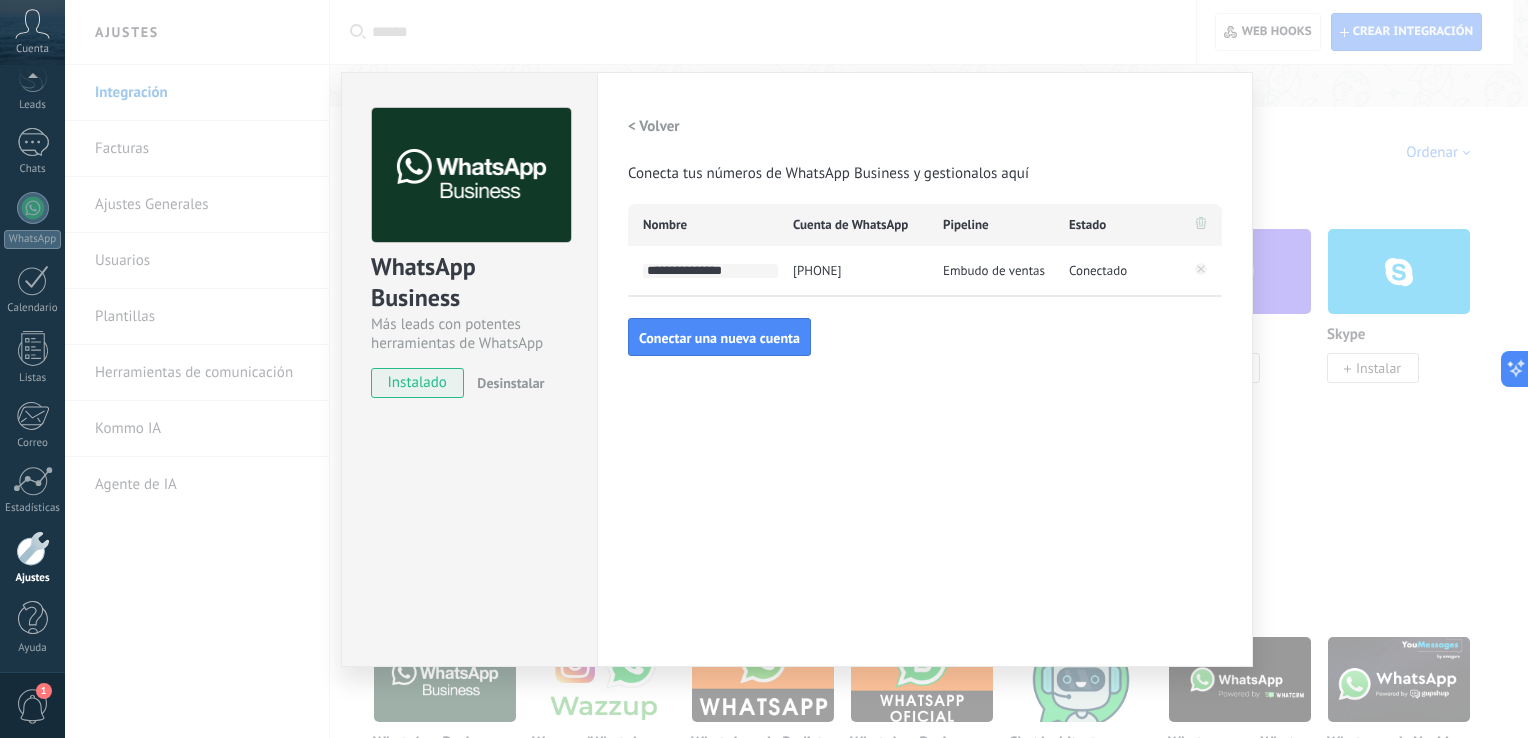 click on "**********" at bounding box center [925, 232] 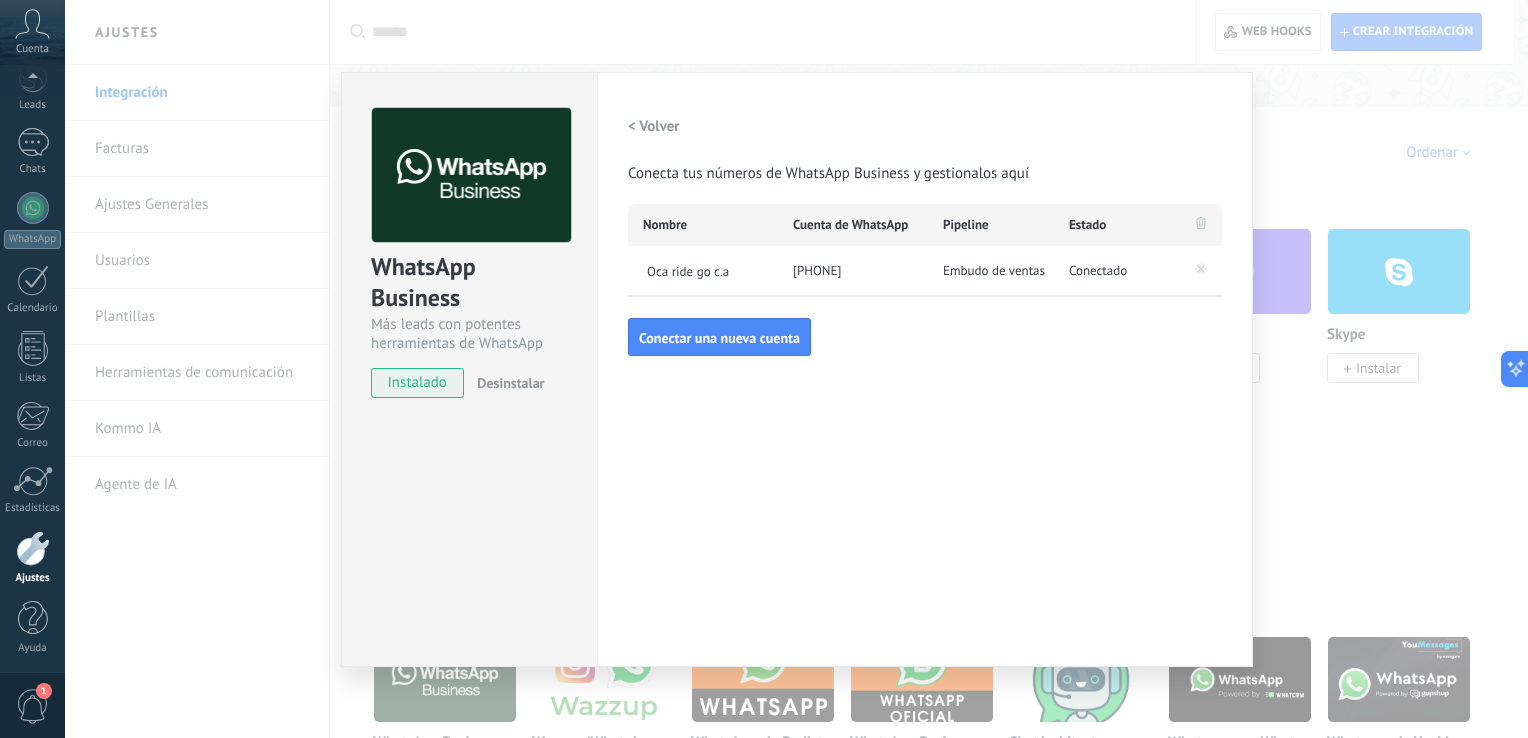 click on "< Volver" at bounding box center (654, 126) 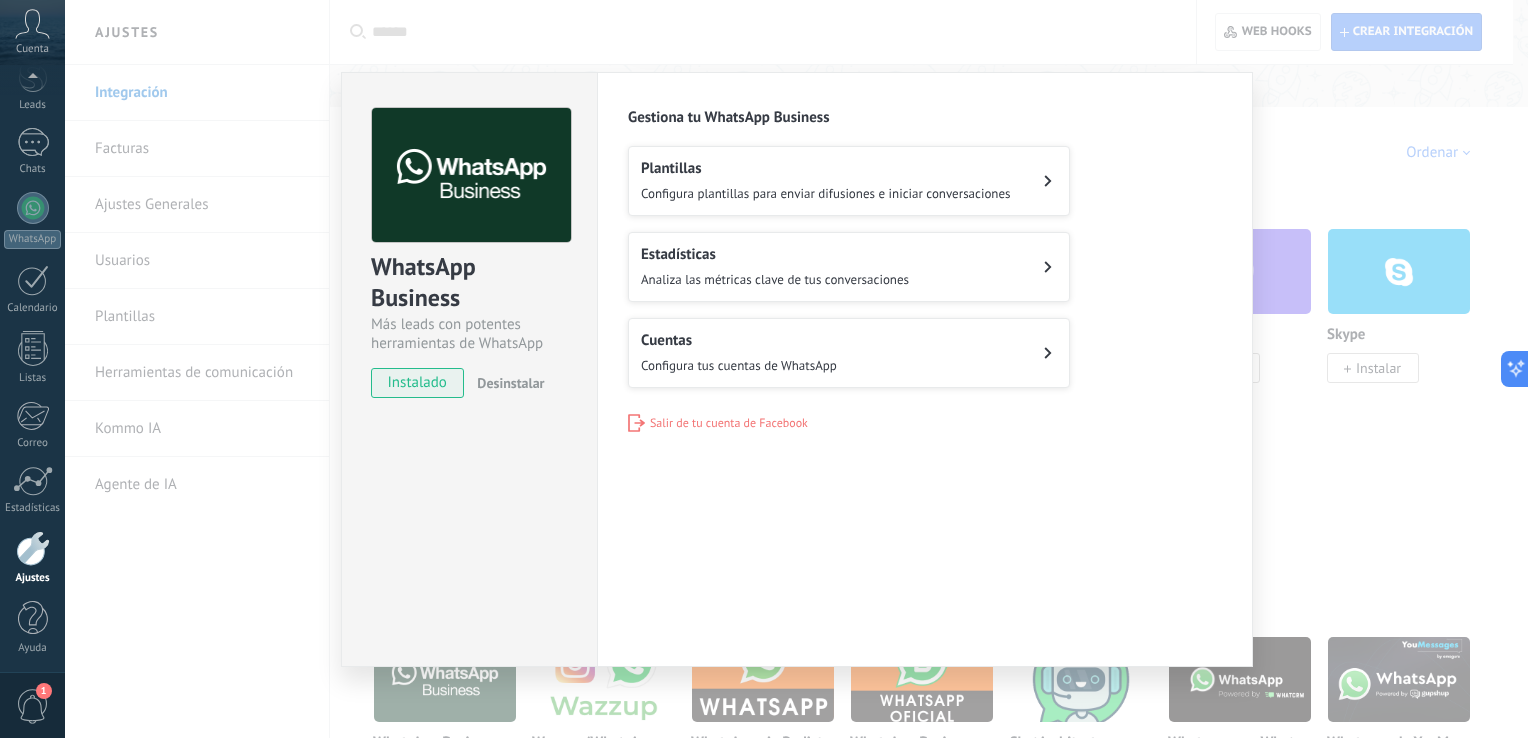 click on "Plantillas Configura plantillas para enviar difusiones e iniciar conversaciones" at bounding box center [849, 181] 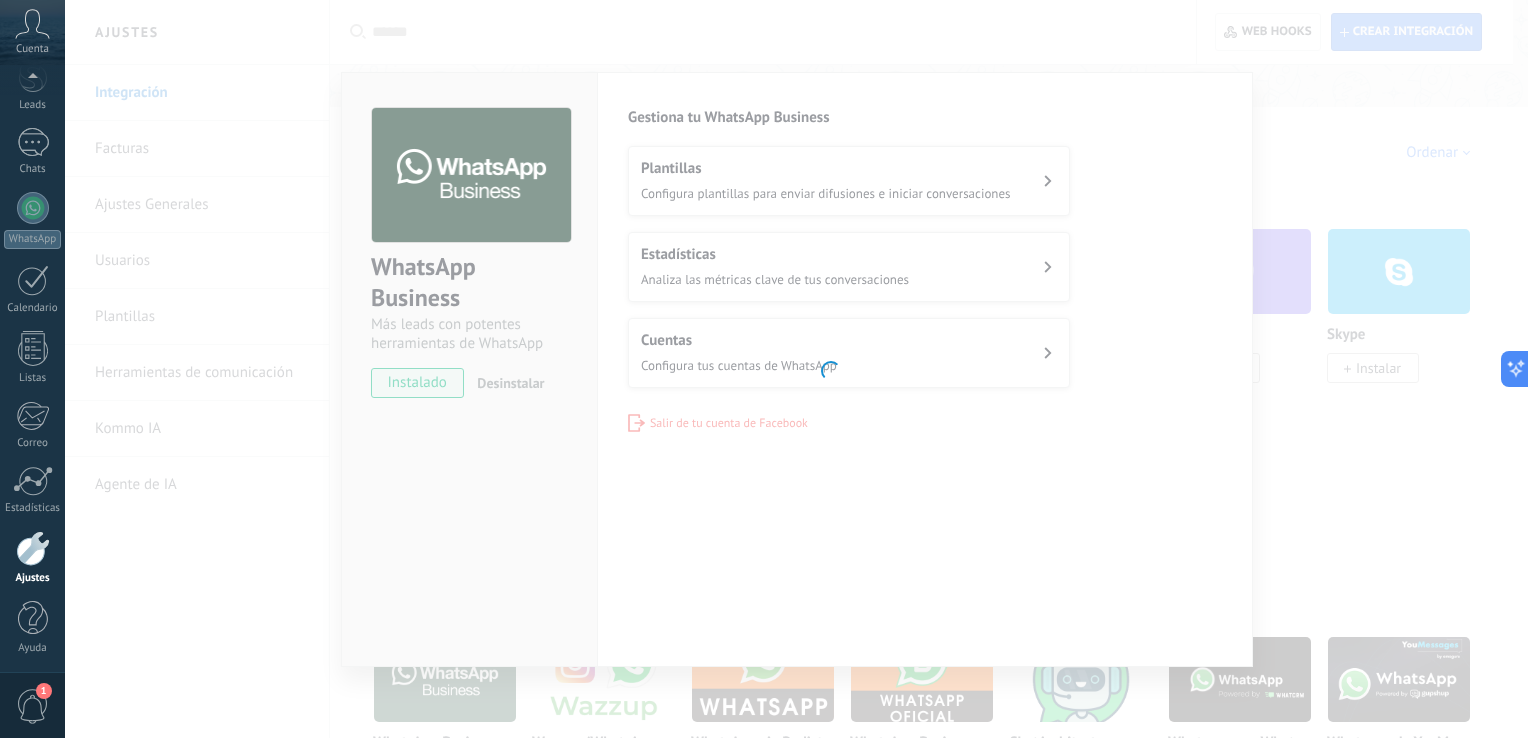 scroll, scrollTop: 0, scrollLeft: 0, axis: both 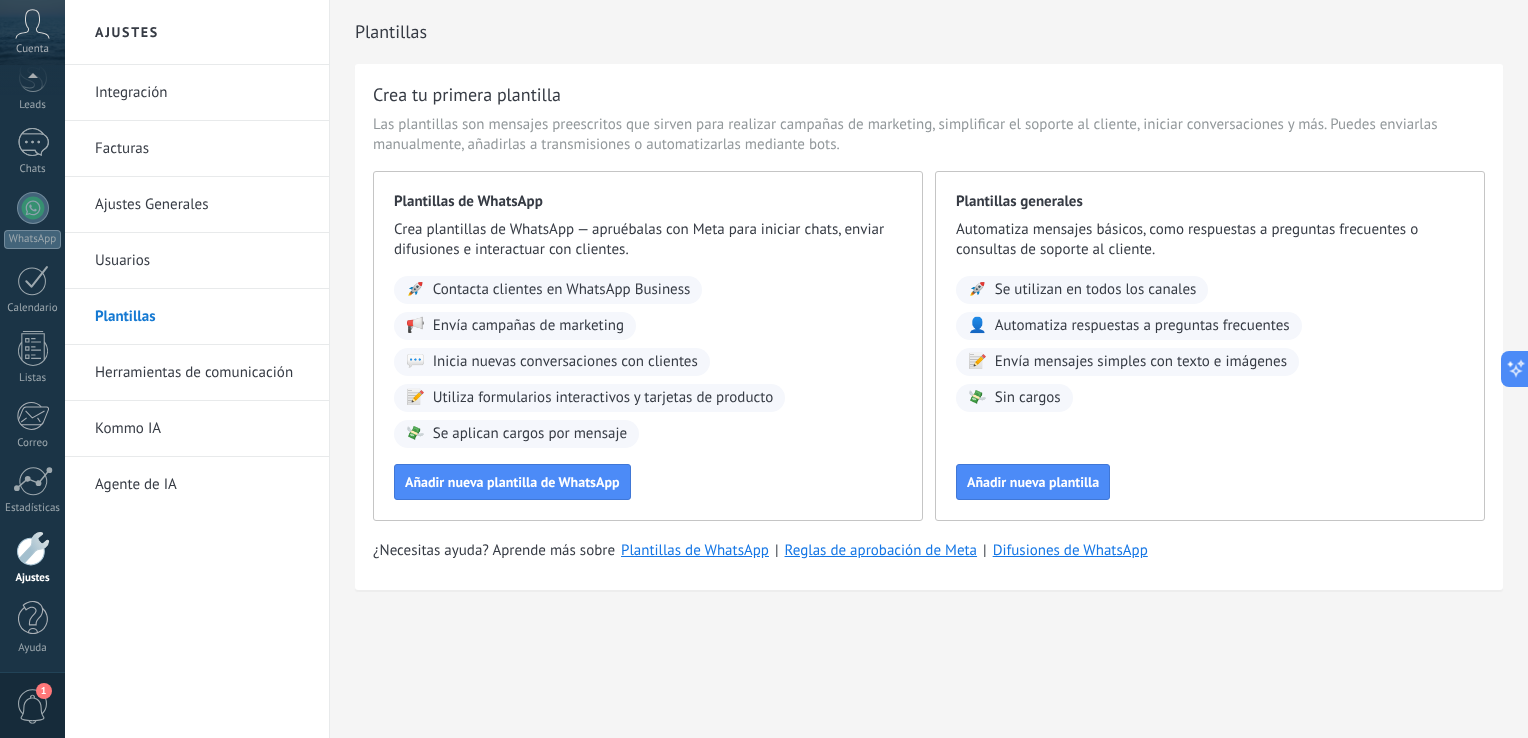 click on "Plantillas Crea tu primera plantilla Las plantillas son mensajes preescritos que sirven para realizar campañas de marketing, simplificar el soporte al cliente, iniciar conversaciones y más. Puedes enviarlas manualmente, añadirlas a transmisiones o automatizarlas mediante bots. Plantillas de WhatsApp Crea plantillas de WhatsApp — apruébalas con Meta para iniciar chats, enviar difusiones e interactuar con clientes. 🚀 Contacta clientes en WhatsApp Business 📢 Envía campañas de marketing 💬 Inicia nuevas conversaciones con clientes 📝 Utiliza formularios interactivos y tarjetas de producto 💸 Se aplican cargos por mensaje Añadir nueva plantilla de WhatsApp Plantillas generales Automatiza mensajes básicos, como respuestas a preguntas frecuentes o consultas de soporte al cliente. 🚀 Se utilizan en todos los canales 👤 Automatiza respuestas a preguntas frecuentes 📝 Envía mensajes simples con texto e imágenes 💸 Sin cargos Añadir nueva plantilla ¿Necesitas ayuda? Aprende más sobre |" at bounding box center [929, 337] 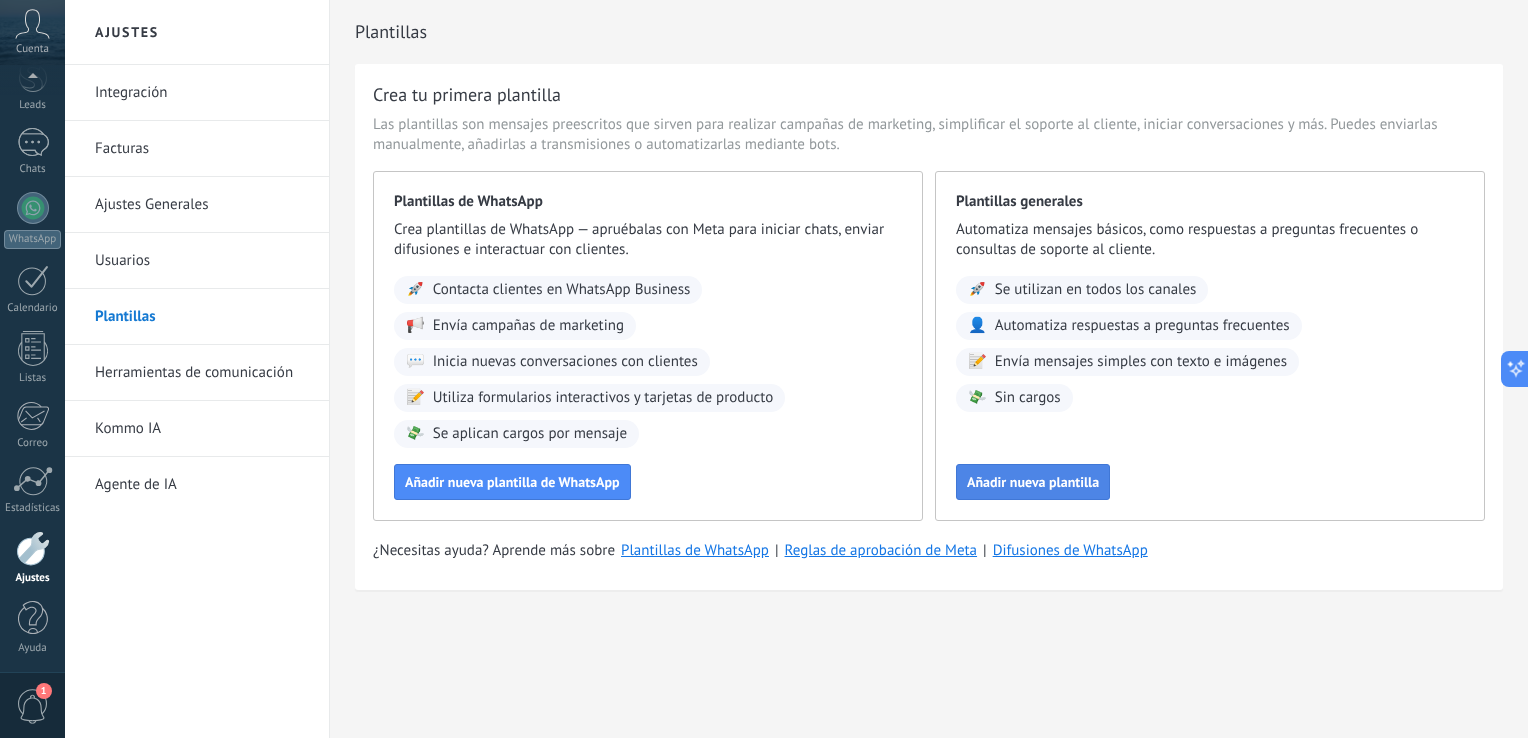 click on "Añadir nueva plantilla" at bounding box center [1033, 482] 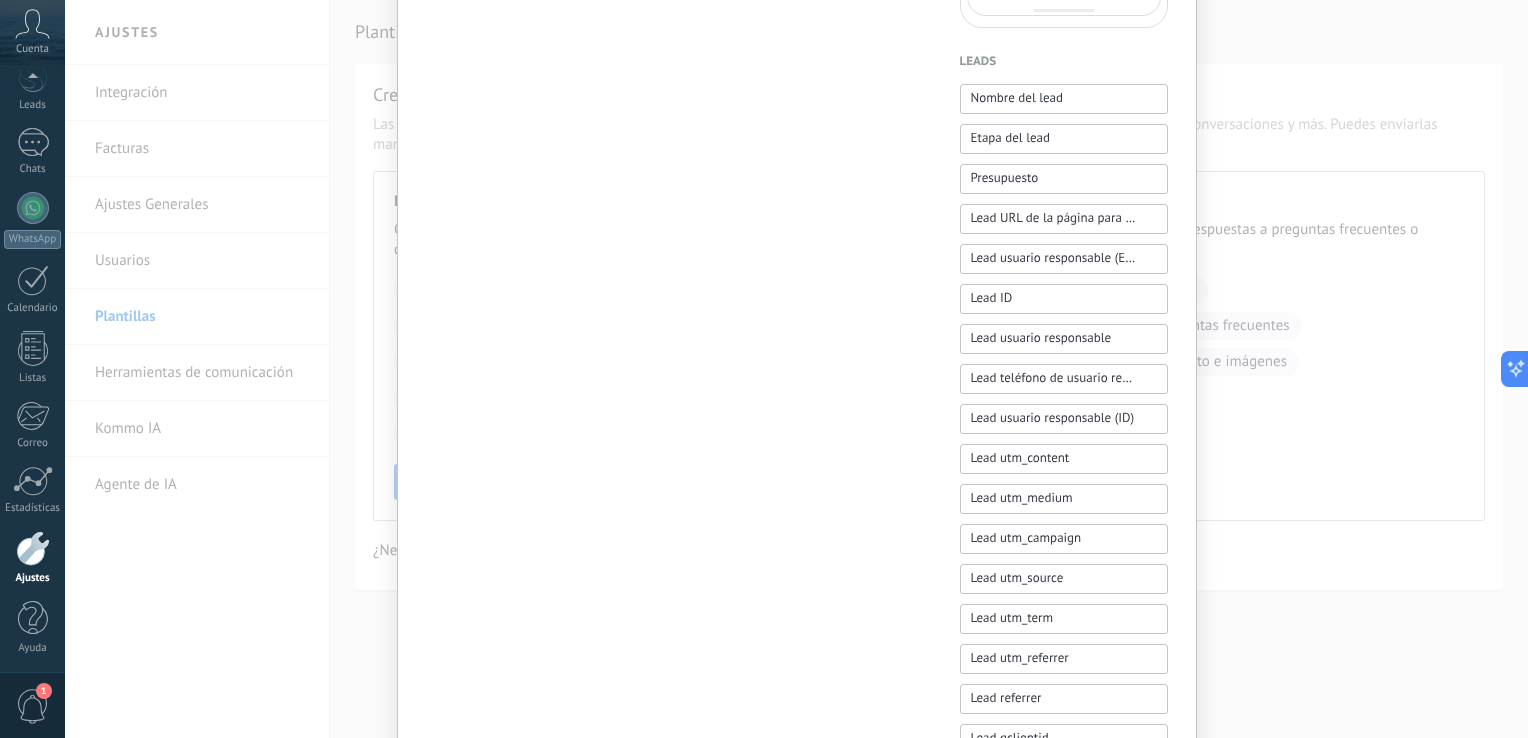 scroll, scrollTop: 560, scrollLeft: 0, axis: vertical 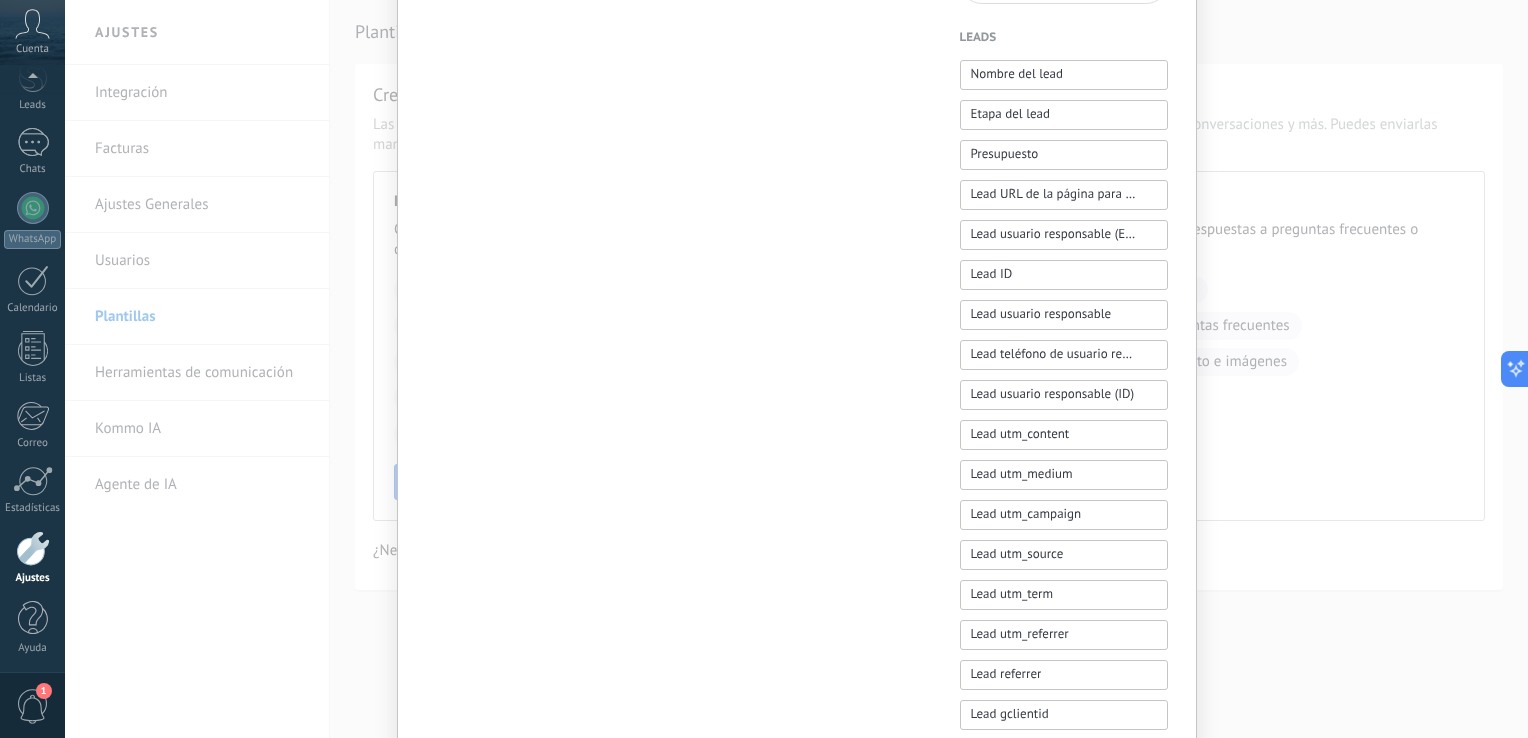 click on "Nueva plantilla Cancelar Guardar Imagen o archivo Respuesta rápida Llamado de acción Leads Nombre del lead Etapa del lead Presupuesto Lead URL de la página para compartir con los clientes Lead usuario responsable (Email) Lead ID Lead usuario responsable Lead teléfono de usuario responsable Lead usuario responsable (ID) Lead utm_content Lead utm_medium Lead utm_campaign Lead utm_source Lead utm_term Lead utm_referrer Lead referrer Lead gclientid Lead gclid Lead fbclid Contactos Nombre del contacto Nombre Apellido Contacto ID Contacto usuario responsable Contacto teléfono de usuario responsable Contacto usuario responsable (ID) Contacto usuario responsable (Email) Contacto teléfono (Teléfono Oficina) Contacto teléfono (Ofic. directo) Contacto teléfono (Celular) Contacto teléfono (Fax) Contacto teléfono (Casa) Contacto teléfono (Otro) Contacto correo (Correo) Contacto correo (E-mail priv.) Contacto correo (Otro e-mail) Contacto teléfono Contacto correo Contacto cargo Compañías Compañía ID" at bounding box center (796, 369) 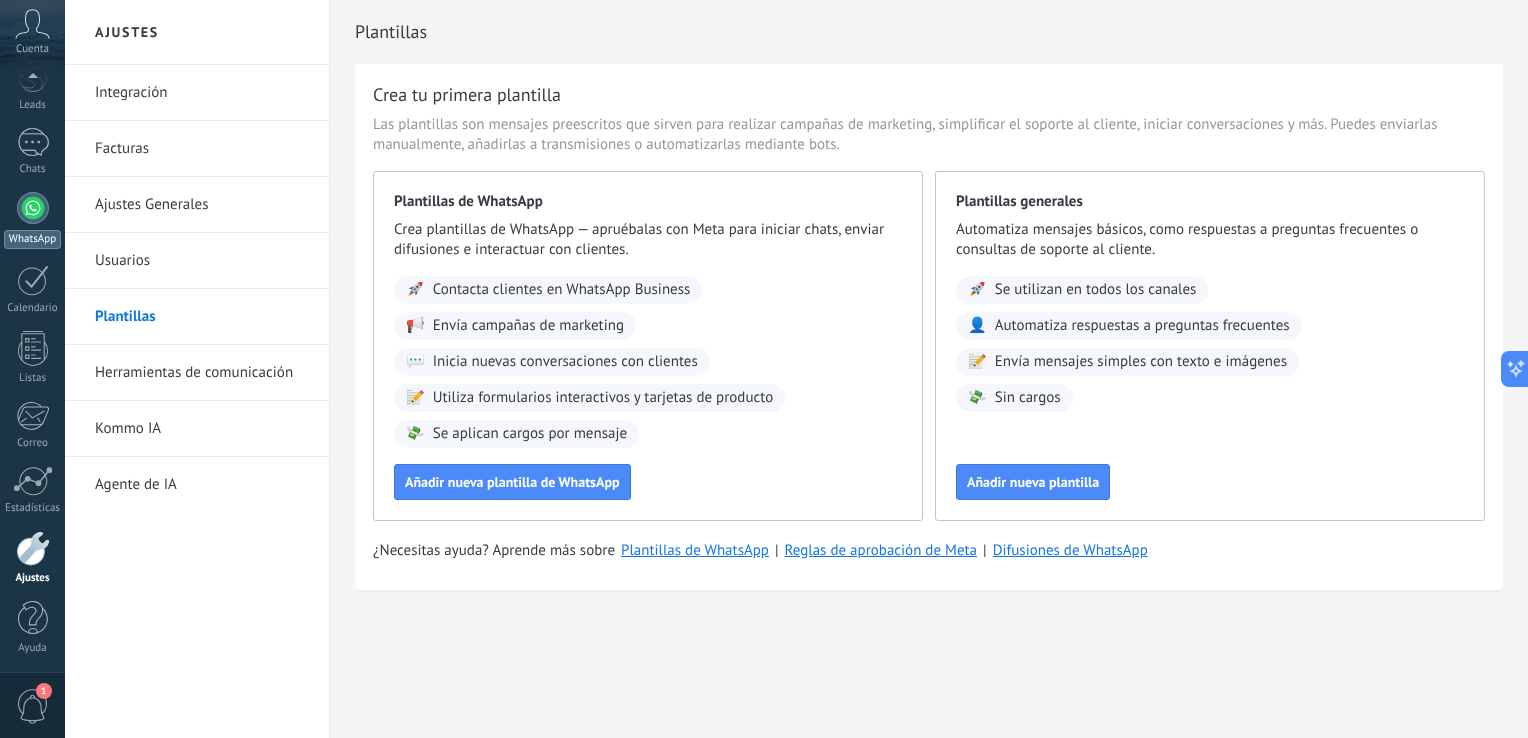 click on "WhatsApp" at bounding box center [32, 239] 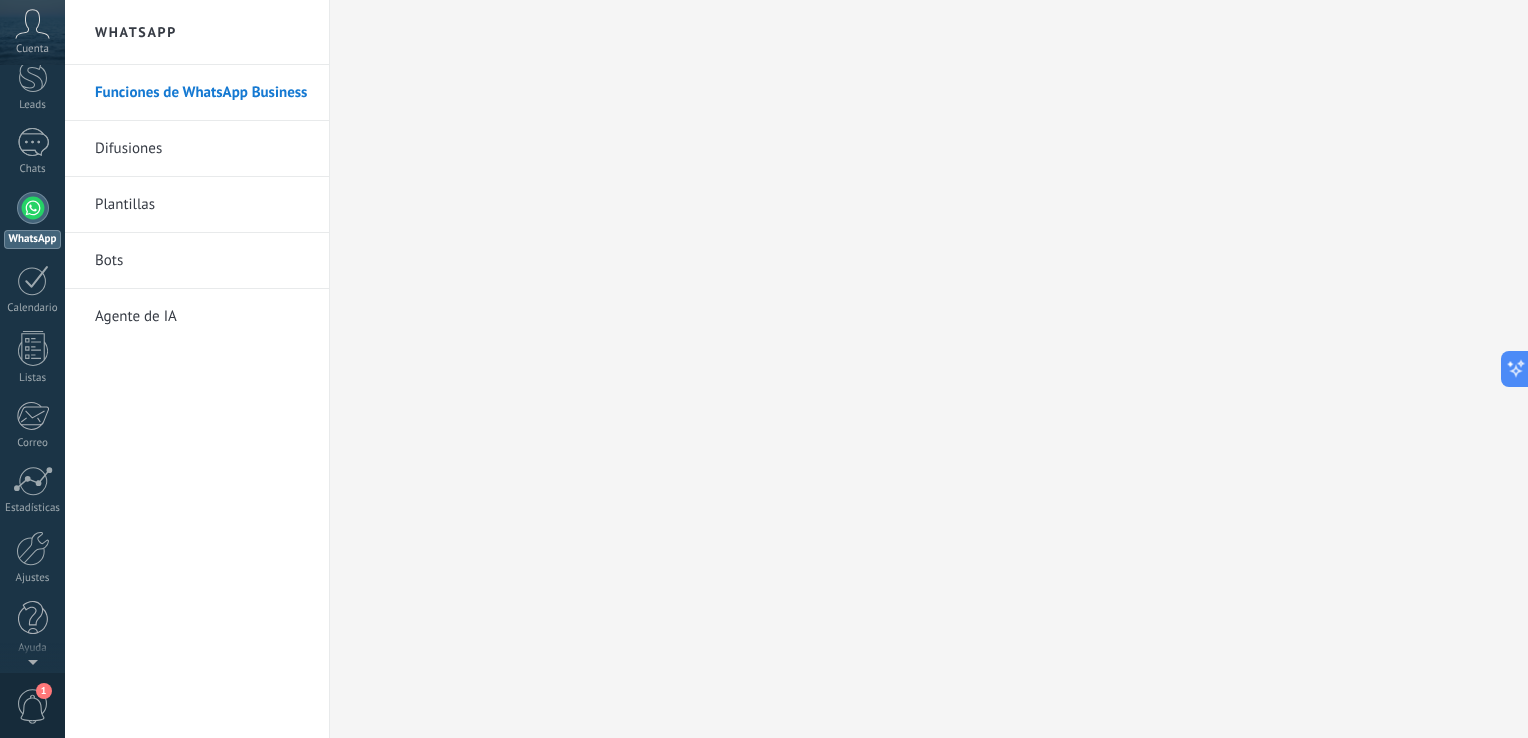 scroll, scrollTop: 0, scrollLeft: 0, axis: both 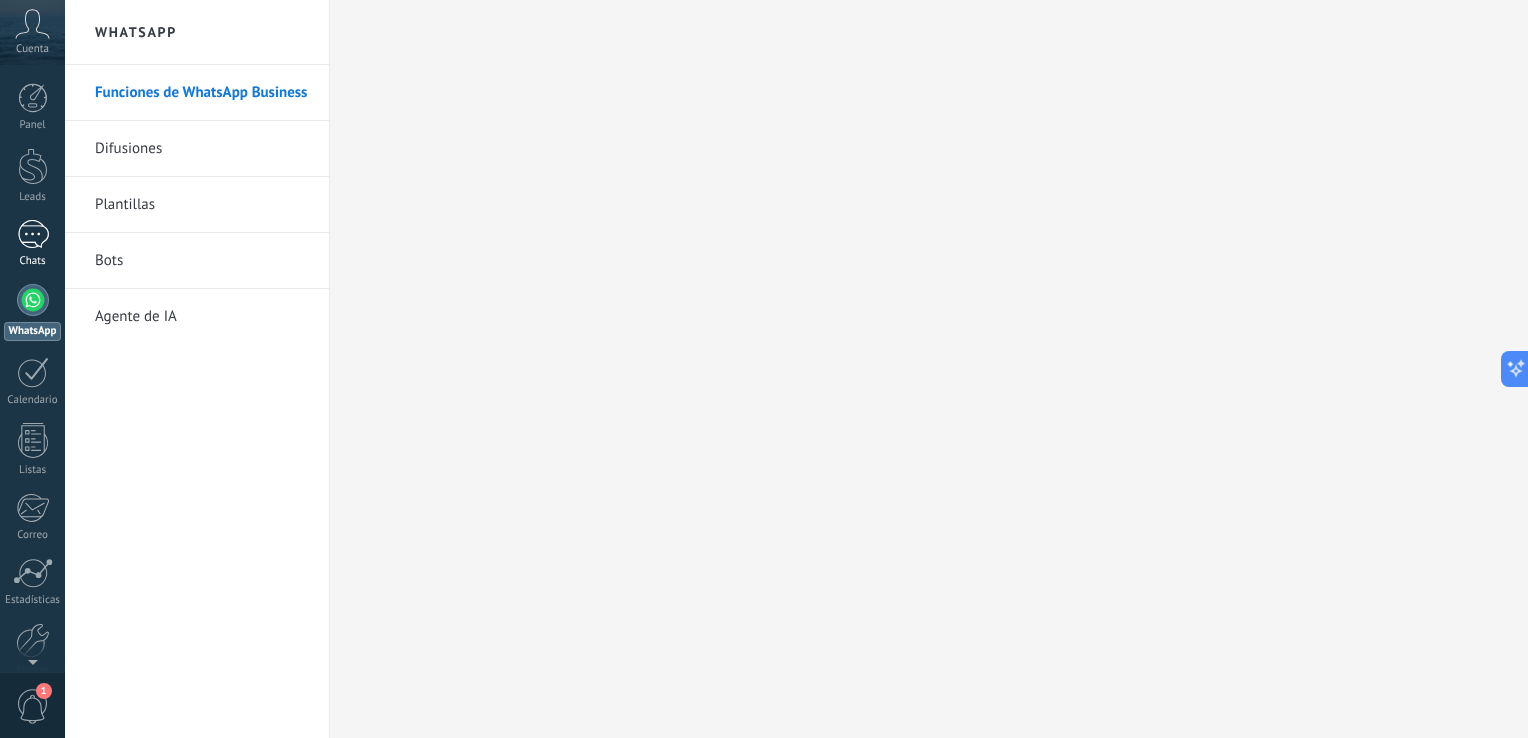 click on "1
Chats" at bounding box center [32, 244] 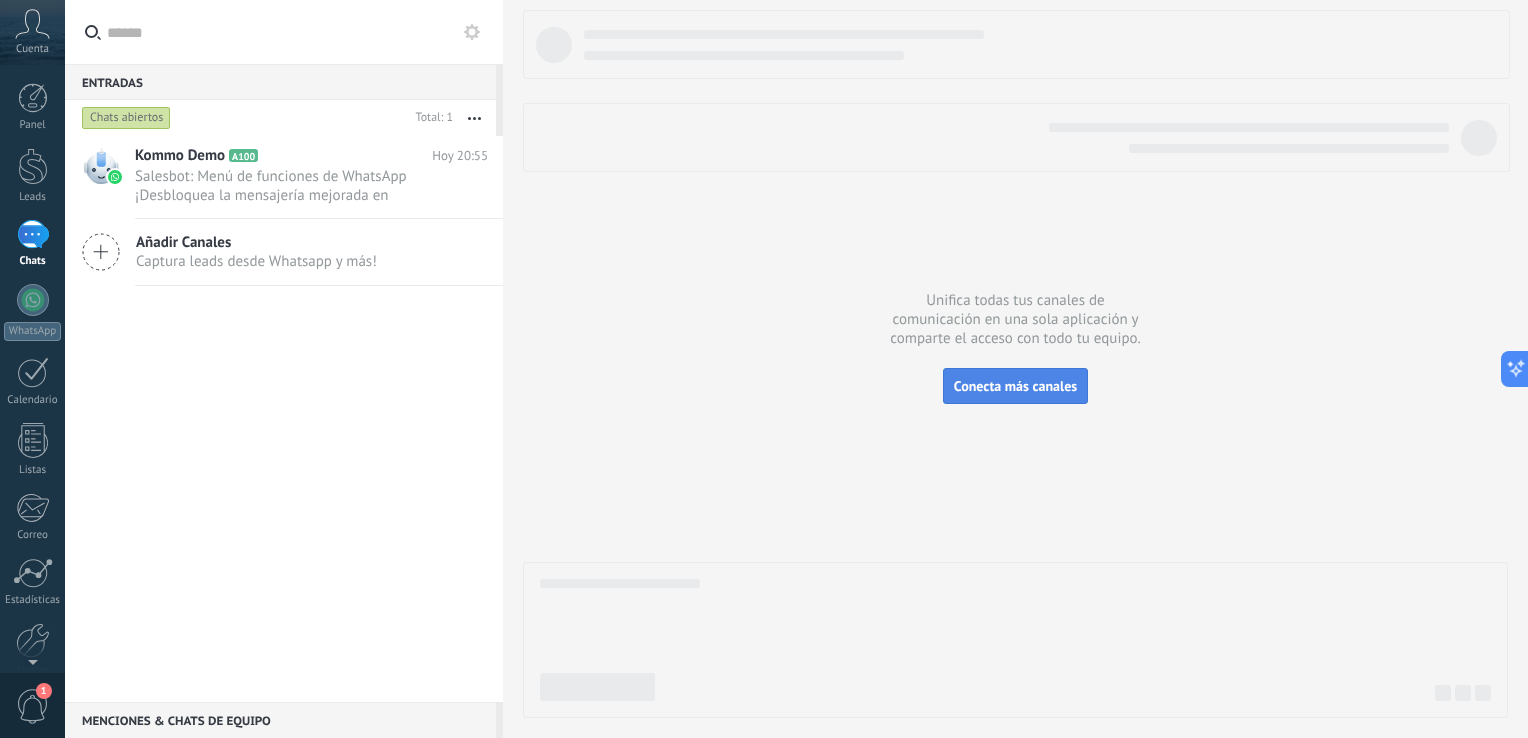 click on "Conecta más canales" at bounding box center [1015, 386] 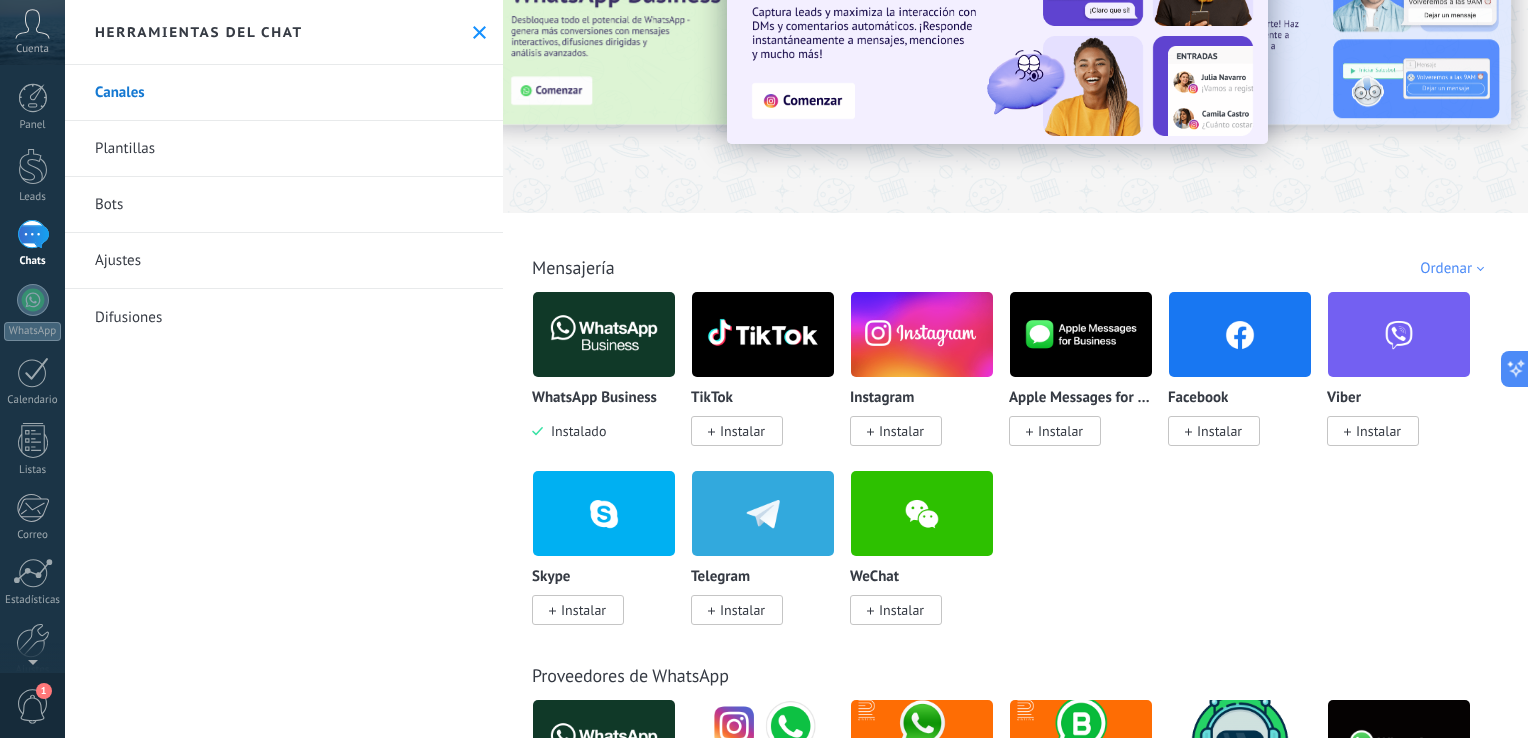 scroll, scrollTop: 0, scrollLeft: 0, axis: both 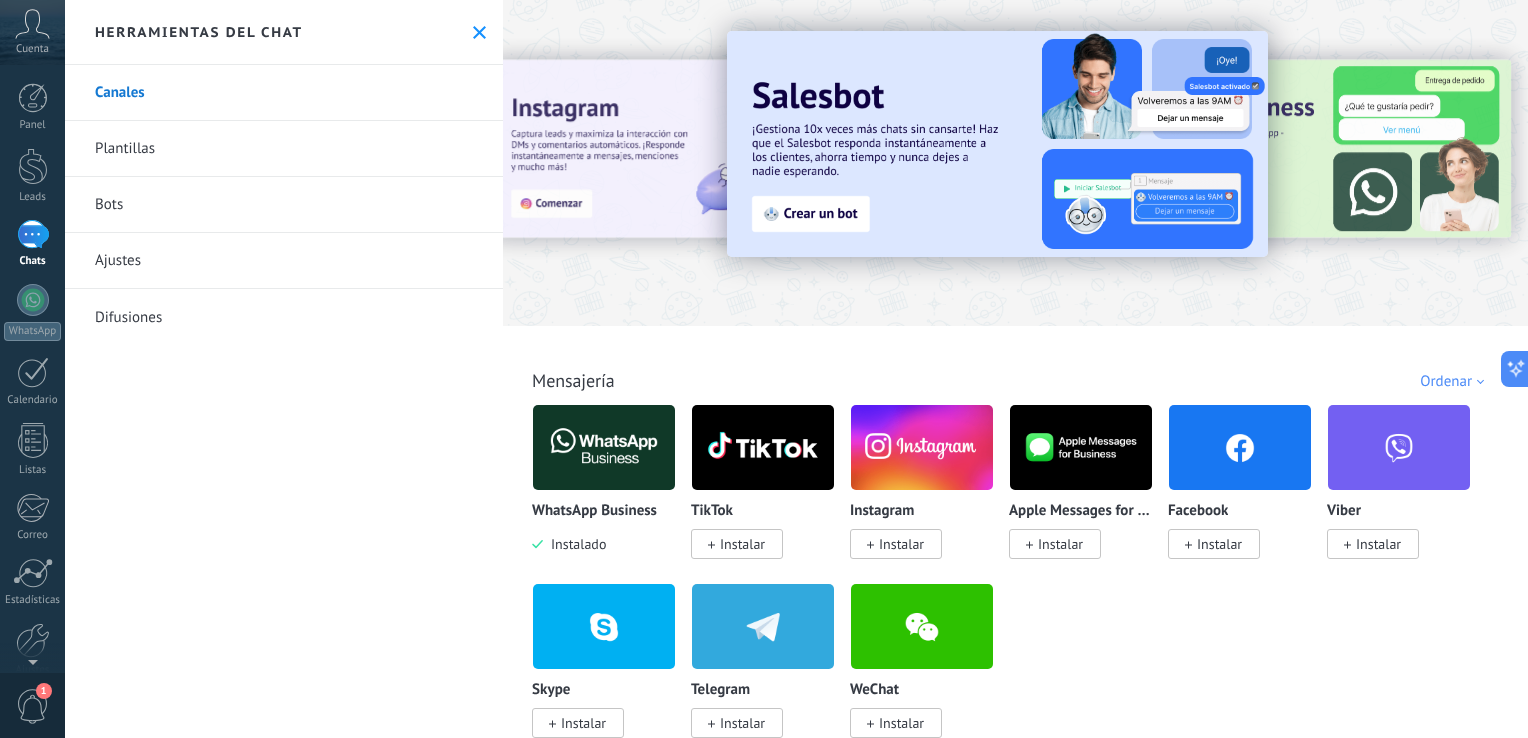 click at bounding box center [604, 447] 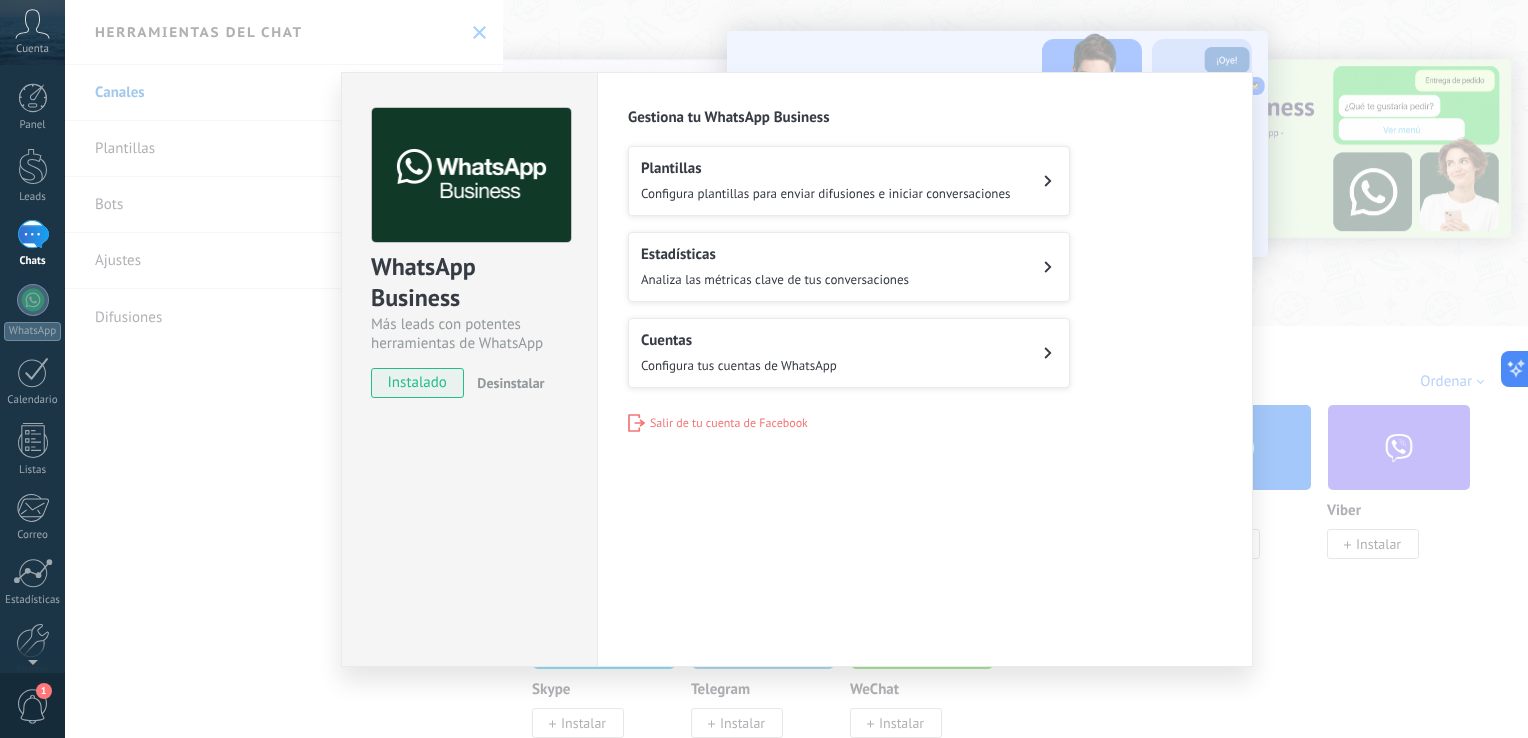 click on "Configura plantillas para enviar difusiones e iniciar conversaciones" at bounding box center [826, 193] 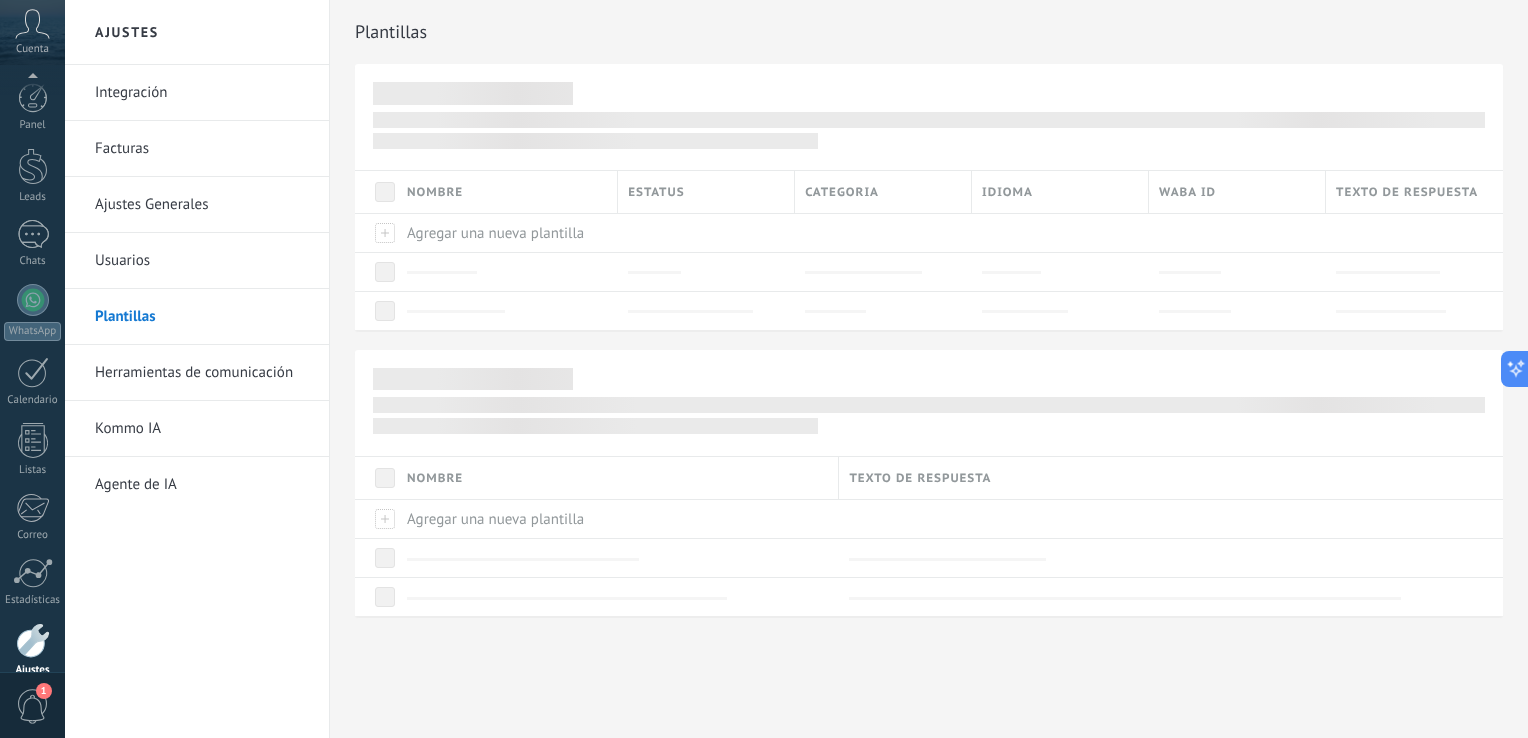 scroll, scrollTop: 92, scrollLeft: 0, axis: vertical 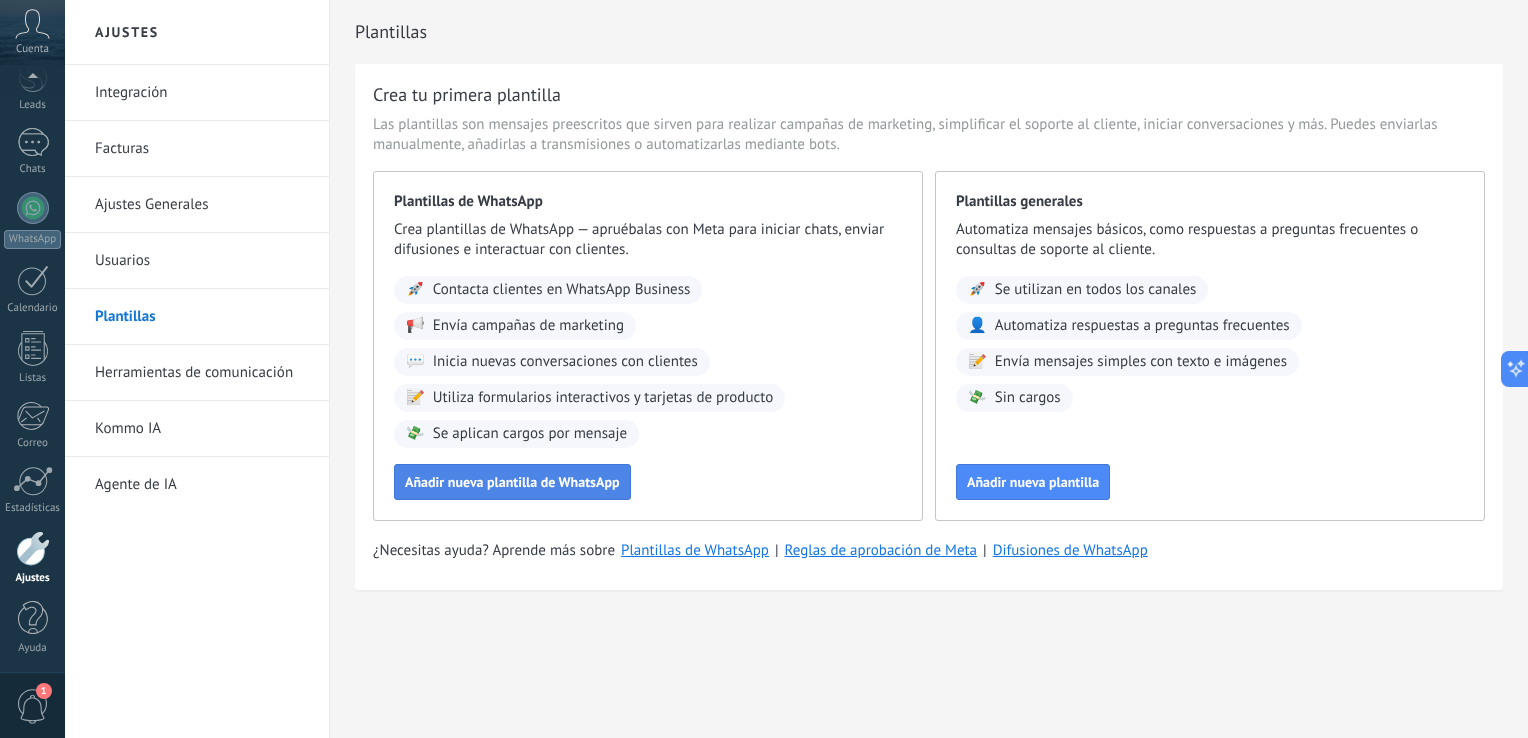 click on "Añadir nueva plantilla de WhatsApp" at bounding box center [512, 482] 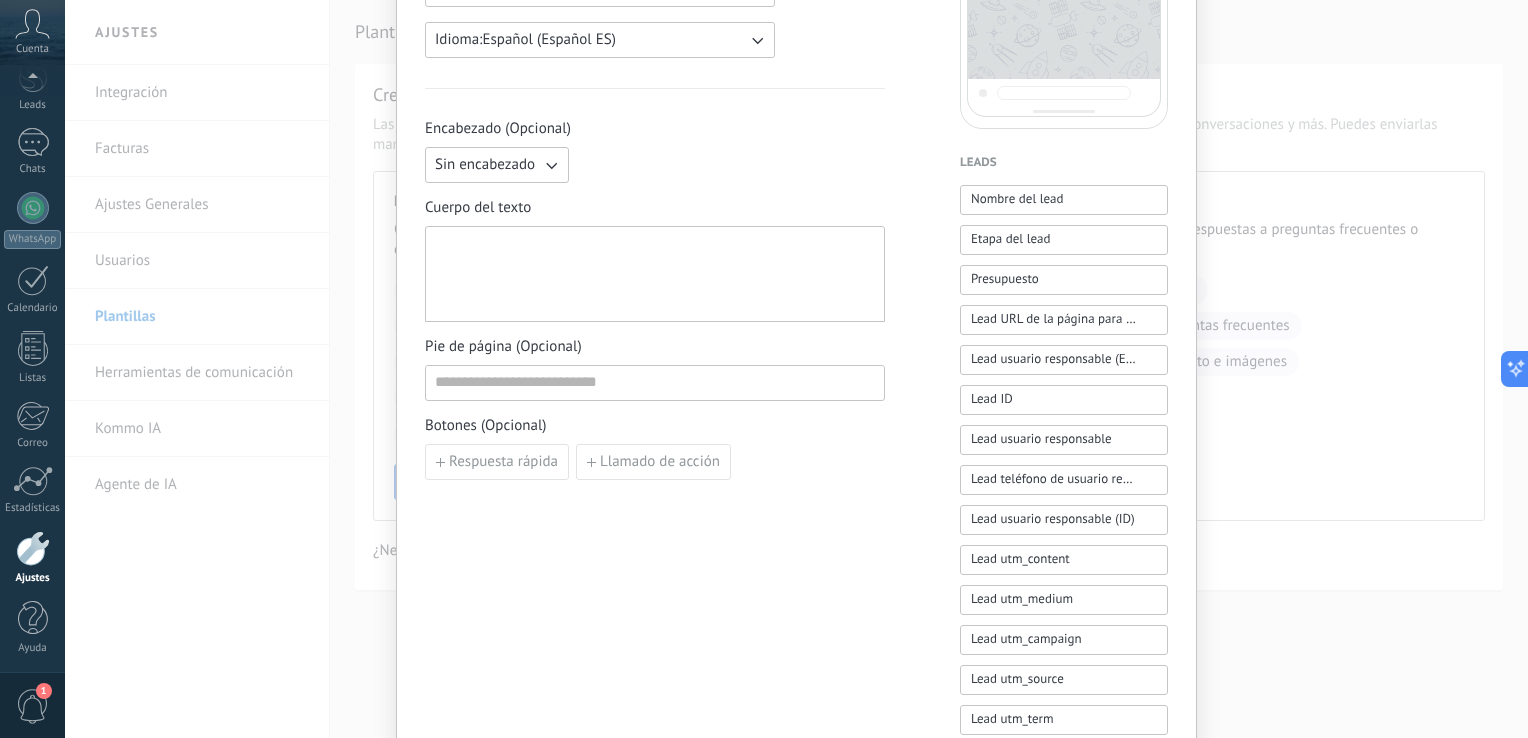 scroll, scrollTop: 0, scrollLeft: 0, axis: both 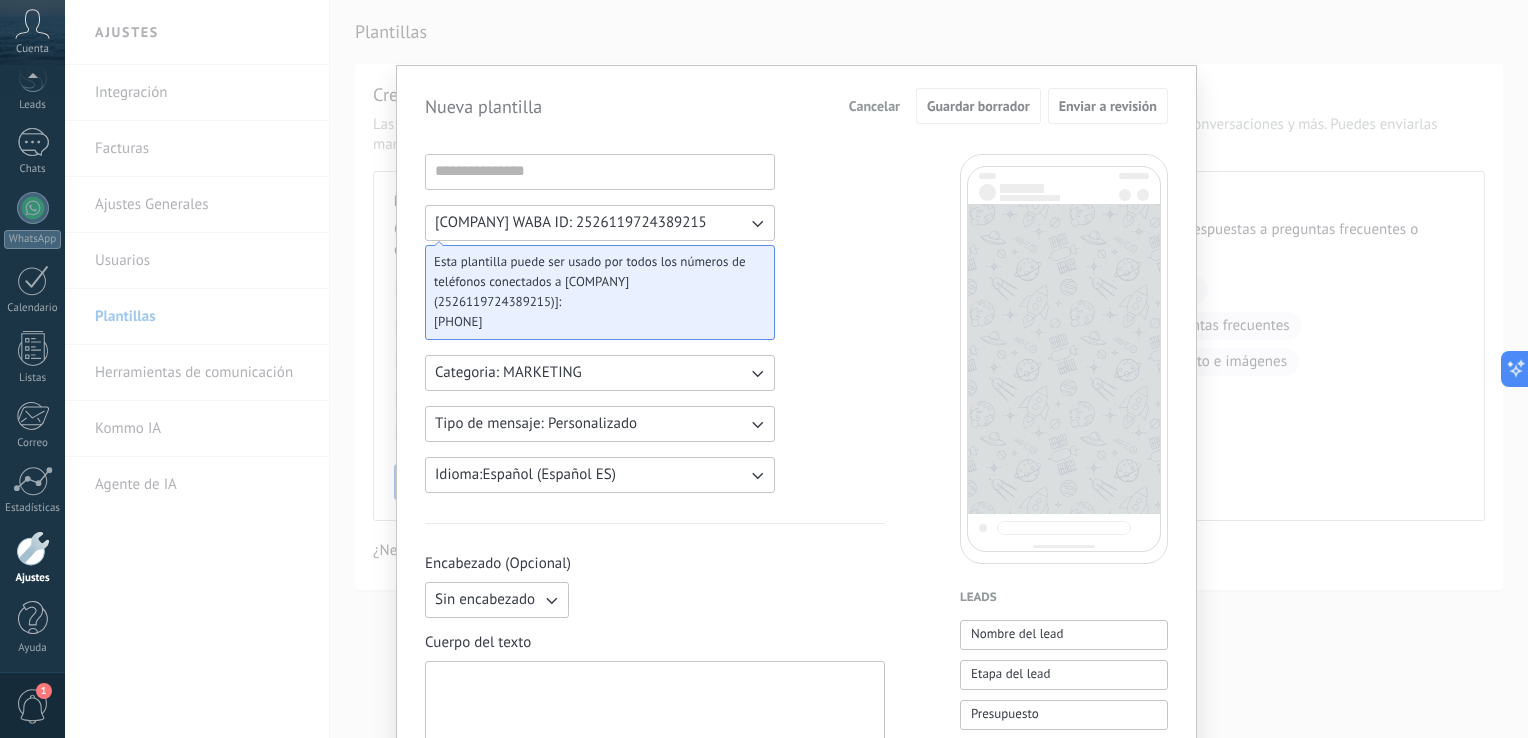click 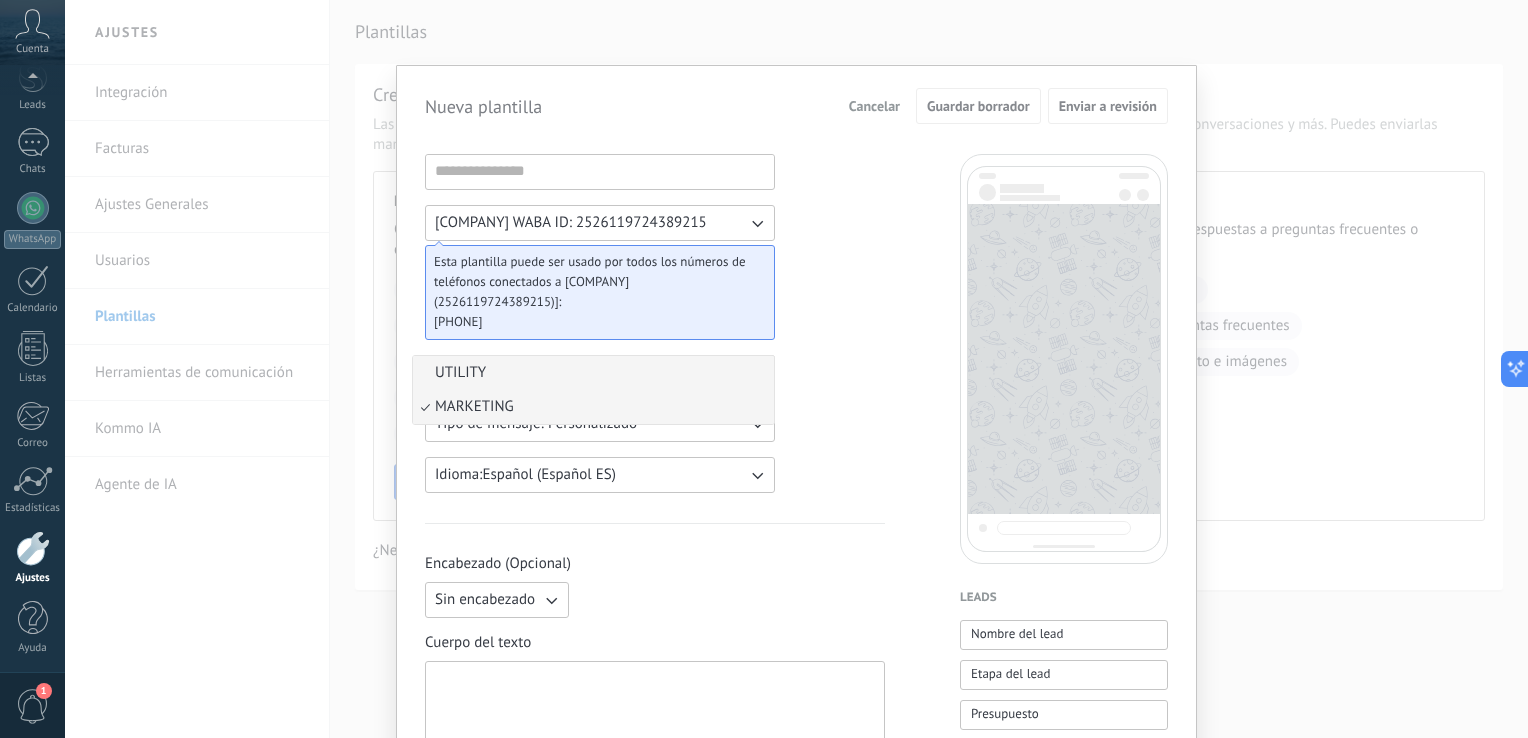 click on "UTILITY" at bounding box center (593, 373) 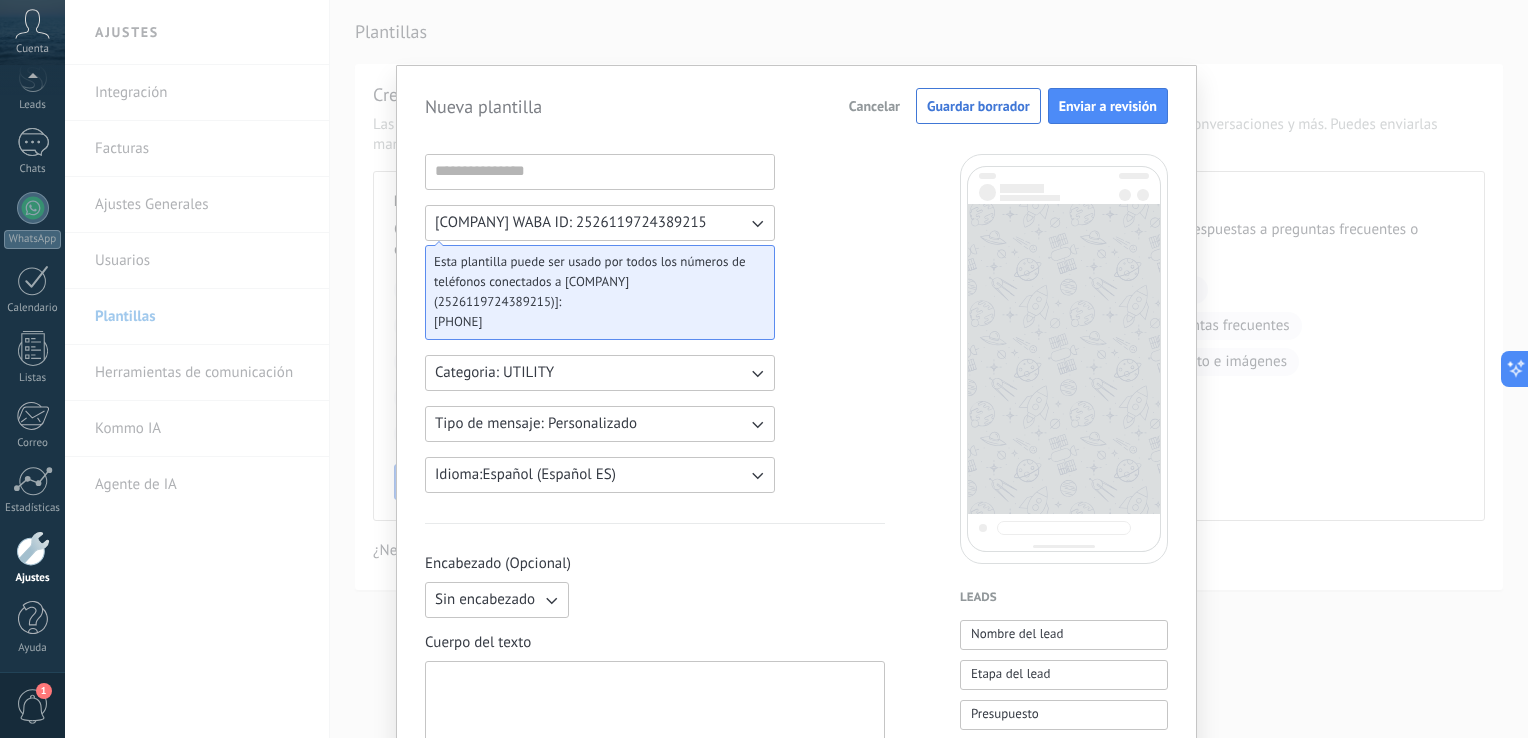 click 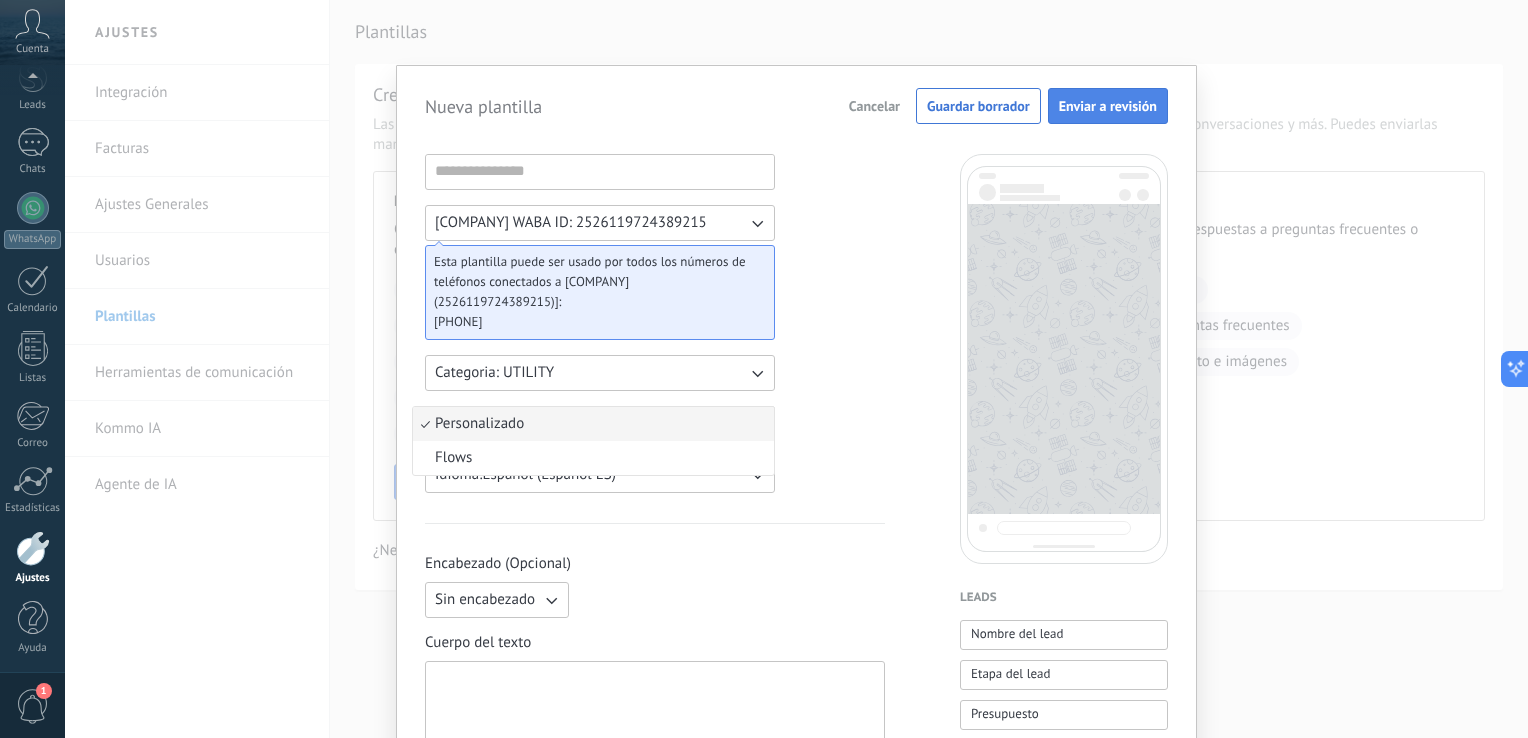 click on "Enviar a revisión" at bounding box center [1108, 106] 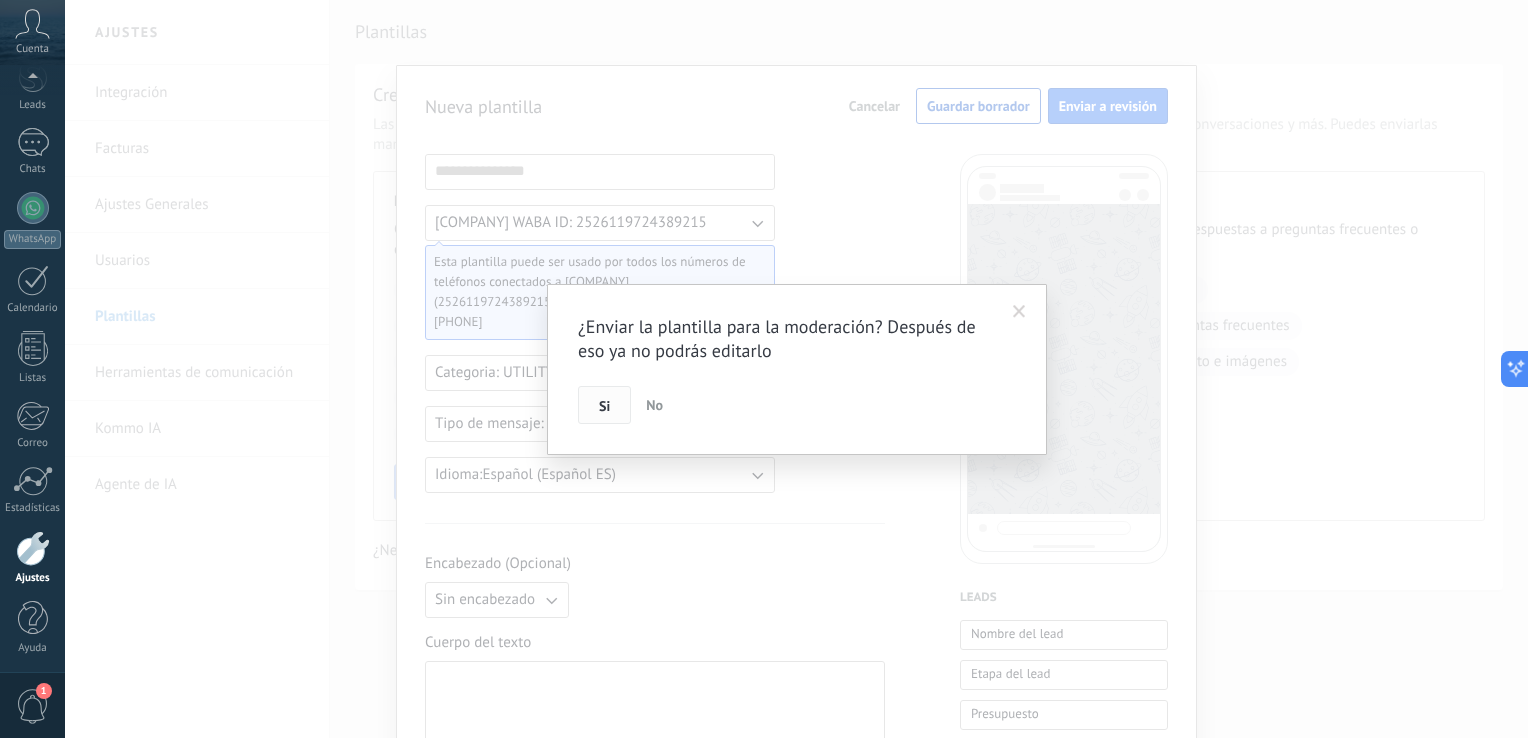 click on "Si" at bounding box center (604, 405) 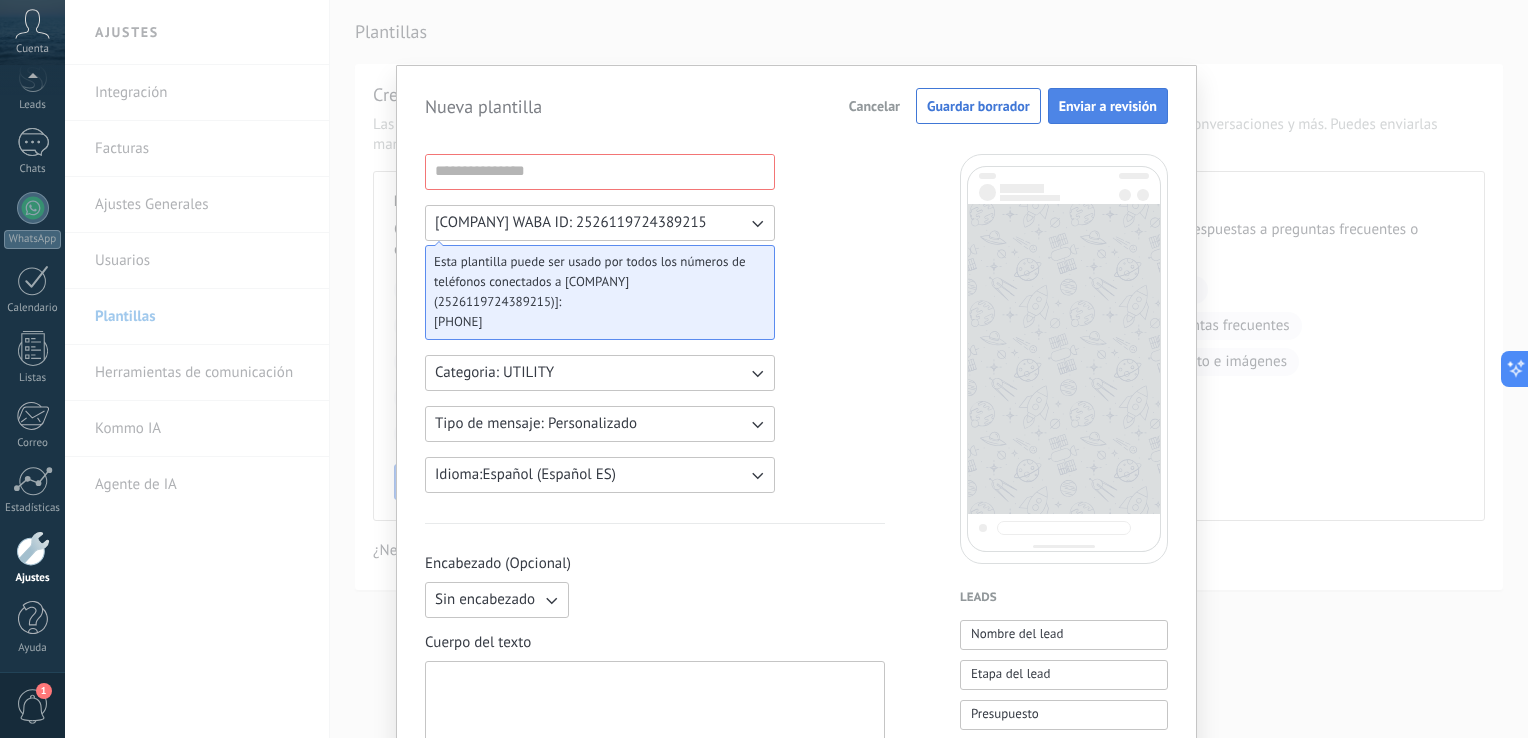 click on "Enviar a revisión" at bounding box center [1108, 106] 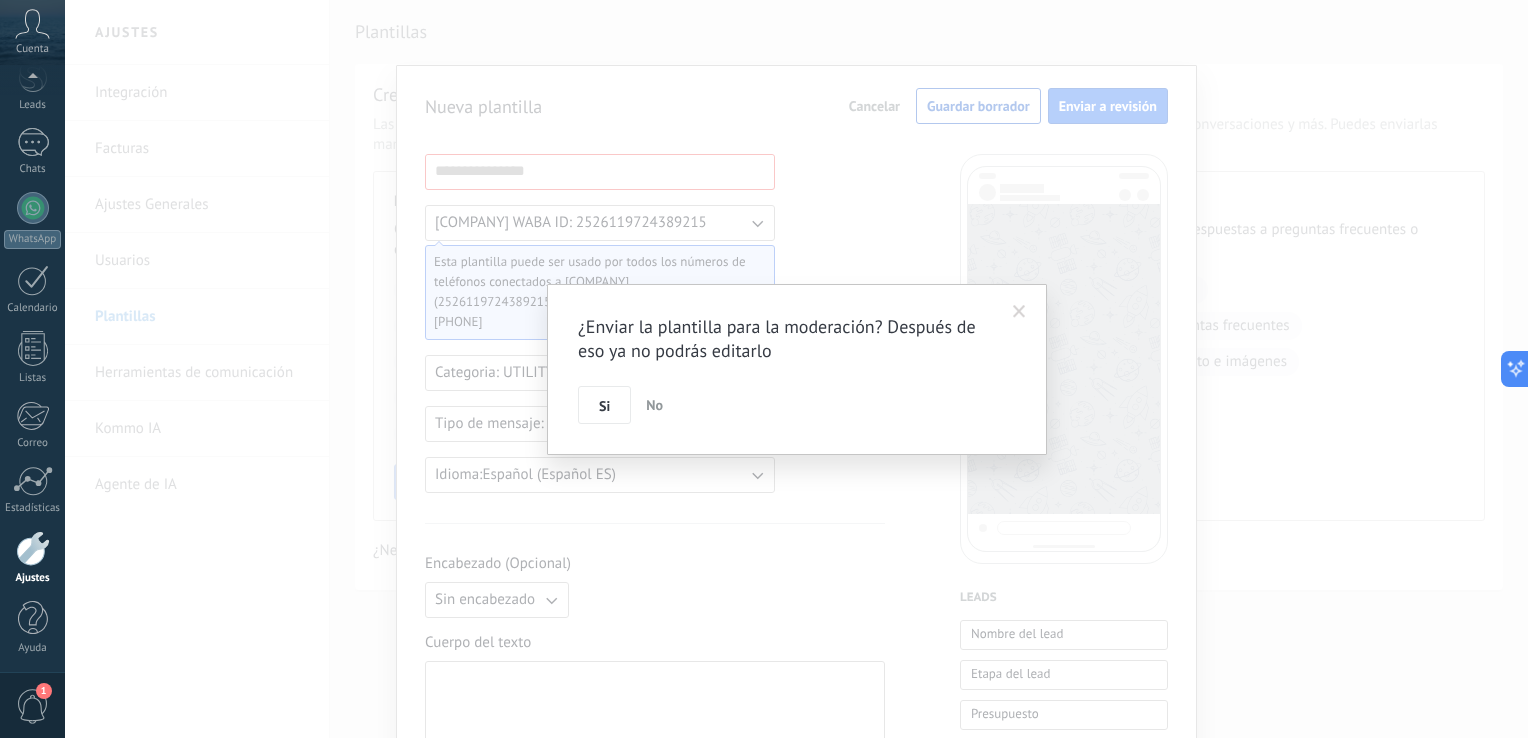 click on "¿Enviar la plantilla para la moderación? Después de eso ya no podrás editarlo Si No" at bounding box center [796, 369] 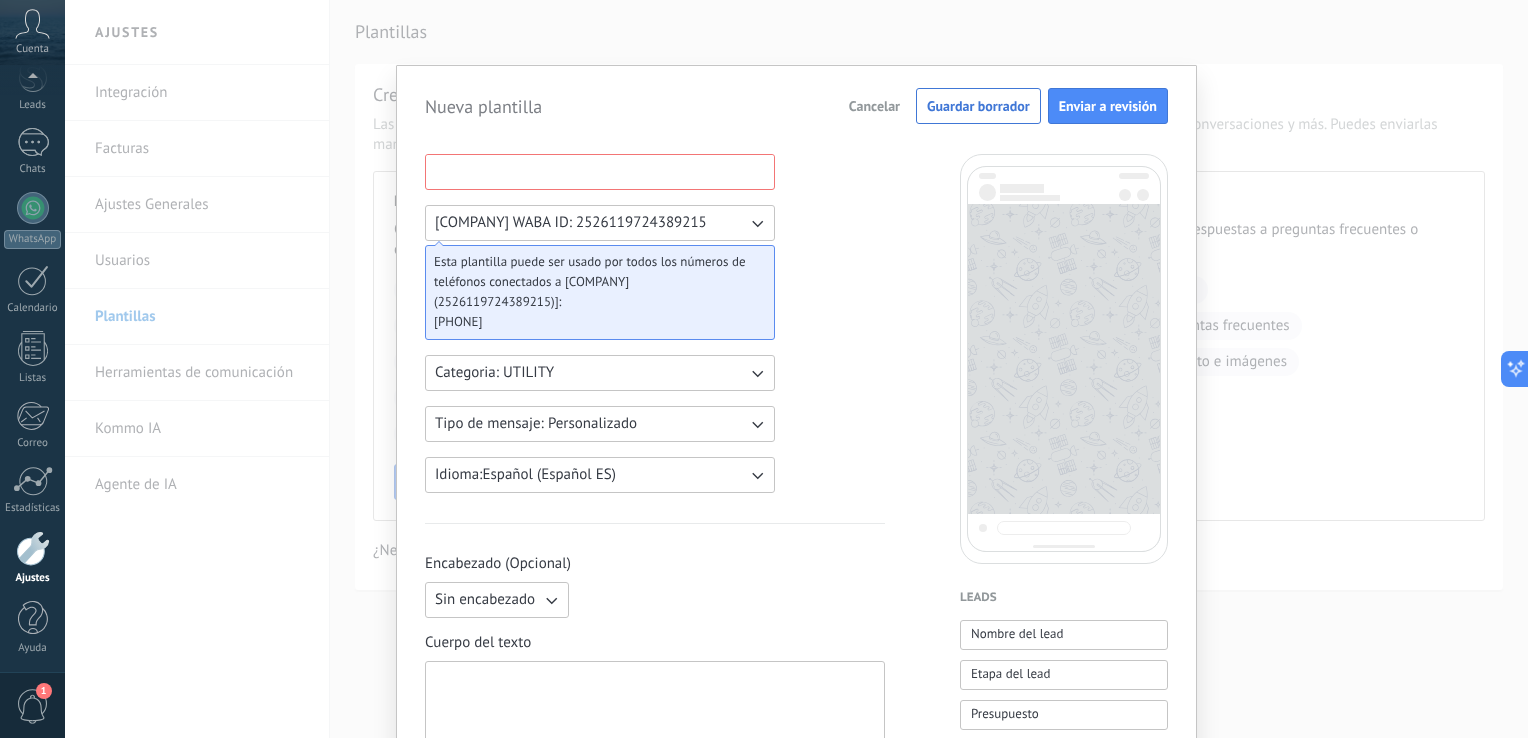 click at bounding box center [600, 171] 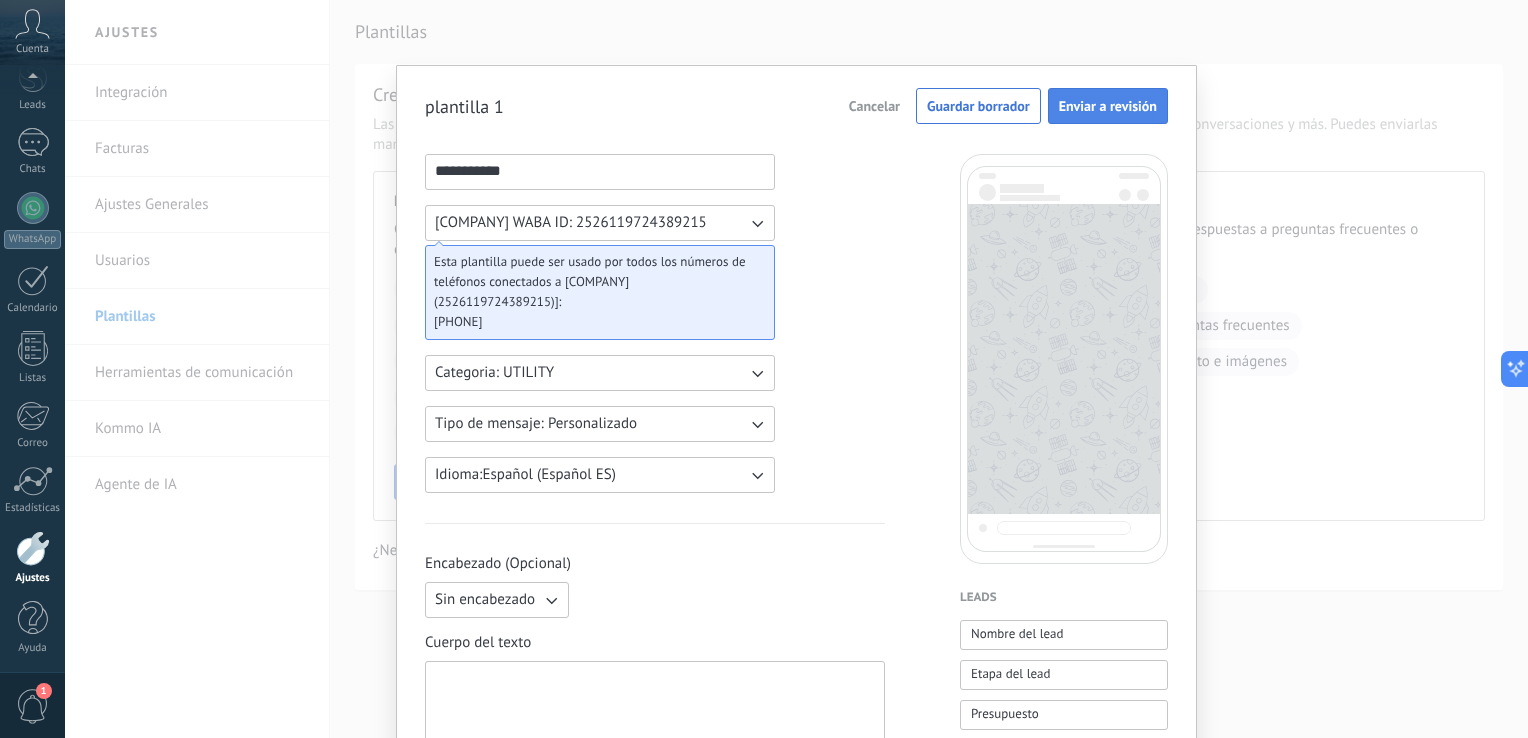 type on "**********" 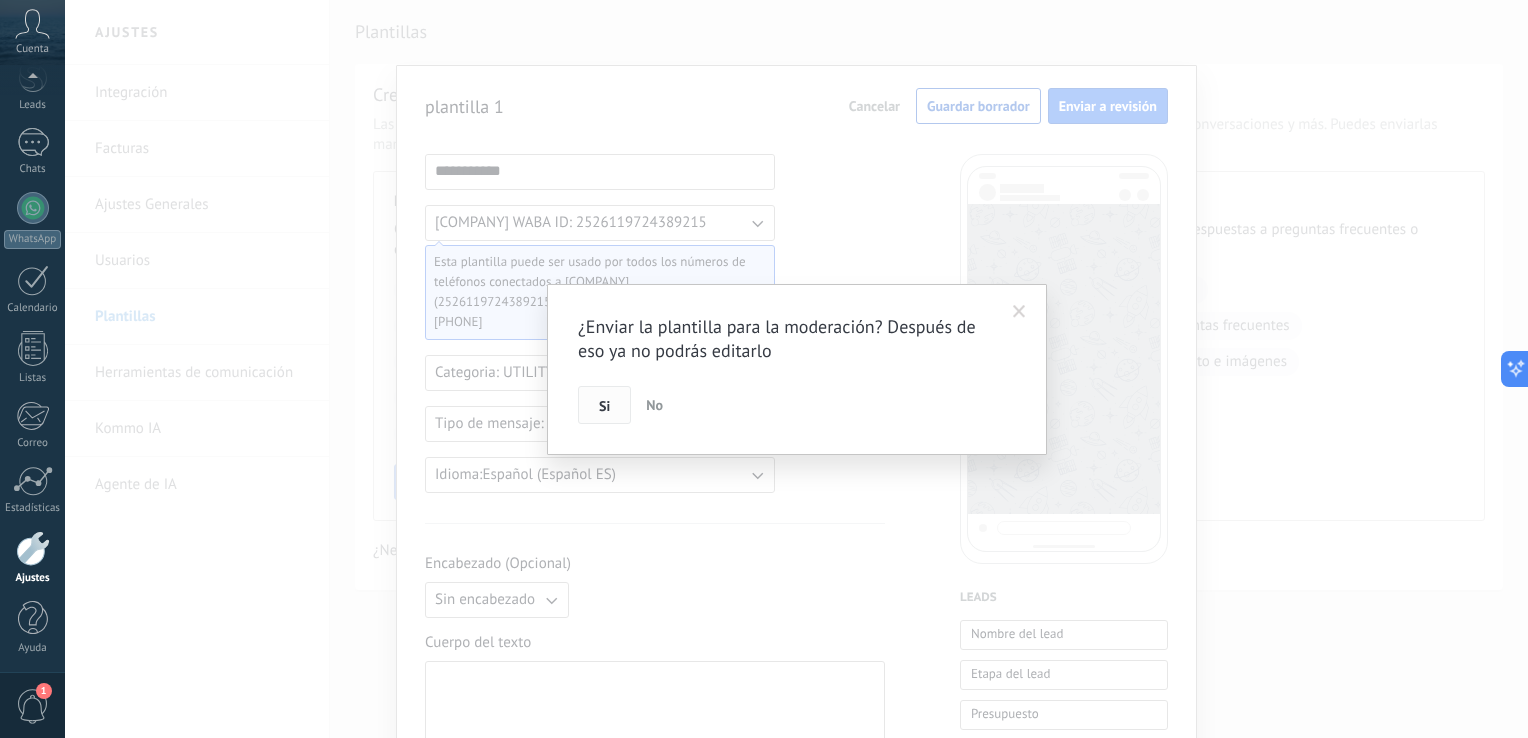 click on "Si" at bounding box center [604, 405] 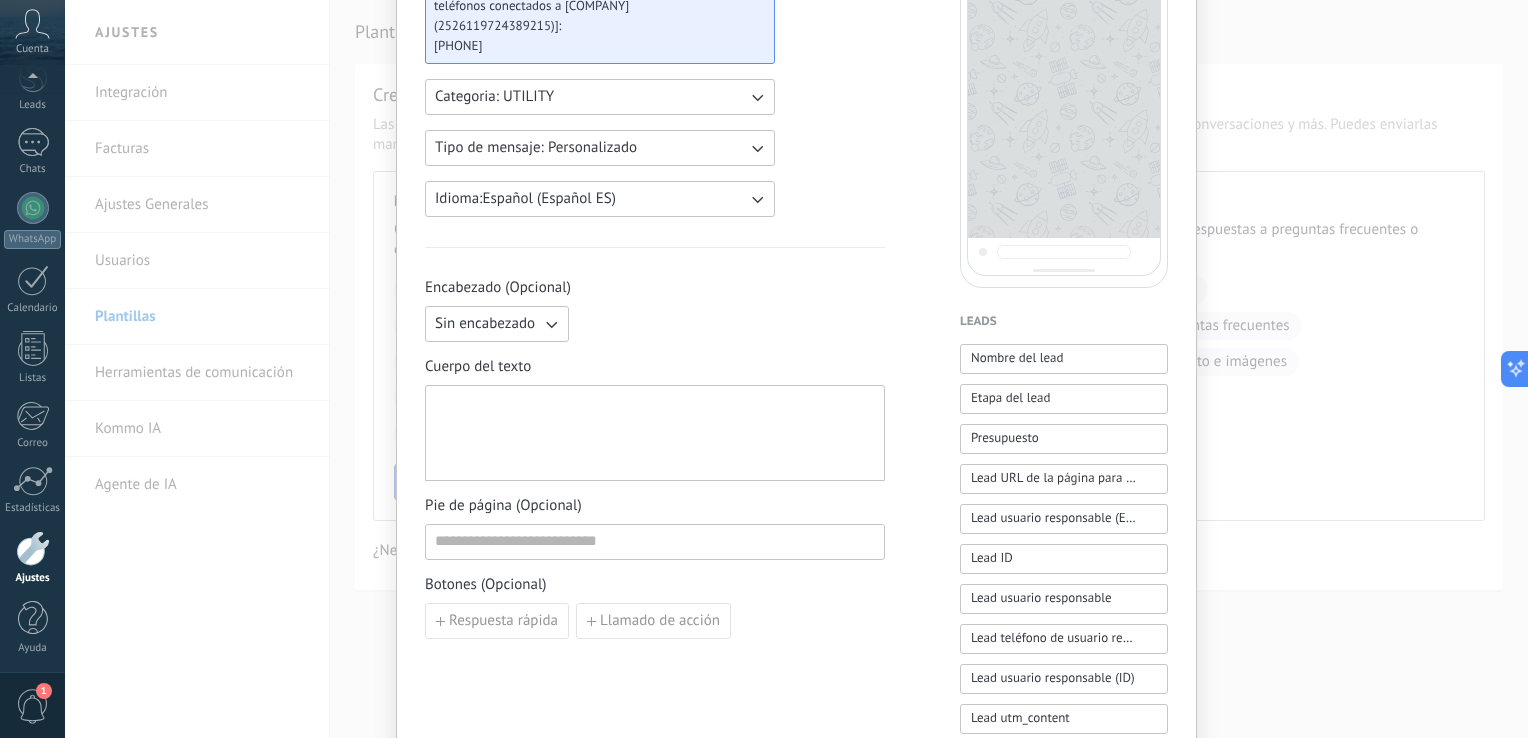 scroll, scrollTop: 288, scrollLeft: 0, axis: vertical 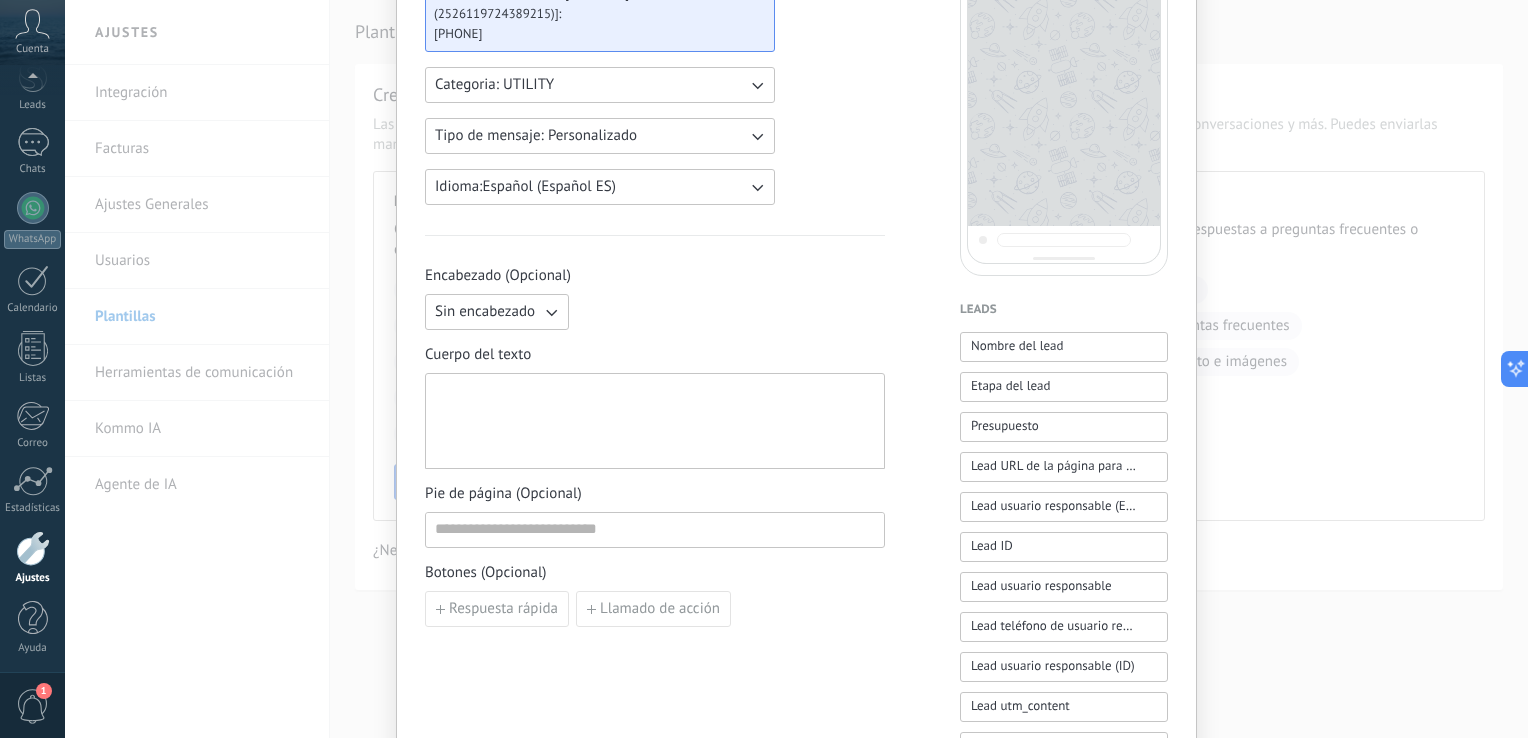 click on "Sin encabezado" at bounding box center (497, 312) 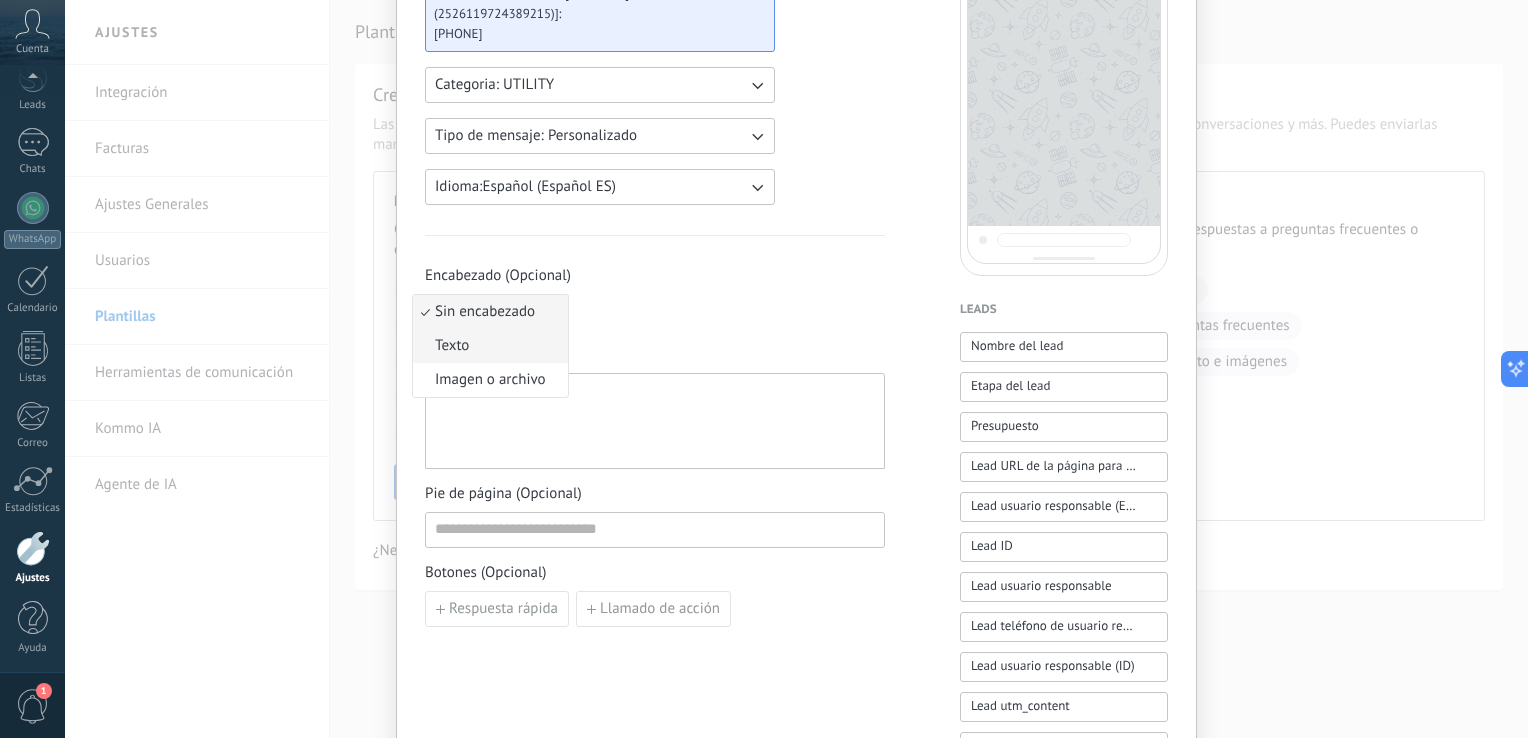 click on "Texto" at bounding box center (490, 346) 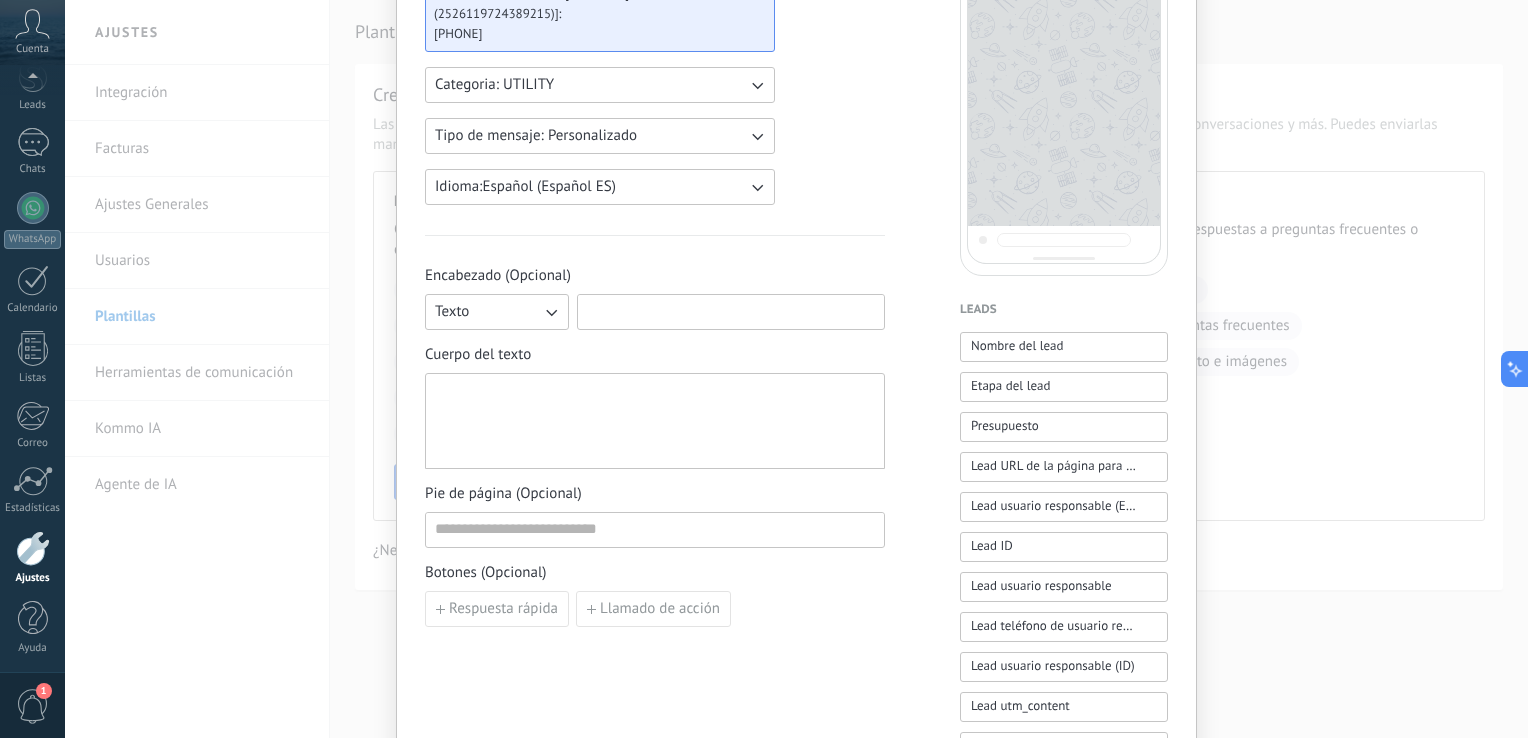 click at bounding box center (731, 311) 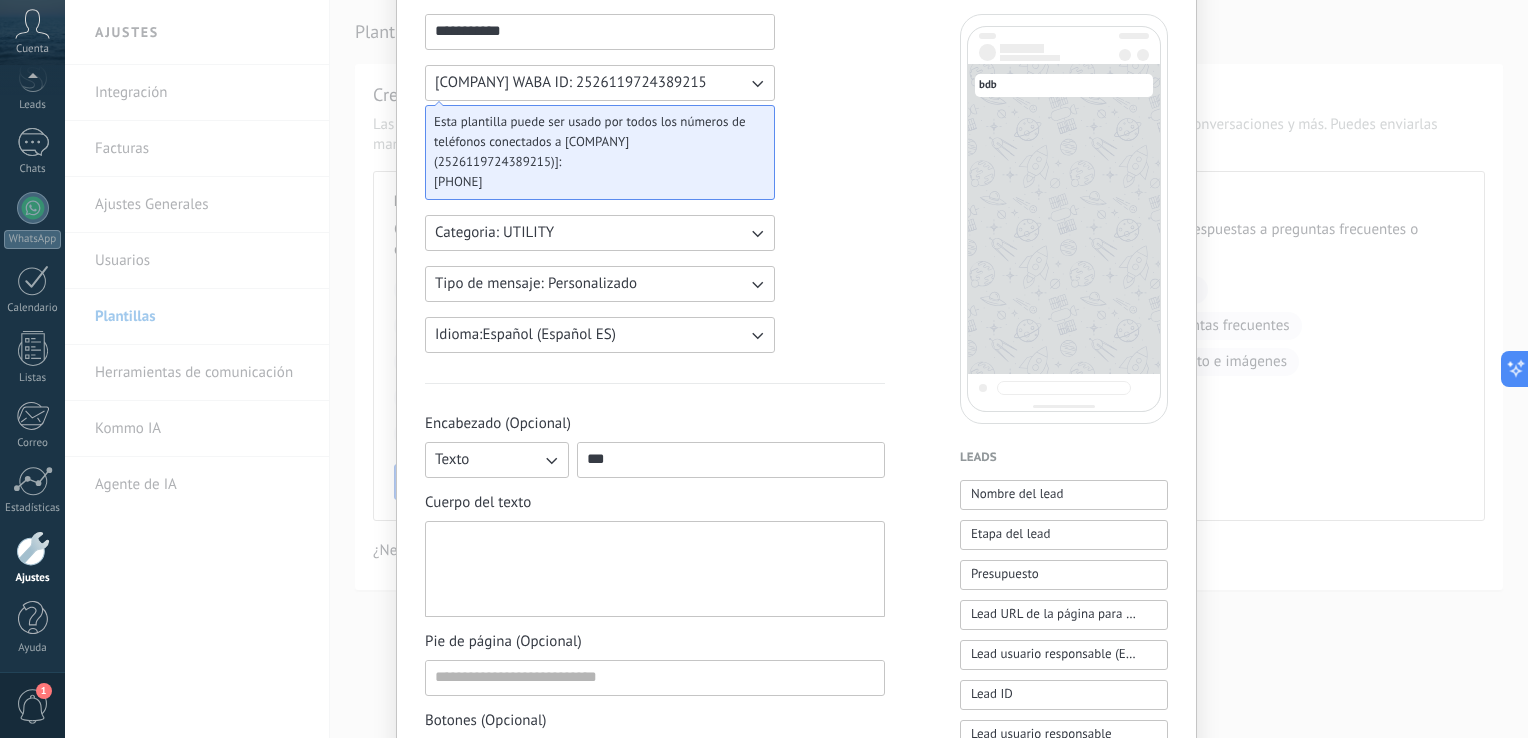 scroll, scrollTop: 147, scrollLeft: 0, axis: vertical 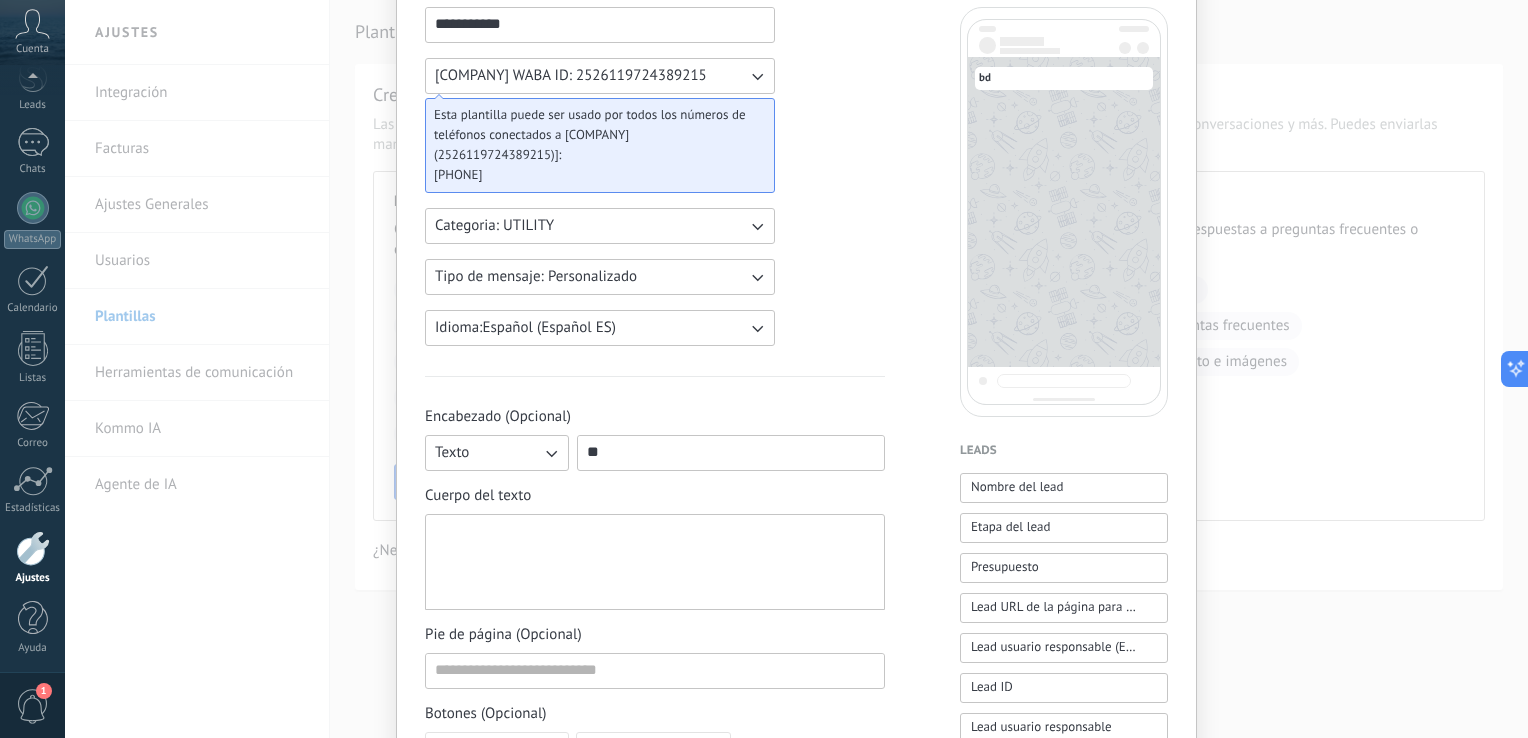 type on "*" 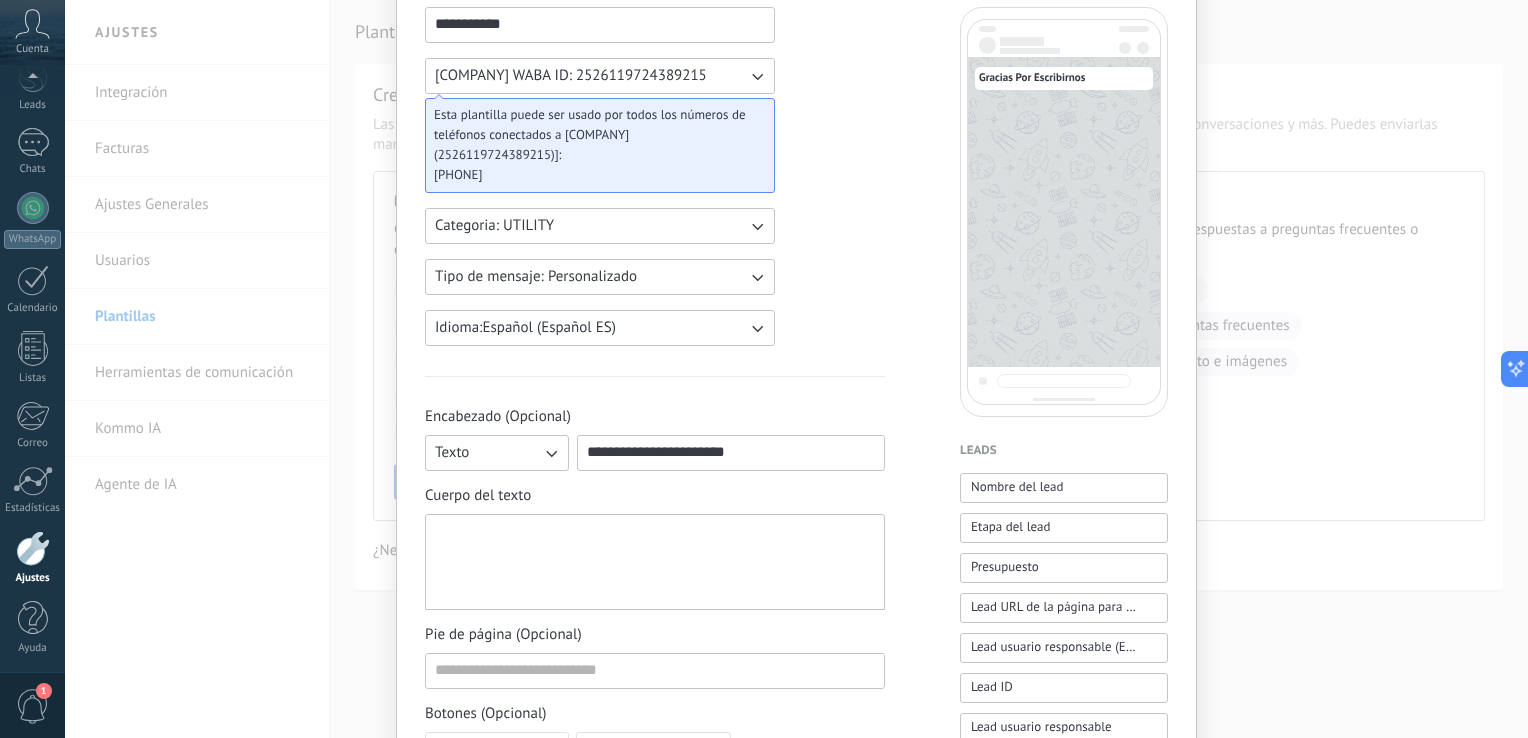 type on "**********" 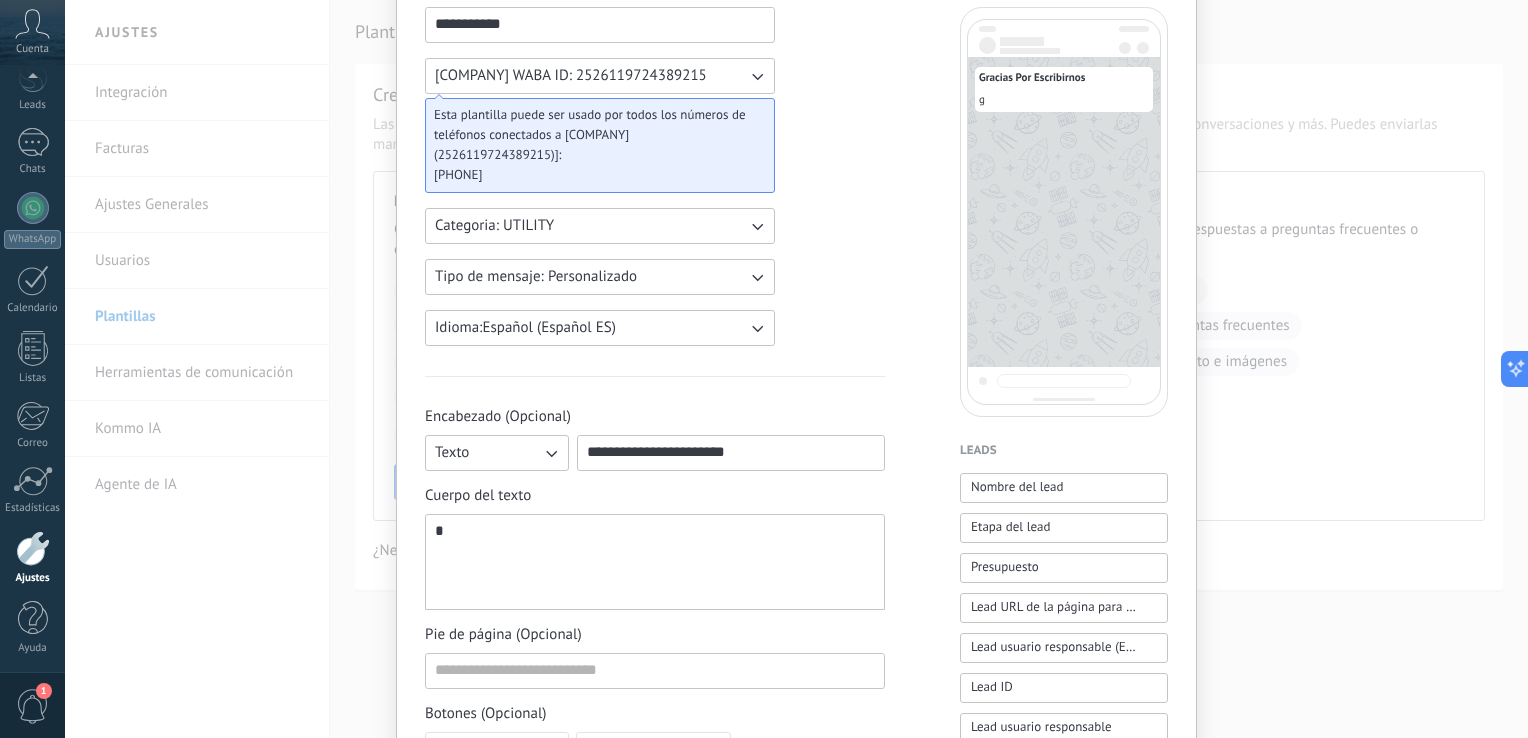 type 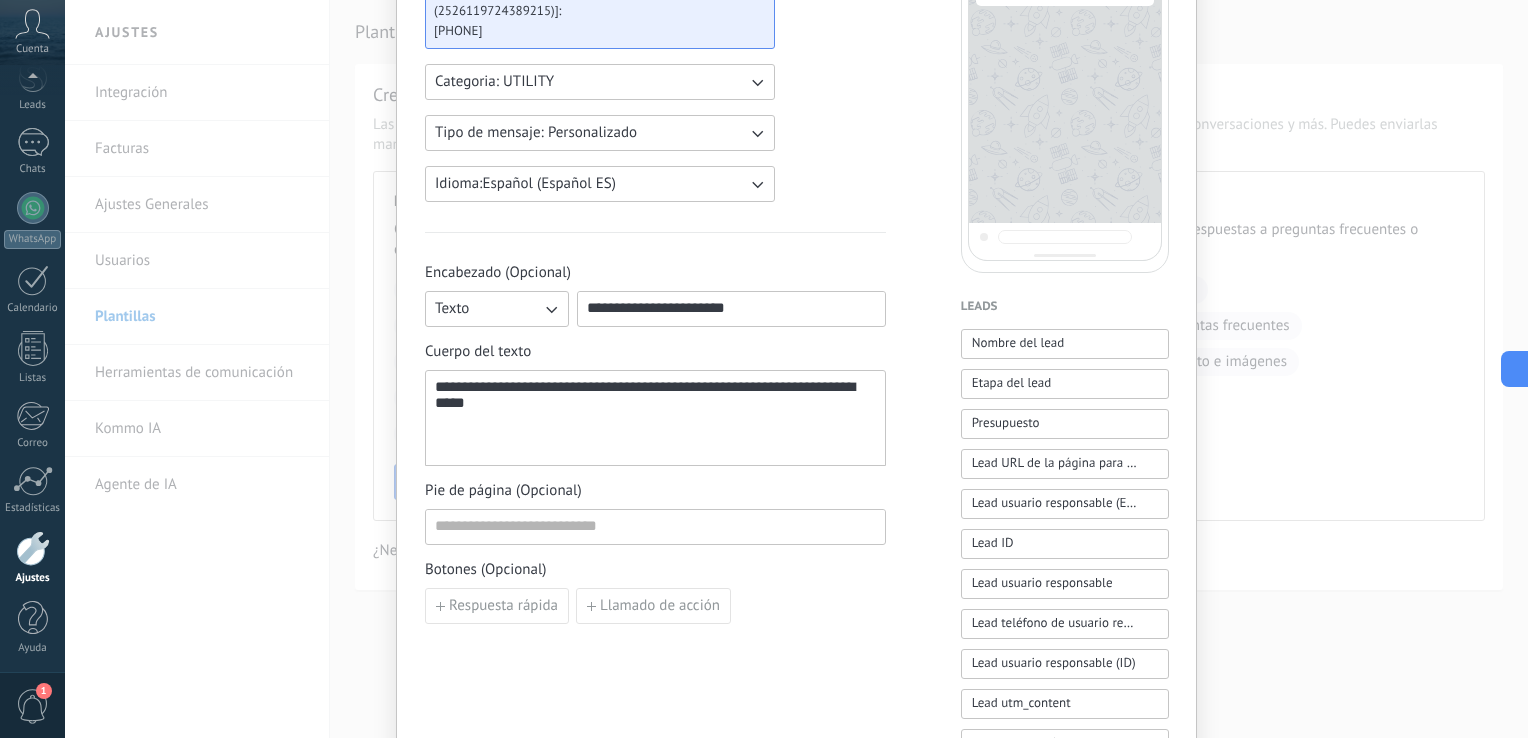 scroll, scrollTop: 294, scrollLeft: 0, axis: vertical 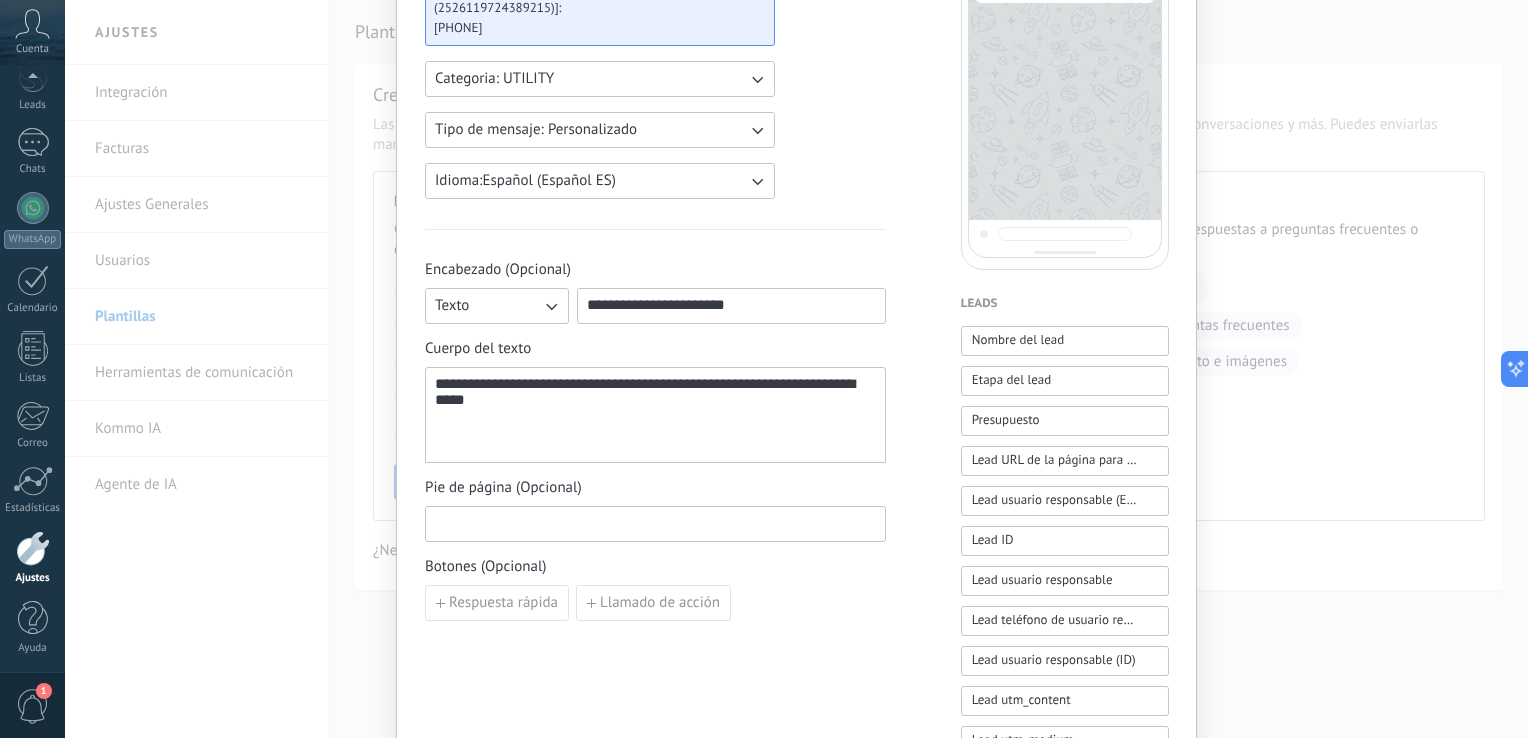 click at bounding box center (655, 523) 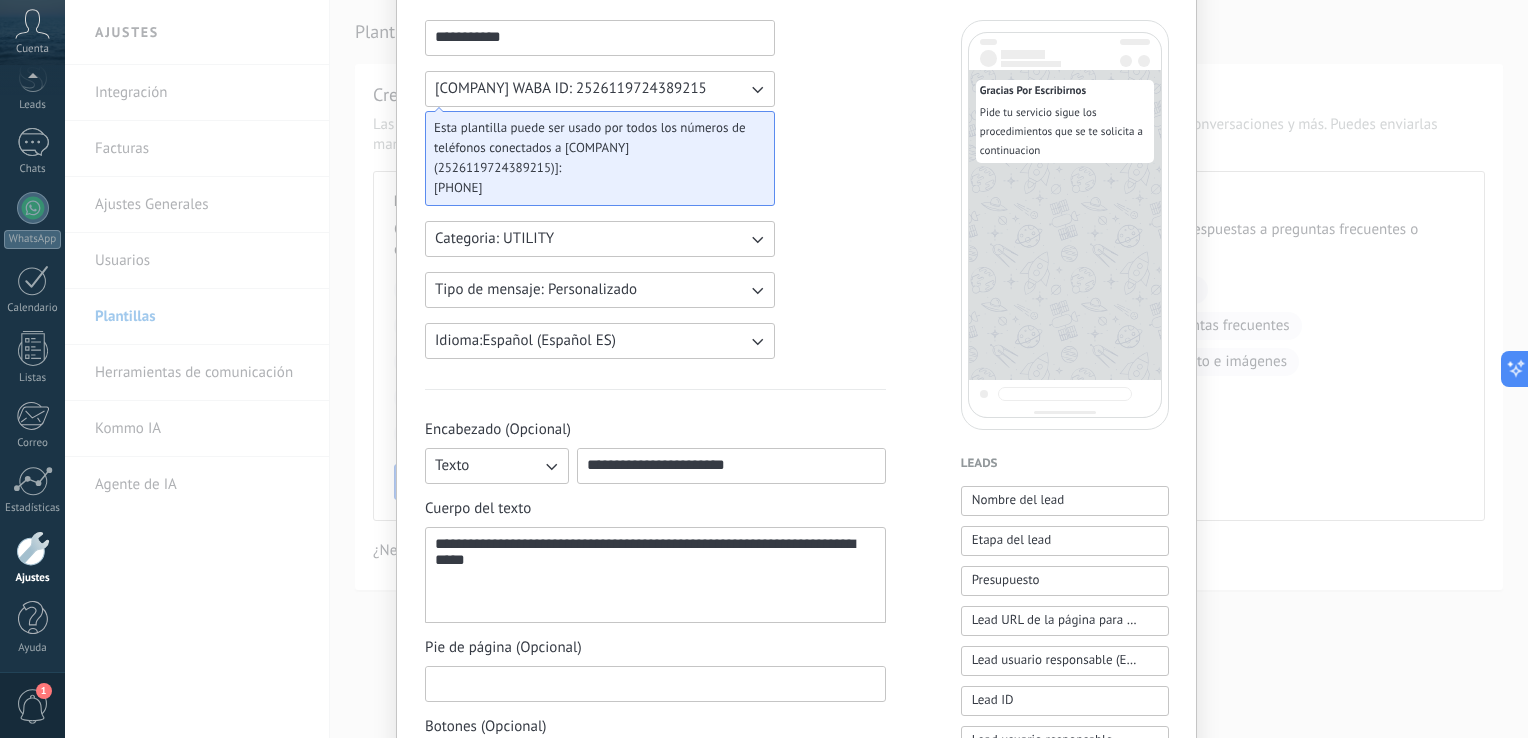scroll, scrollTop: 130, scrollLeft: 0, axis: vertical 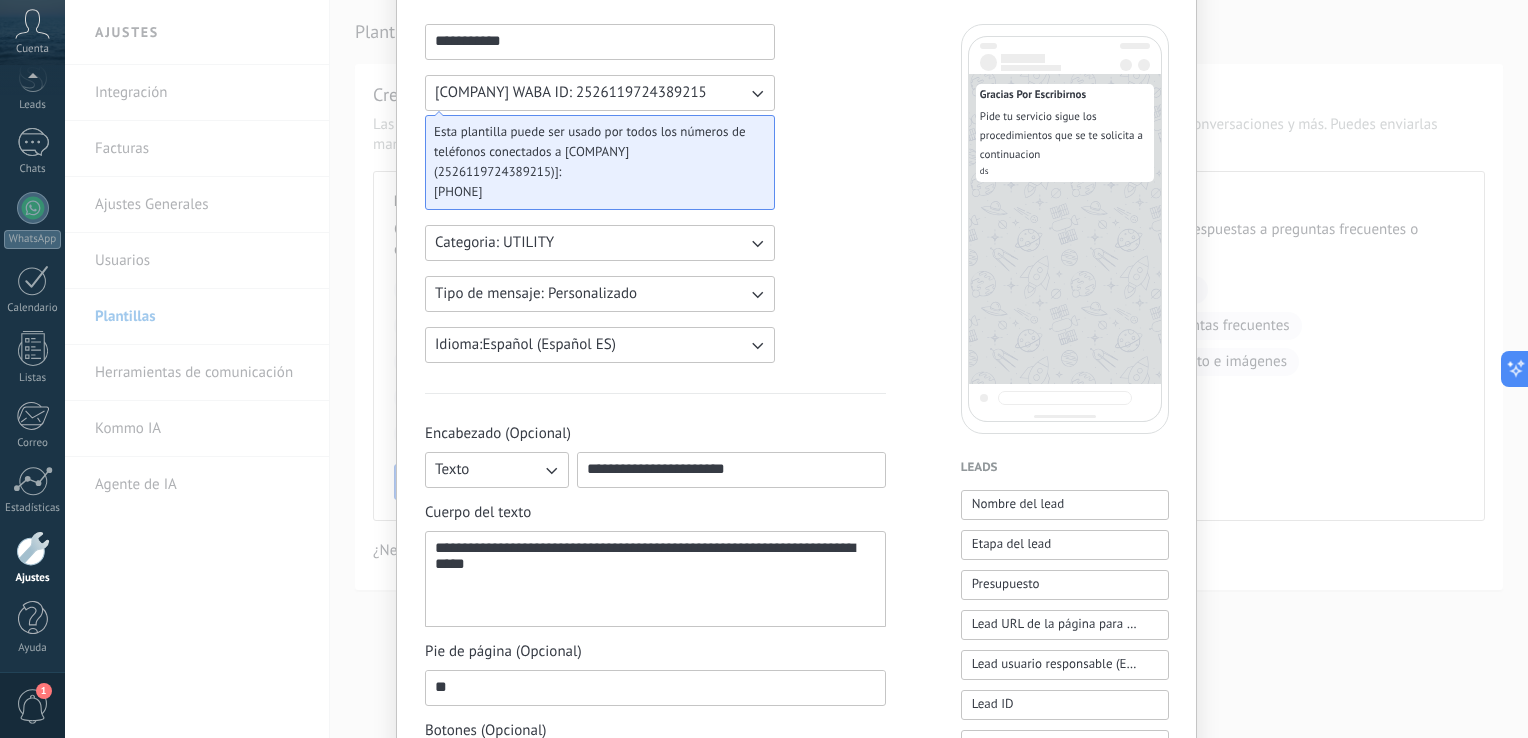 type on "*" 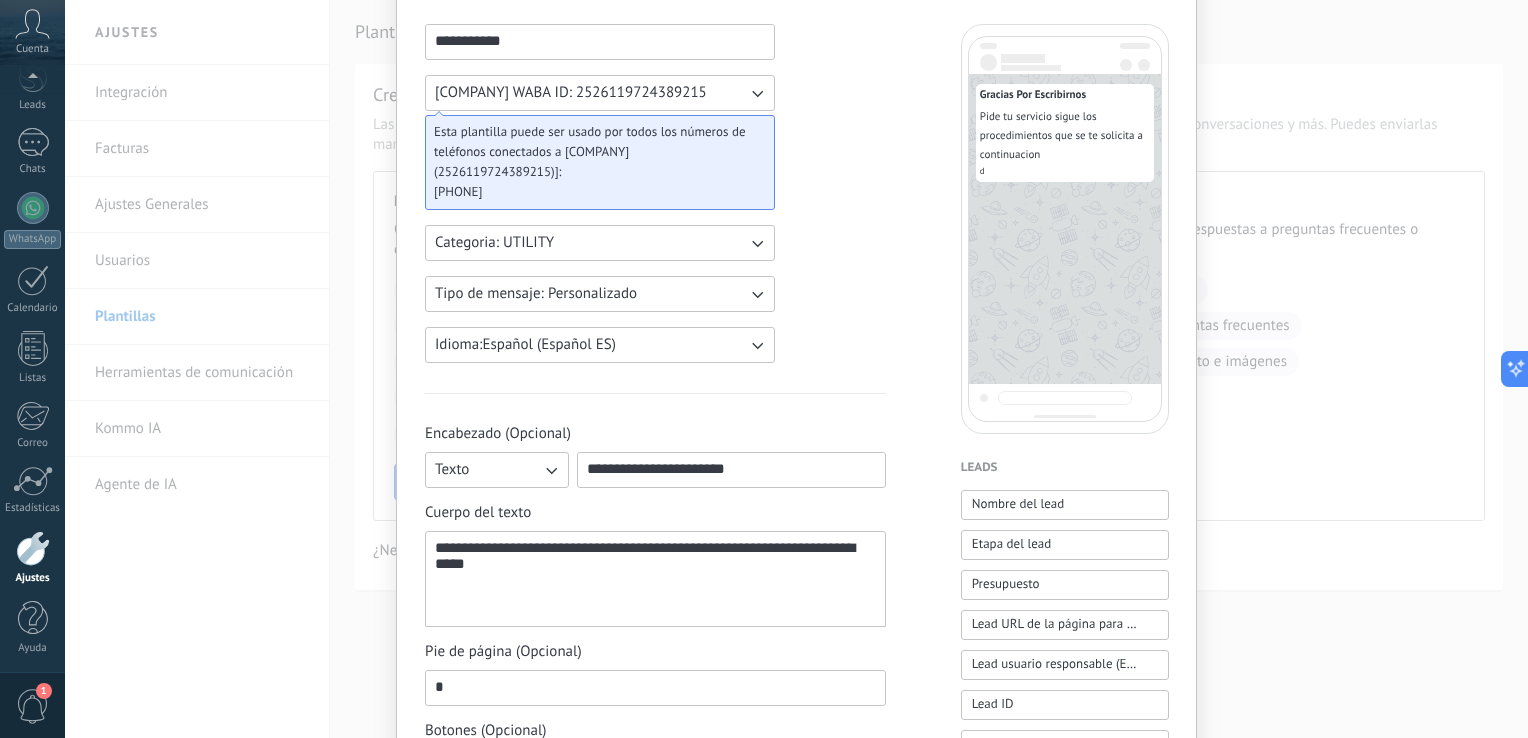 type 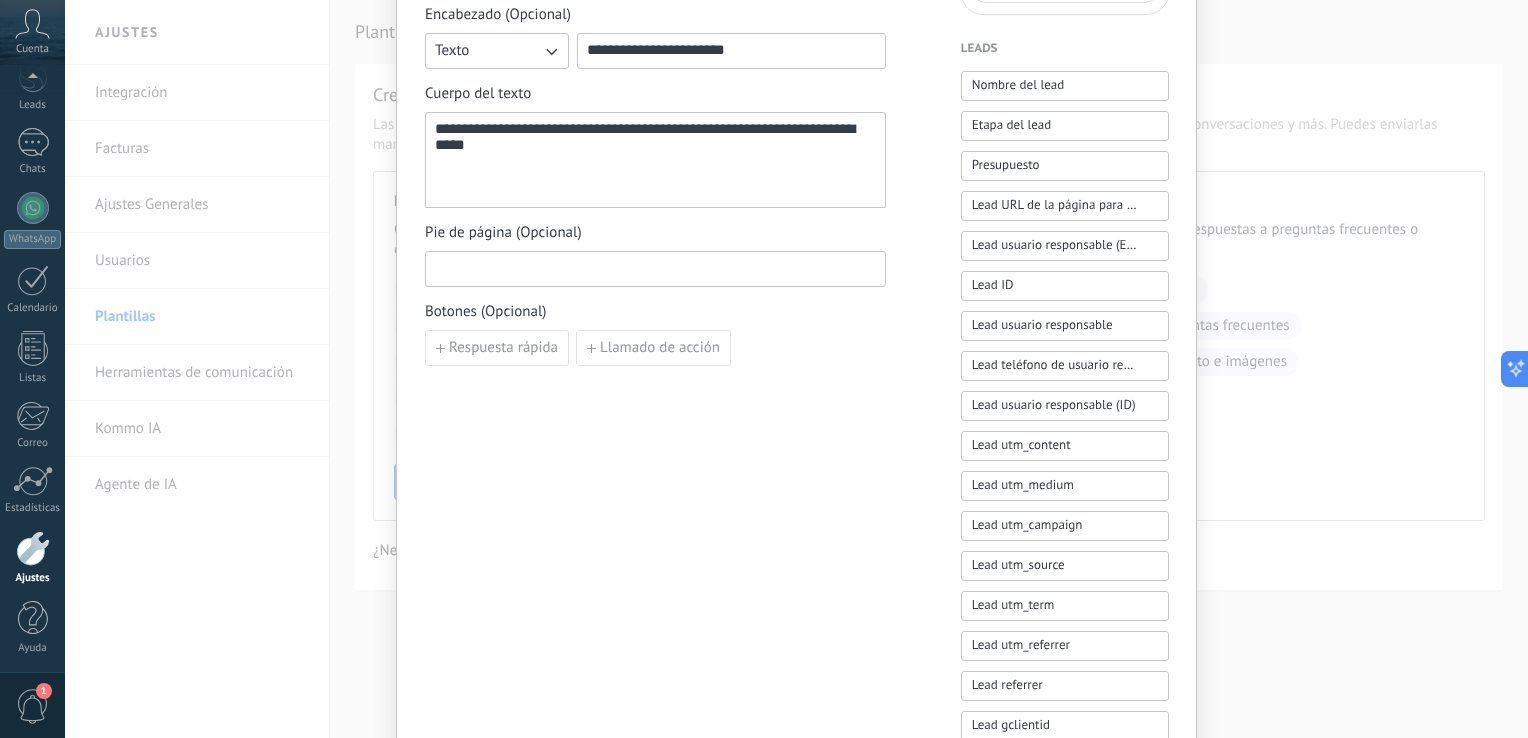 scroll, scrollTop: 0, scrollLeft: 0, axis: both 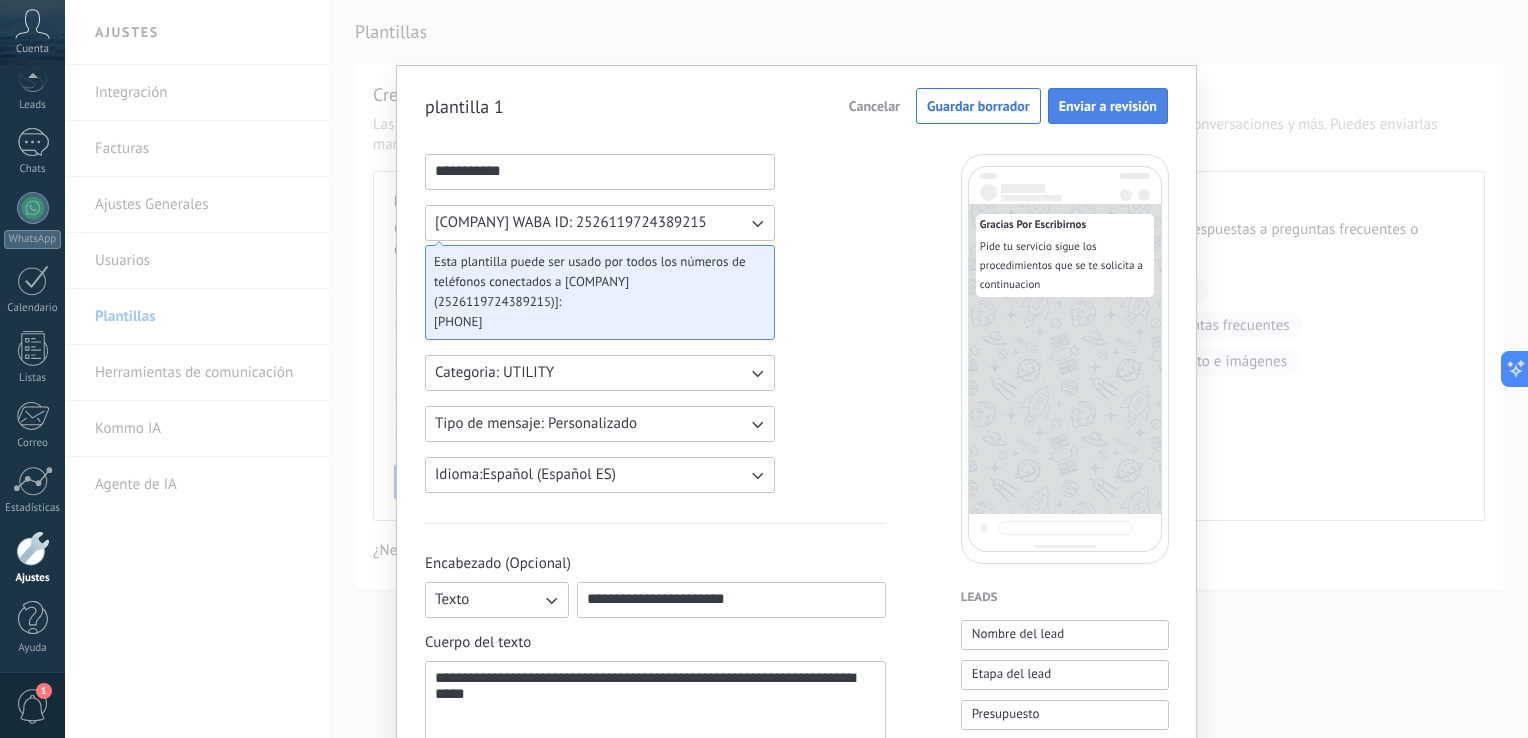 click on "Enviar a revisión" at bounding box center (1108, 106) 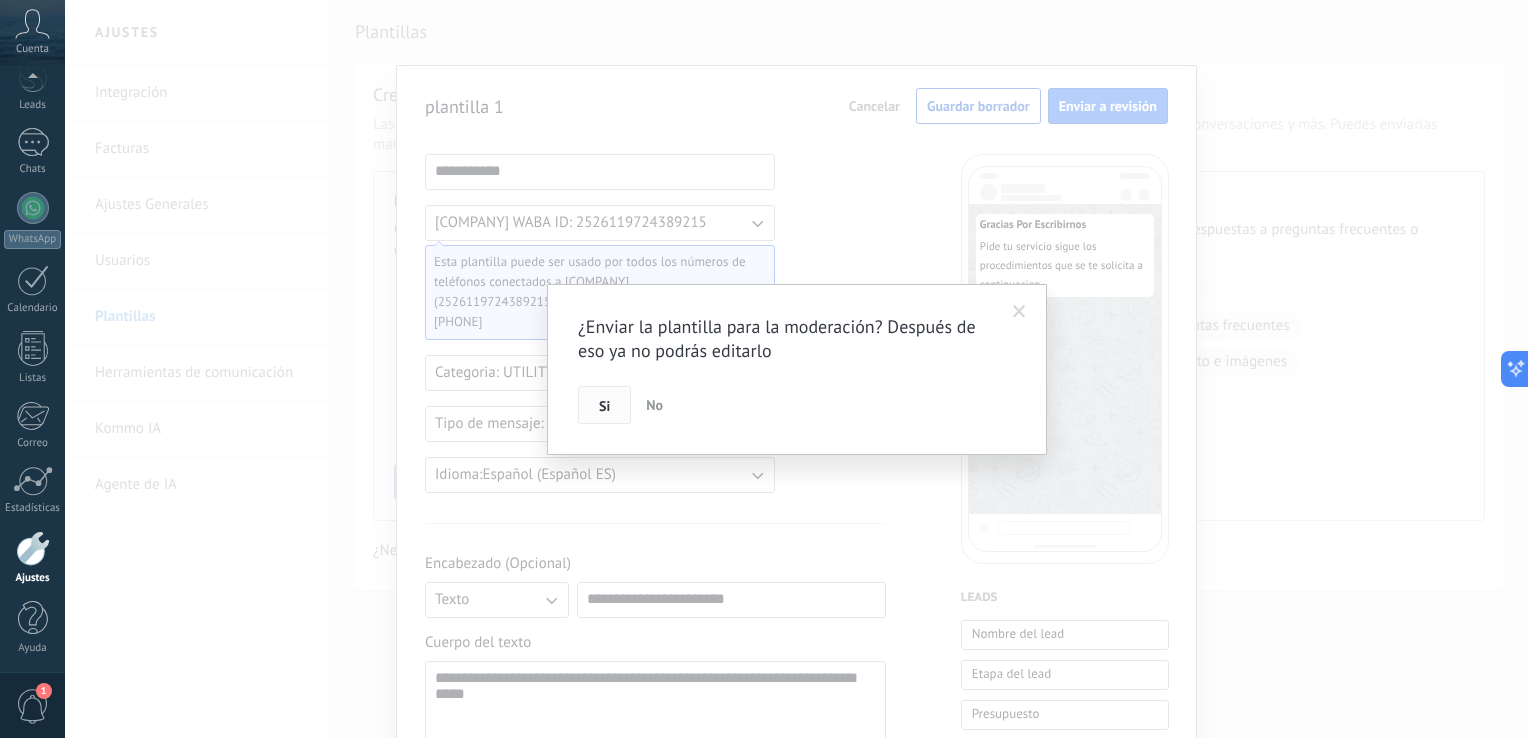 click on "Si" at bounding box center (604, 405) 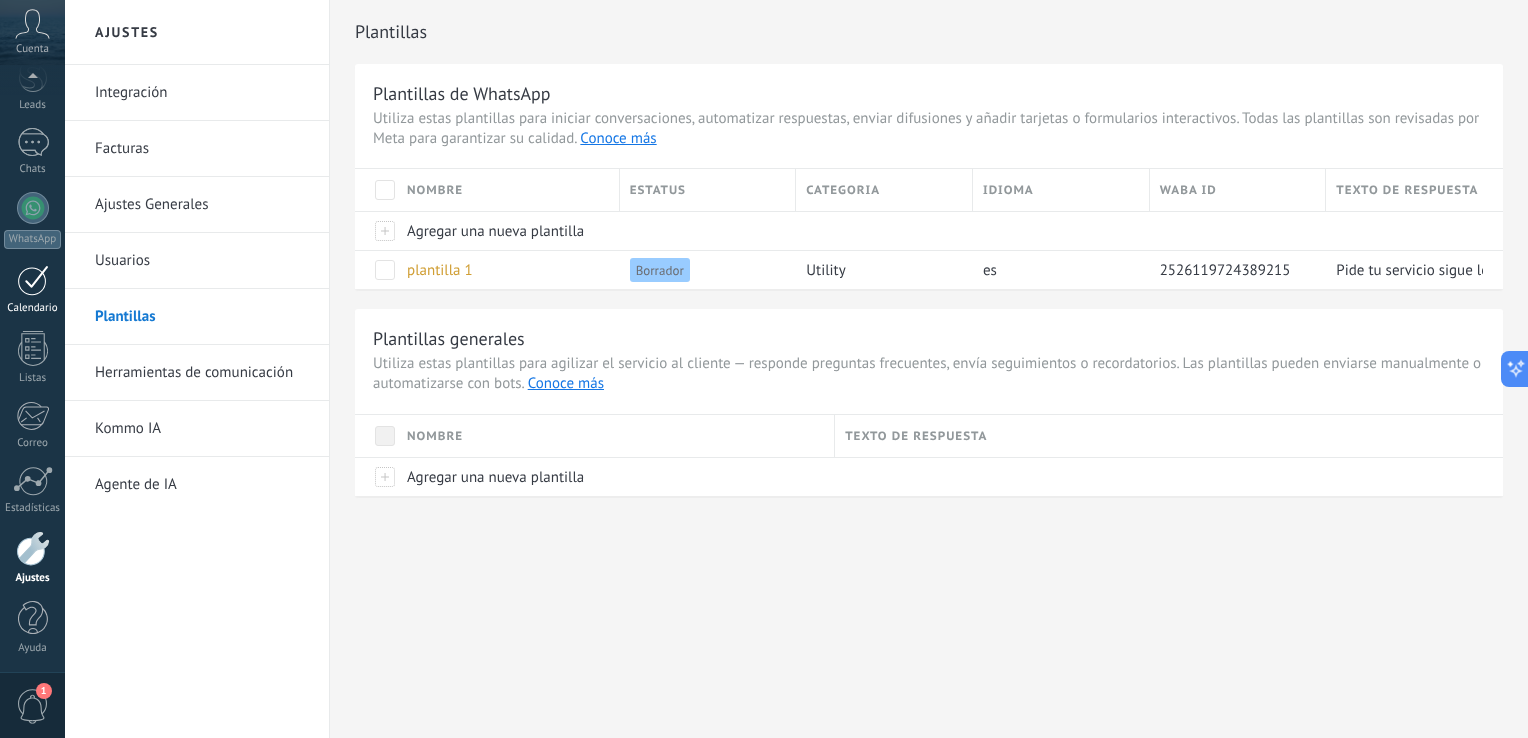 click at bounding box center (33, 280) 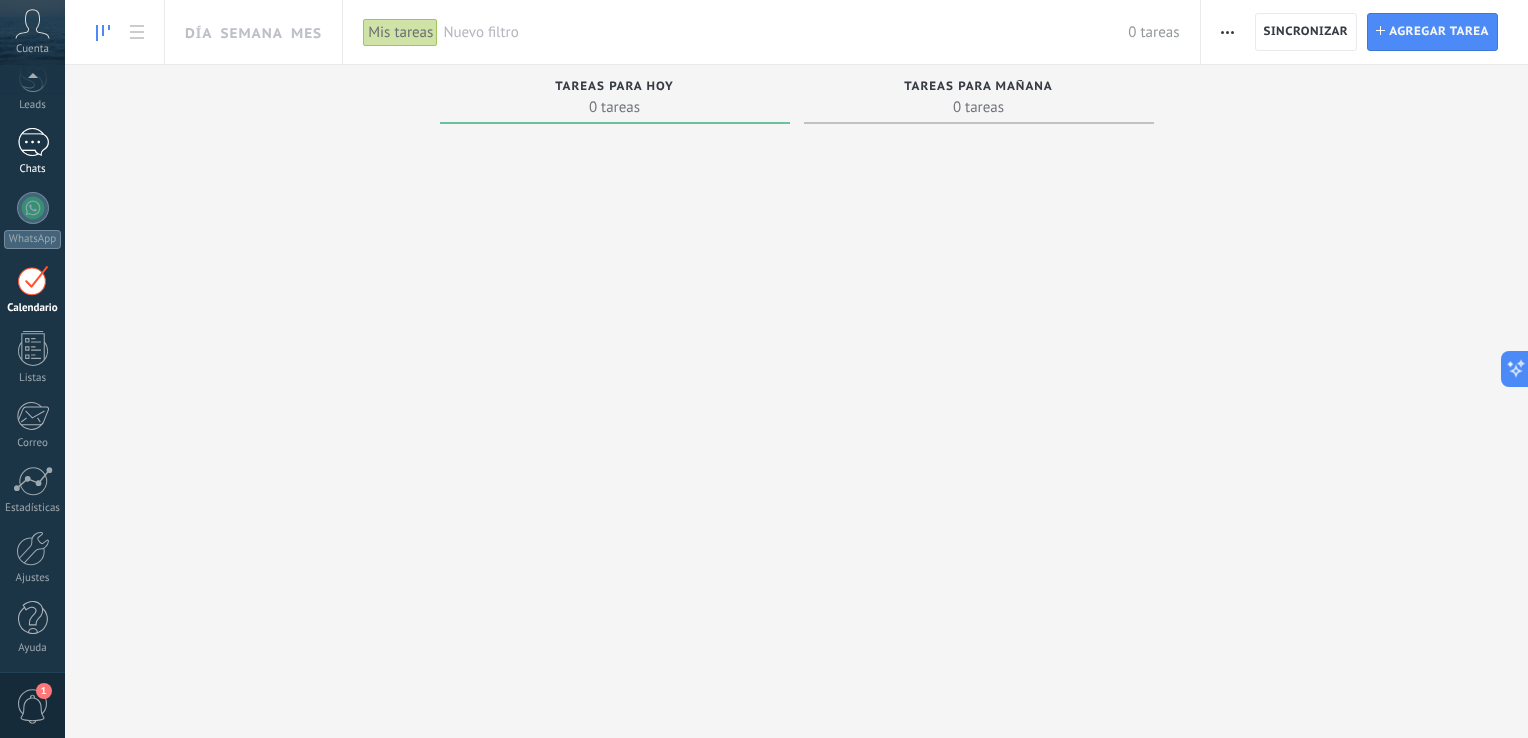 click on "Chats" at bounding box center (33, 169) 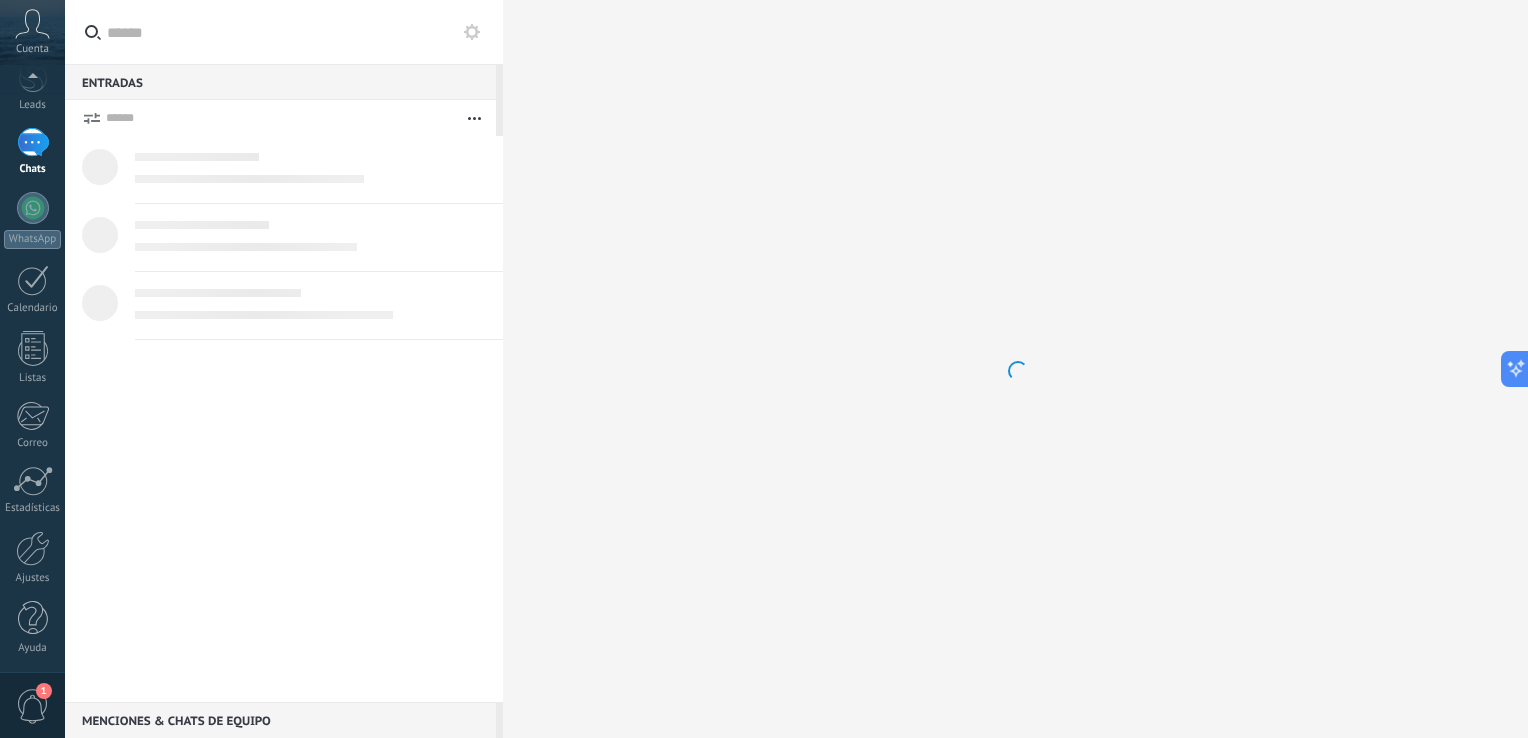 scroll, scrollTop: 0, scrollLeft: 0, axis: both 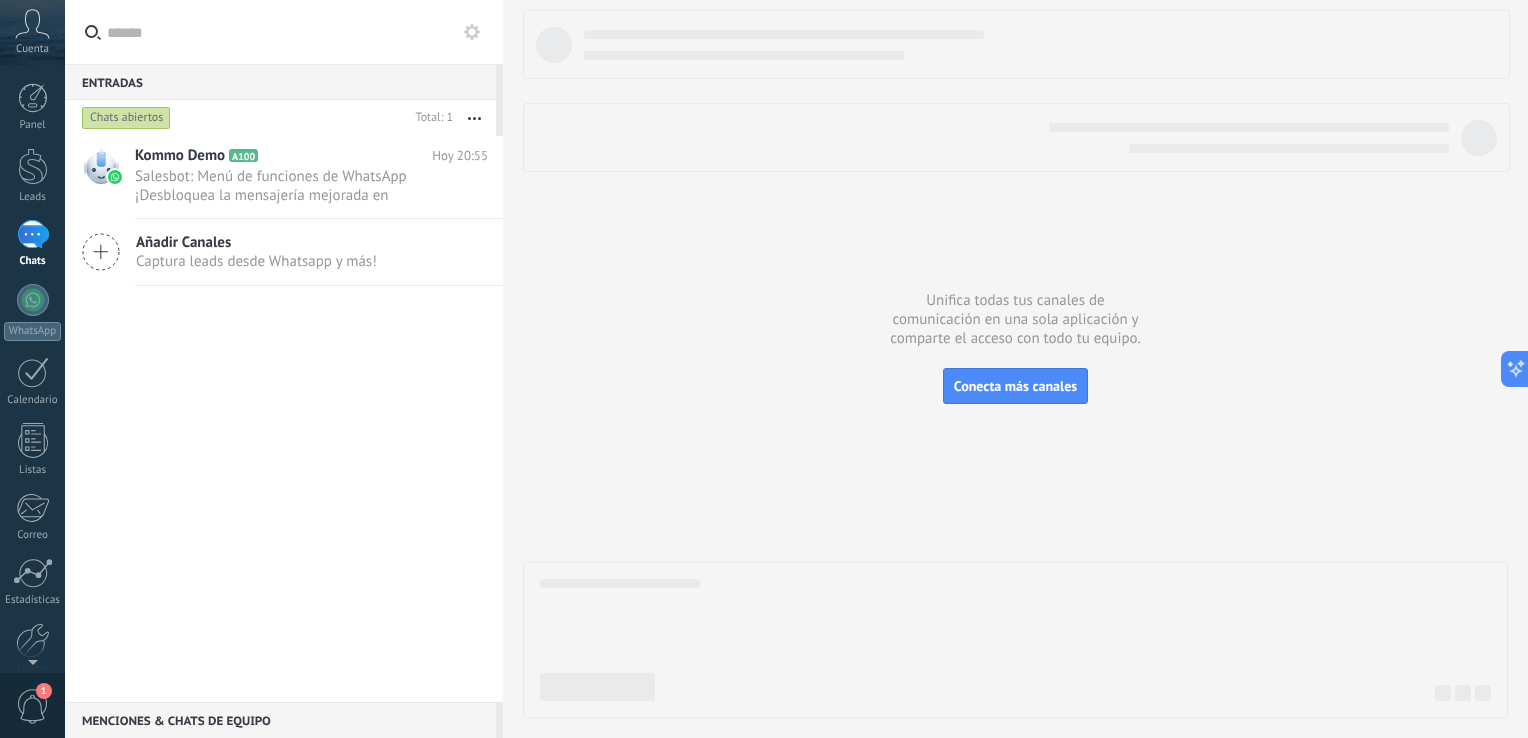 click on "Captura leads desde Whatsapp y más!" at bounding box center (256, 261) 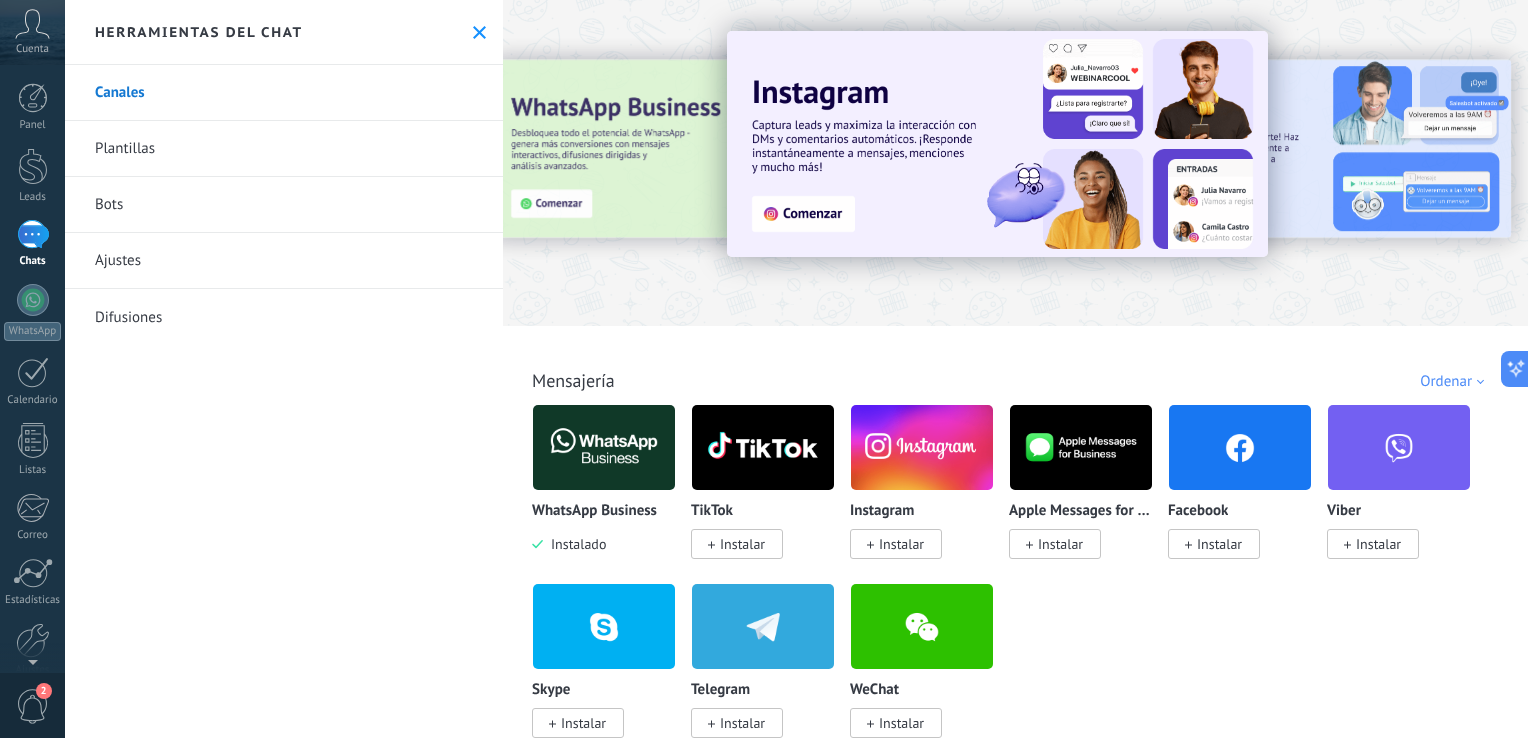 click at bounding box center [604, 447] 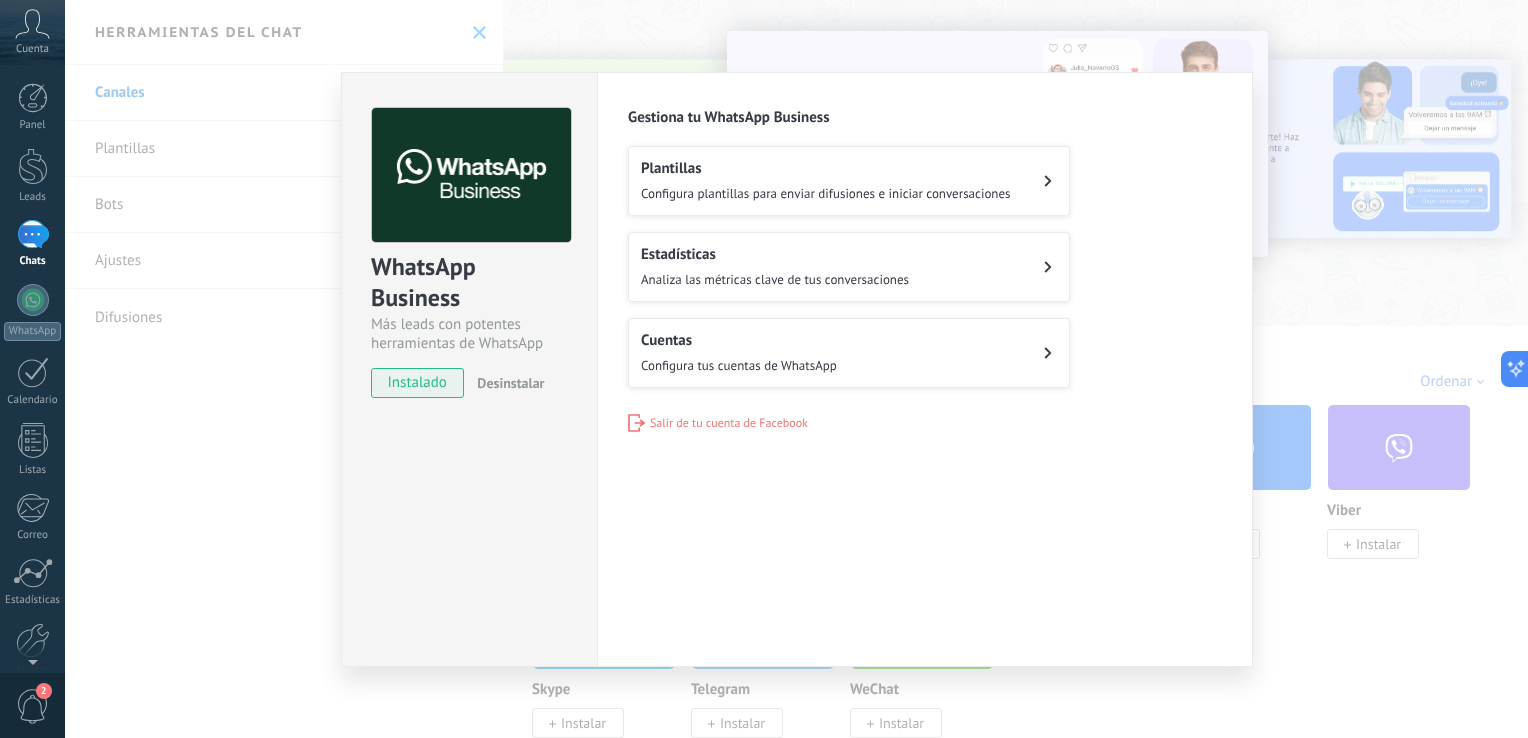 click on "WhatsApp Business" at bounding box center (469, 283) 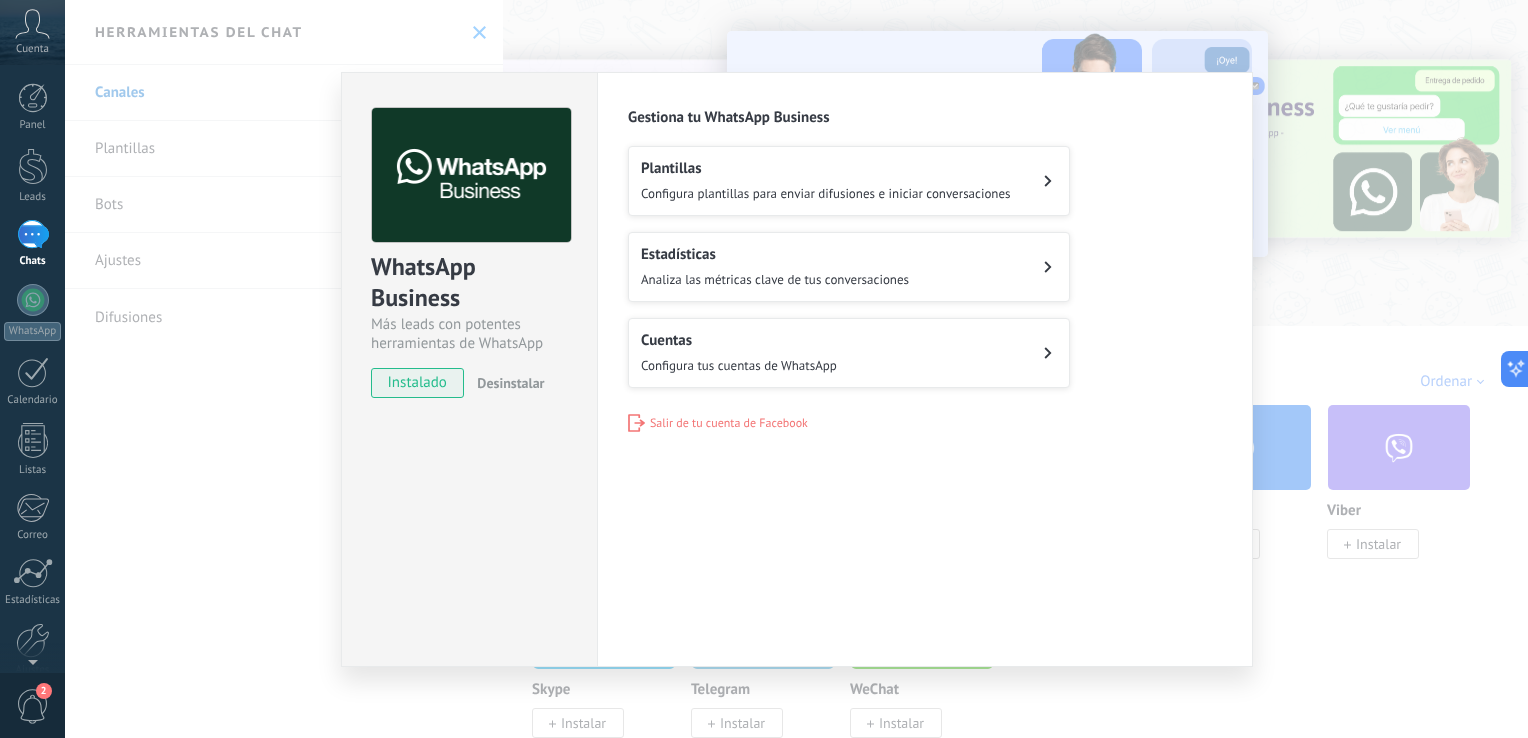click at bounding box center (471, 175) 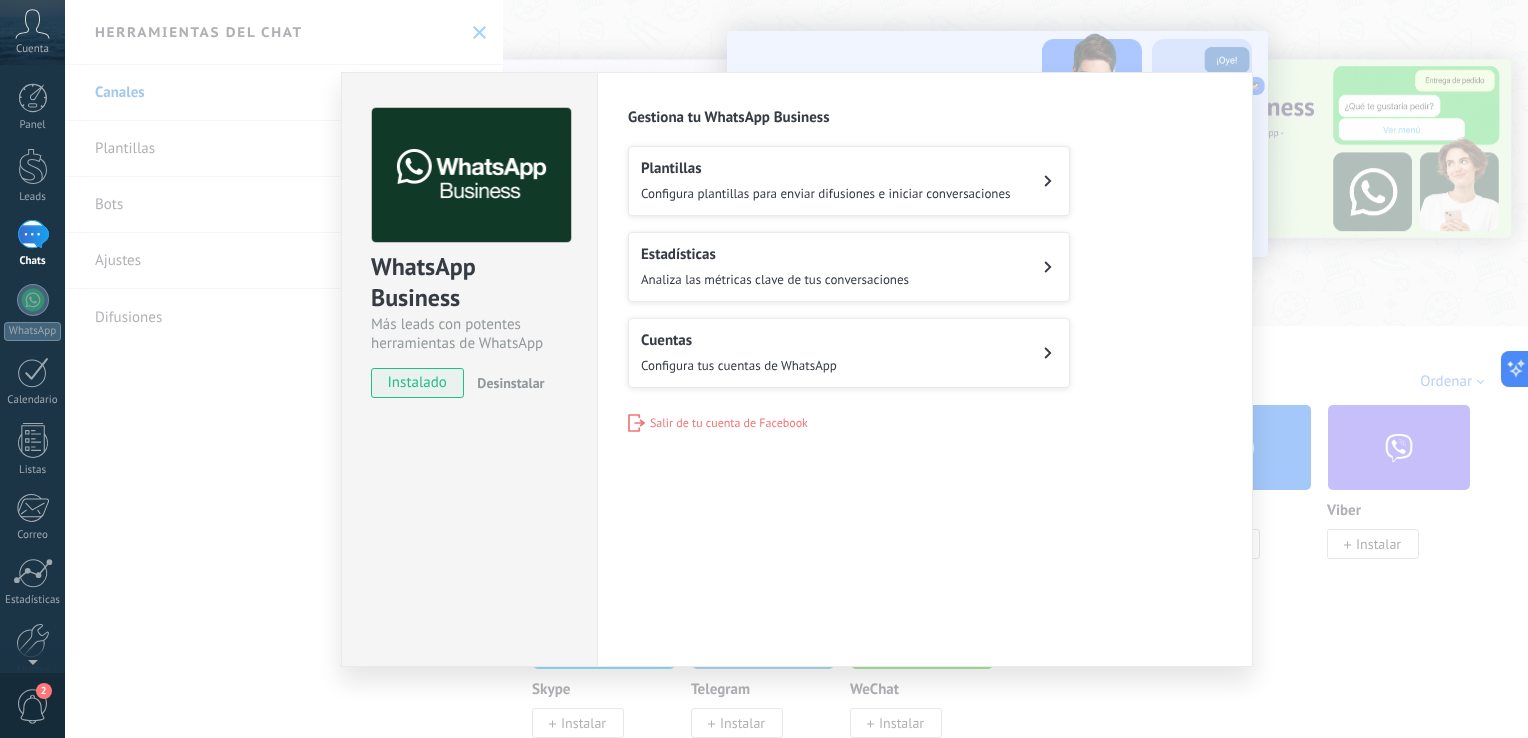 click on "WhatsApp Business Más leads con potentes herramientas de WhatsApp instalado Desinstalar Configuraciones Autorizaciones Esta pestaña registra a los usuarios que han concedido acceso a las integración a esta cuenta. Si deseas remover la posibilidad que un usuario pueda enviar solicitudes a la cuenta en nombre de esta integración, puedes revocar el acceso. Si el acceso a todos los usuarios es revocado, la integración dejará de funcionar. Esta aplicacion está instalada, pero nadie le ha dado acceso aun. WhatsApp Cloud API más _:  Guardar Gestiona tu WhatsApp Business Plantillas Configura plantillas para enviar difusiones e iniciar conversaciones Estadísticas Analiza las métricas clave de tus conversaciones Cuentas Configura tus cuentas de WhatsApp Salir de tu cuenta de Facebook" at bounding box center [796, 369] 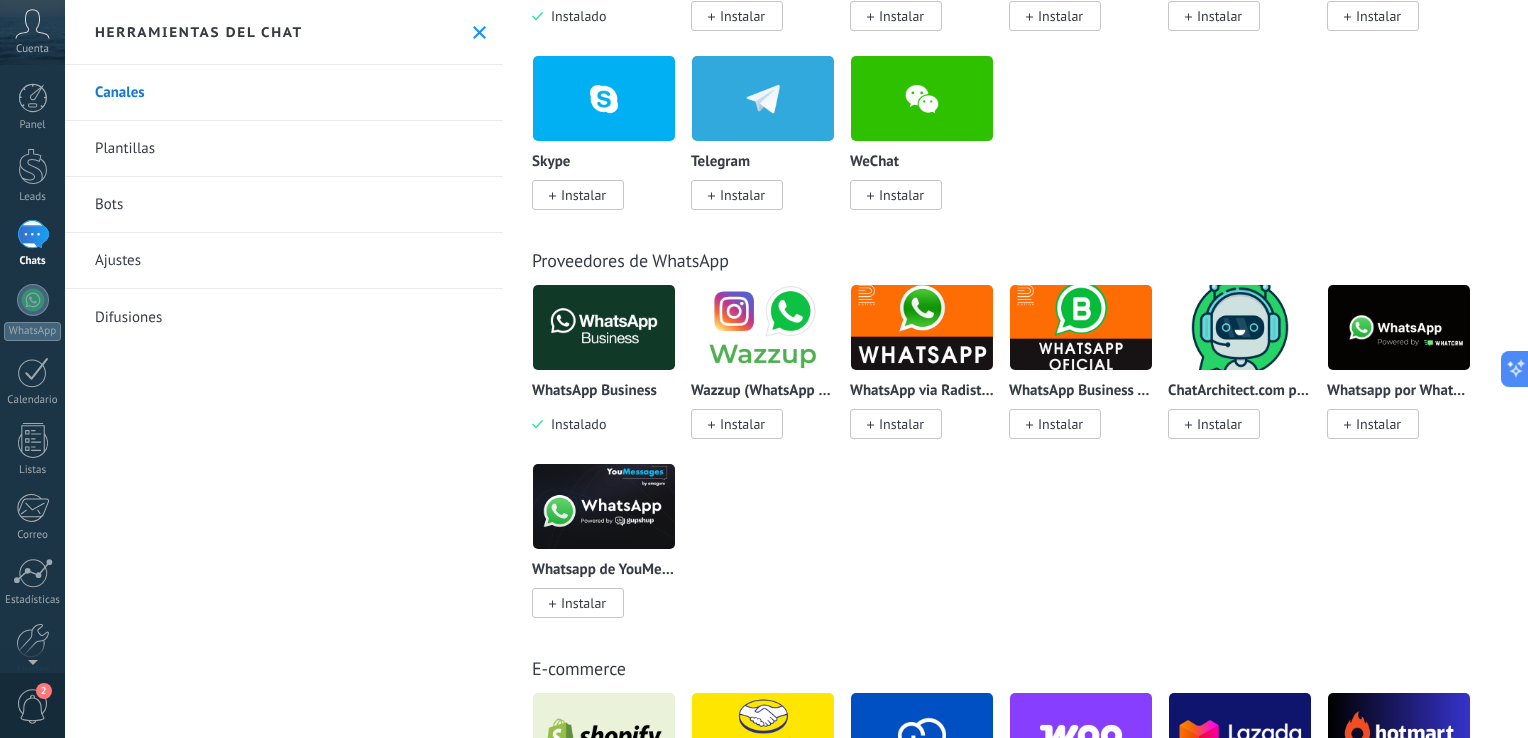 scroll, scrollTop: 540, scrollLeft: 0, axis: vertical 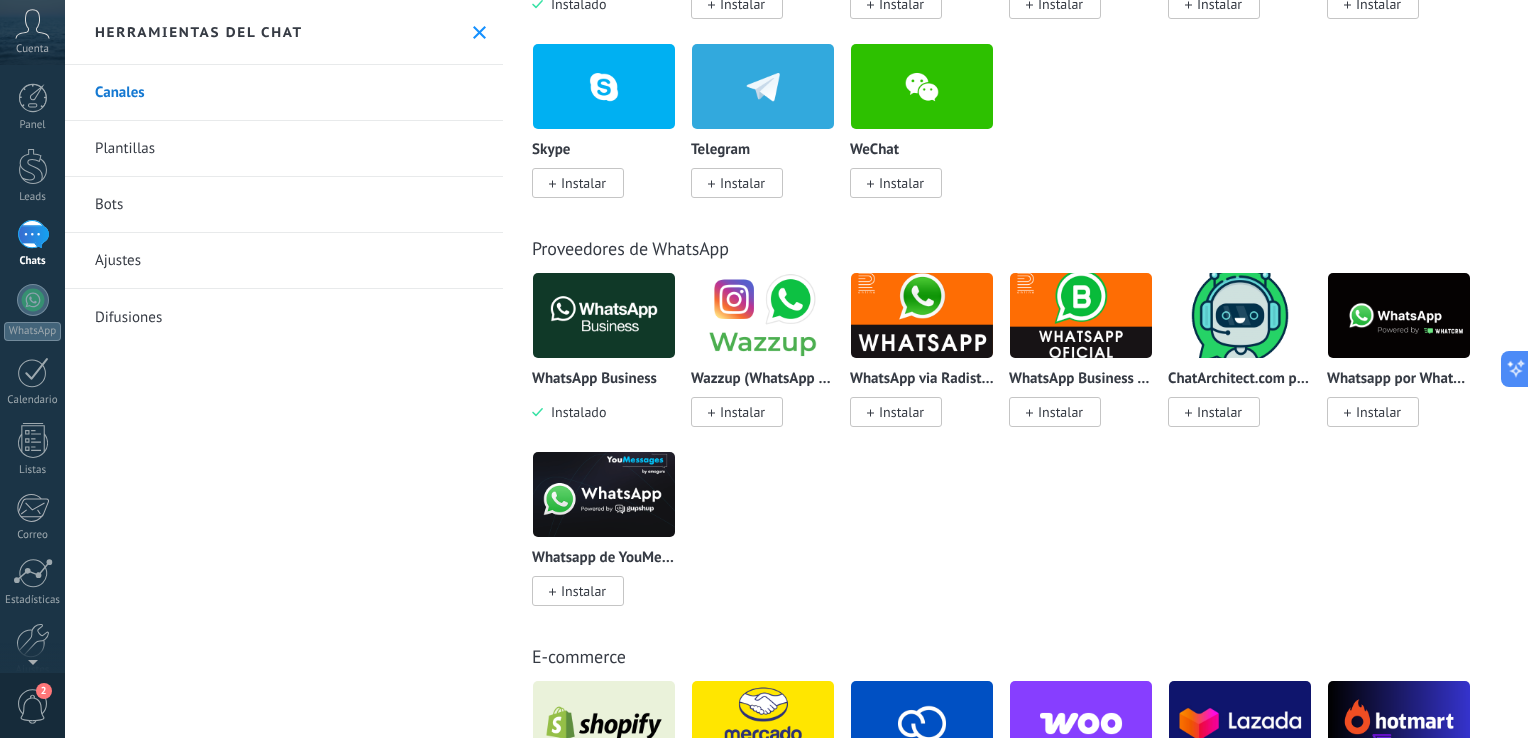 click on "Bots" at bounding box center (284, 205) 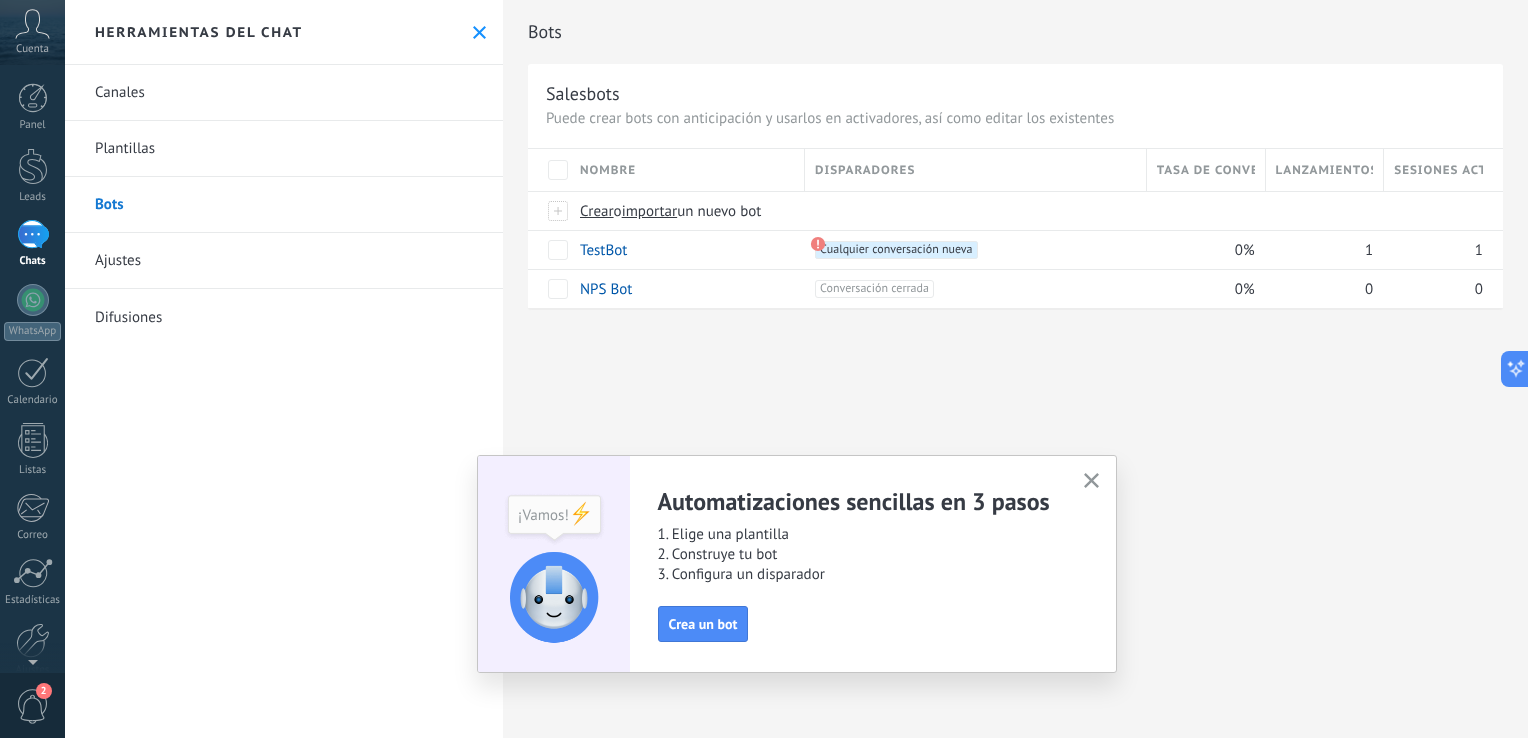 click on "Ajustes" at bounding box center [284, 261] 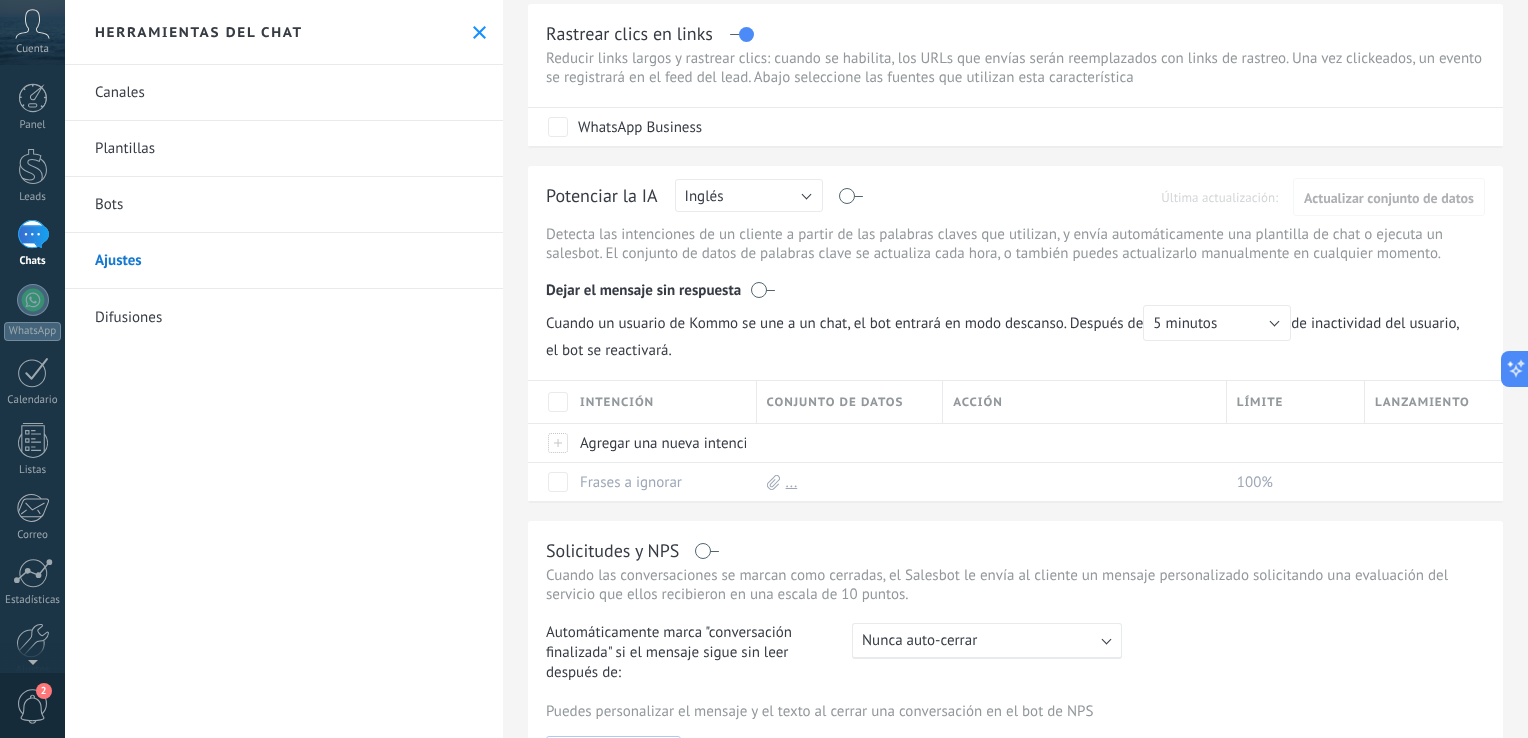 scroll, scrollTop: 49, scrollLeft: 0, axis: vertical 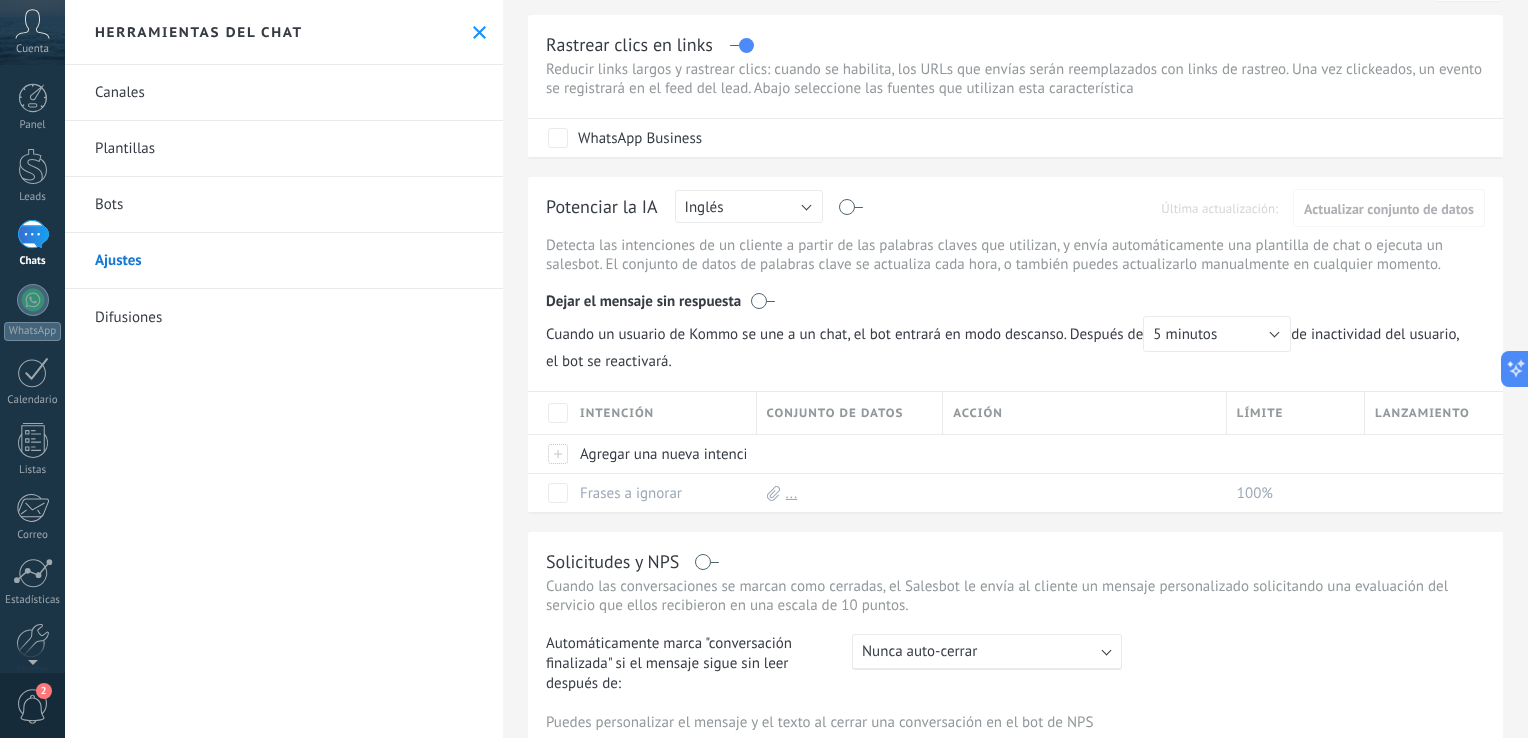 click 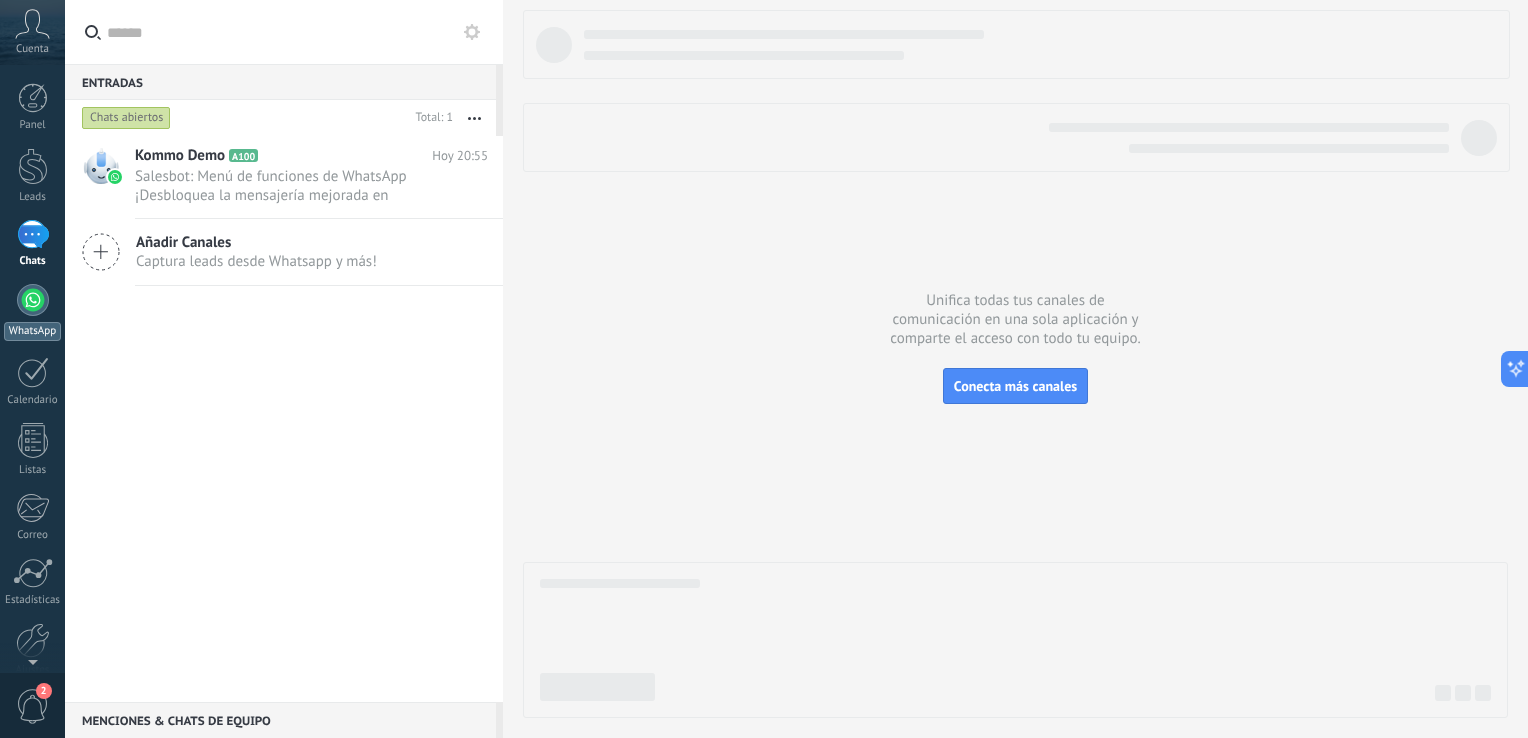 click at bounding box center (33, 300) 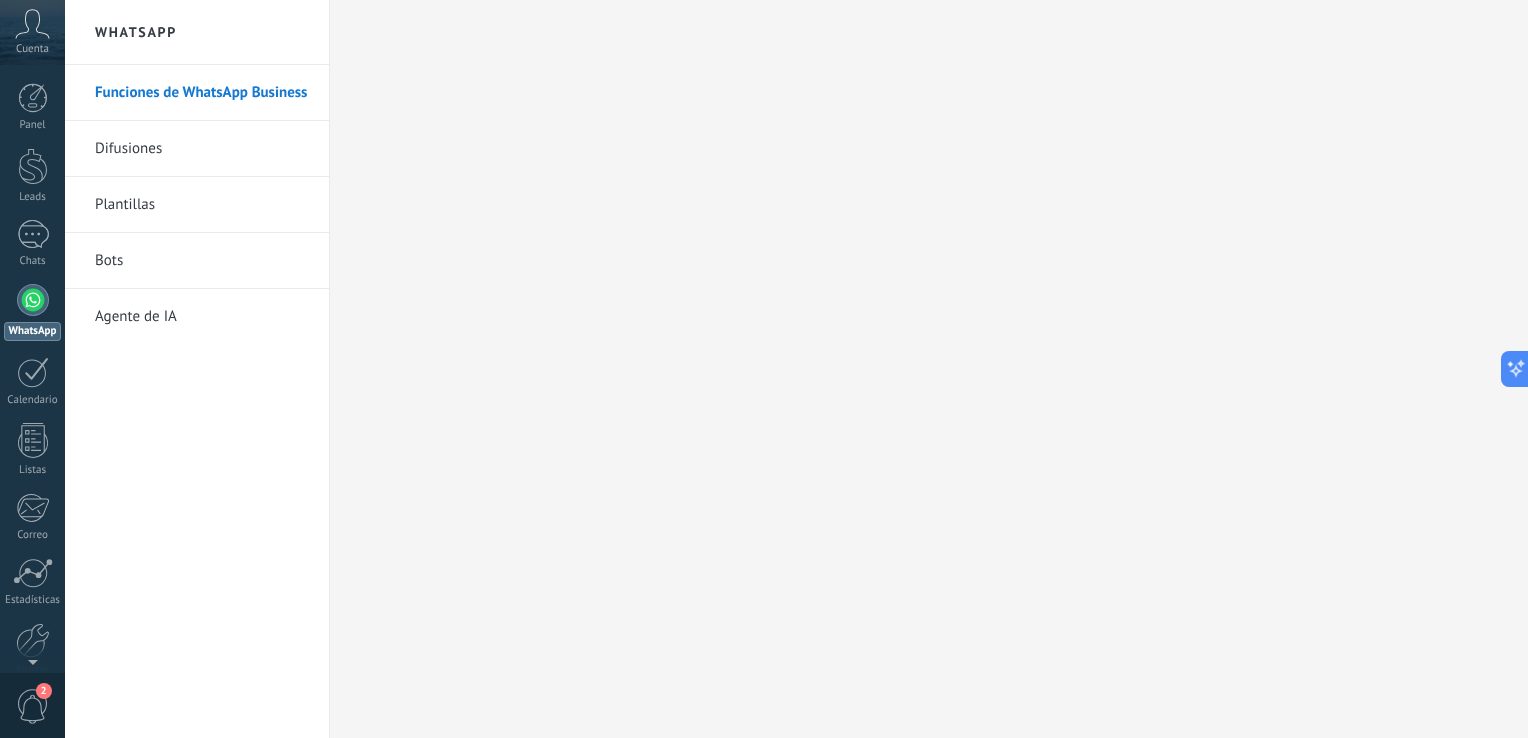click on "Agente de IA" at bounding box center [202, 317] 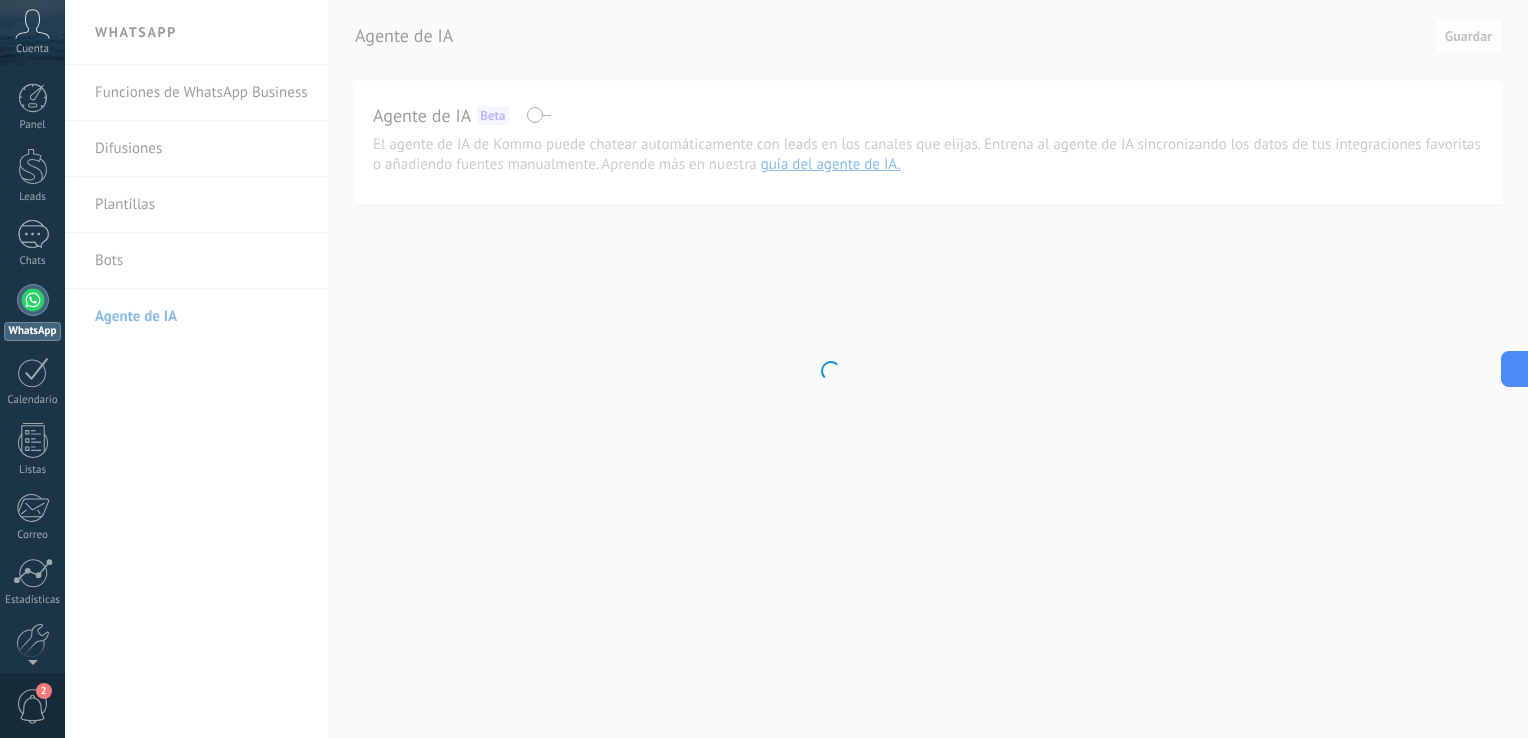 click at bounding box center [32, 658] 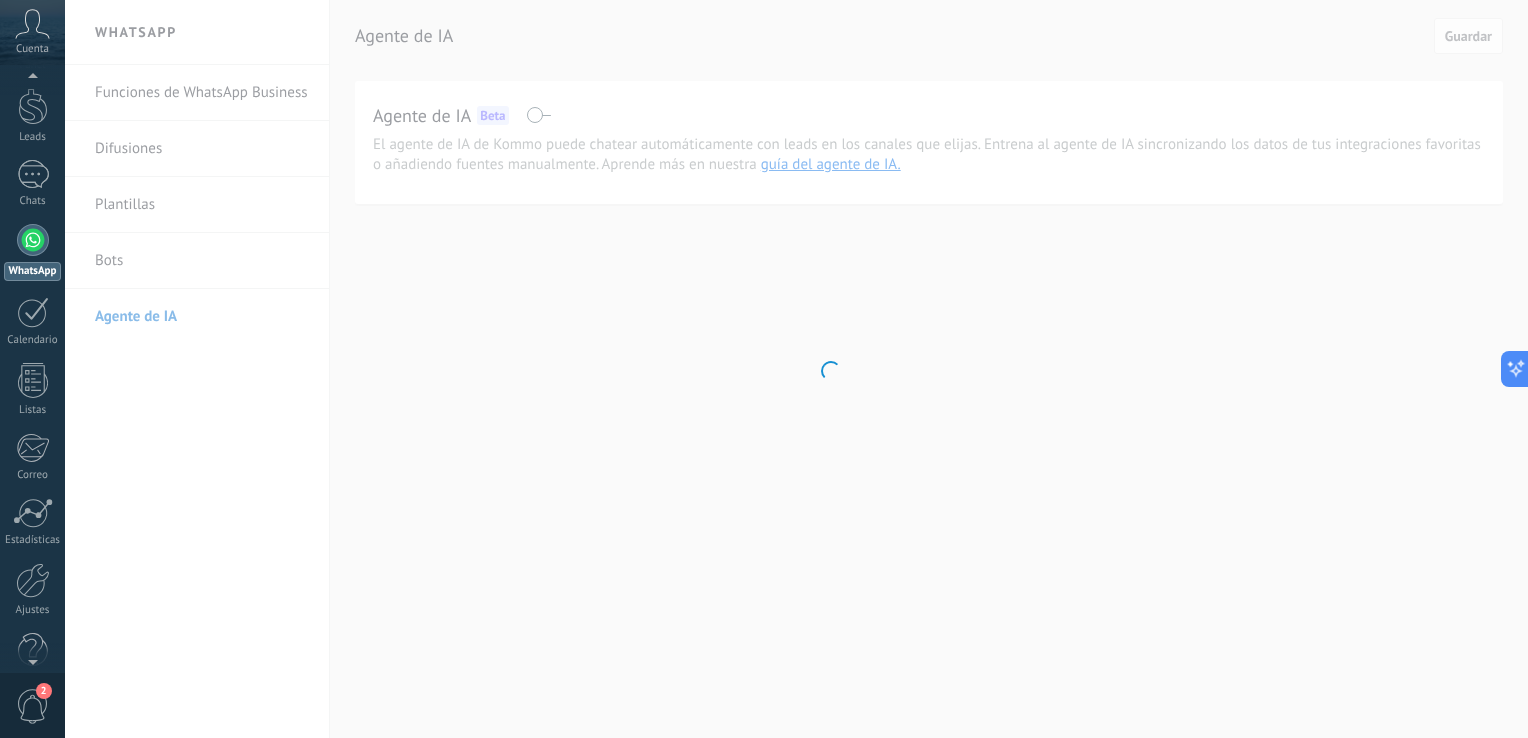 scroll, scrollTop: 92, scrollLeft: 0, axis: vertical 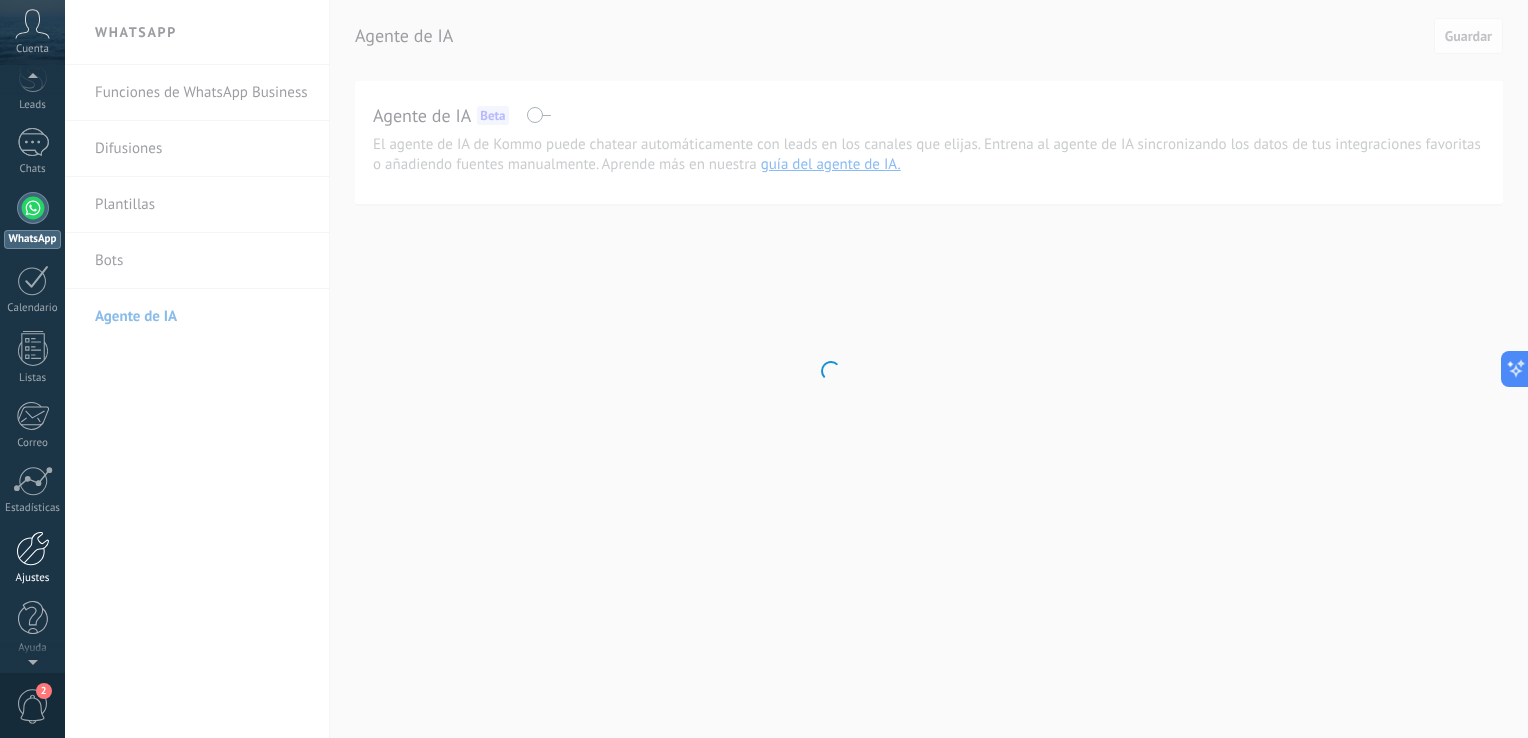 click at bounding box center (33, 548) 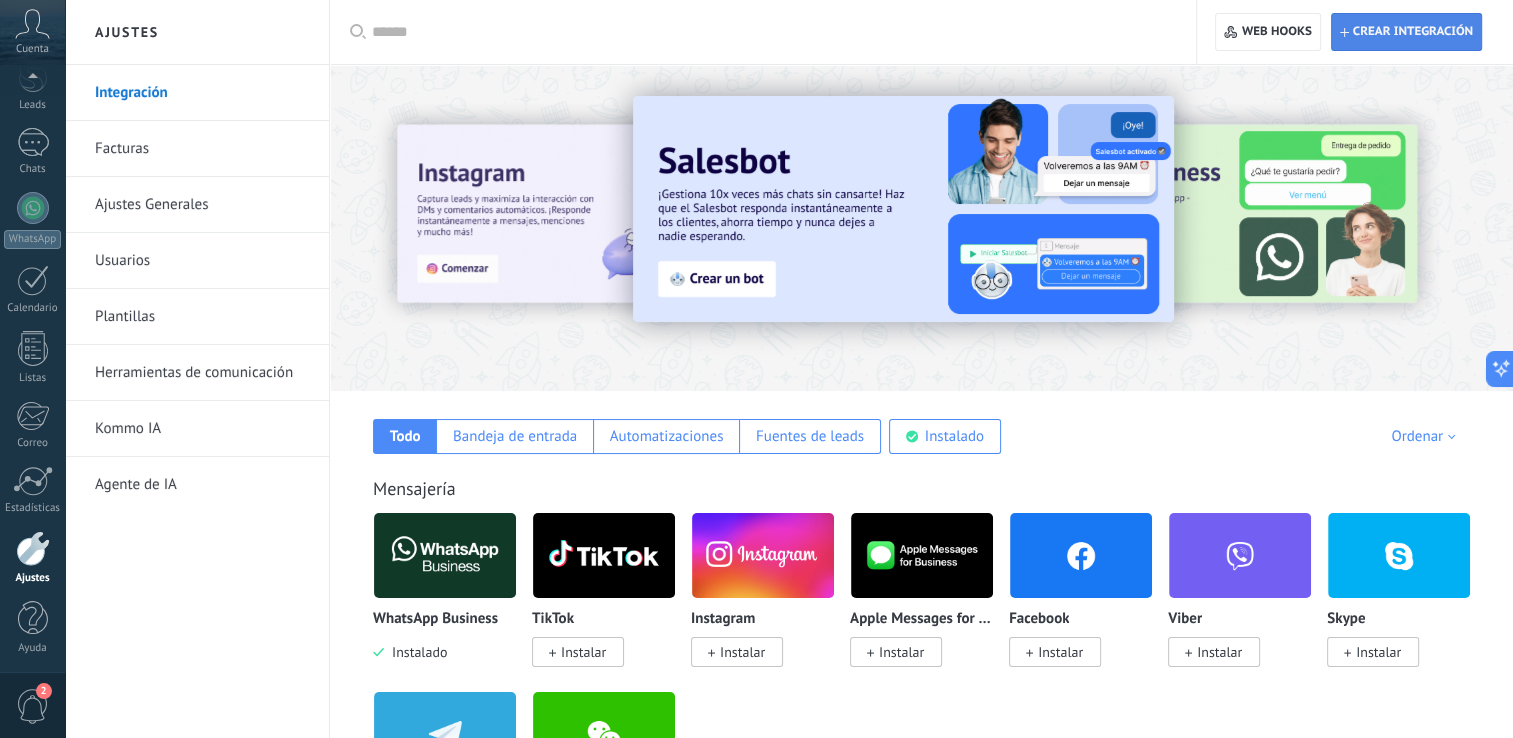 click on "Crear integración" at bounding box center [1406, 32] 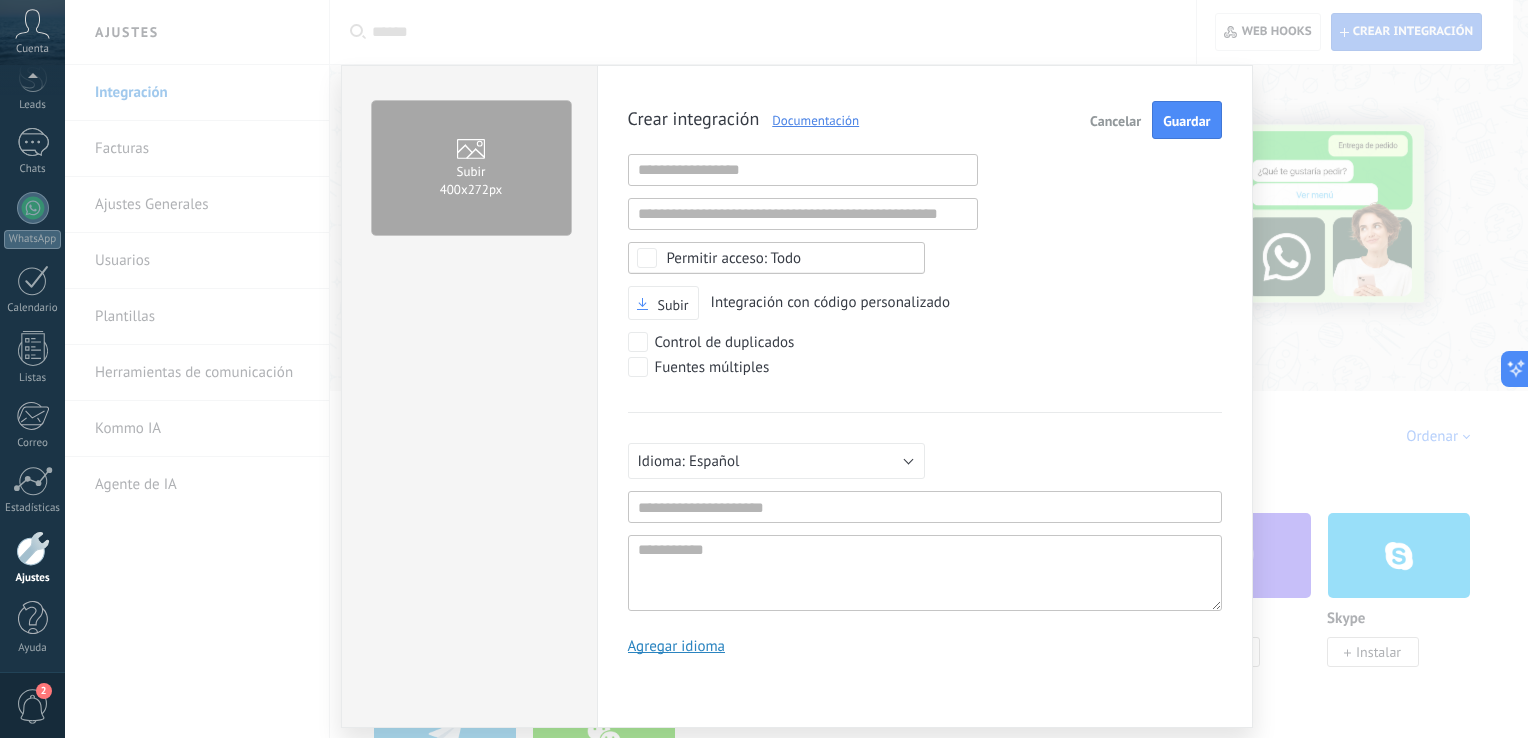 scroll, scrollTop: 19, scrollLeft: 0, axis: vertical 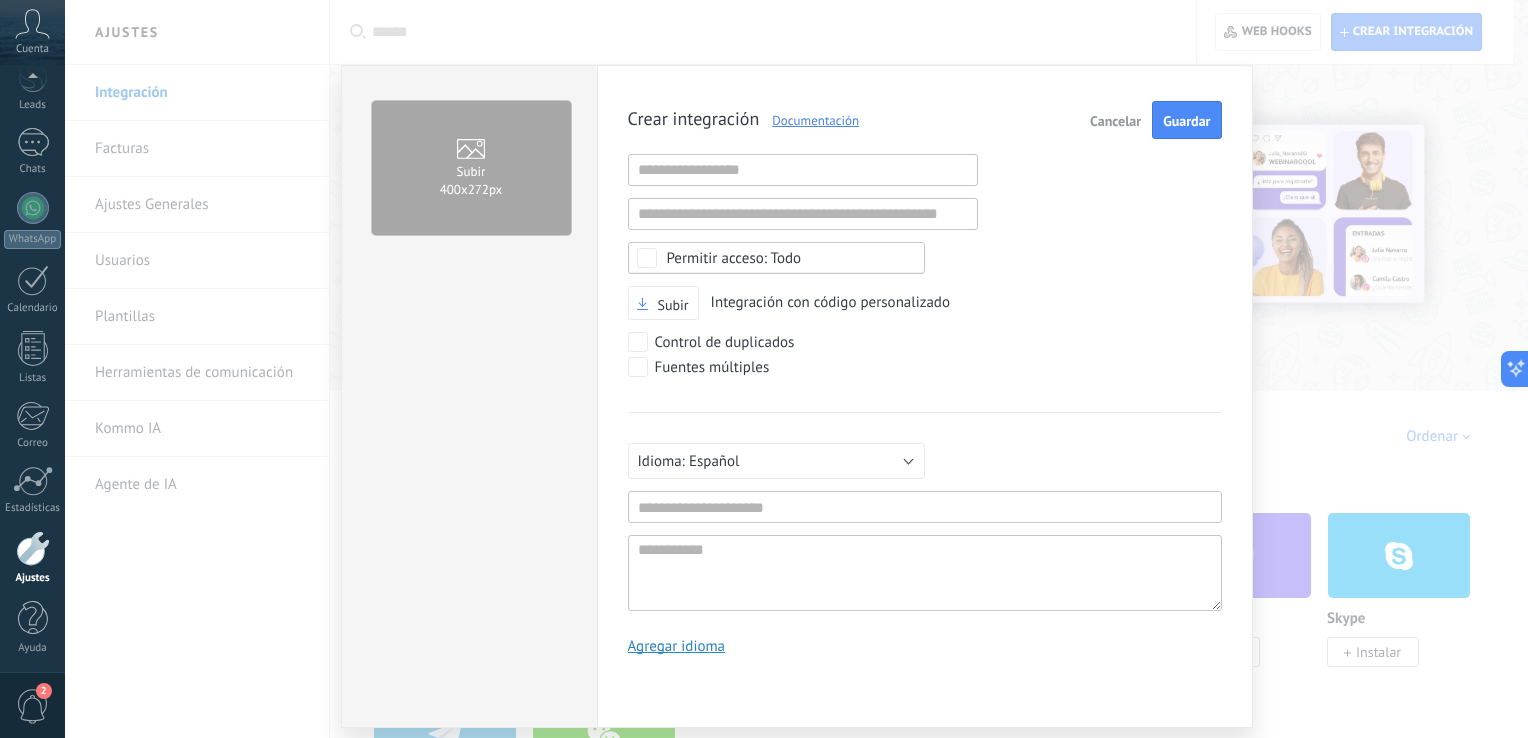 click on "Cancelar" at bounding box center (1115, 121) 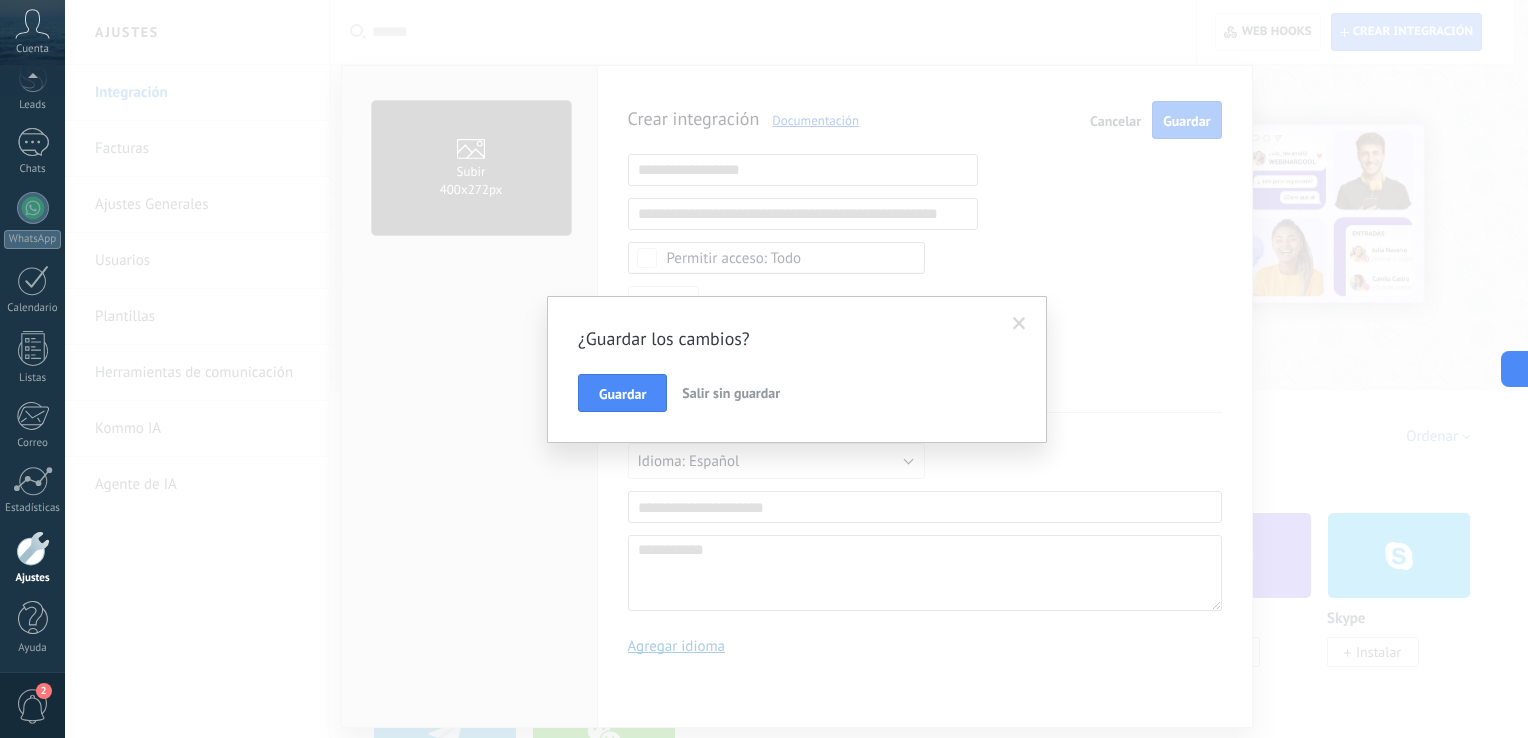 click on "Salir sin guardar" at bounding box center [731, 393] 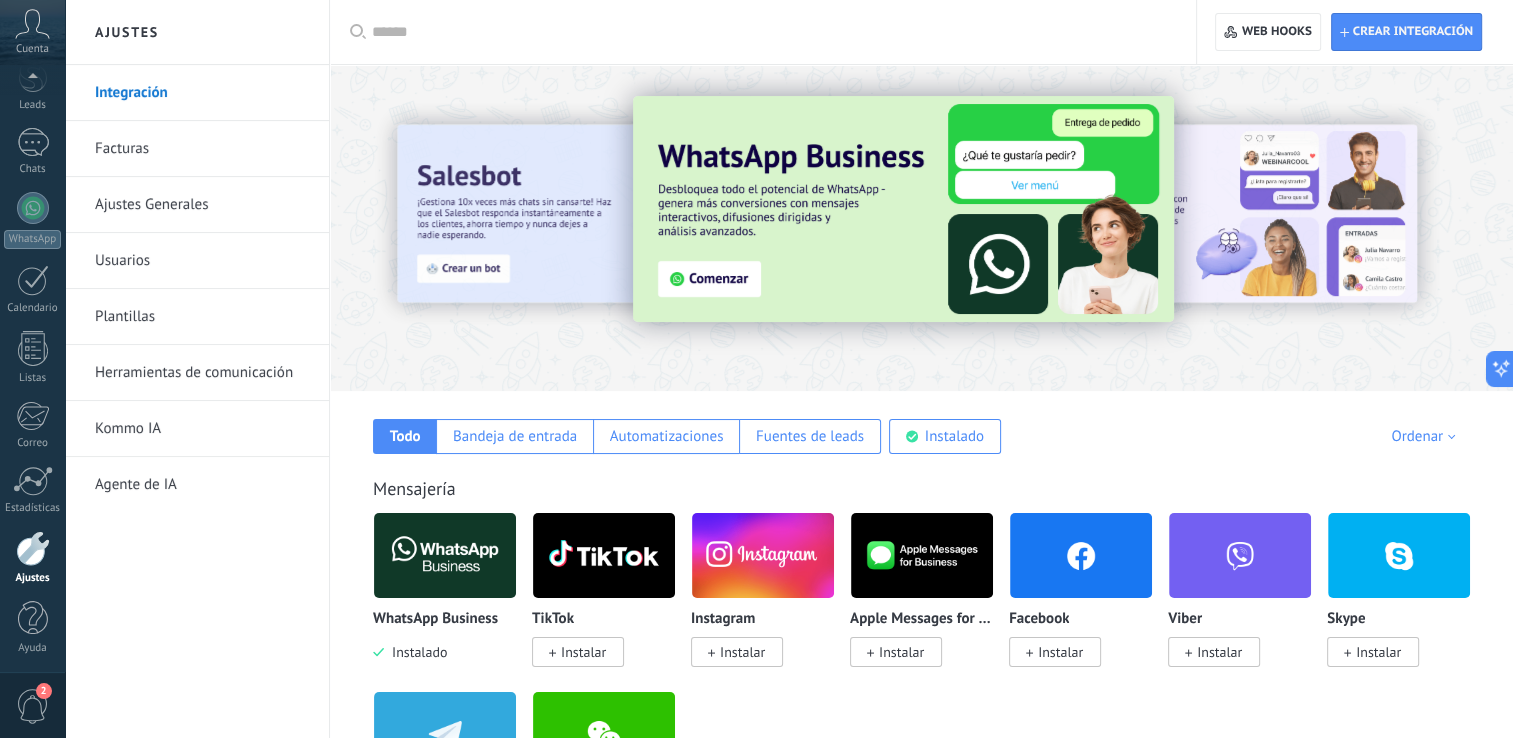 click at bounding box center (445, 555) 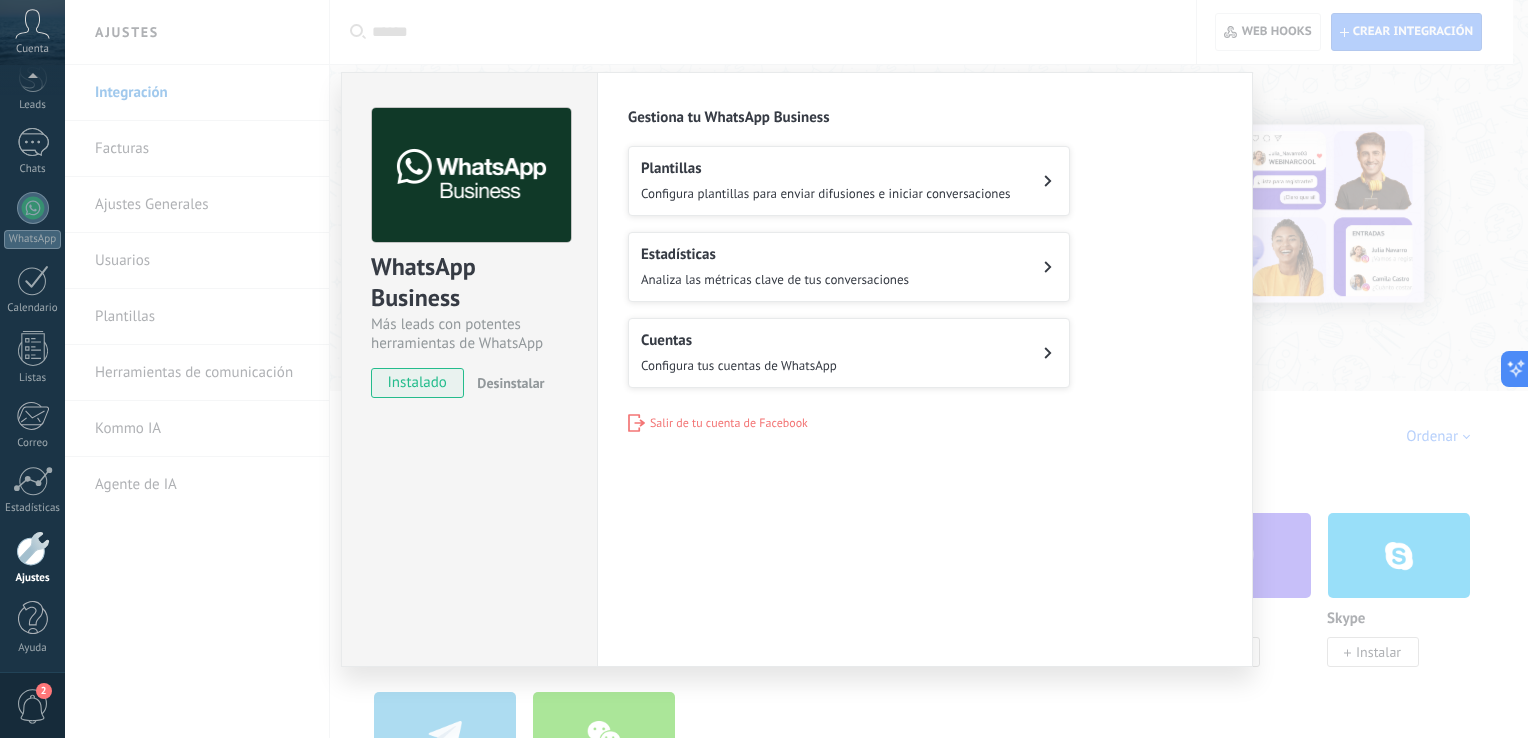 click on "Configura plantillas para enviar difusiones e iniciar conversaciones" at bounding box center [826, 193] 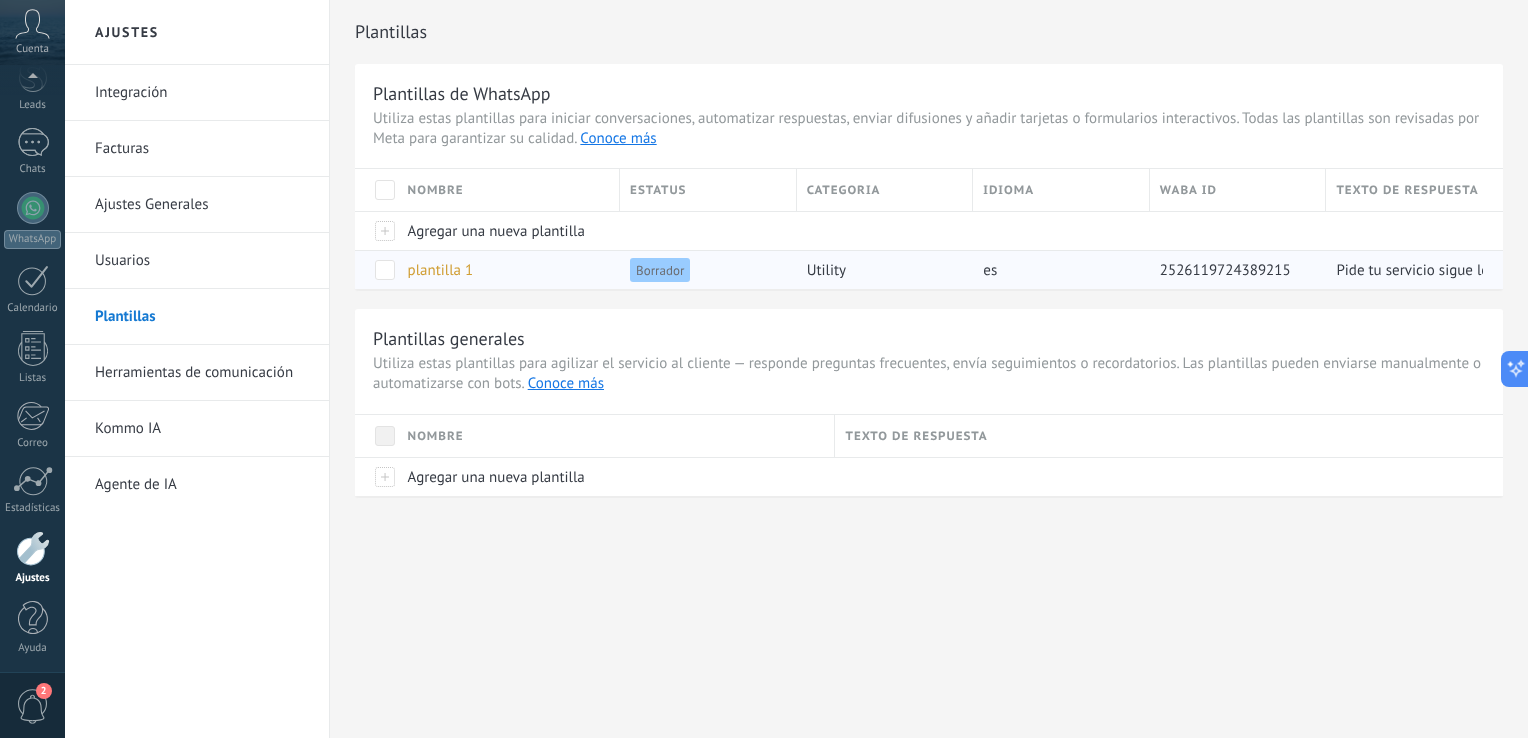 click on "Borrador" at bounding box center (660, 270) 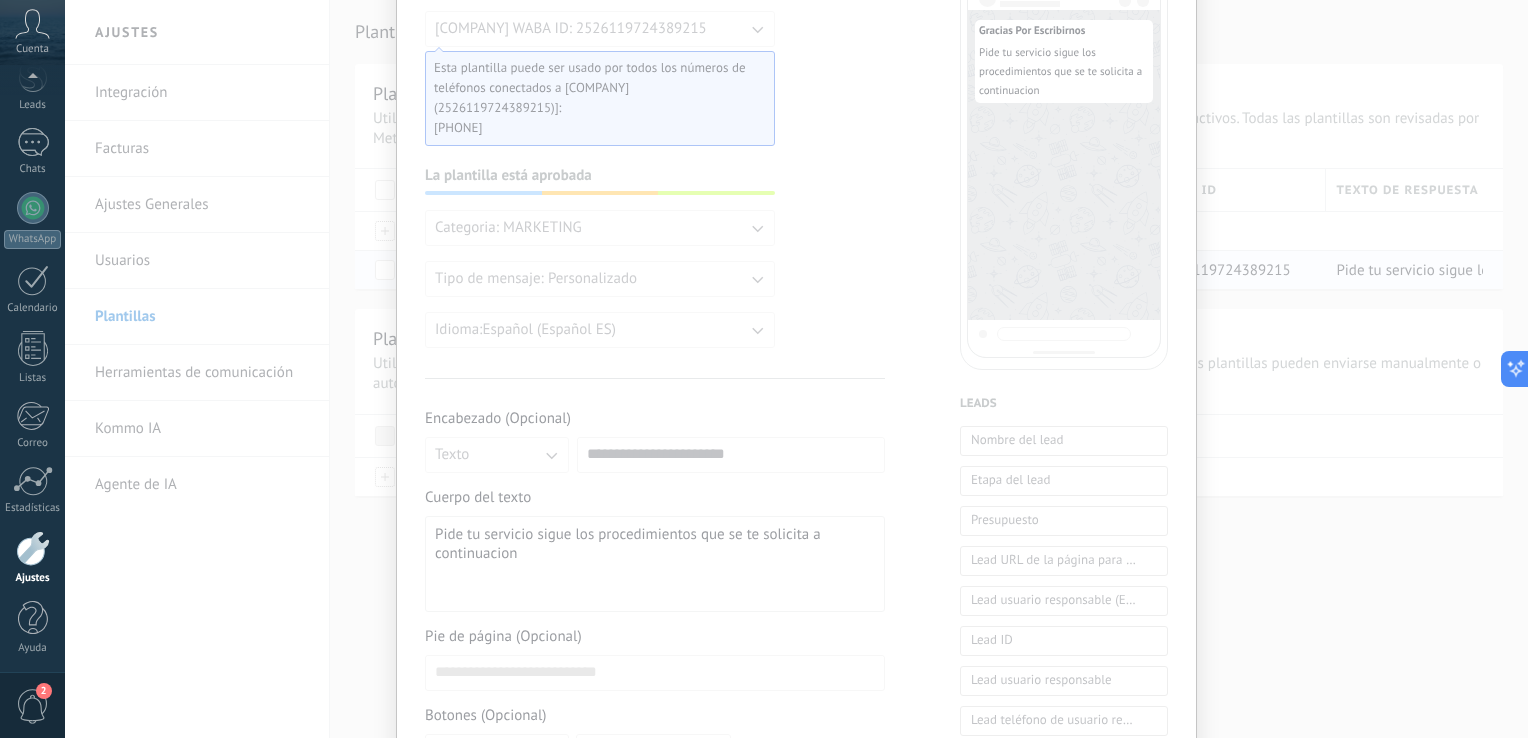 scroll, scrollTop: 0, scrollLeft: 0, axis: both 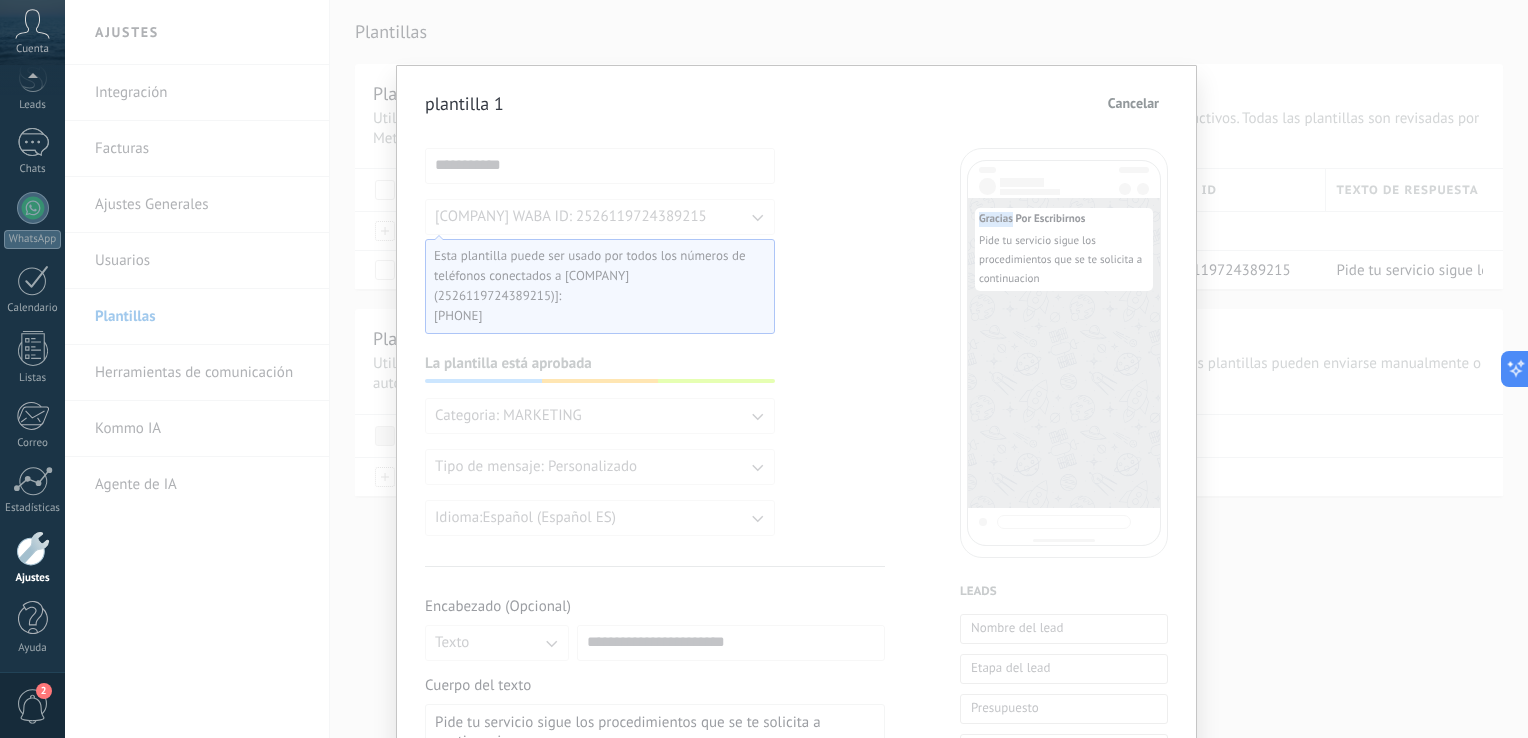click on "**********" at bounding box center (796, 823) 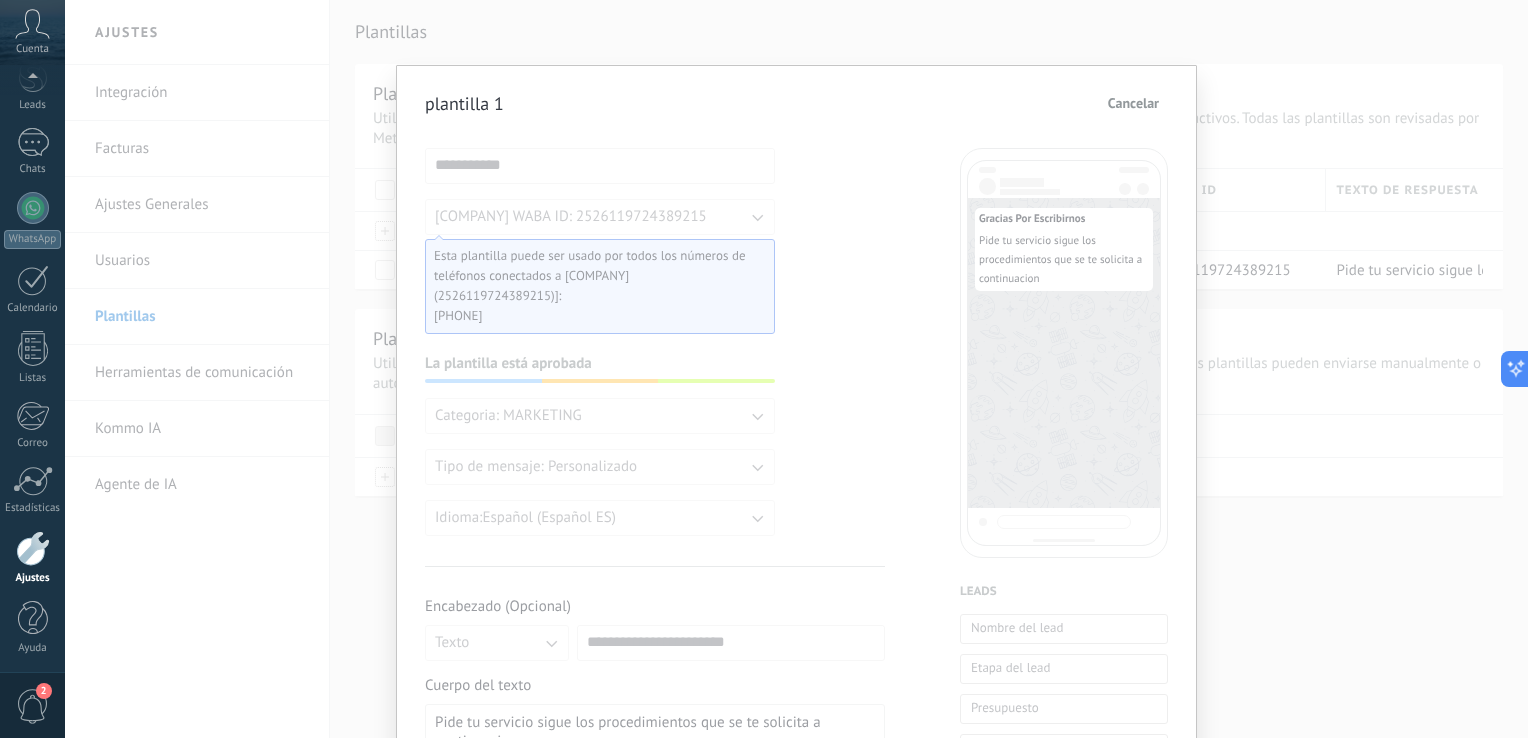 click on "Cancelar" at bounding box center [1133, 103] 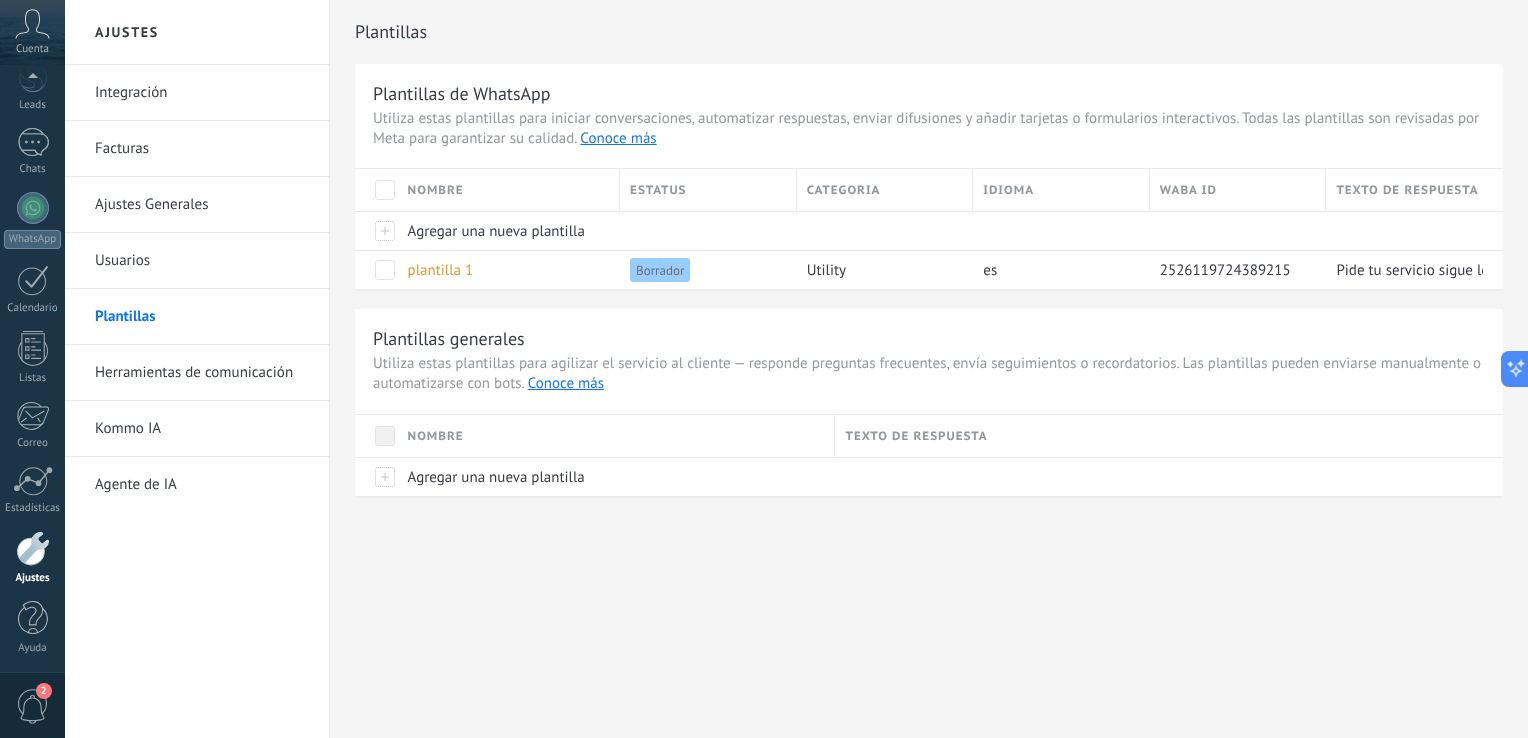 click on "Kommo IA" at bounding box center [202, 429] 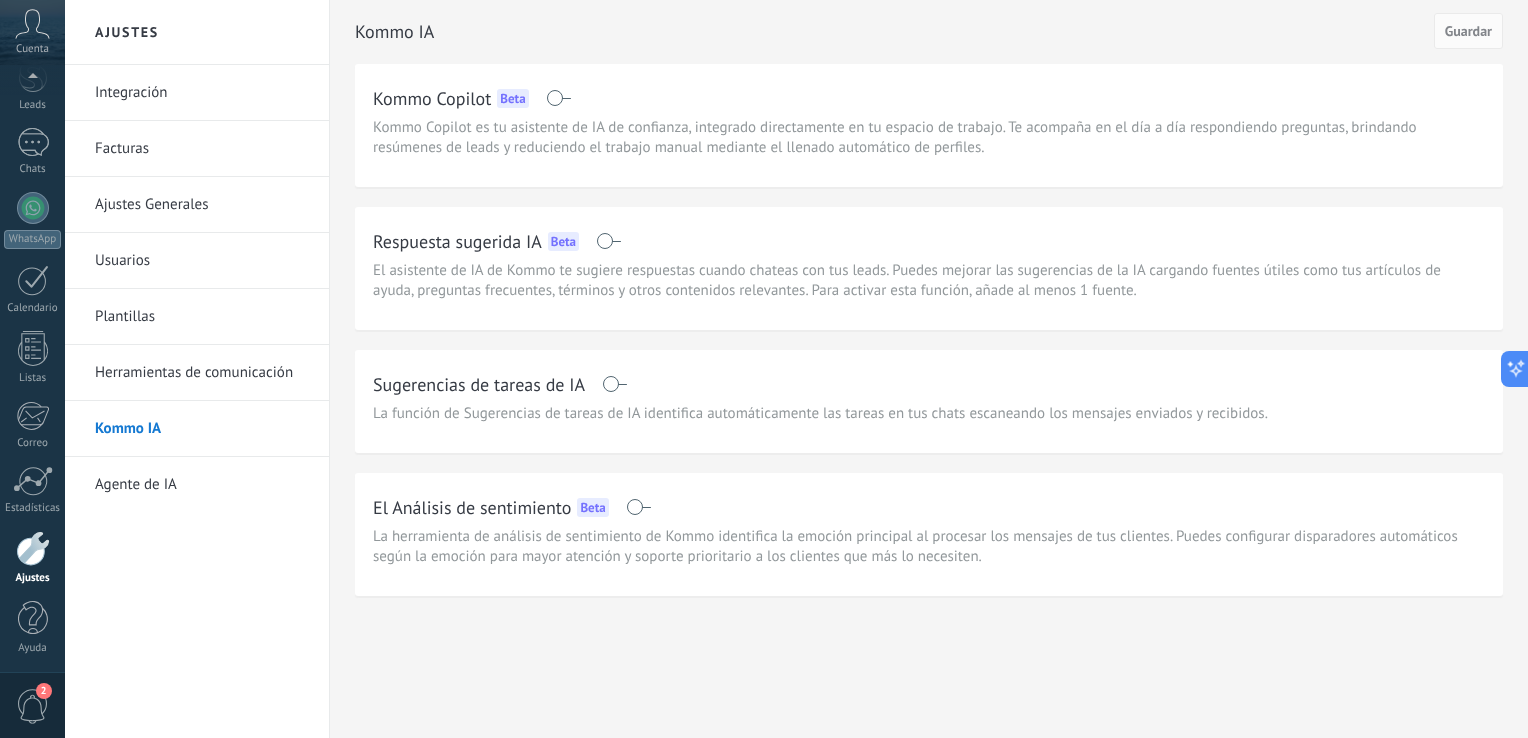 click at bounding box center (558, 98) 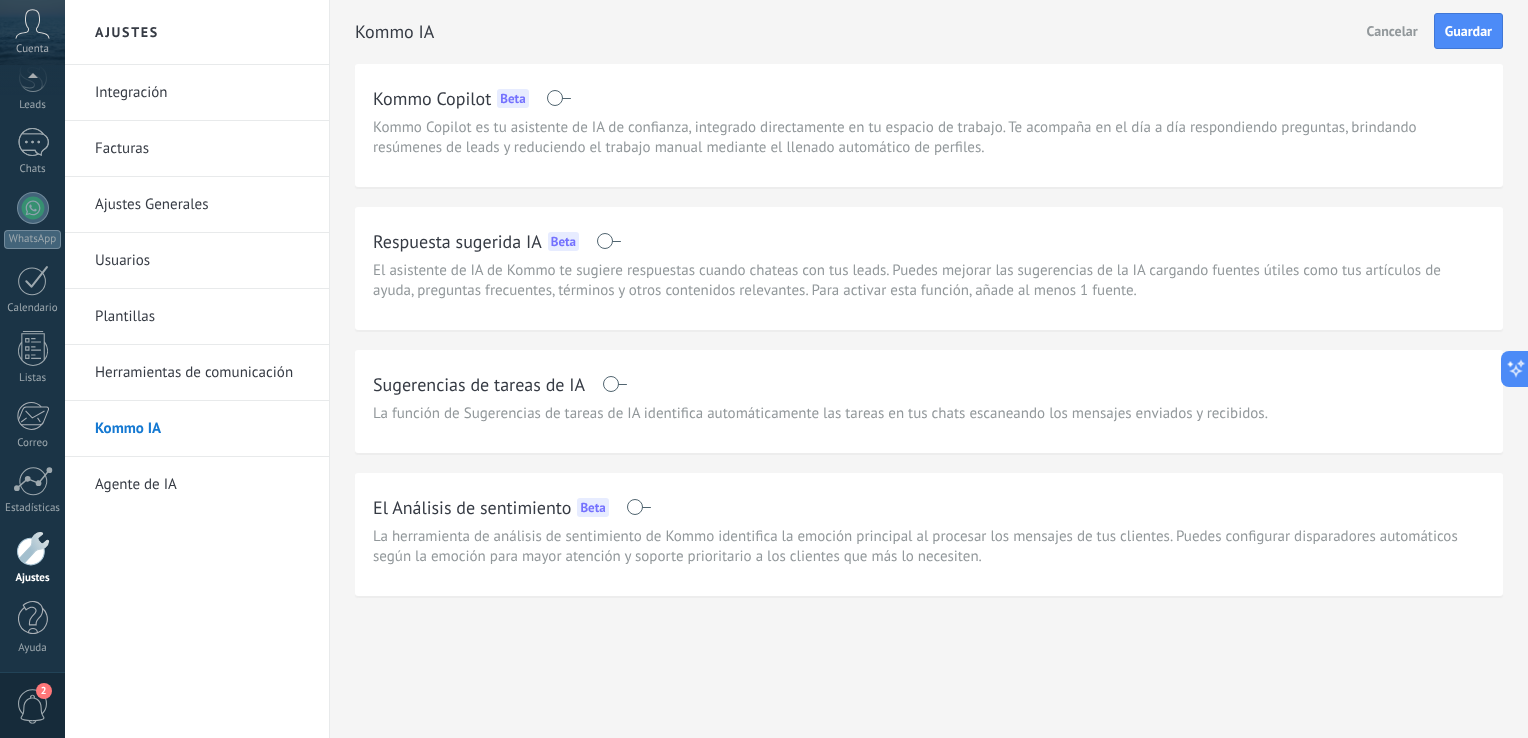 click at bounding box center [558, 98] 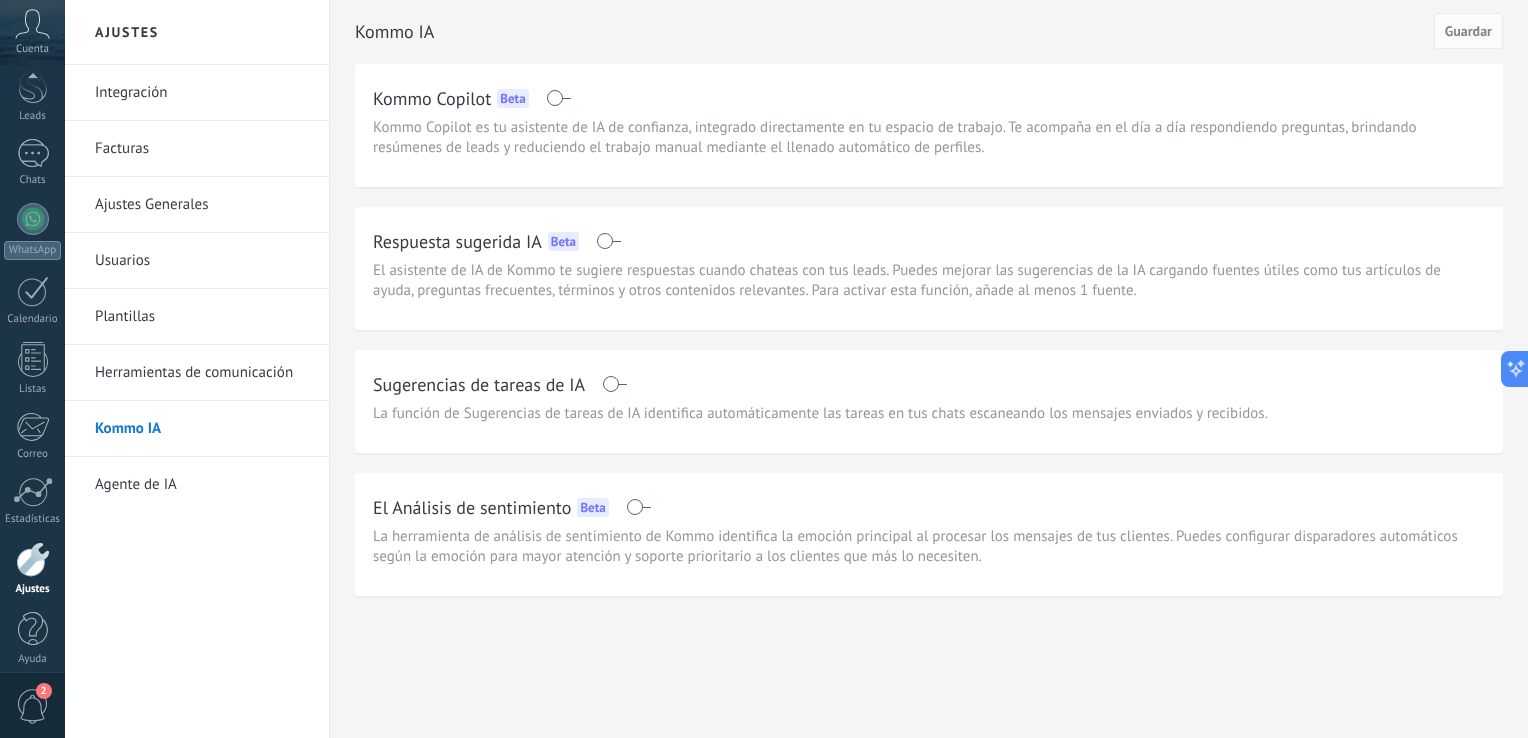 click at bounding box center (33, 559) 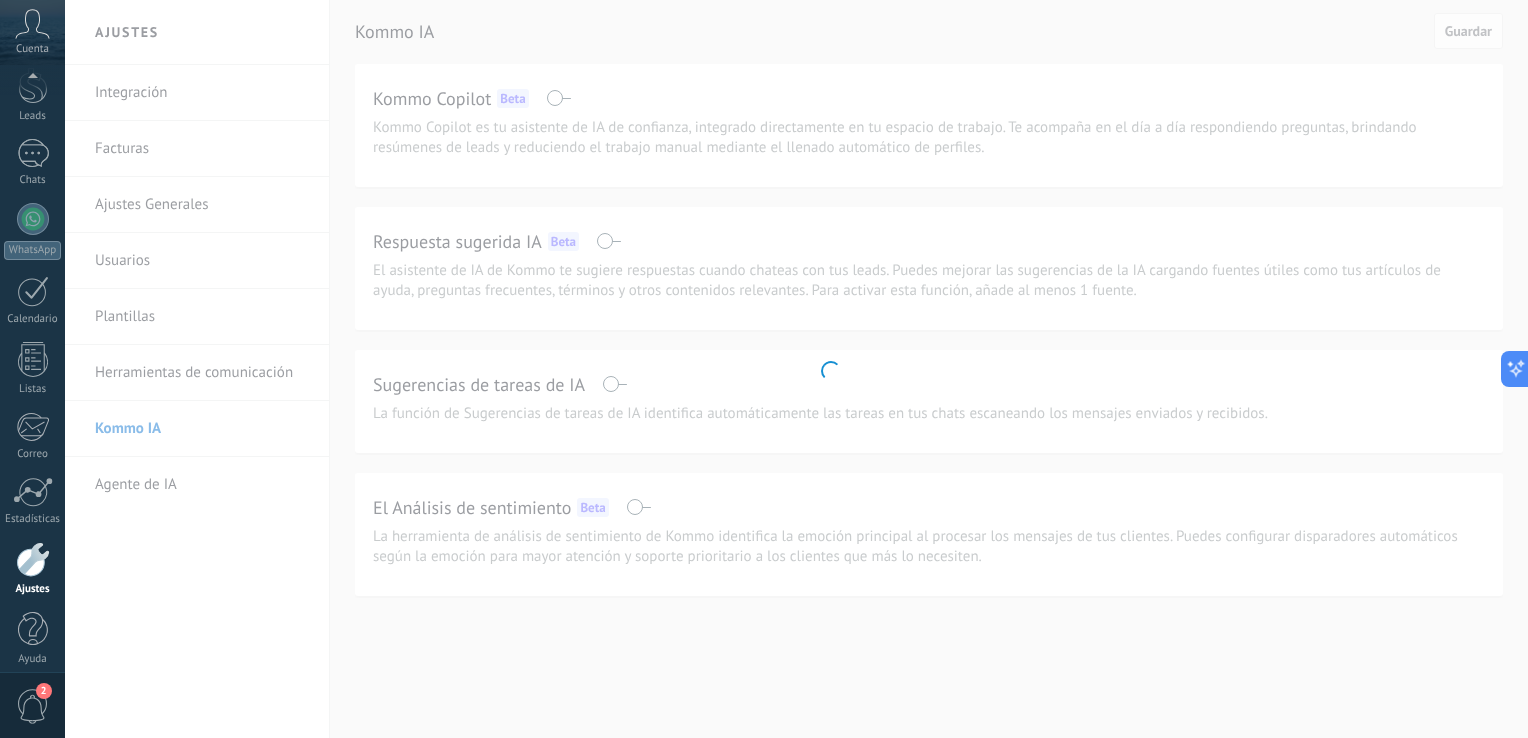 click on "Ajustes" at bounding box center (33, 589) 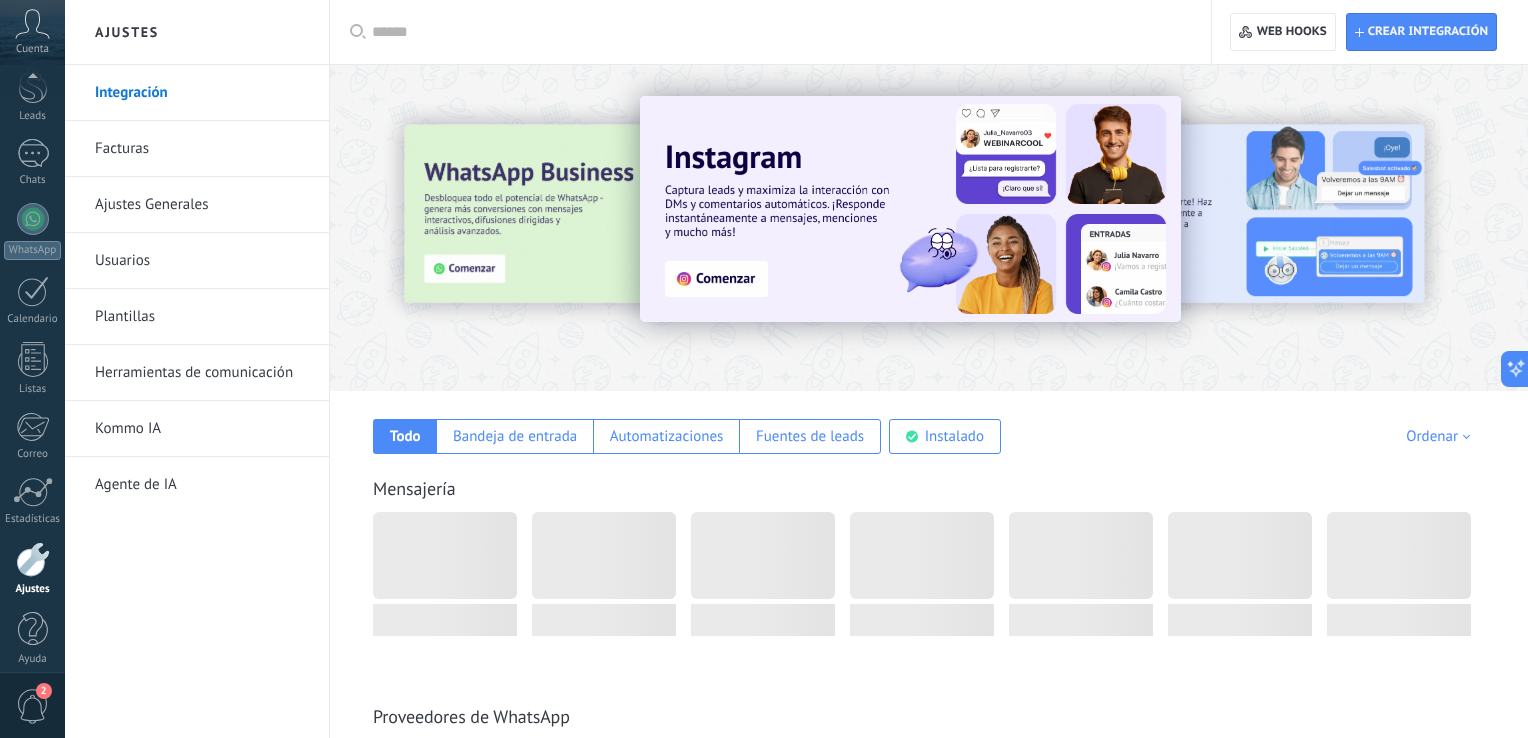 scroll, scrollTop: 92, scrollLeft: 0, axis: vertical 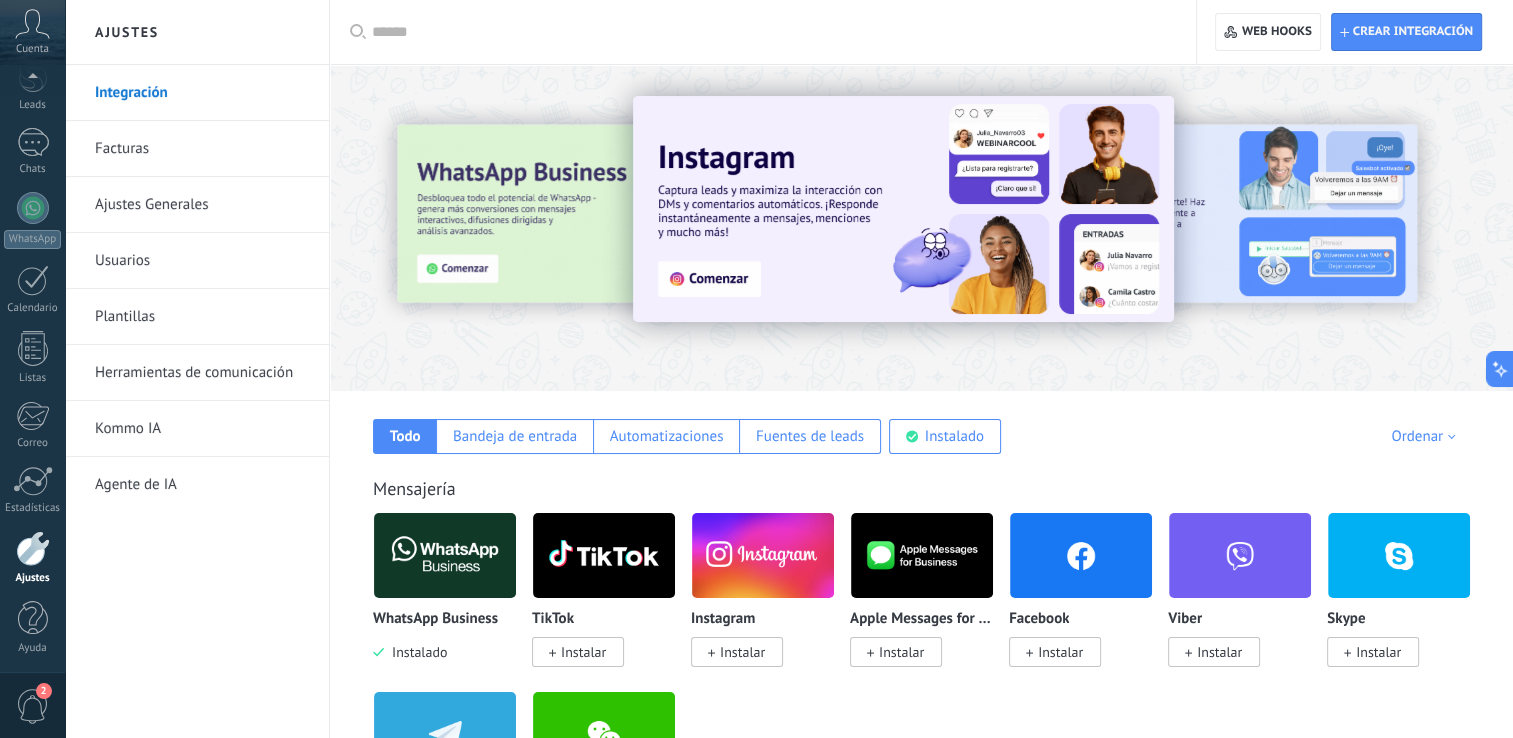 click on "Kommo IA" at bounding box center [202, 429] 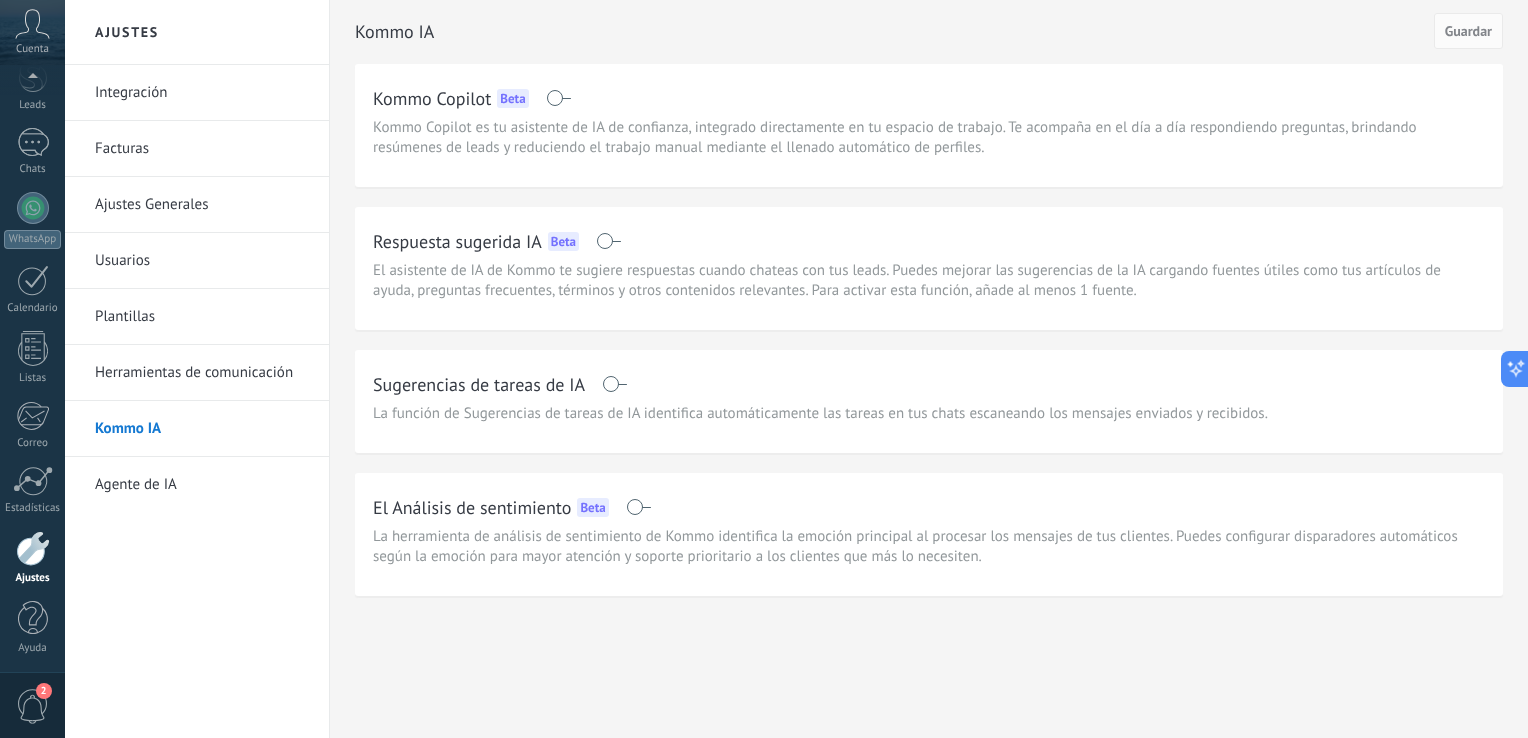 click on "Agente de IA" at bounding box center [202, 485] 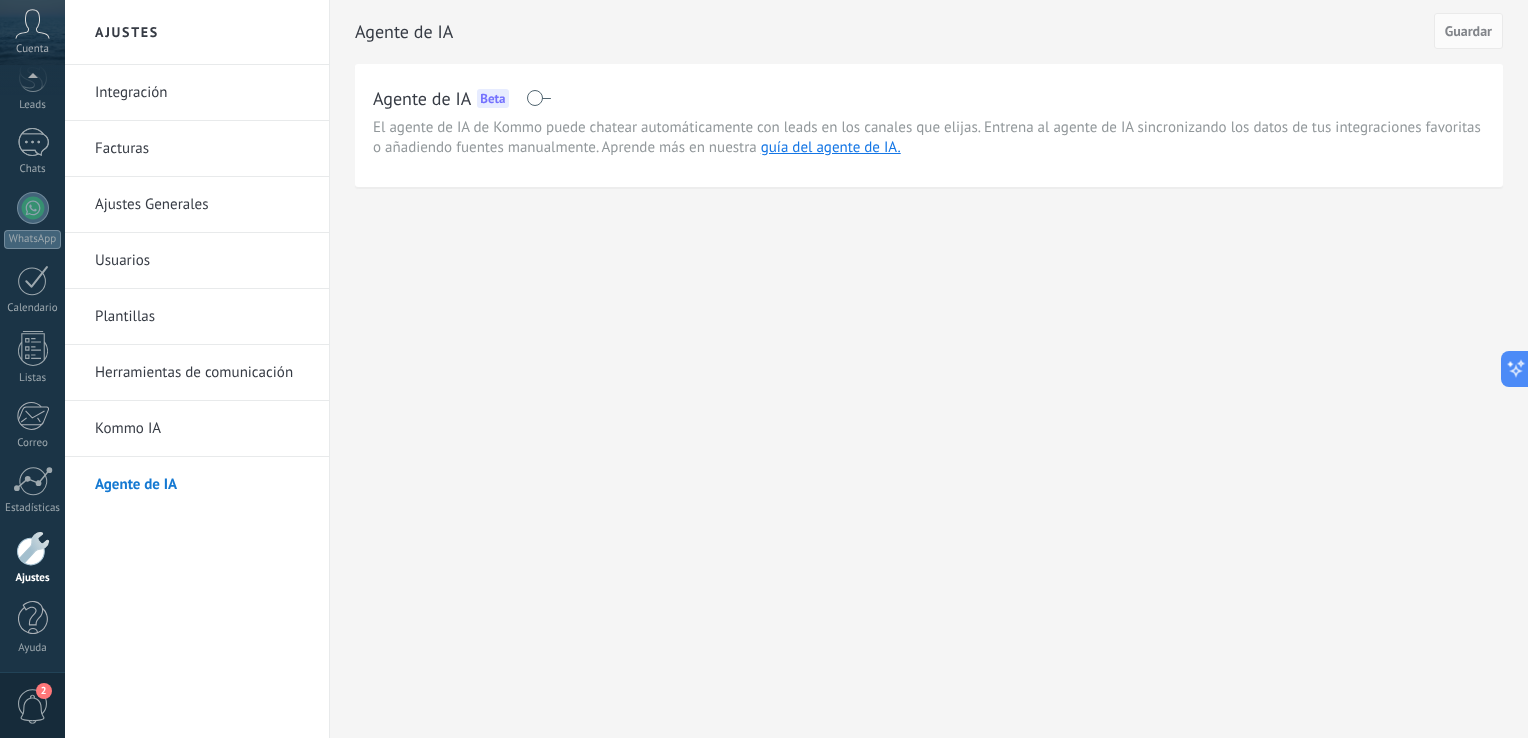 click on "Integración Facturas Ajustes Generales Usuarios Plantillas Herramientas de comunicación Kommo IA Agente de IA" at bounding box center (197, 401) 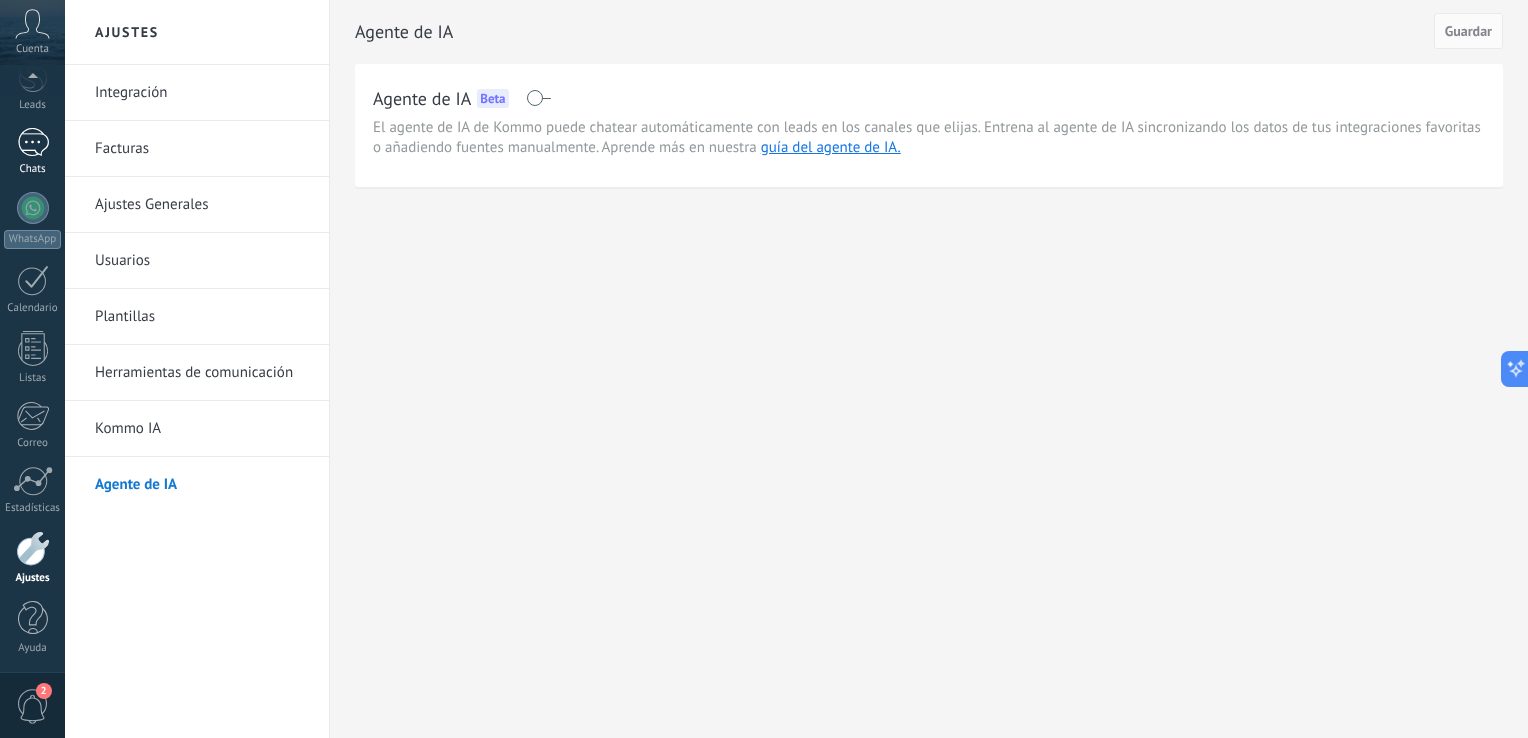 click on "1" at bounding box center (33, 142) 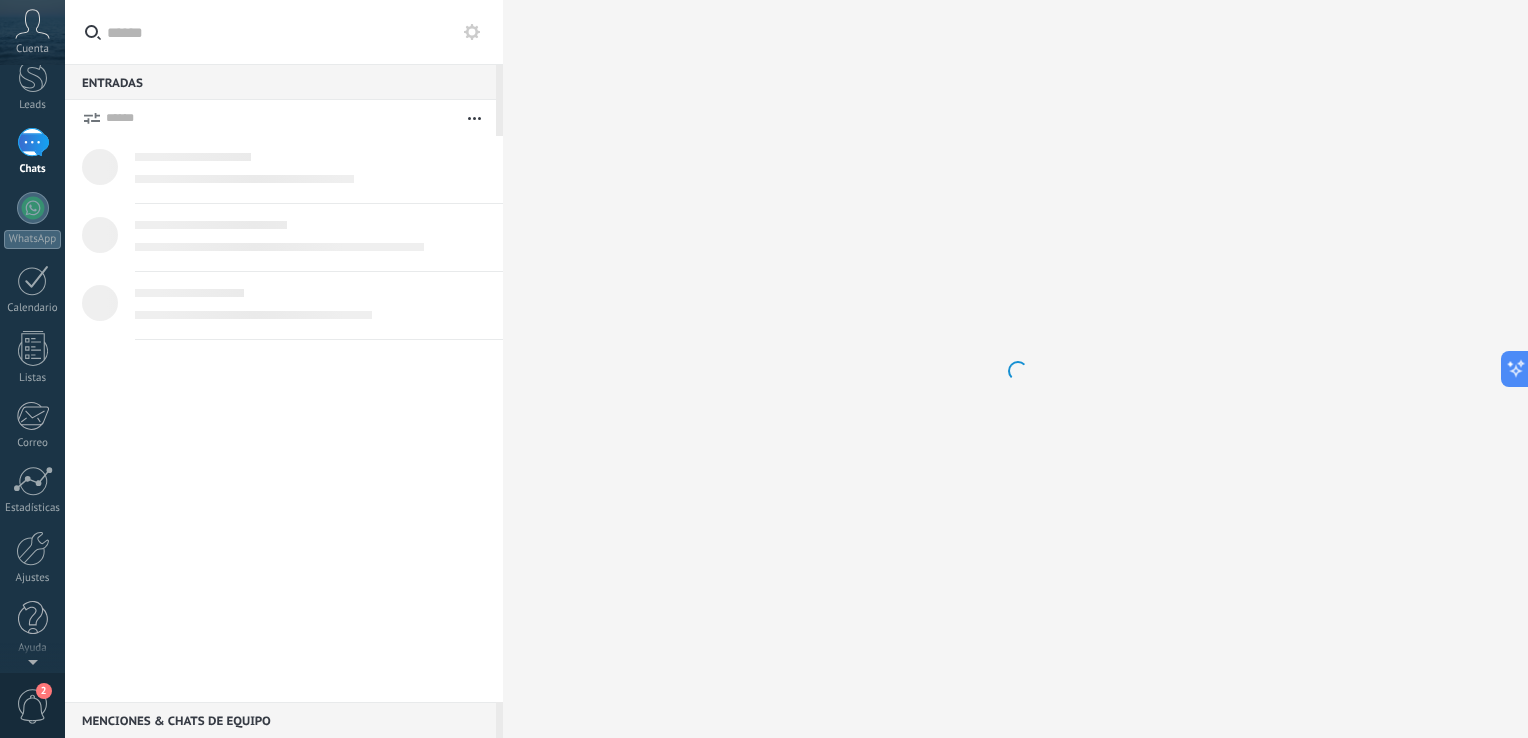 scroll, scrollTop: 0, scrollLeft: 0, axis: both 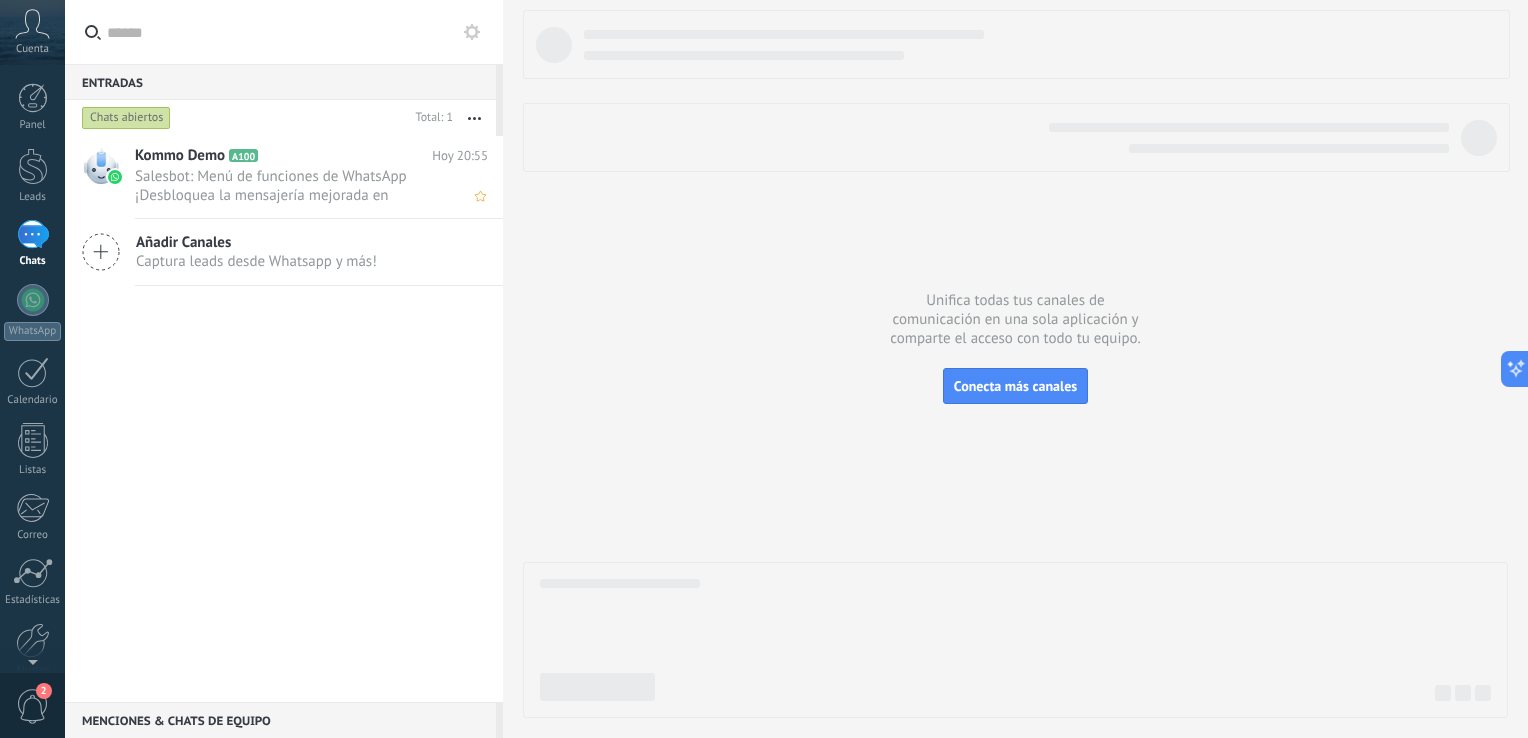 click on "Salesbot: Menú de funciones de WhatsApp
¡Desbloquea la mensajería mejorada en WhatsApp! Haz clic en «Más información» pa..." at bounding box center (292, 186) 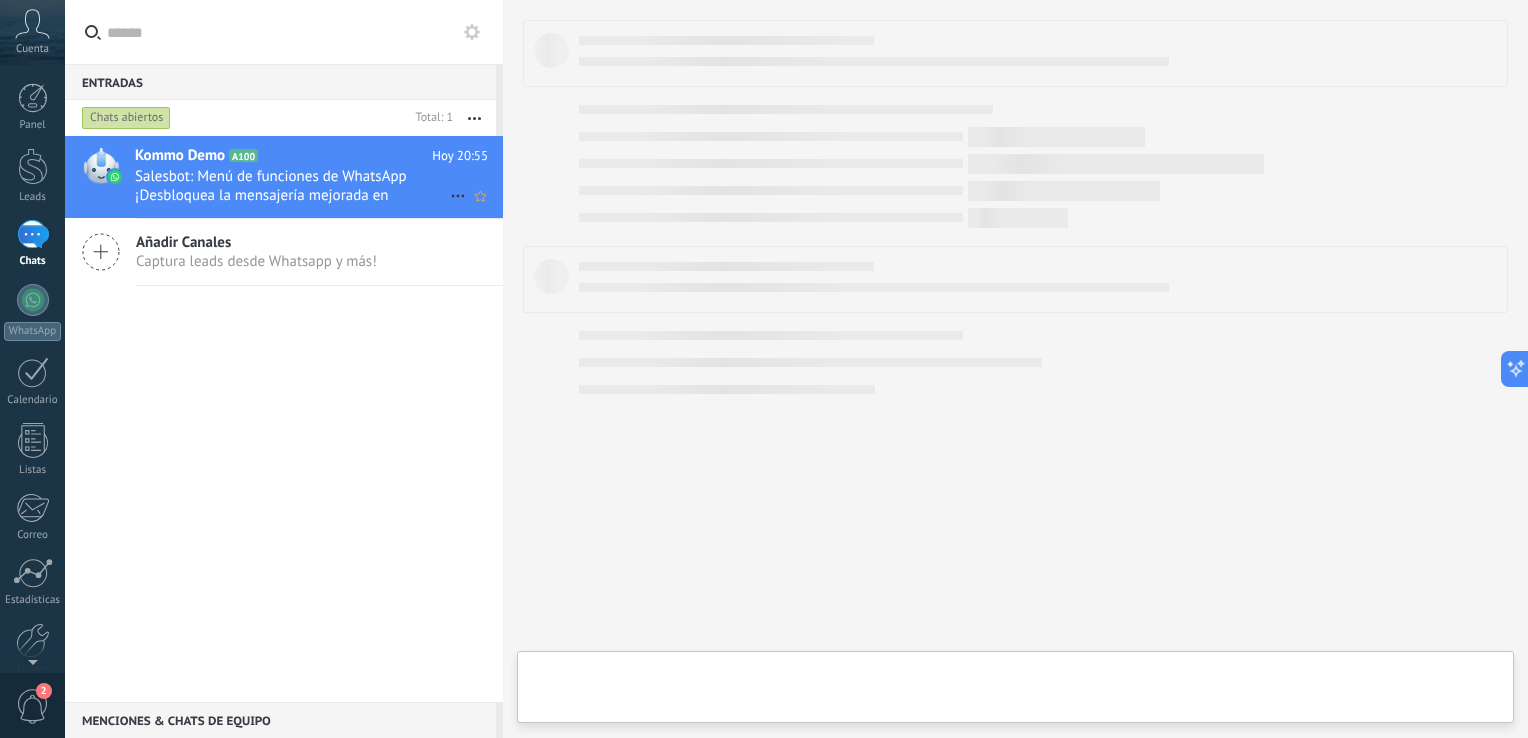type on "**********" 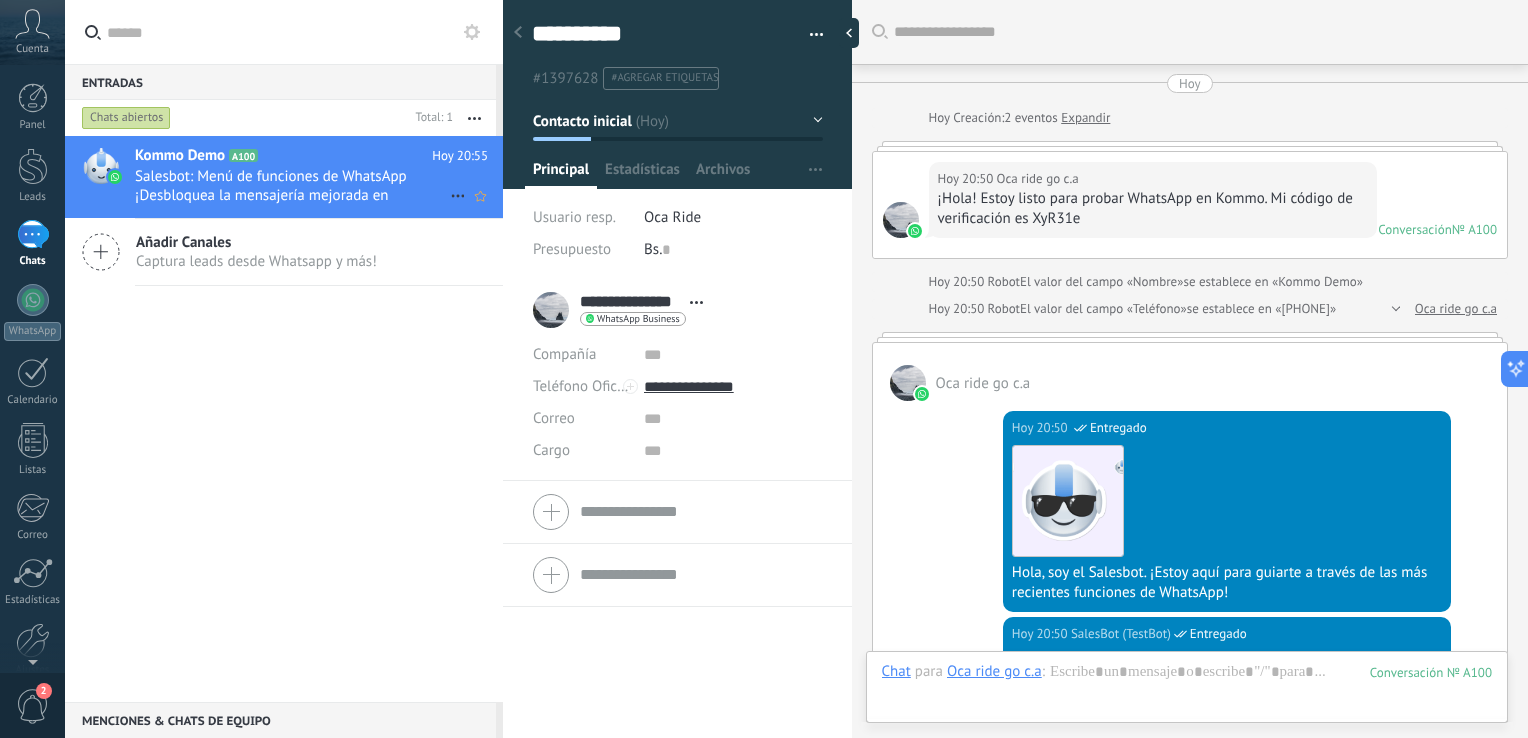 scroll, scrollTop: 29, scrollLeft: 0, axis: vertical 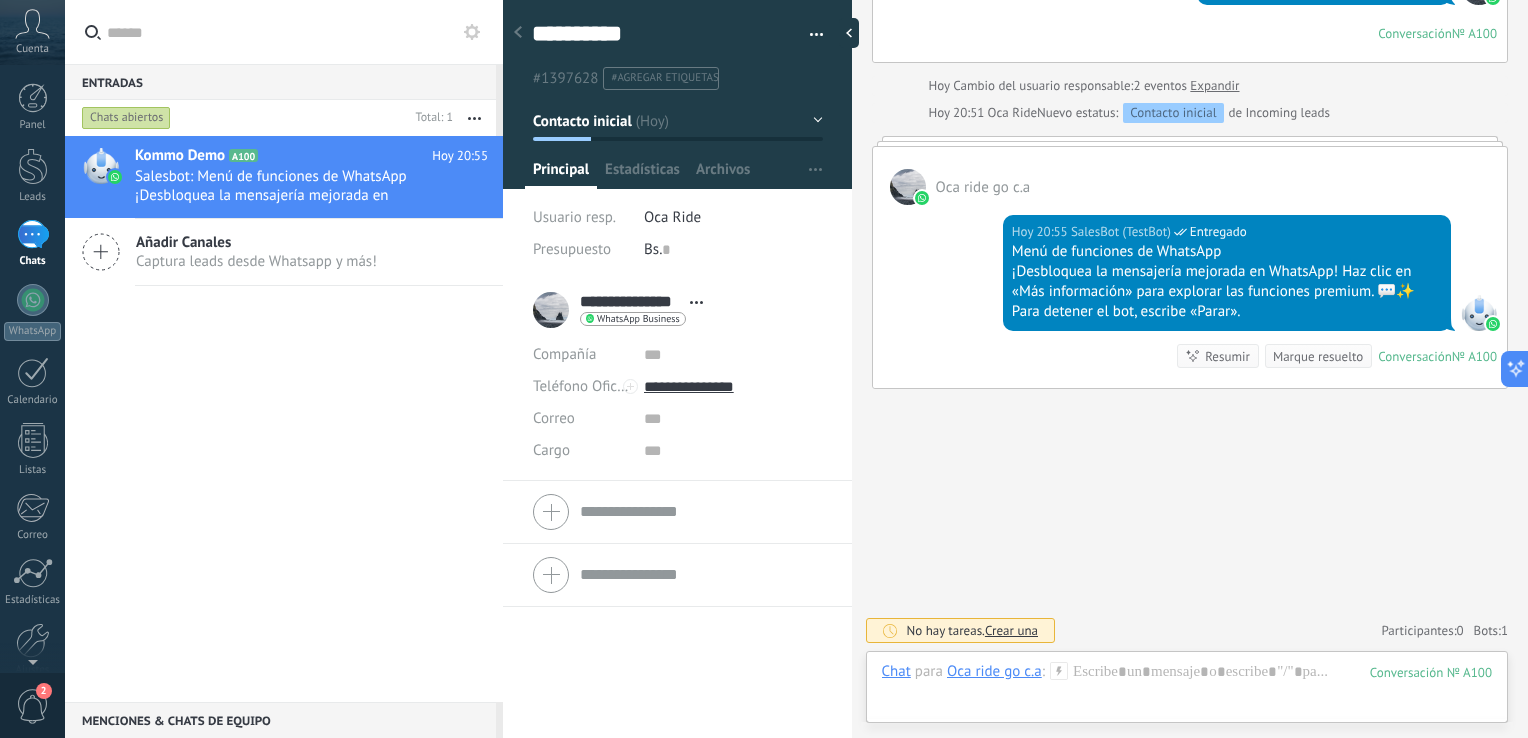 click 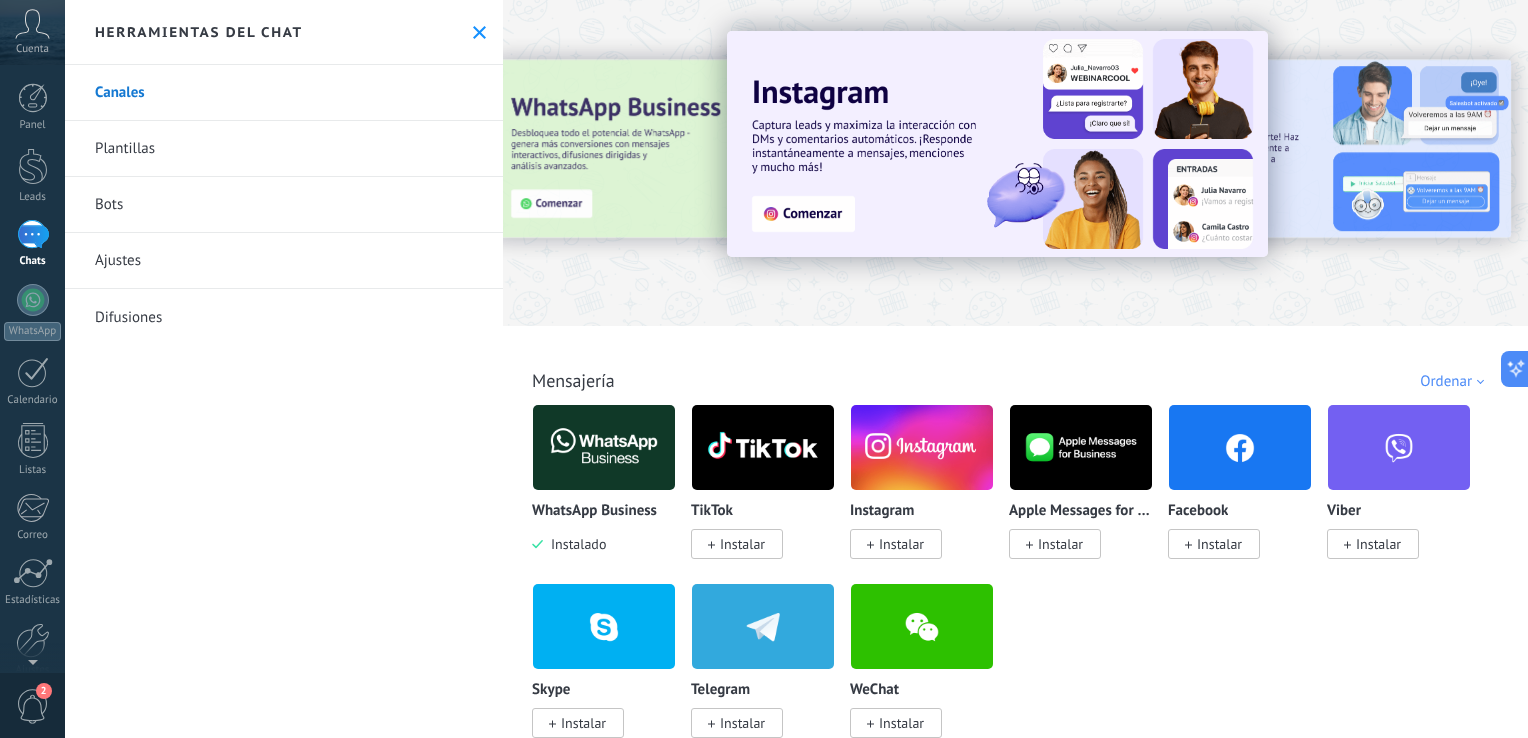 click on "Bots" at bounding box center [284, 205] 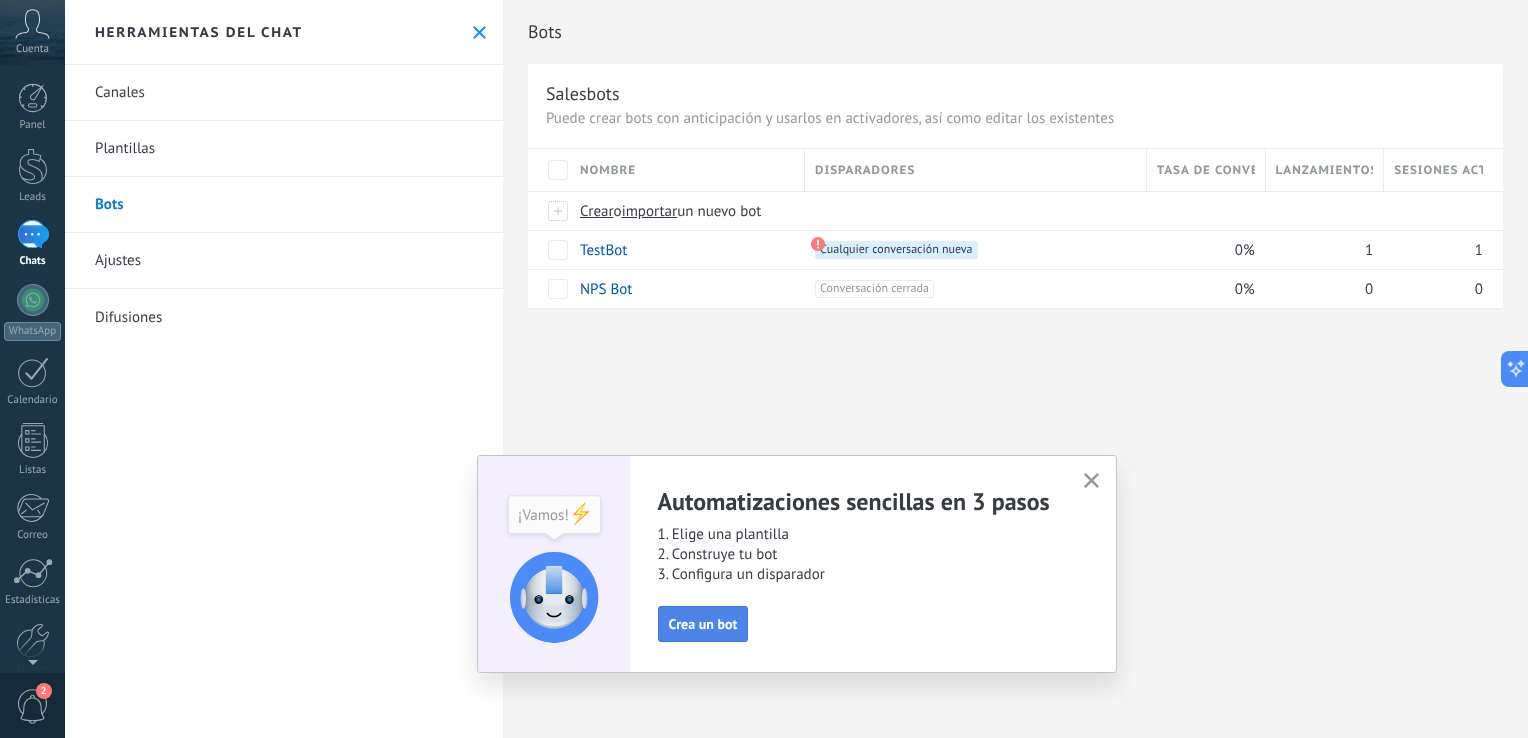 click on "Crea un bot" at bounding box center (703, 624) 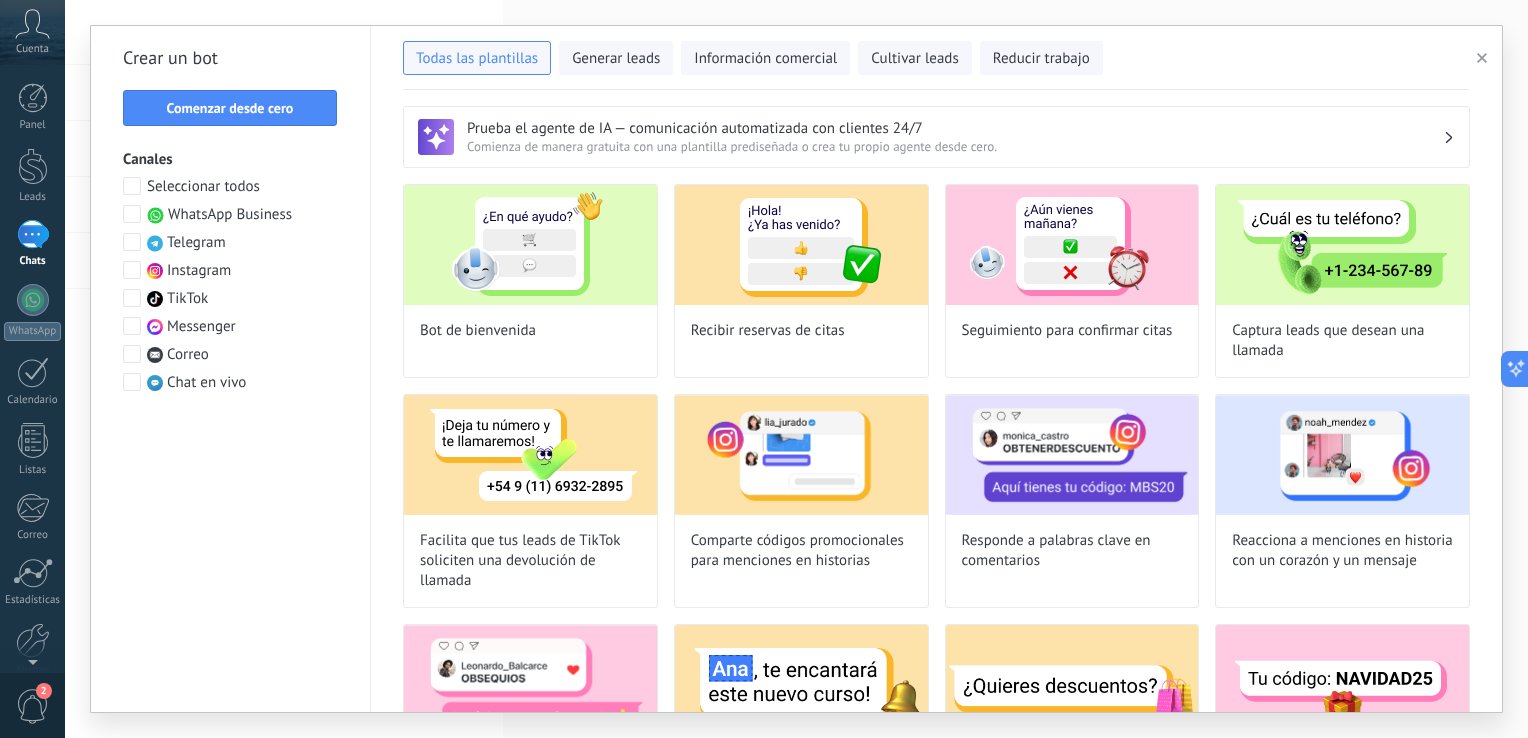 click at bounding box center [132, 214] 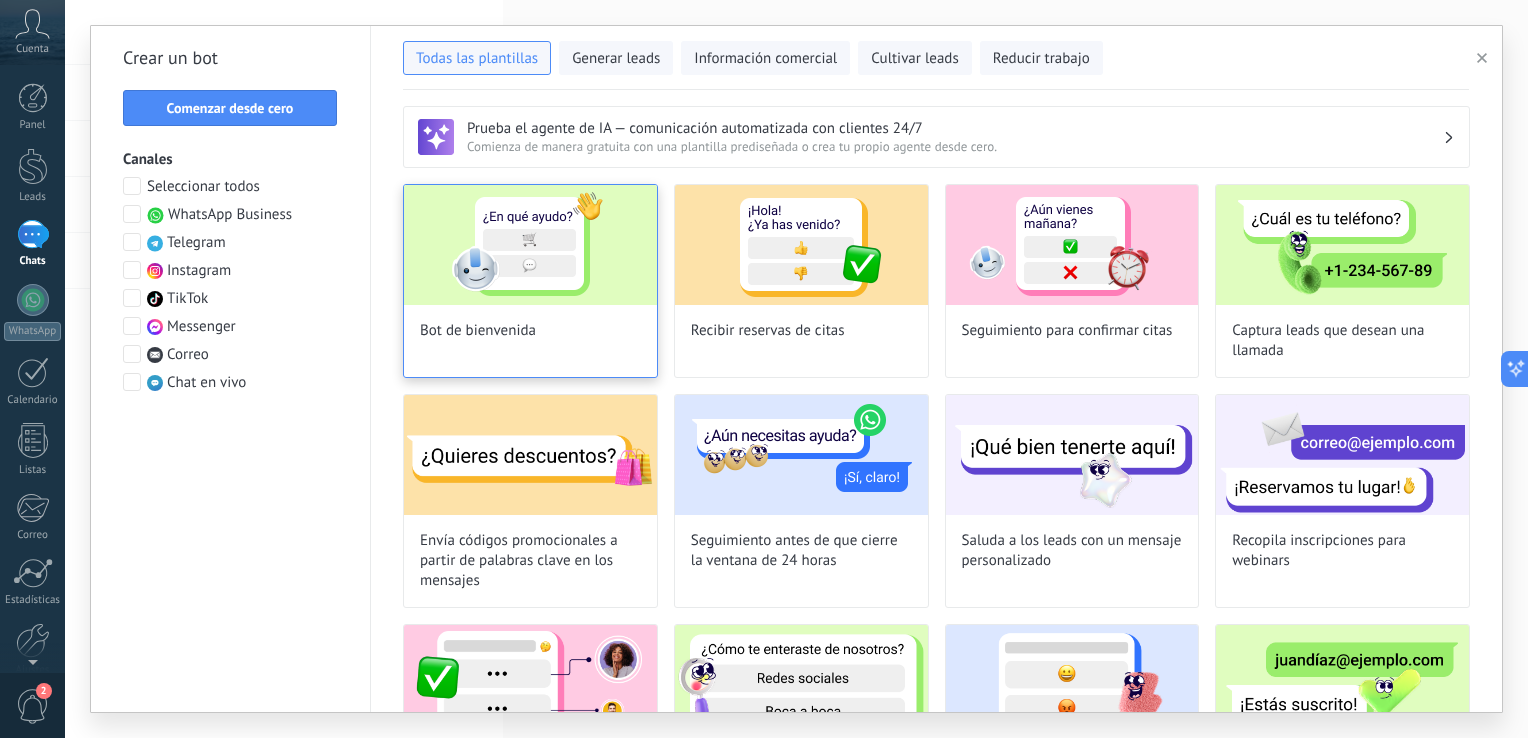 click at bounding box center [530, 245] 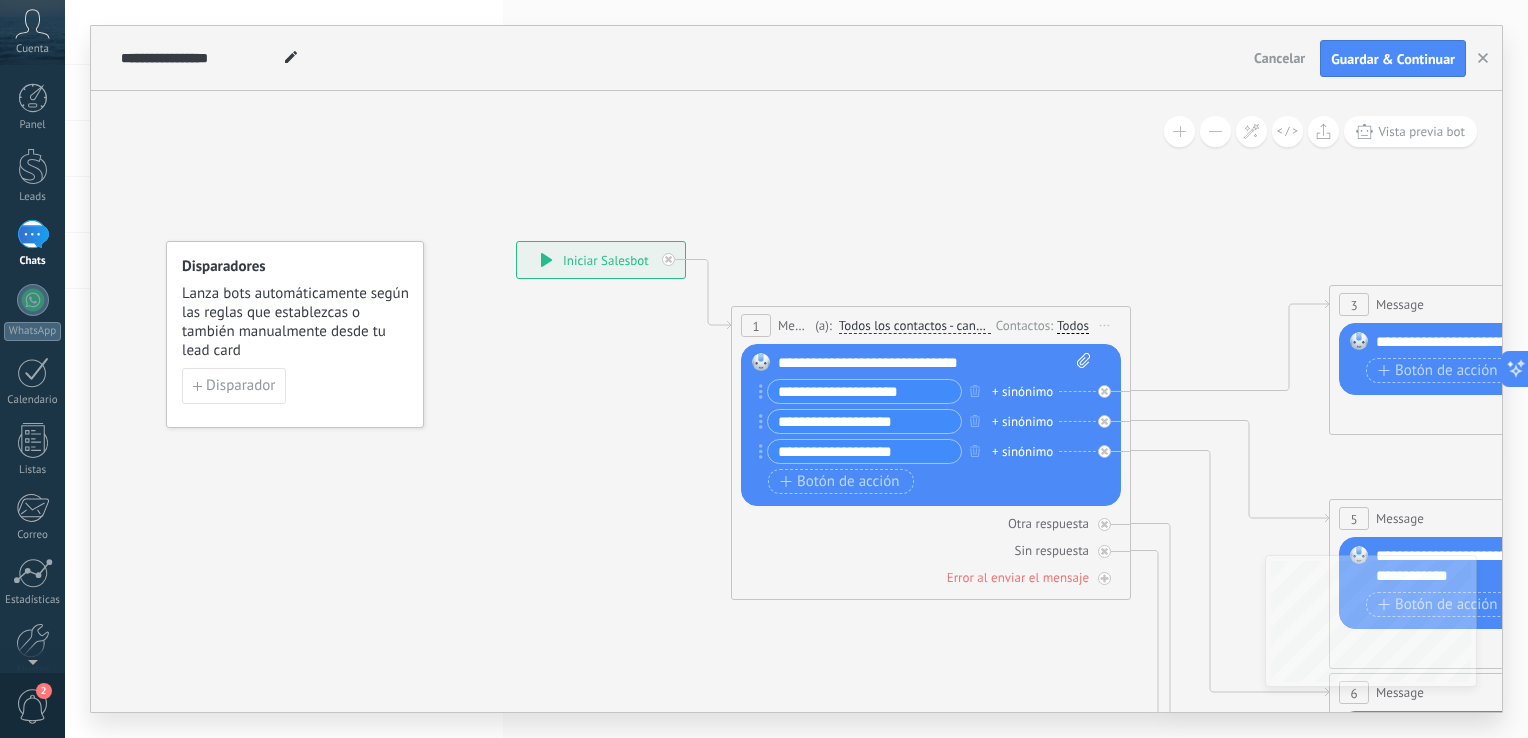 click on "**********" at bounding box center (601, 260) 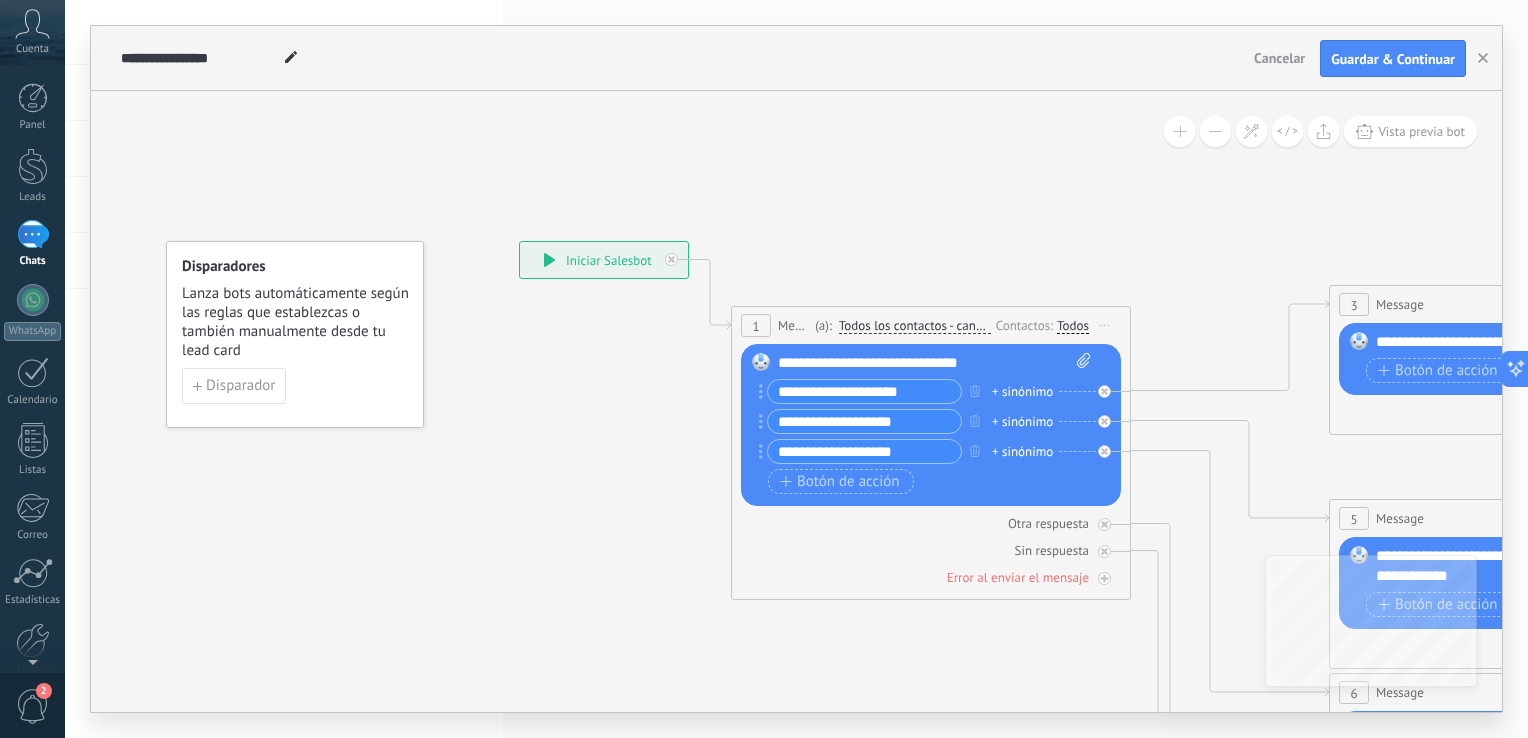 click on "**********" at bounding box center (604, 260) 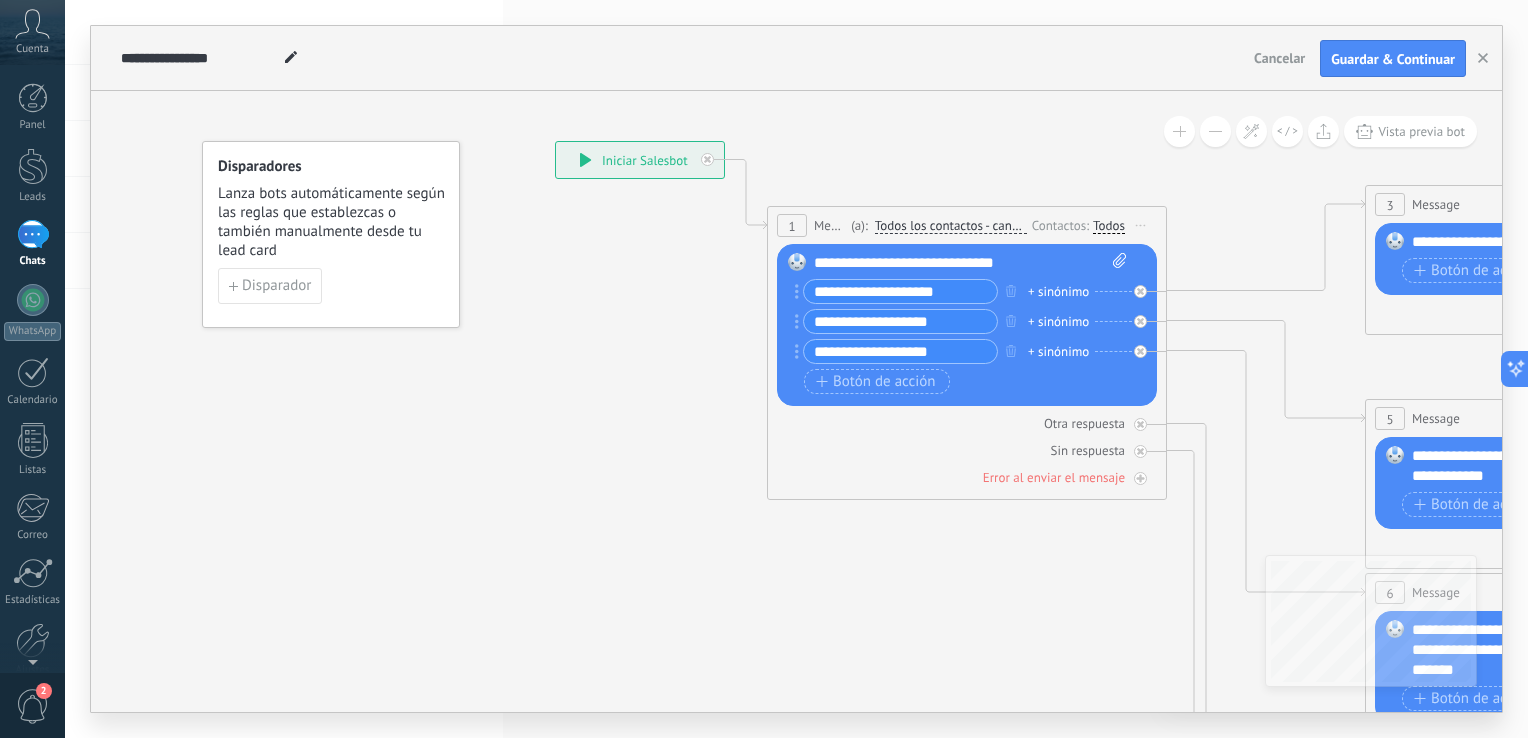 click 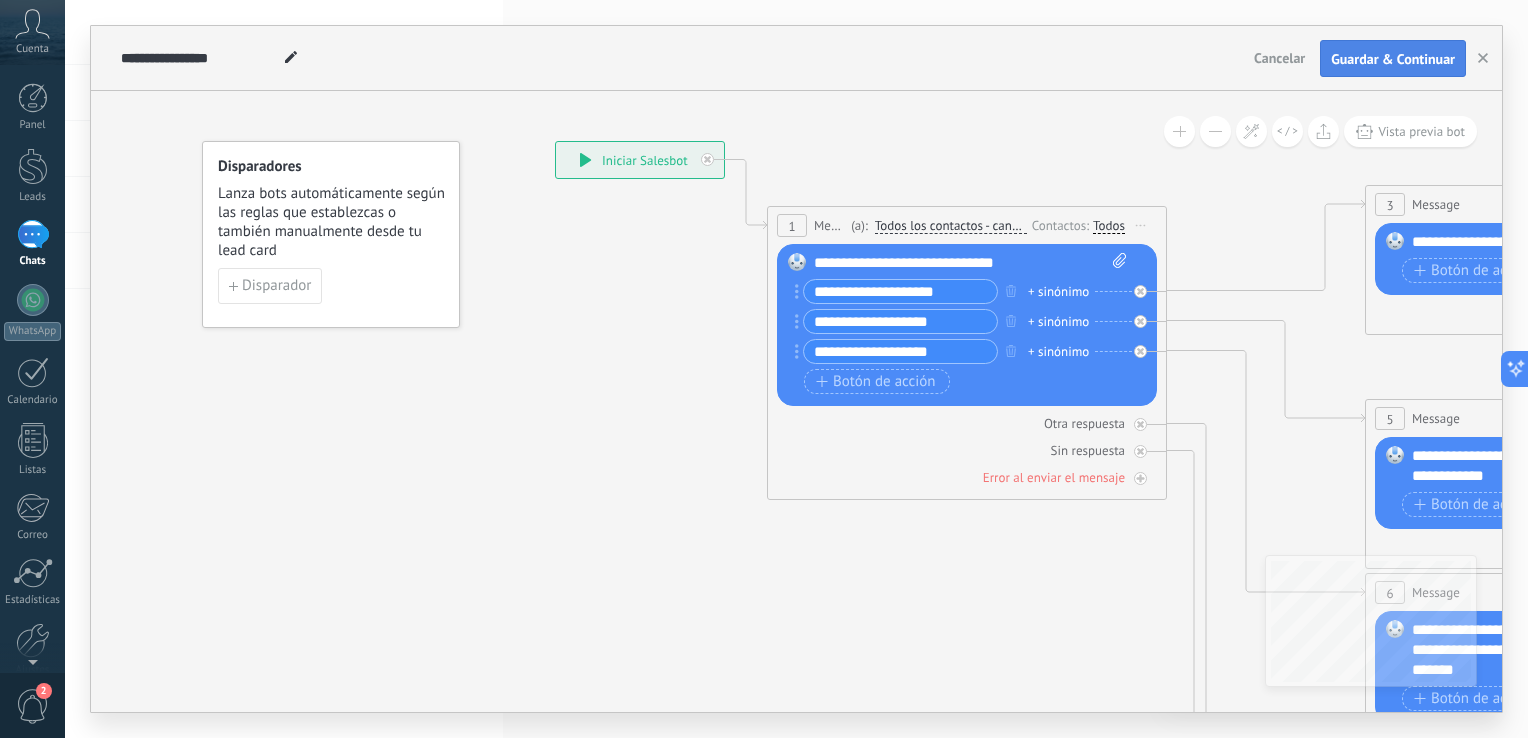 click on "Guardar & Continuar" at bounding box center (1393, 59) 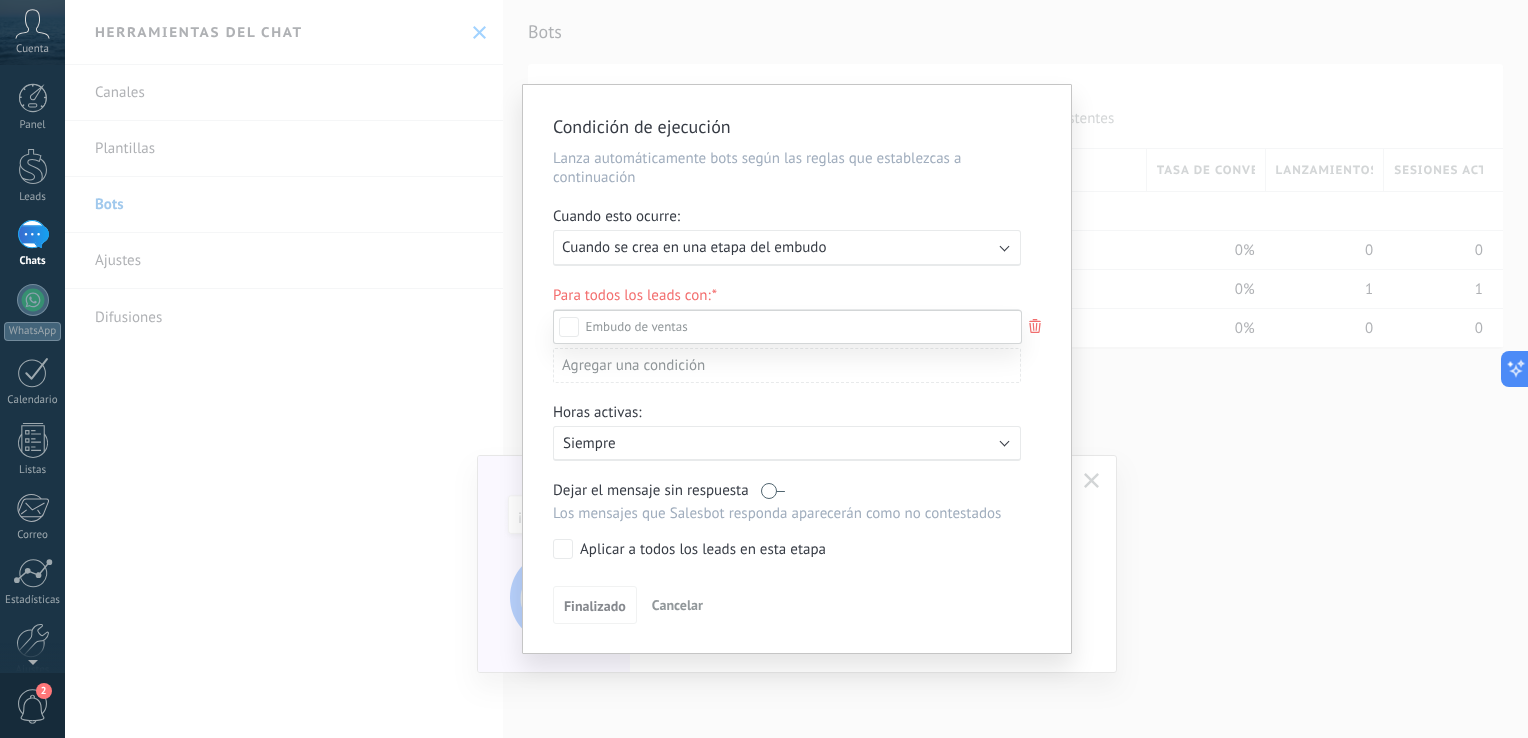 click at bounding box center (796, 369) 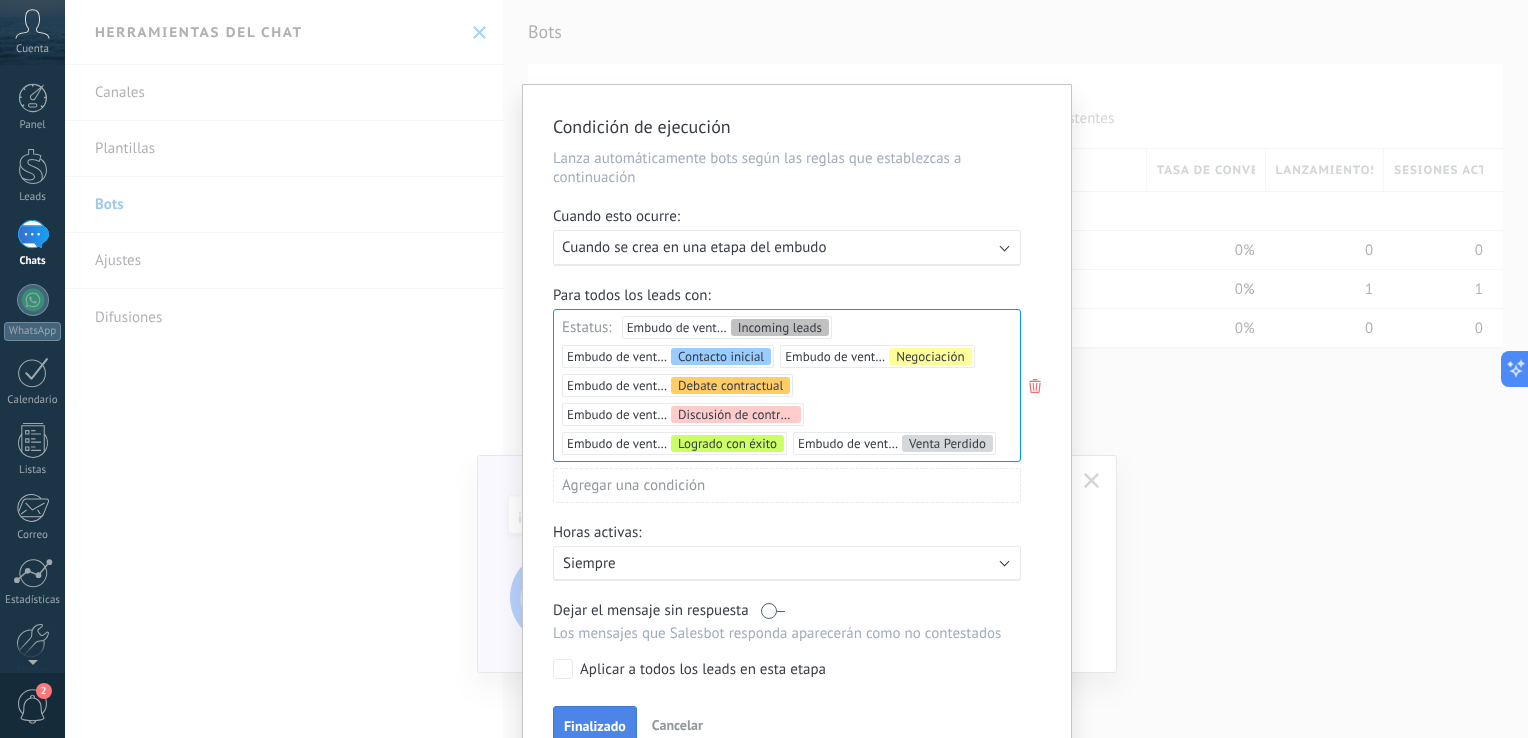 click on "Finalizado" at bounding box center (595, 725) 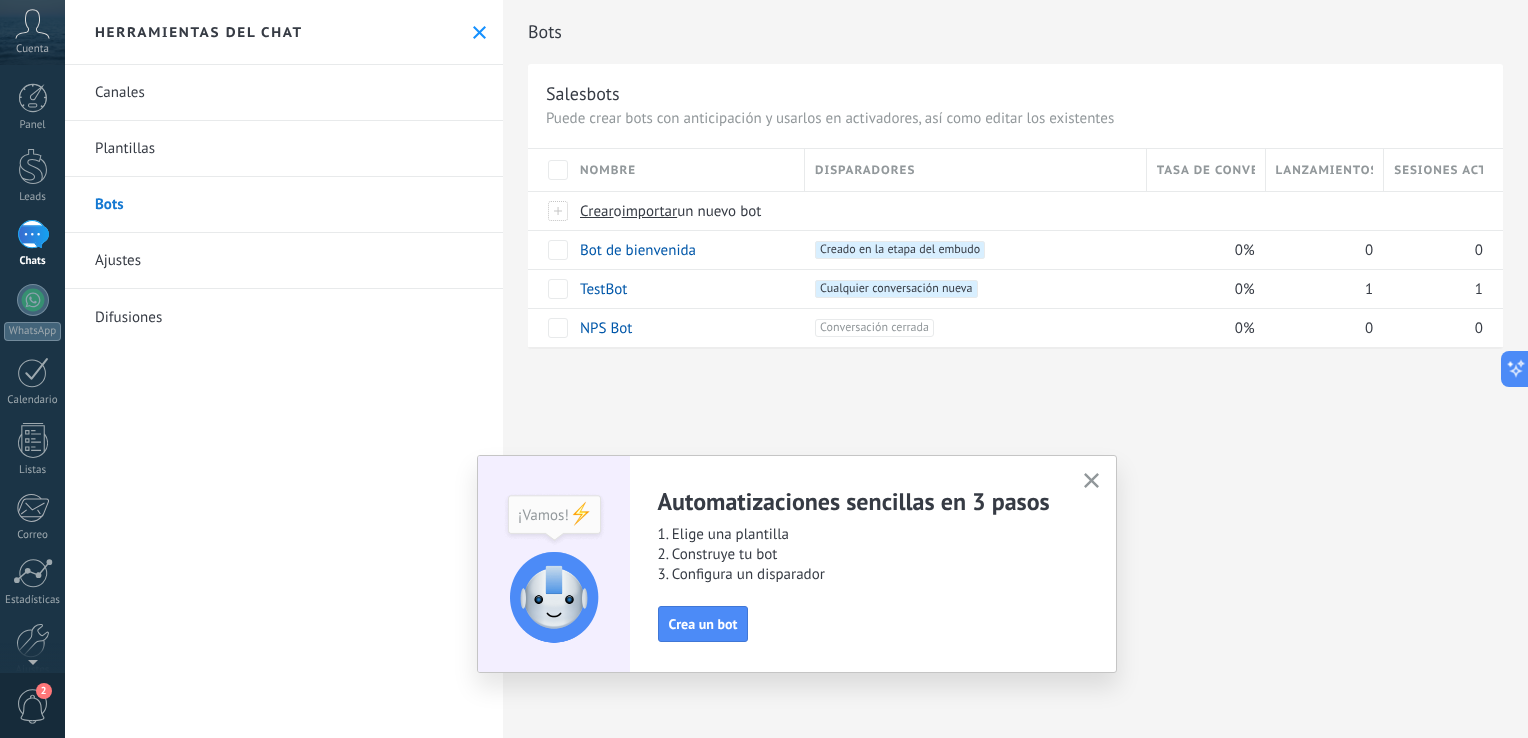click at bounding box center [1091, 481] 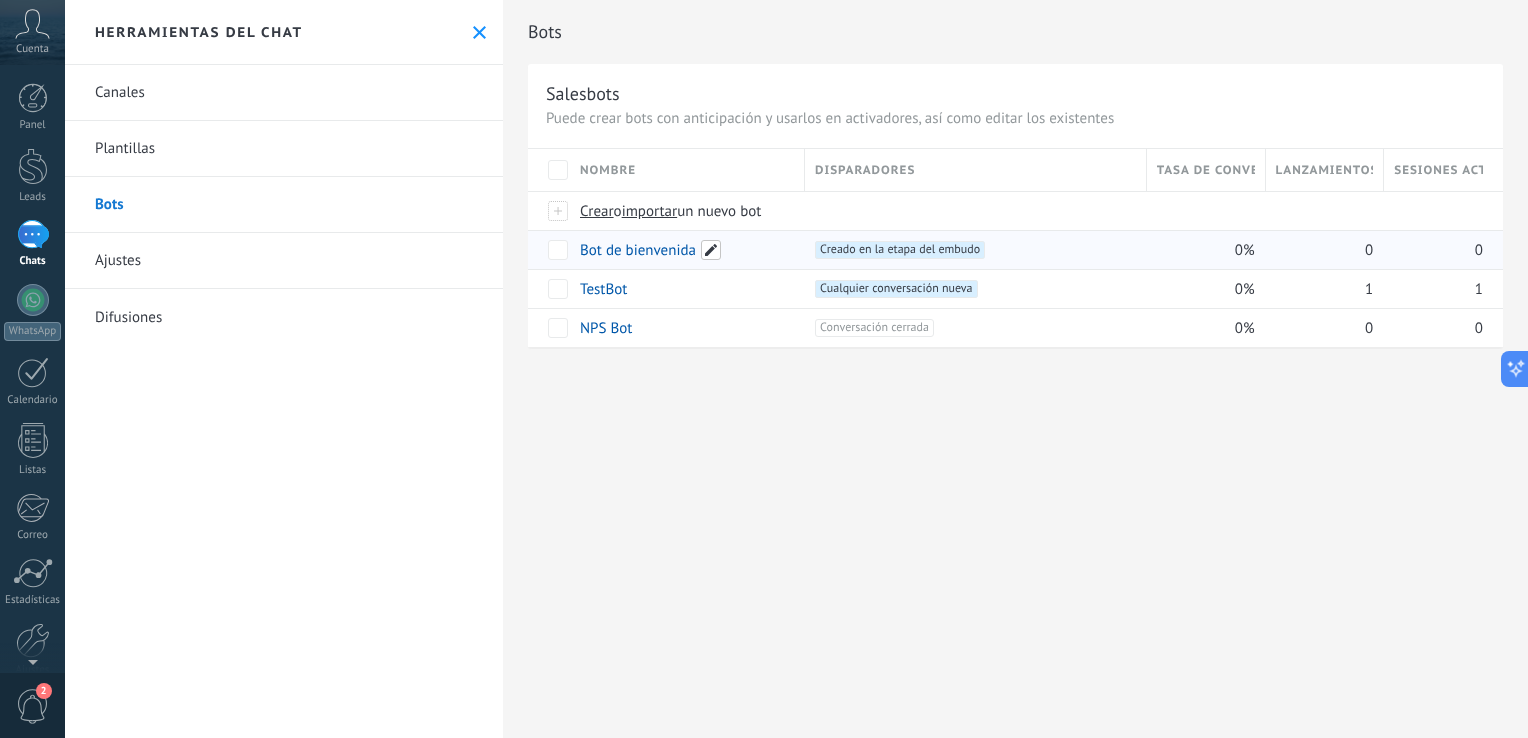click at bounding box center [711, 250] 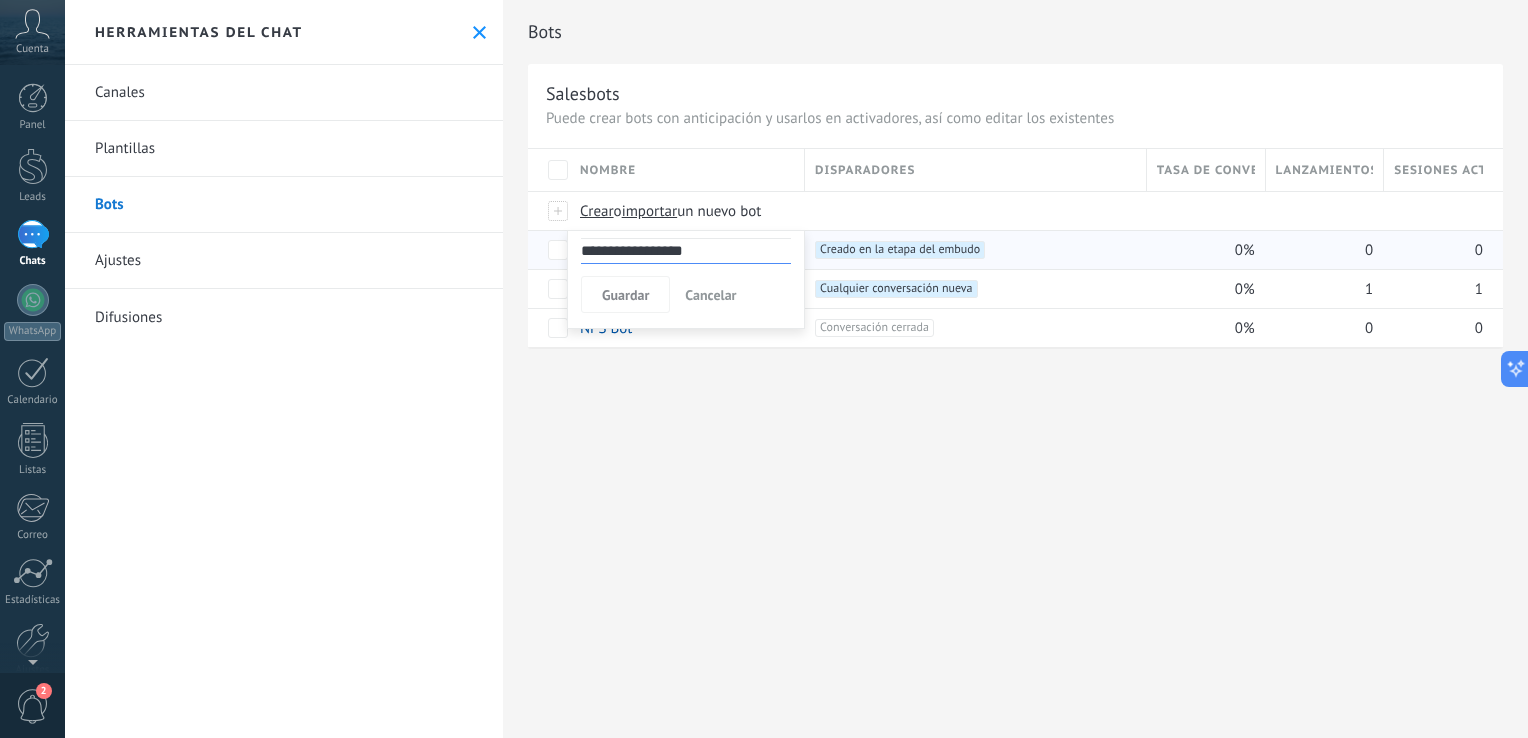 click on "Cancelar" at bounding box center (710, 295) 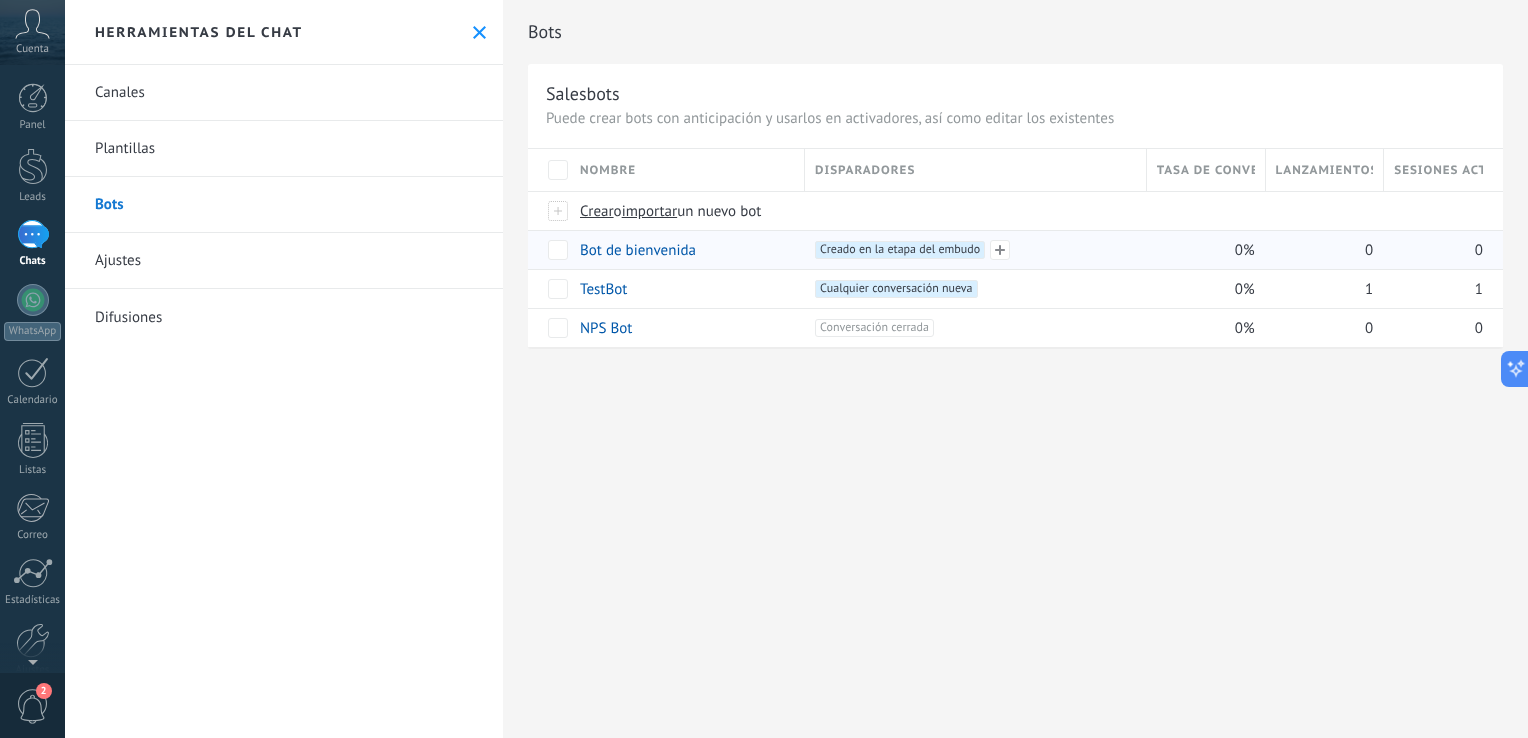 click on "Creado en la etapa del embudo +0" at bounding box center [900, 250] 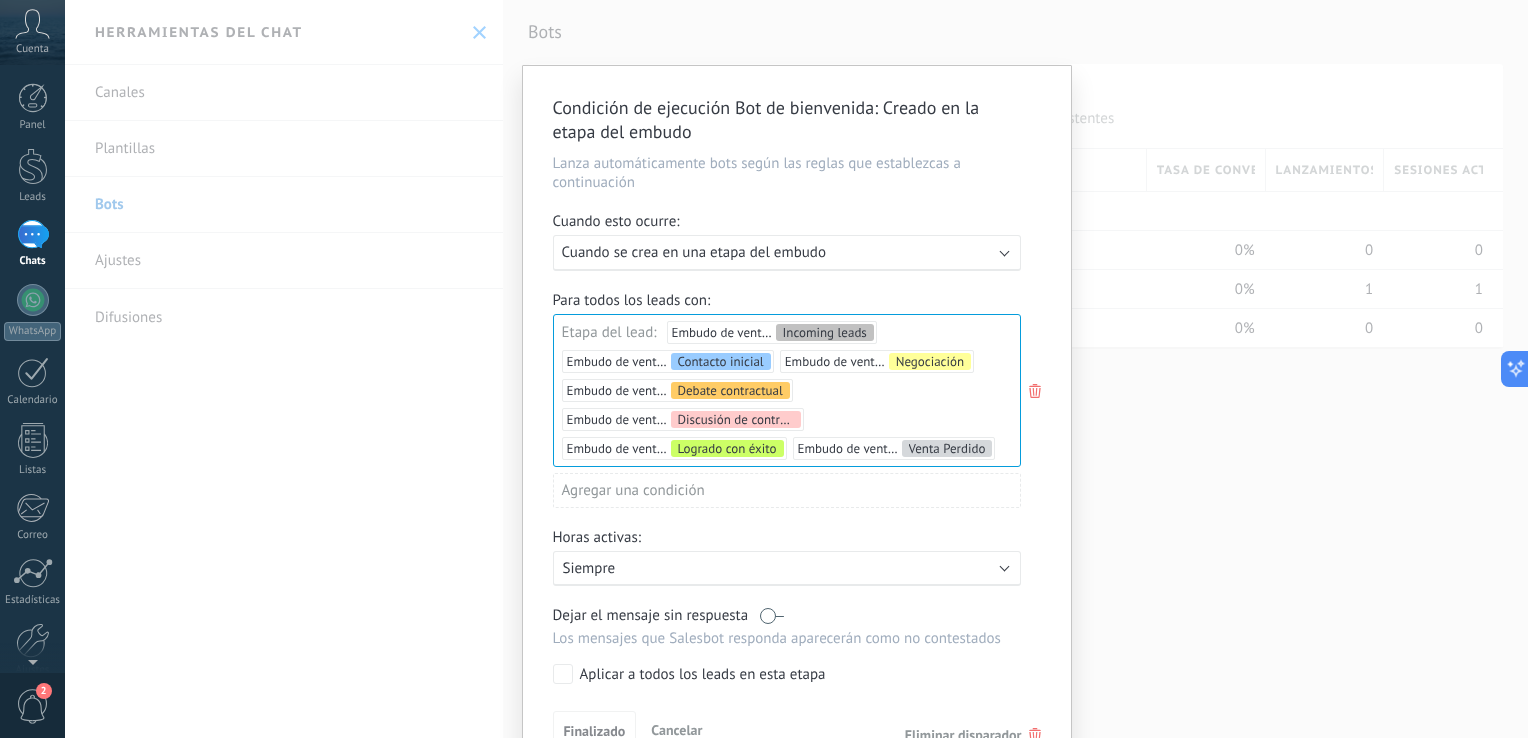 click on "Cancelar" at bounding box center (676, 730) 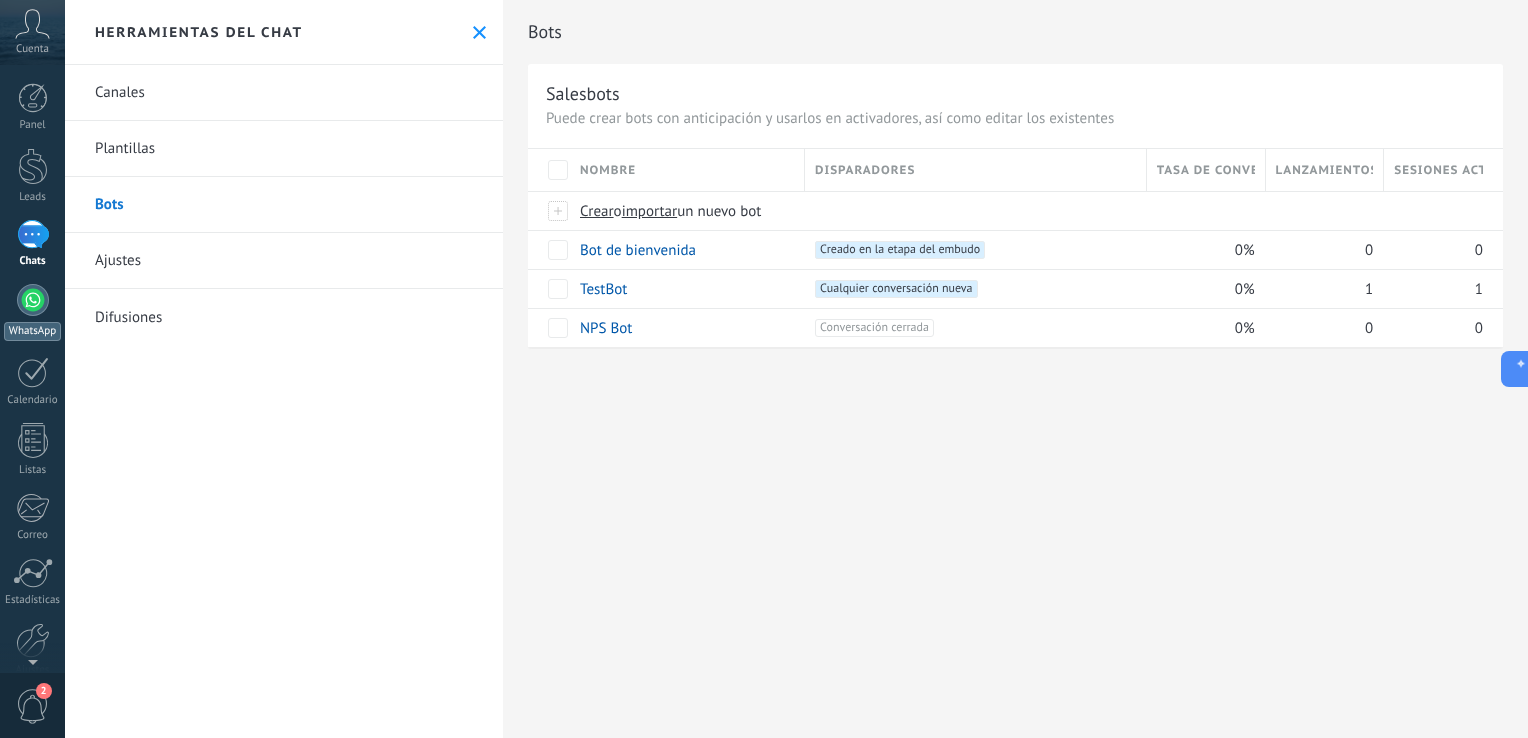 click on "WhatsApp" at bounding box center (32, 312) 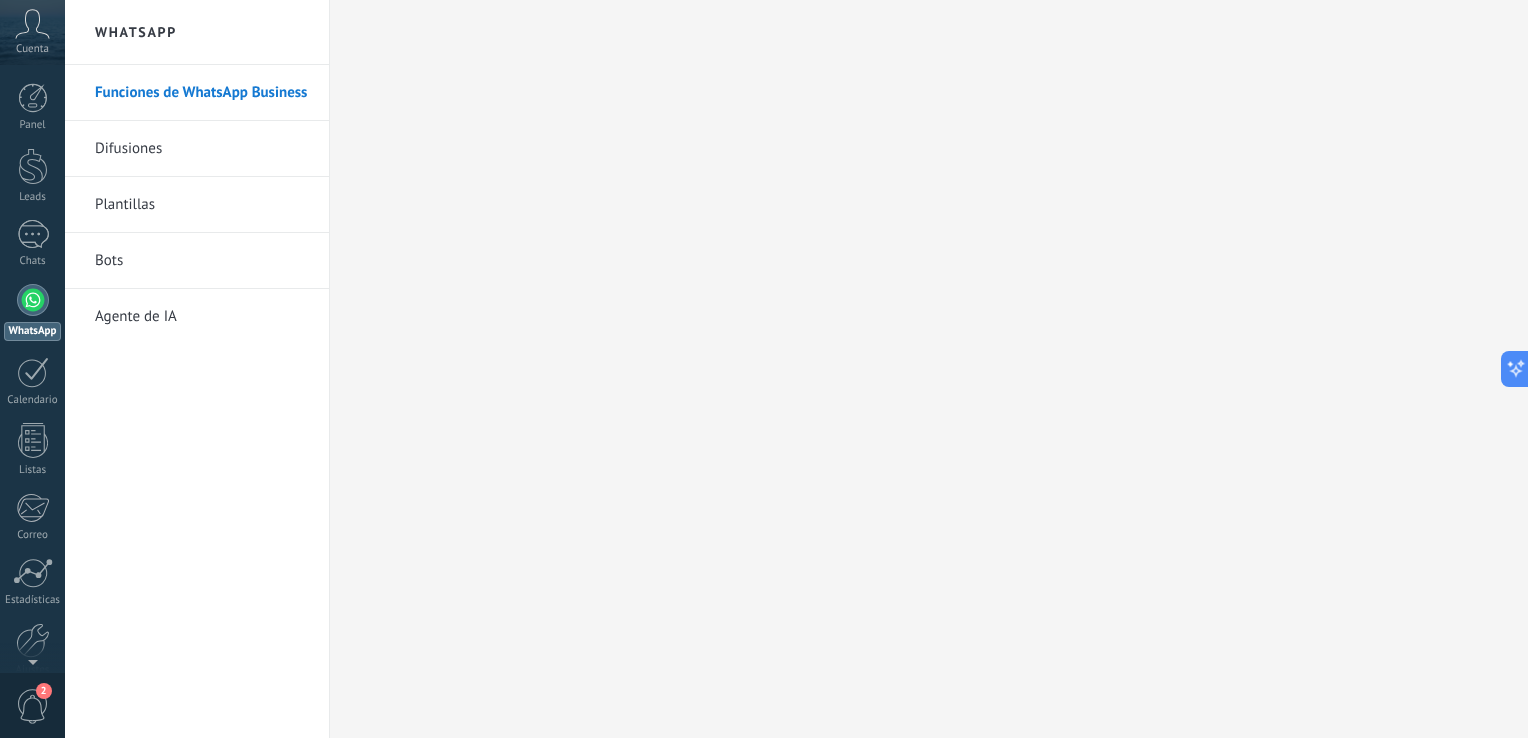 click on "Difusiones" at bounding box center [202, 149] 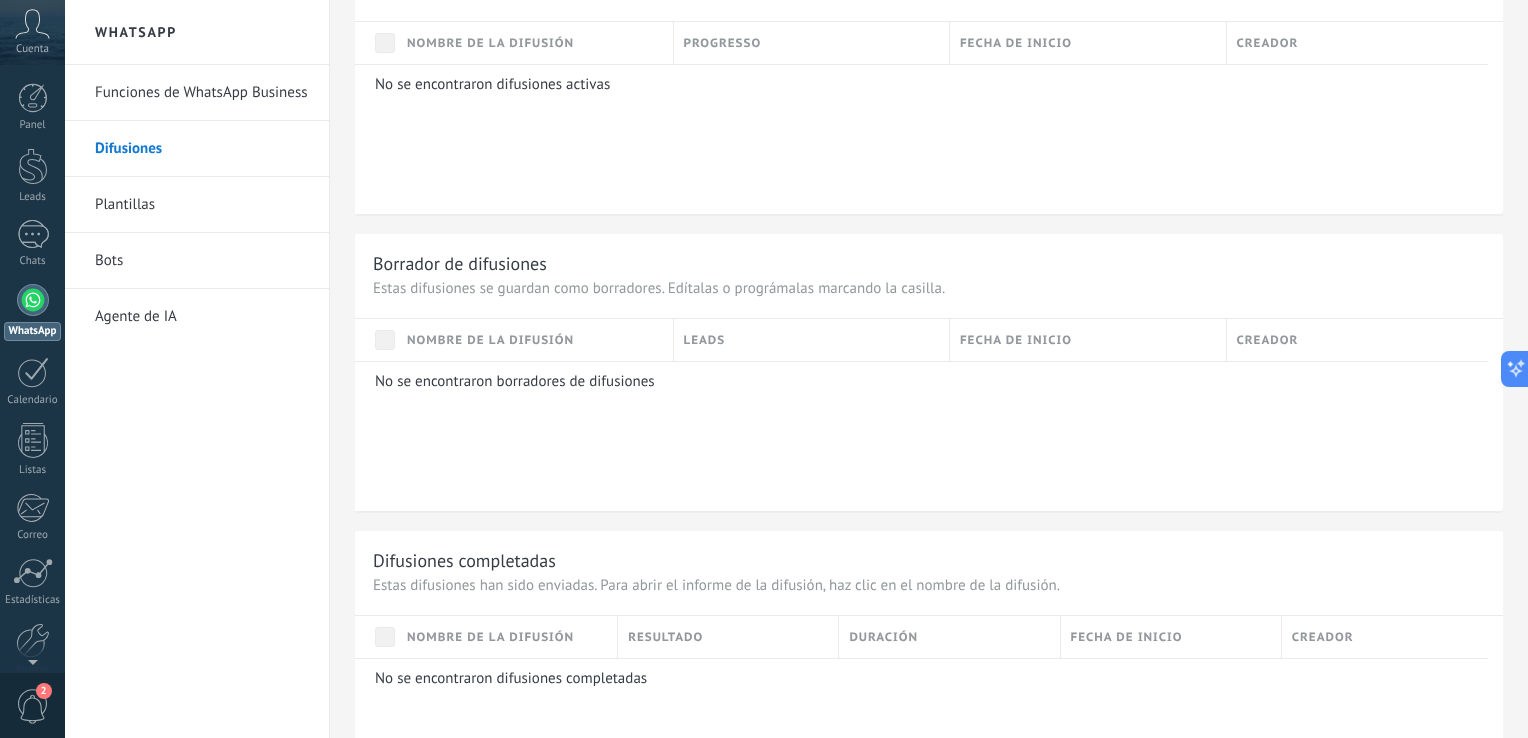 scroll, scrollTop: 1263, scrollLeft: 0, axis: vertical 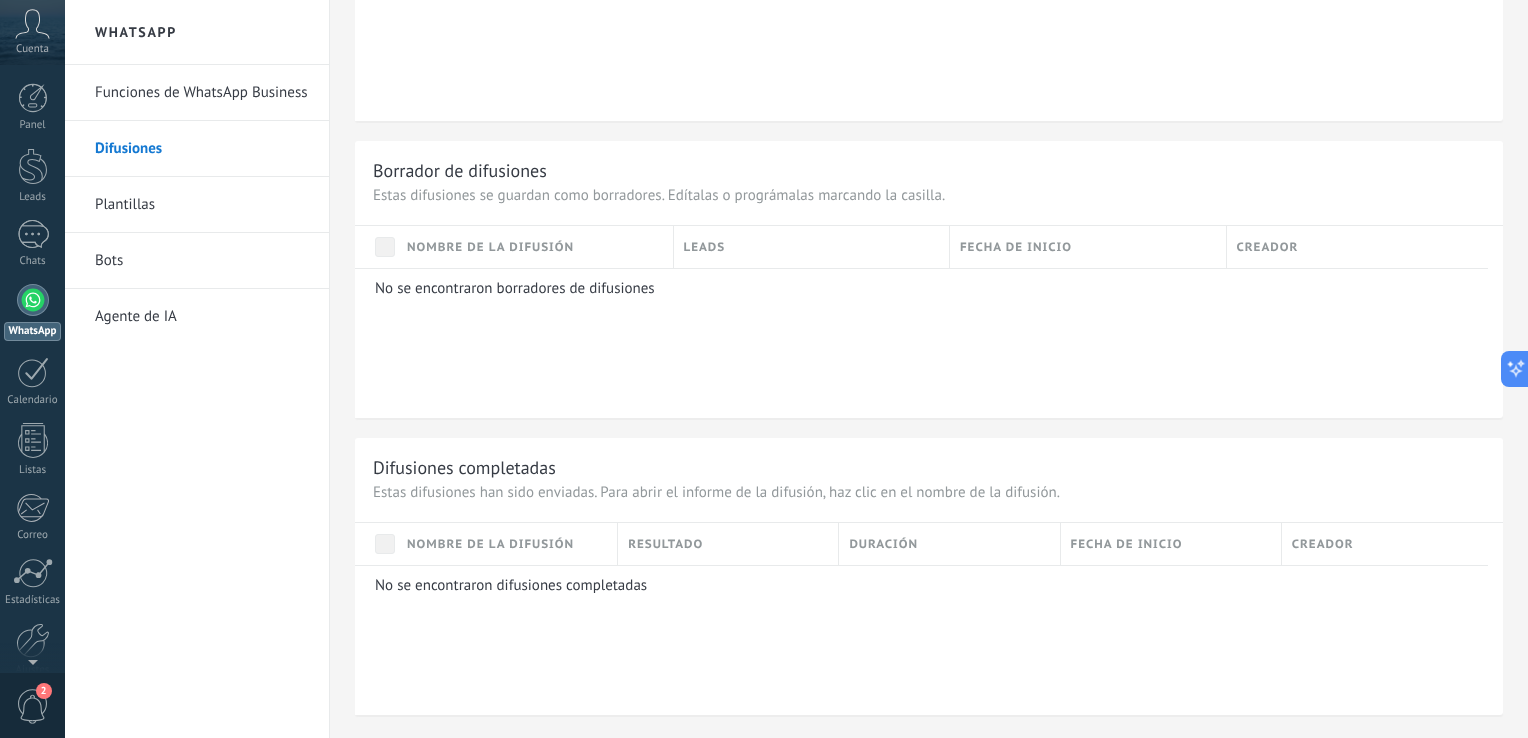 click on "Plantillas" at bounding box center [202, 205] 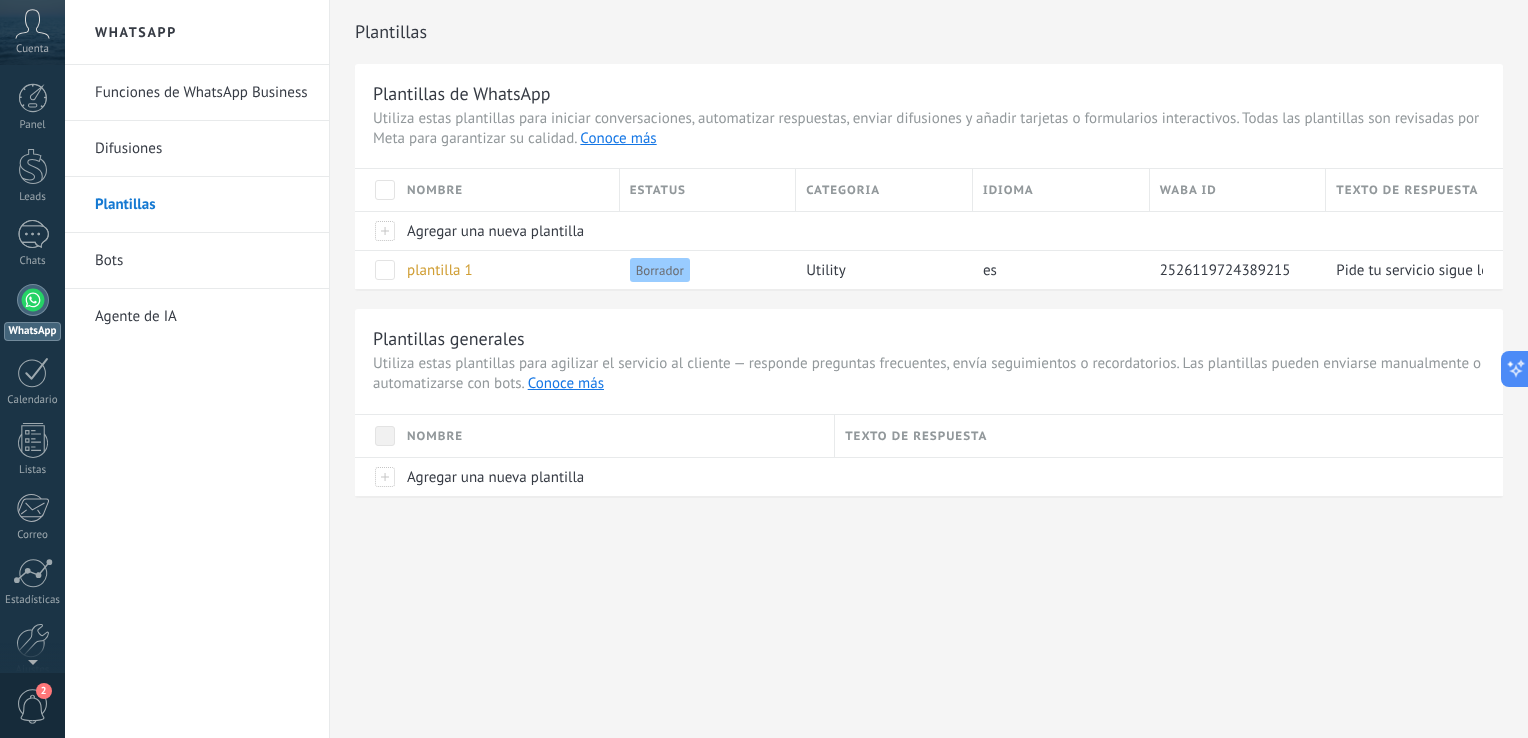 click on "Bots" at bounding box center (202, 261) 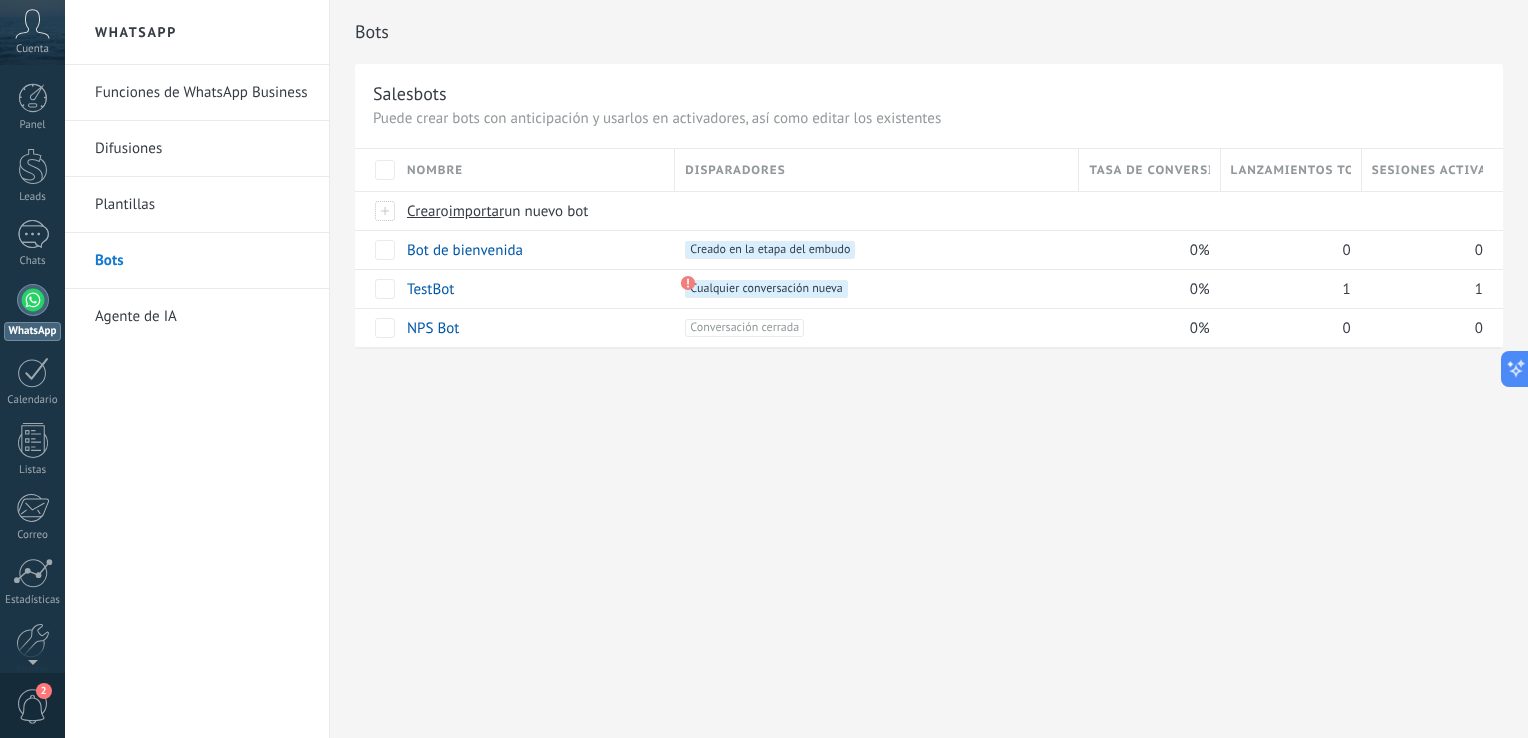 click on "Funciones de WhatsApp Business" at bounding box center (202, 93) 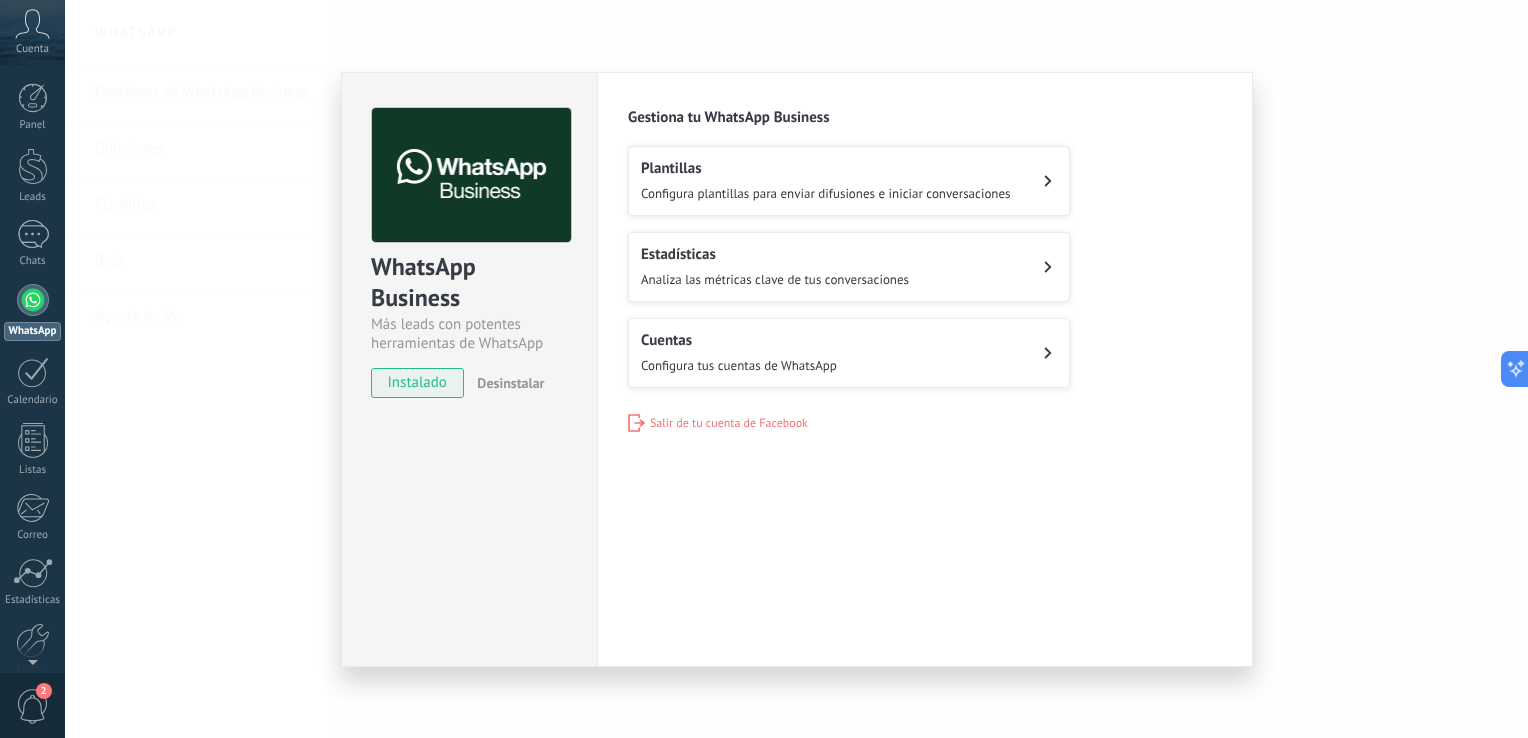 click on "instalado" at bounding box center (417, 383) 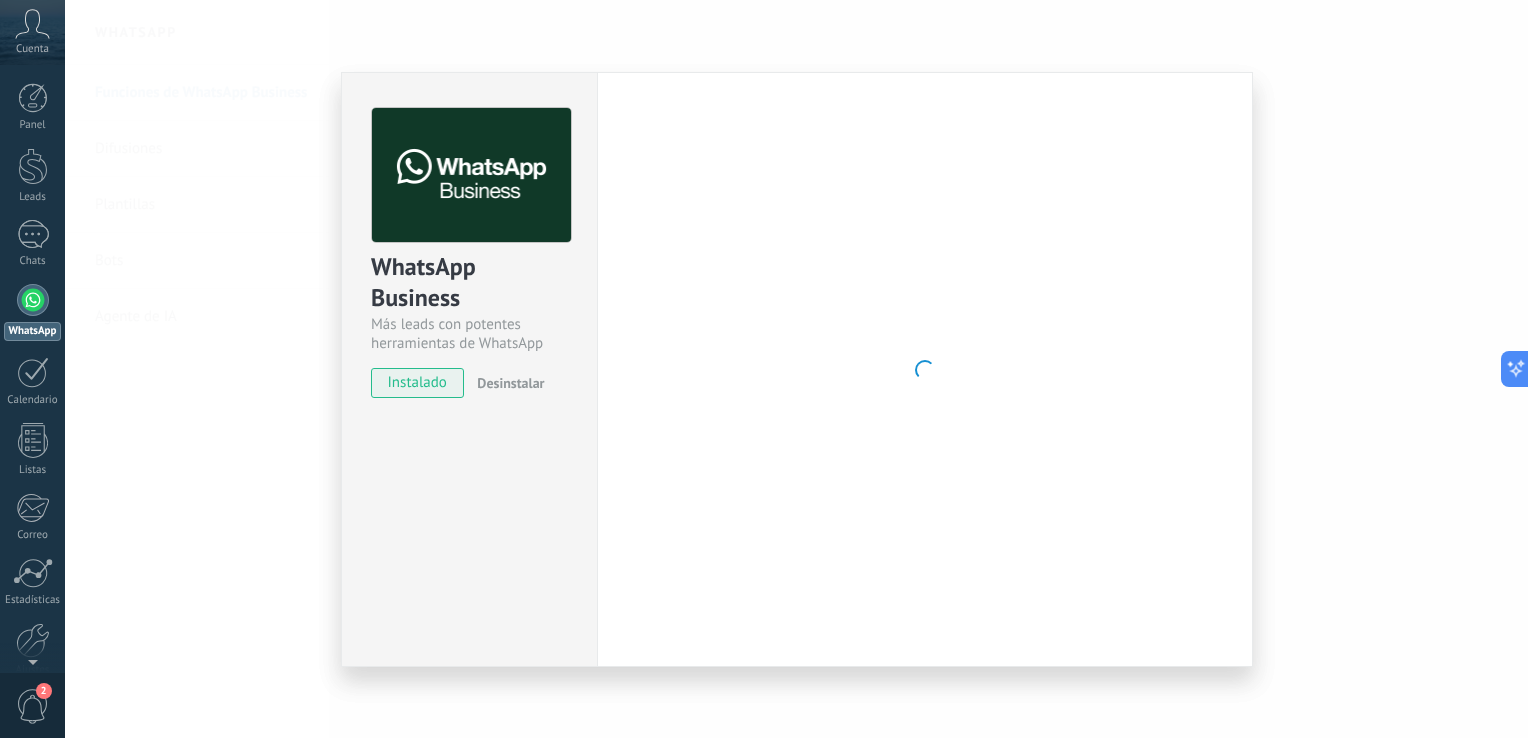 click on "WhatsApp Business Más leads con potentes herramientas de WhatsApp instalado Desinstalar" at bounding box center (469, 369) 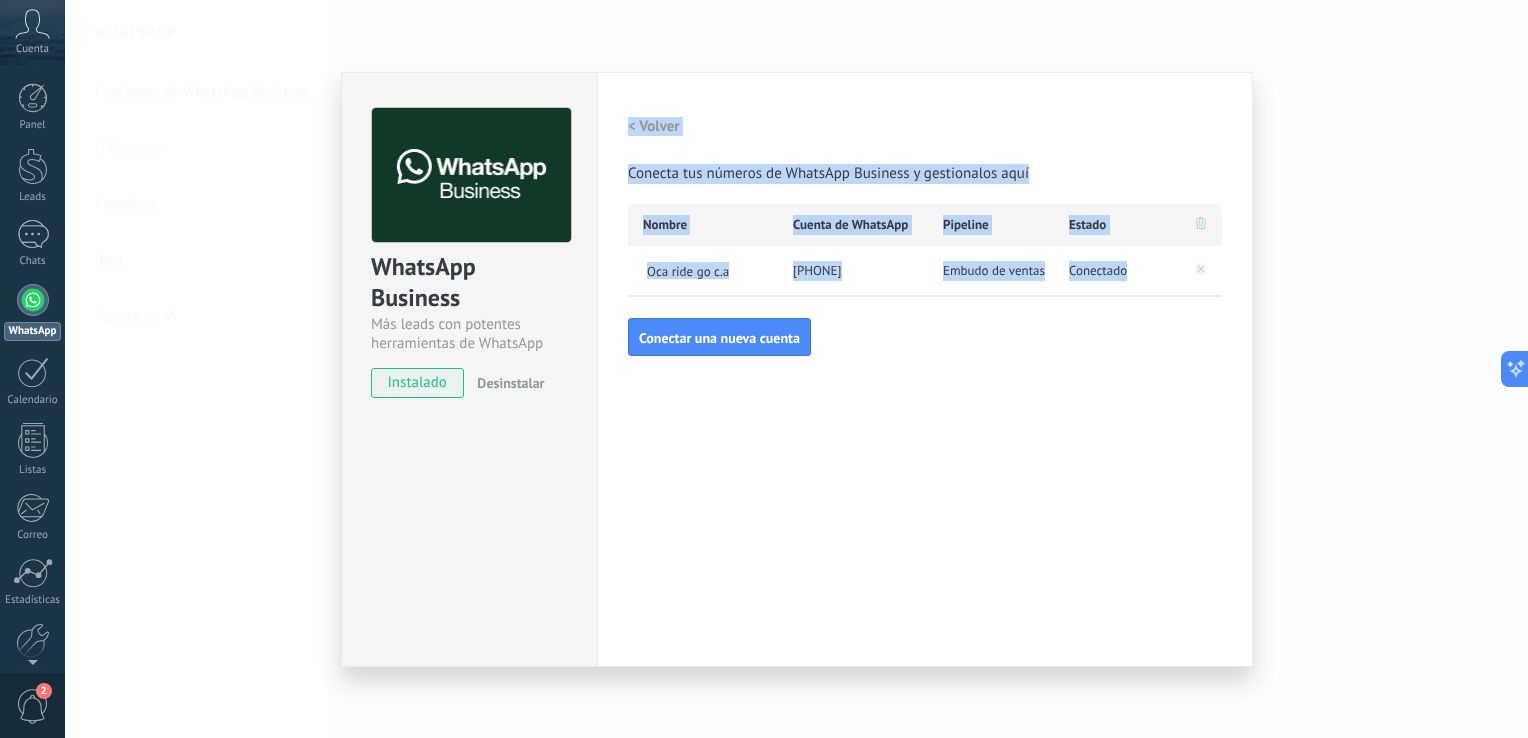 click on "< Volver Conecta tus números de WhatsApp Business y gestionalos aquí Nombre Cuenta de WhatsApp Pipeline Estado [COMPANY] [PHONE] Embudo de ventas Conectado Conectar una nueva cuenta" at bounding box center [925, 232] 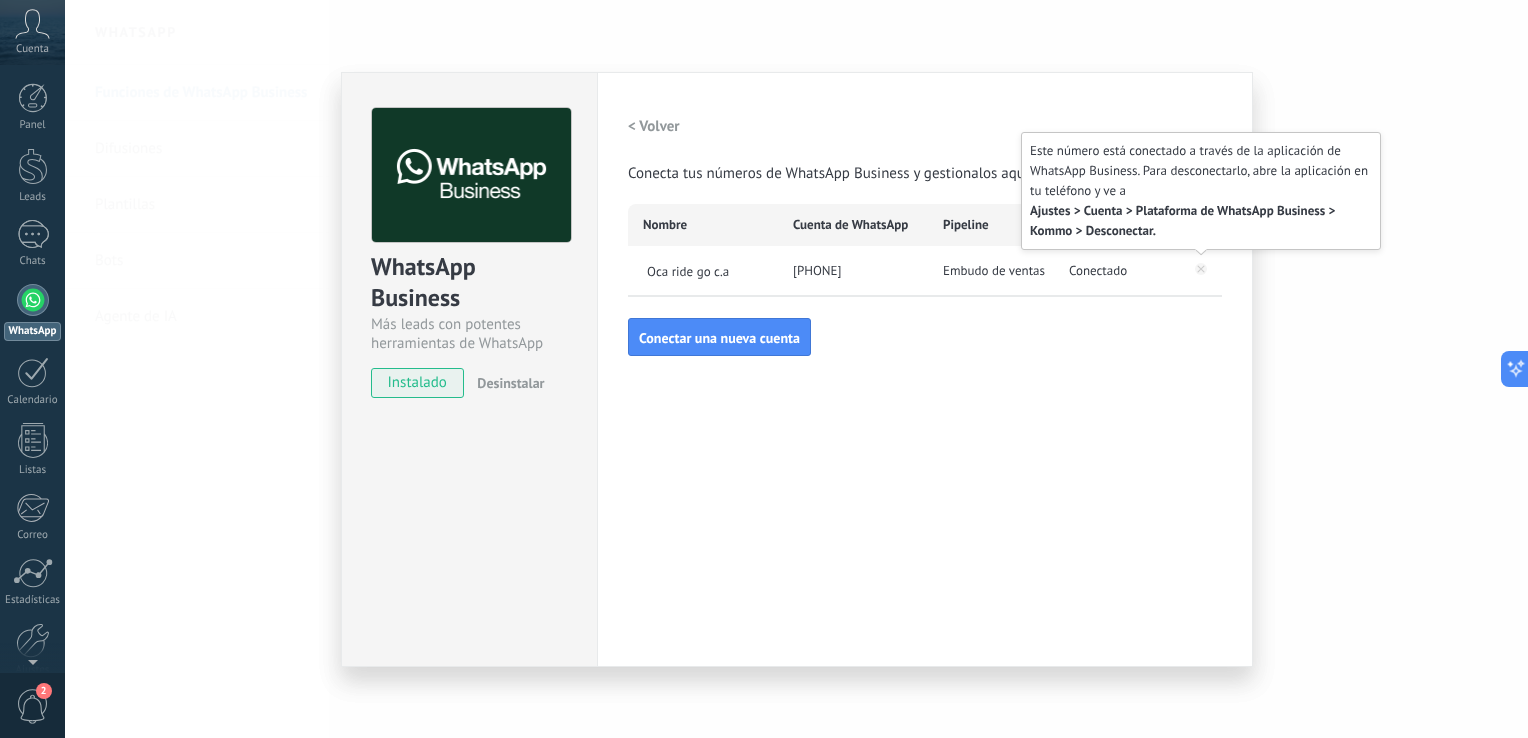 click 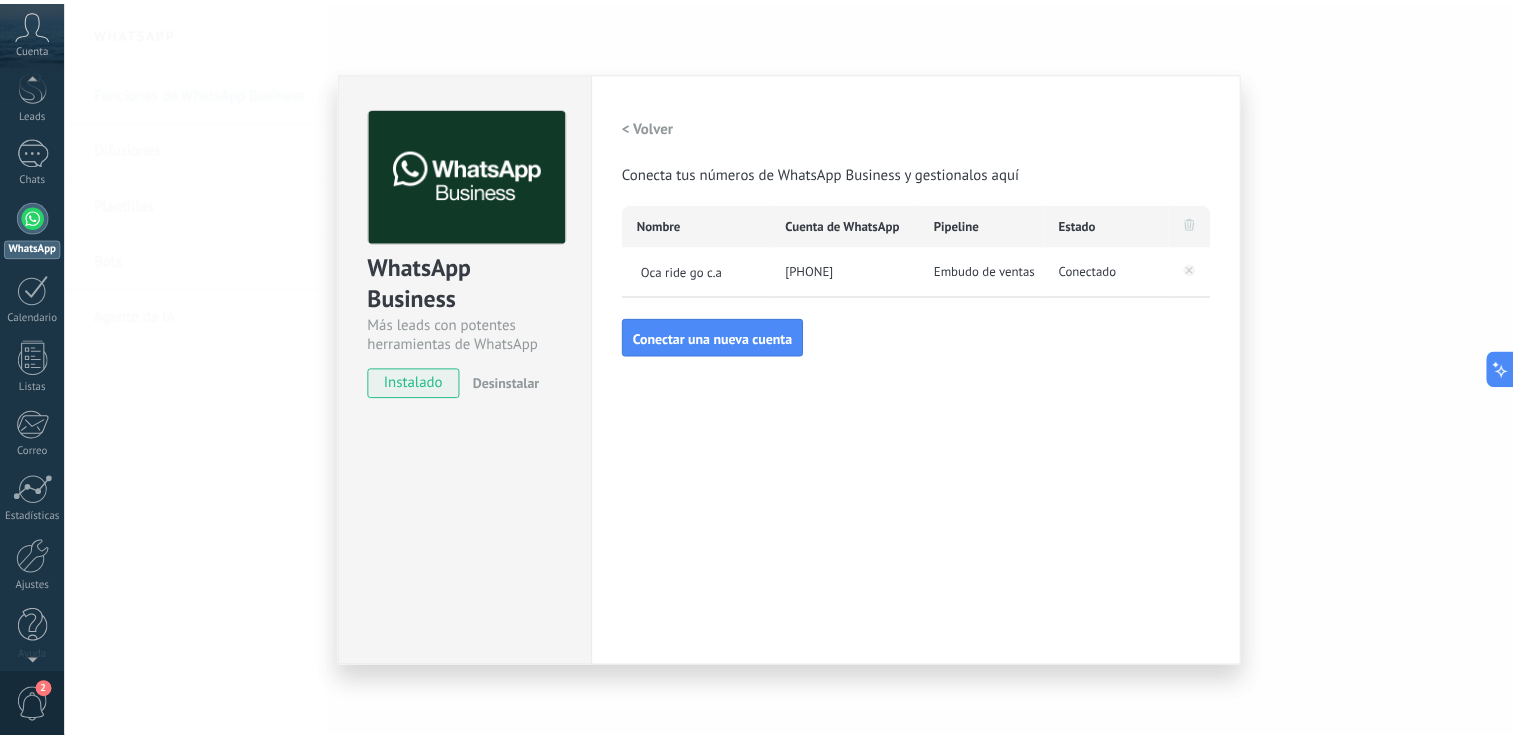 scroll, scrollTop: 92, scrollLeft: 0, axis: vertical 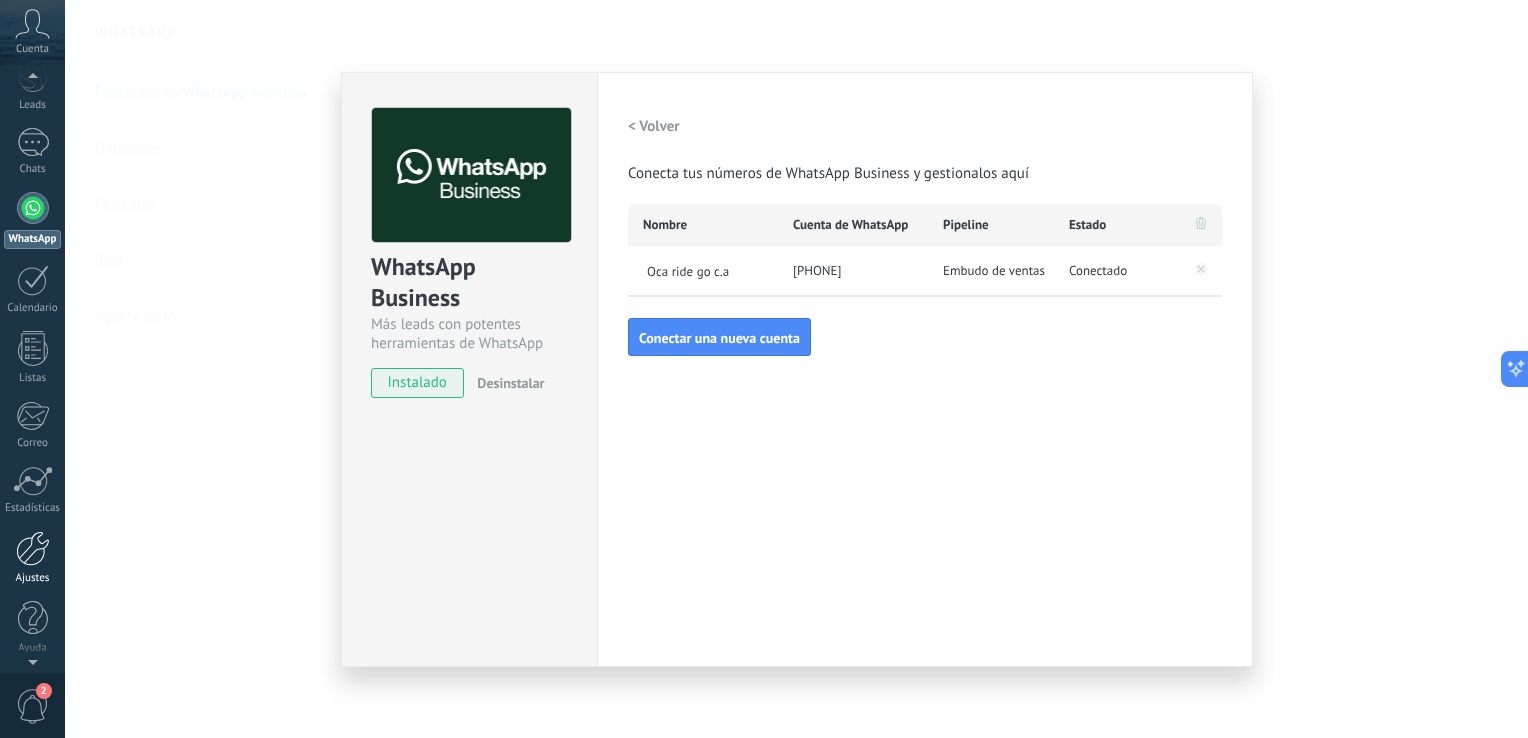 click on "Ajustes" at bounding box center [33, 578] 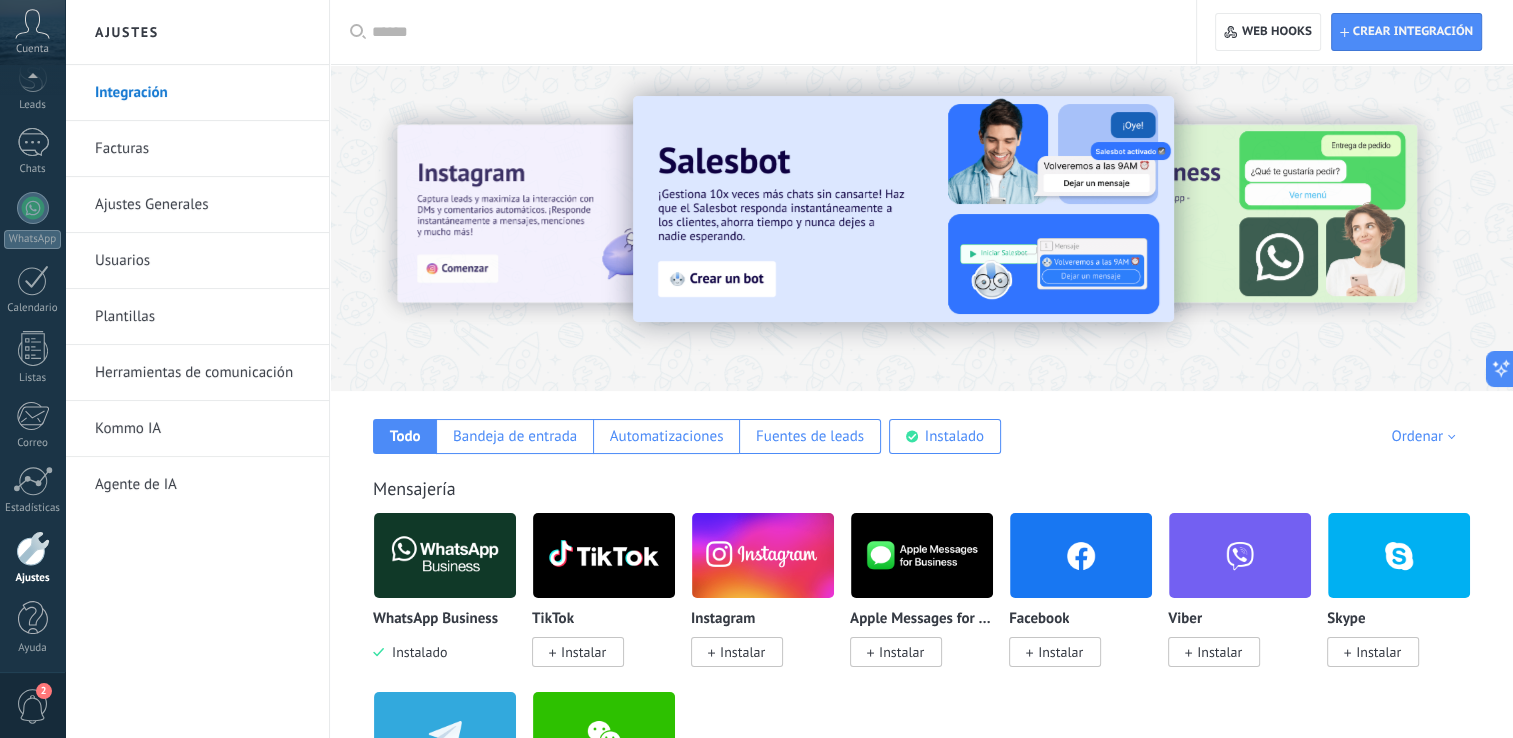 click on "Ajustes Generales" at bounding box center (202, 205) 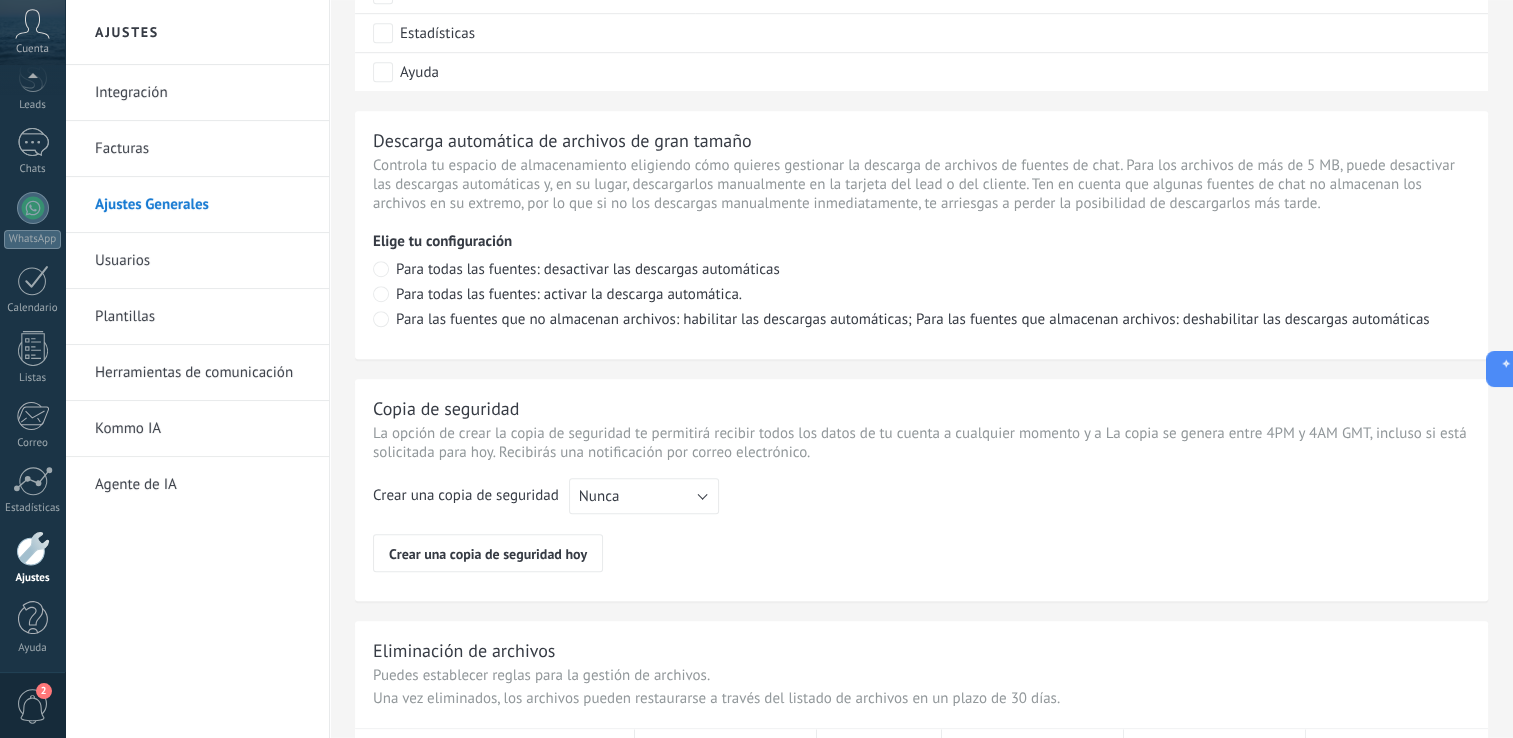scroll, scrollTop: 1468, scrollLeft: 0, axis: vertical 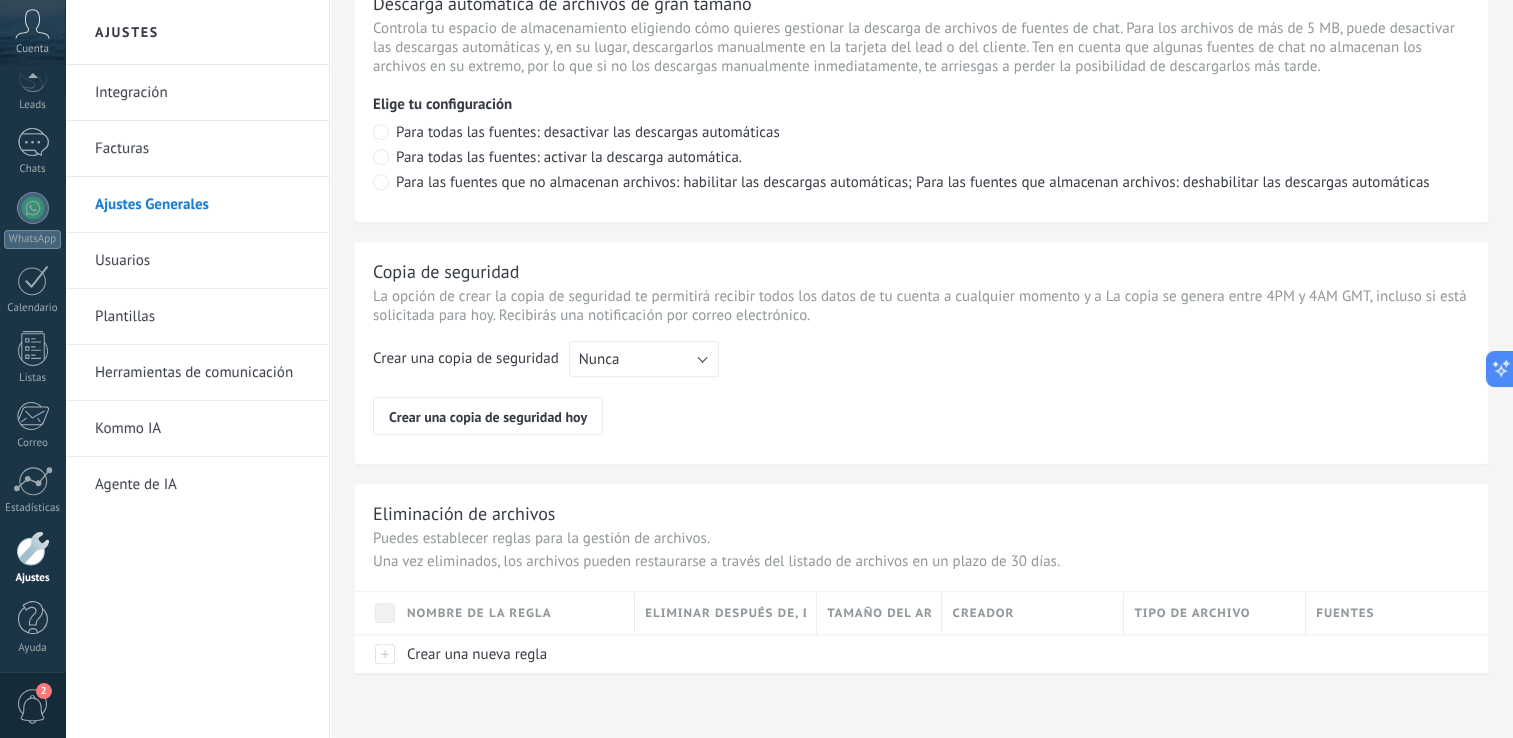 click on "Usuarios" at bounding box center [202, 261] 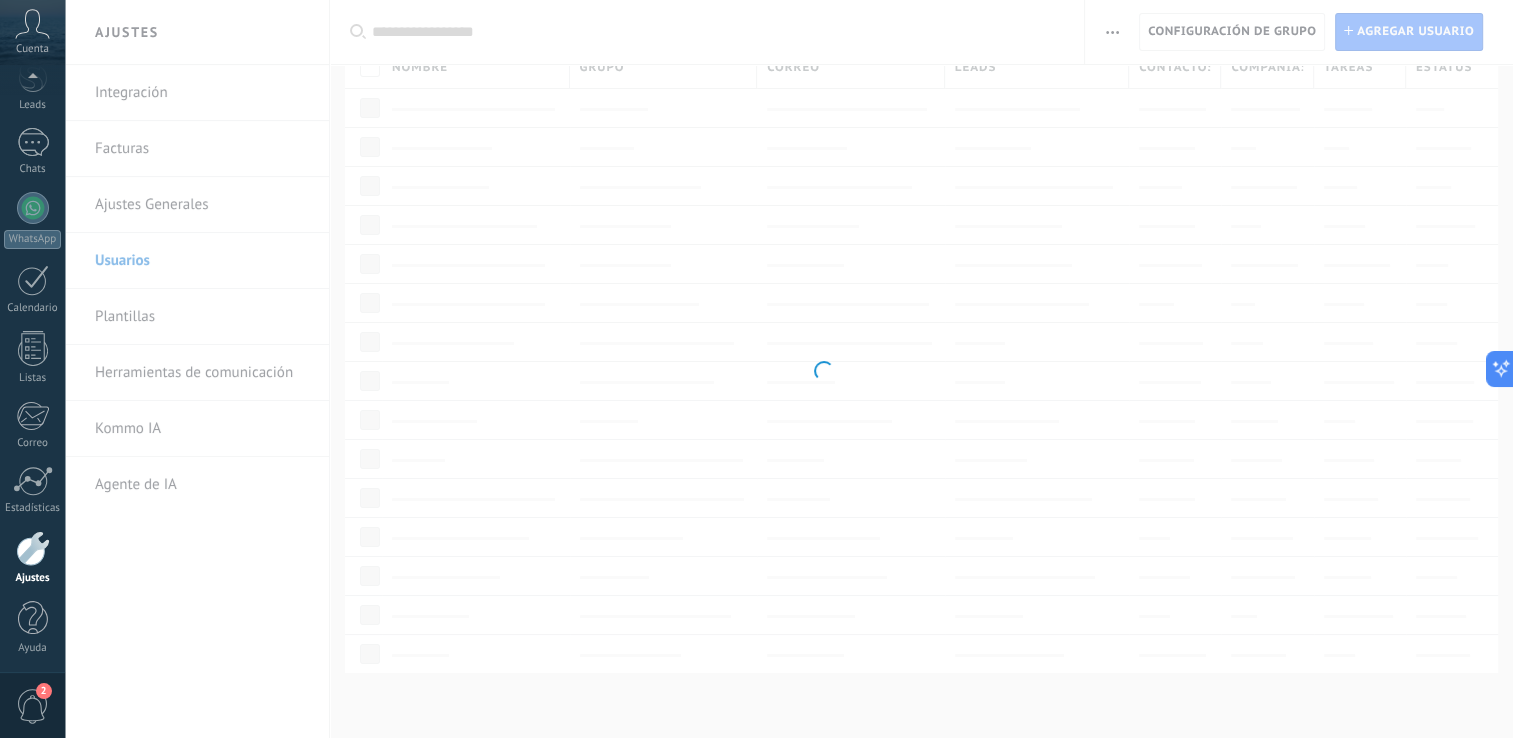 scroll, scrollTop: 0, scrollLeft: 0, axis: both 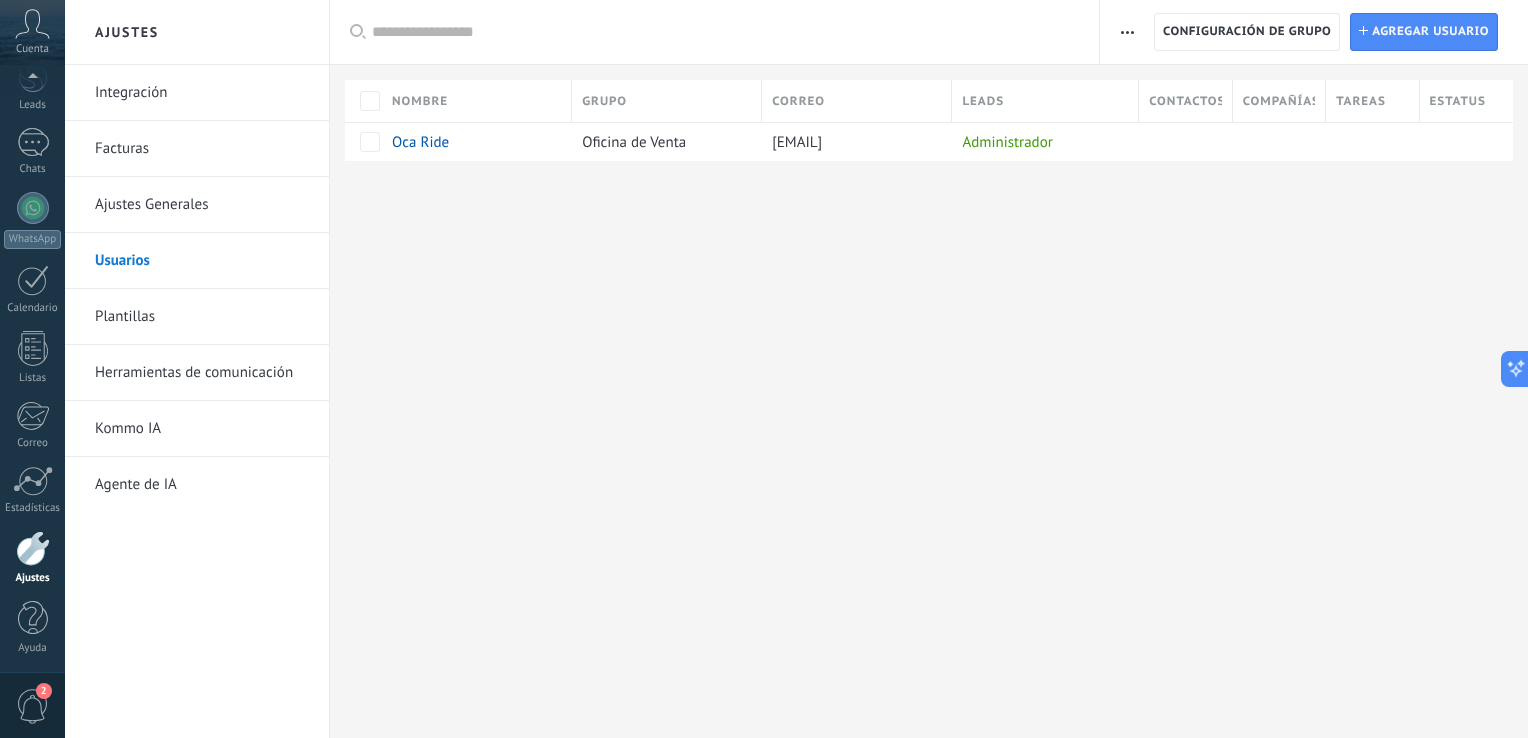 click on "Herramientas de comunicación" at bounding box center (202, 373) 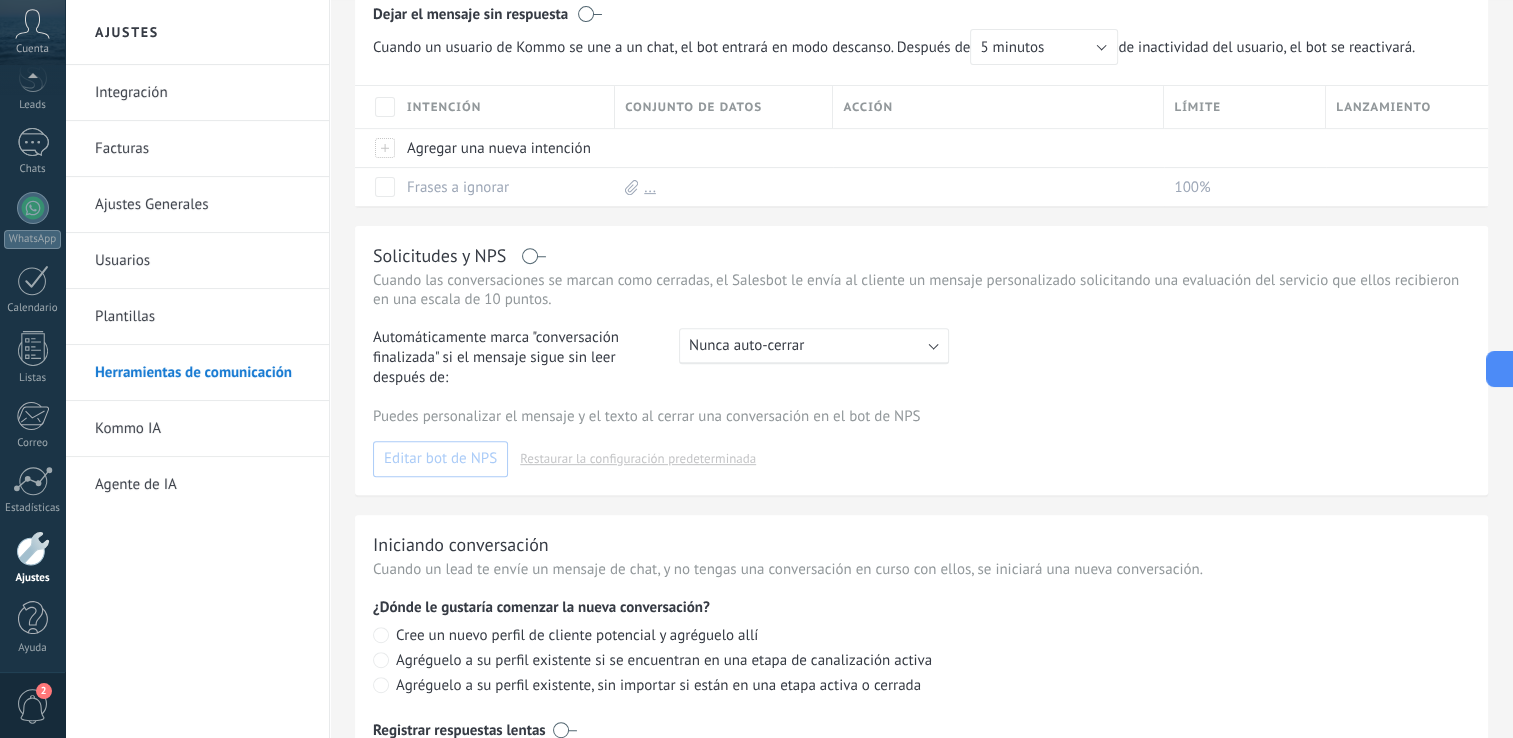 scroll, scrollTop: 808, scrollLeft: 0, axis: vertical 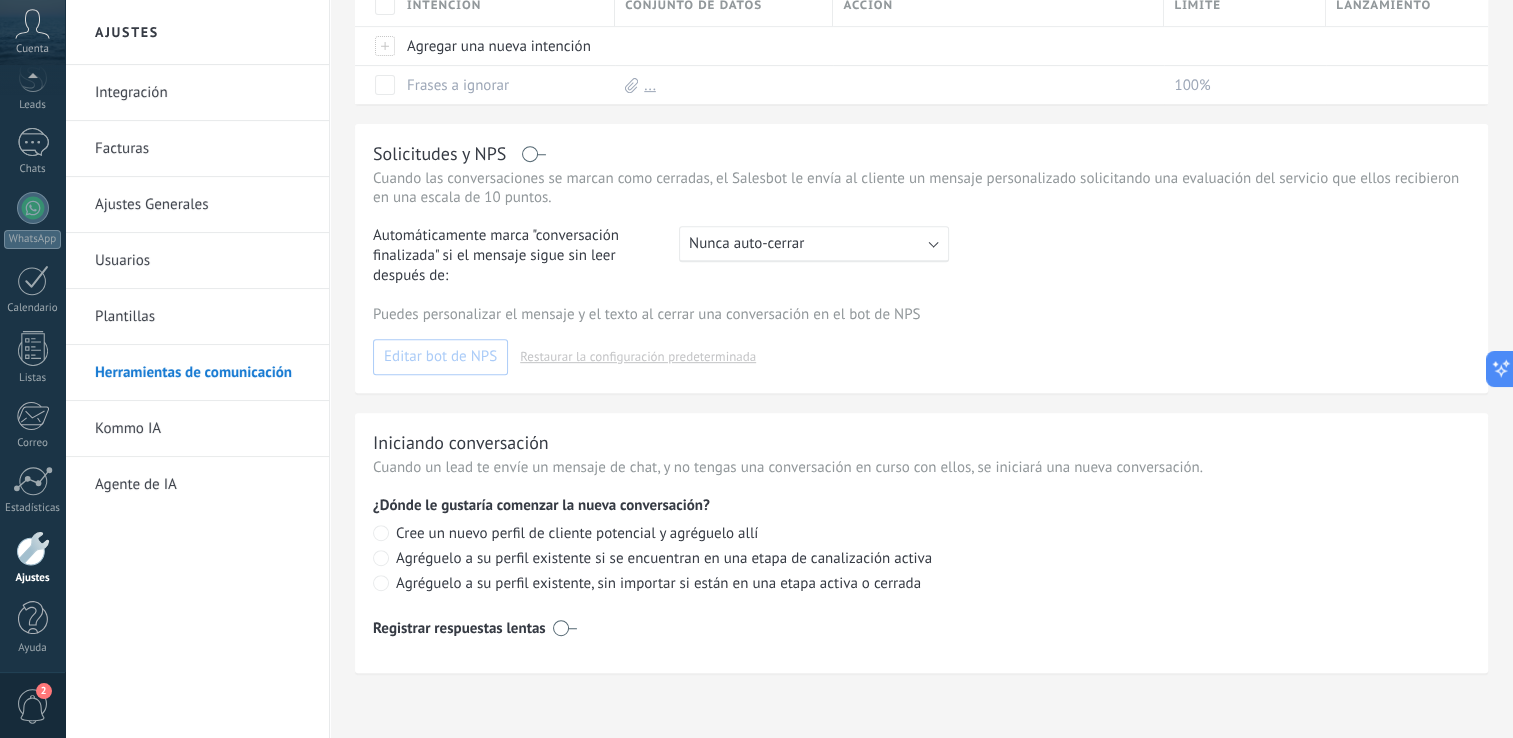 click on "Facturas" at bounding box center [202, 149] 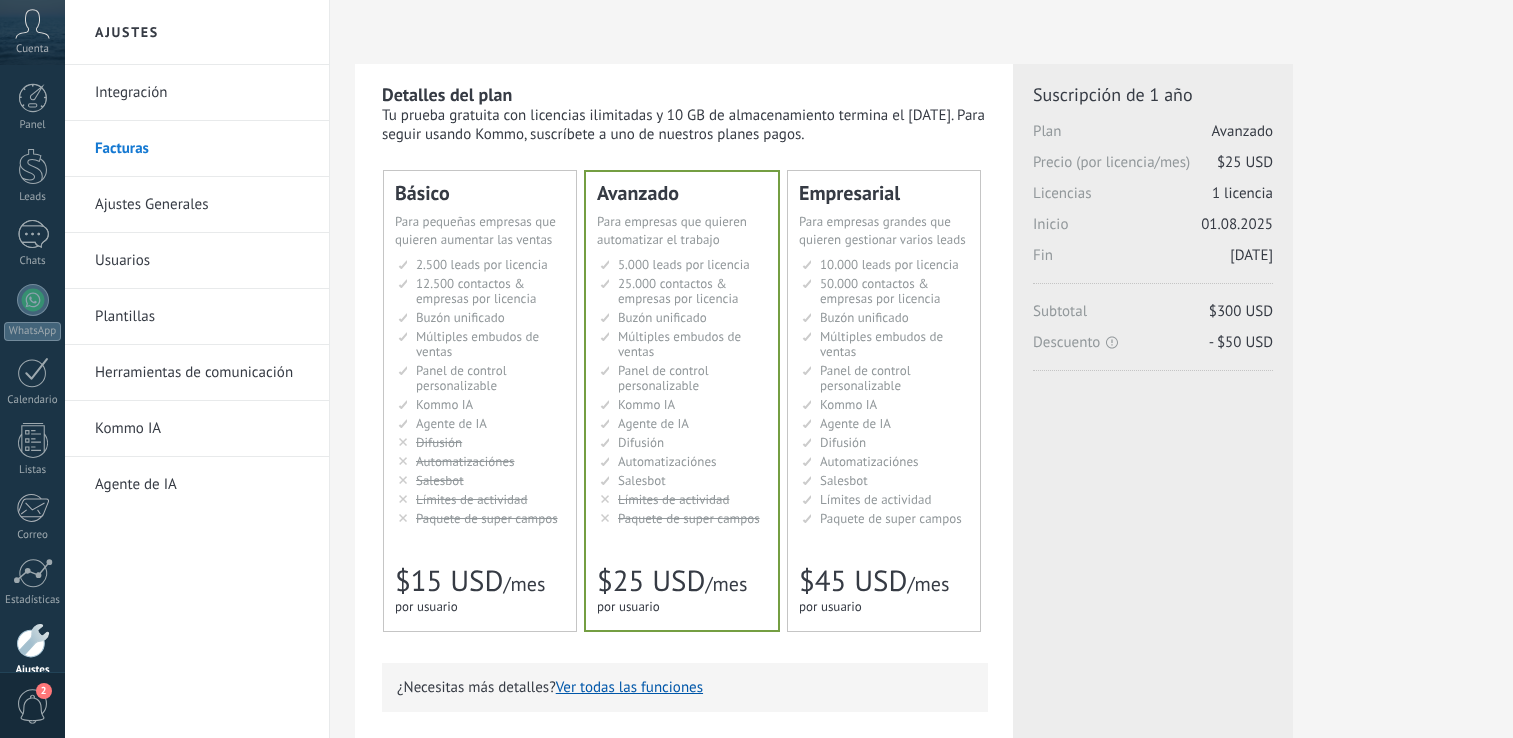 scroll, scrollTop: 0, scrollLeft: 0, axis: both 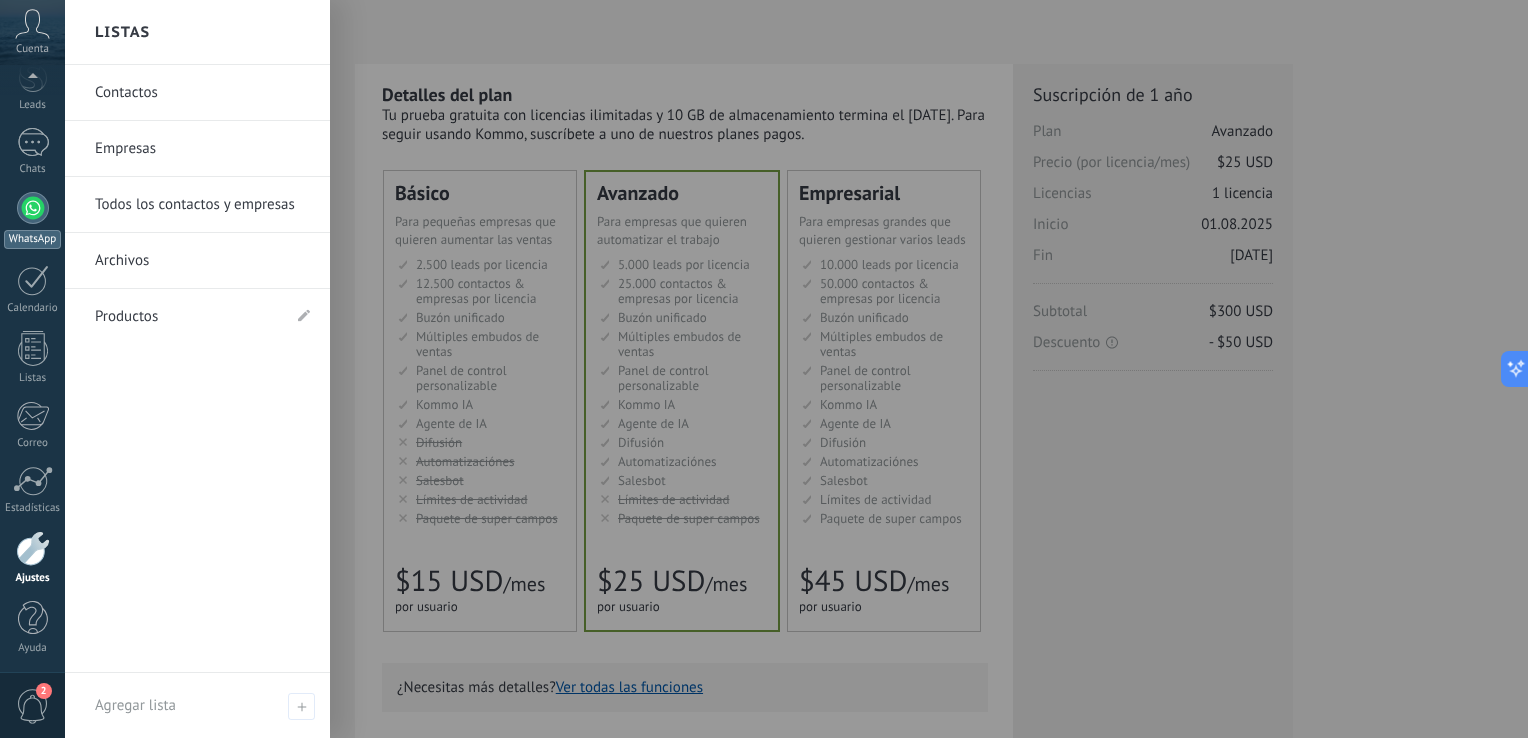 click at bounding box center [33, 208] 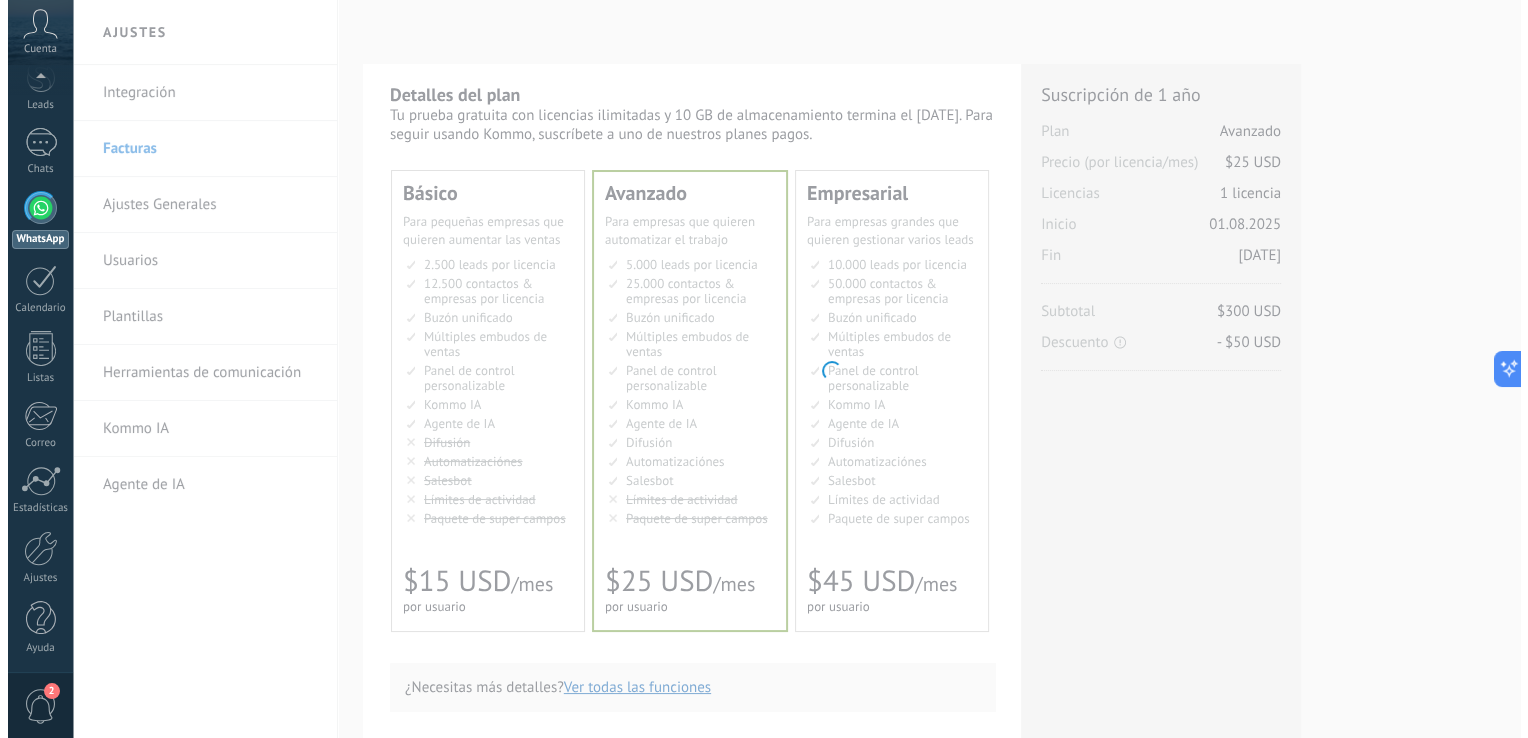 scroll, scrollTop: 0, scrollLeft: 0, axis: both 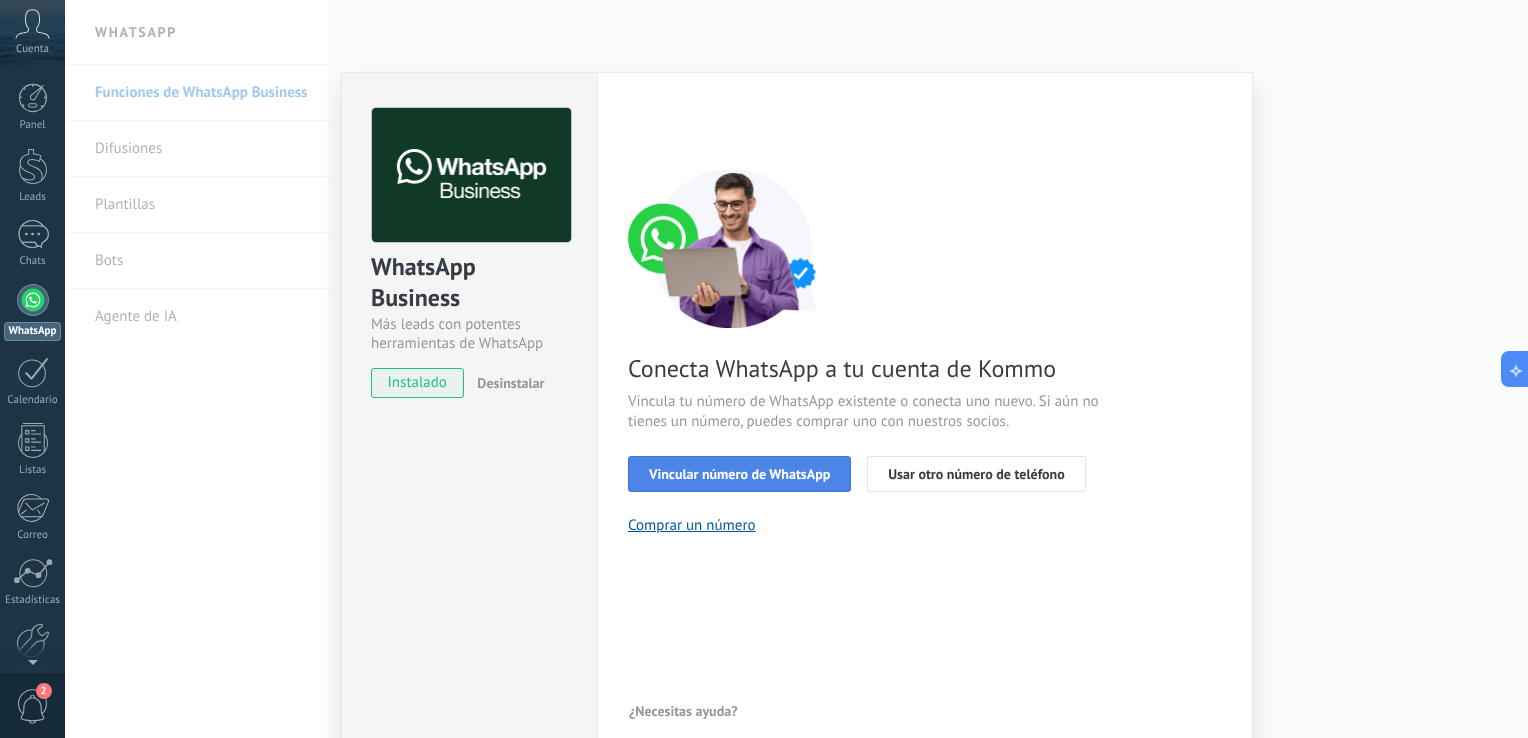 click on "Vincular número de WhatsApp" at bounding box center [739, 474] 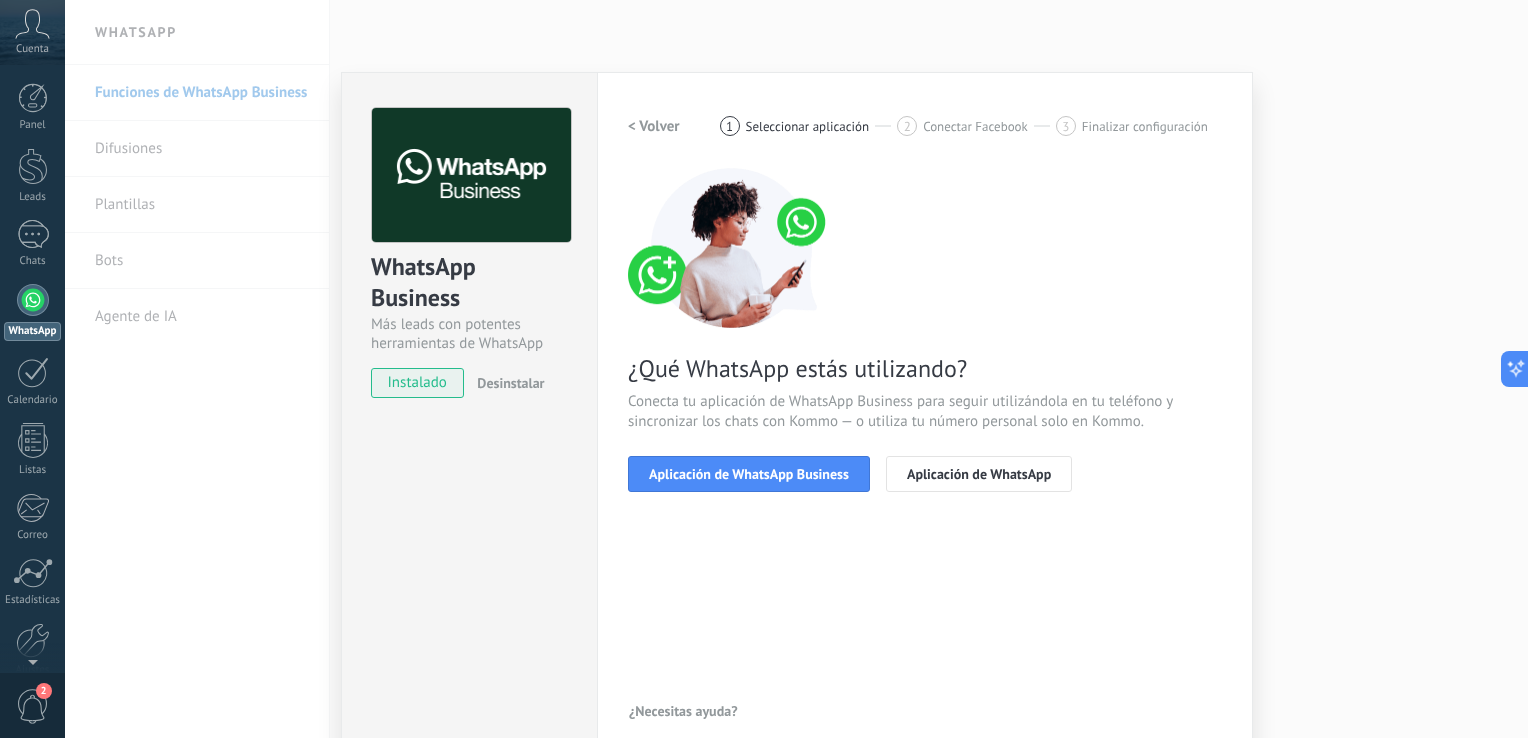 click on "Aplicación de WhatsApp Business" at bounding box center (749, 474) 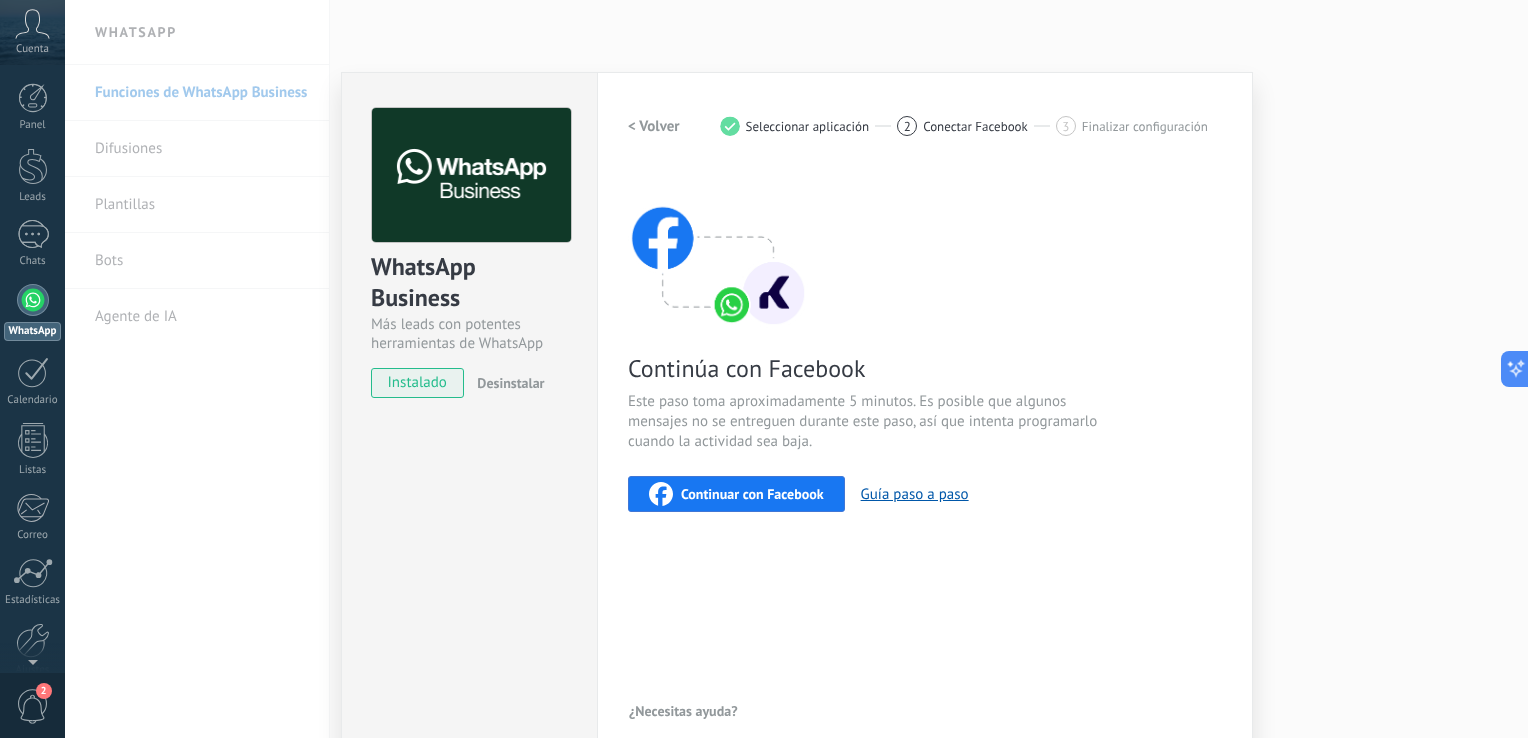 click on "WhatsApp Business Más leads con potentes herramientas de WhatsApp instalado Desinstalar Configuraciones Autorizaciones This tab logs the users who have granted integration access to this account. If you want to to remove a user's ability to send requests to the account on behalf of this integration, you can revoke access. If access is revoked from all users, the integration will stop working. This app is installed, but no one has given it access yet. WhatsApp Cloud API más _:  Guardar < Volver 1 Seleccionar aplicación 2 Conectar Facebook  3 Finalizar configuración Continúa con Facebook Este paso toma aproximadamente 5 minutos. Es posible que algunos mensajes no se entreguen durante este paso, así que intenta programarlo cuando la actividad sea baja. Continuar con Facebook Guía paso a paso ¿Necesitas ayuda?" at bounding box center [796, 369] 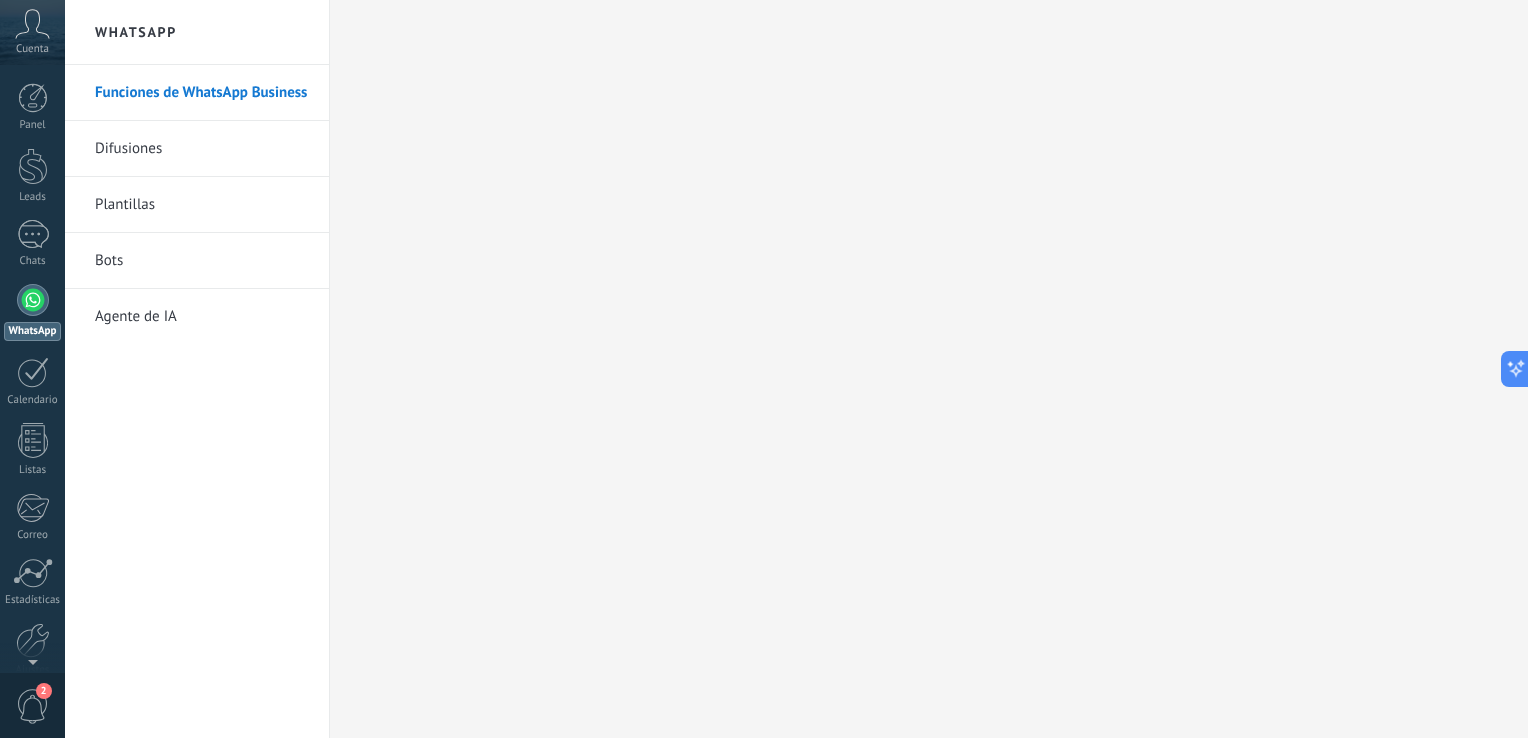 click at bounding box center [796, 369] 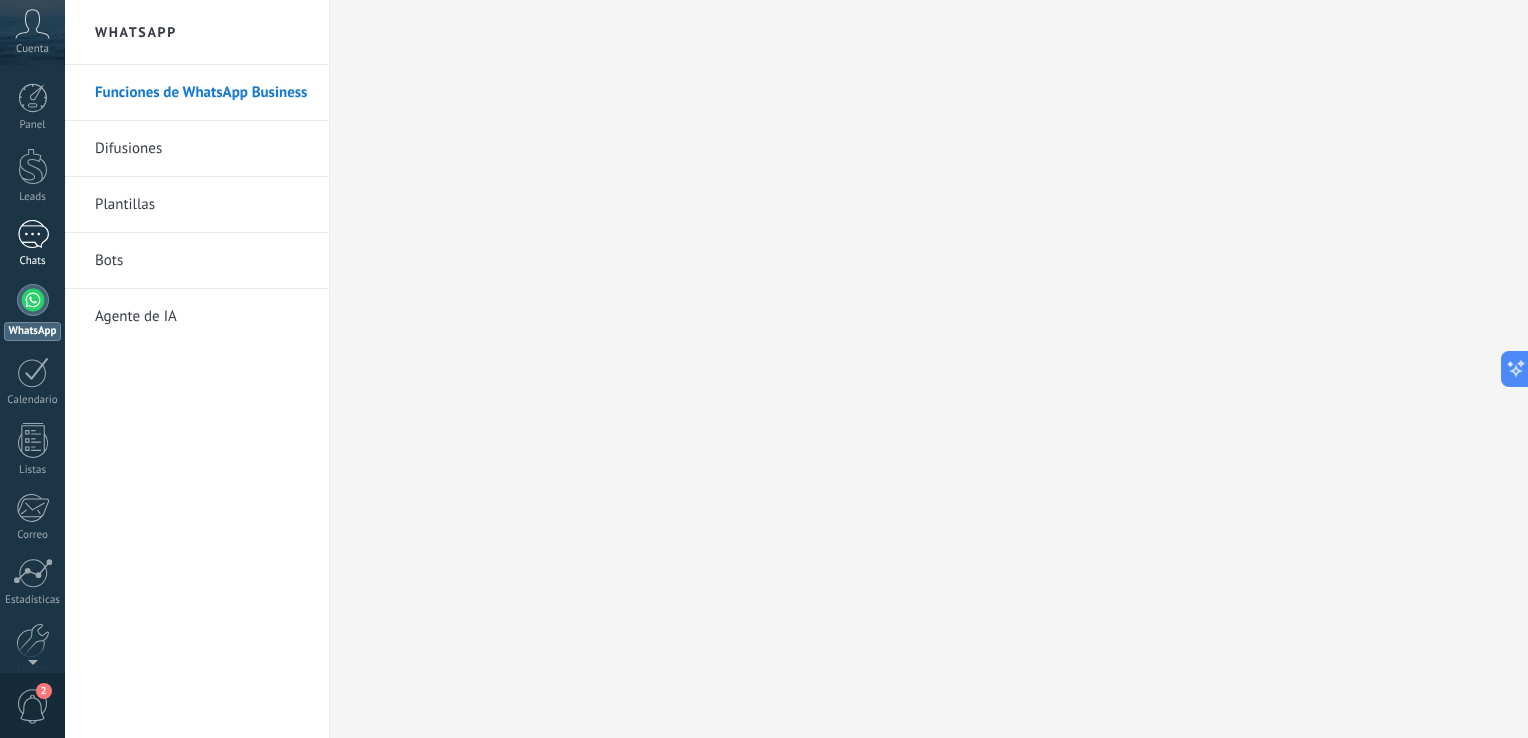 click at bounding box center (33, 234) 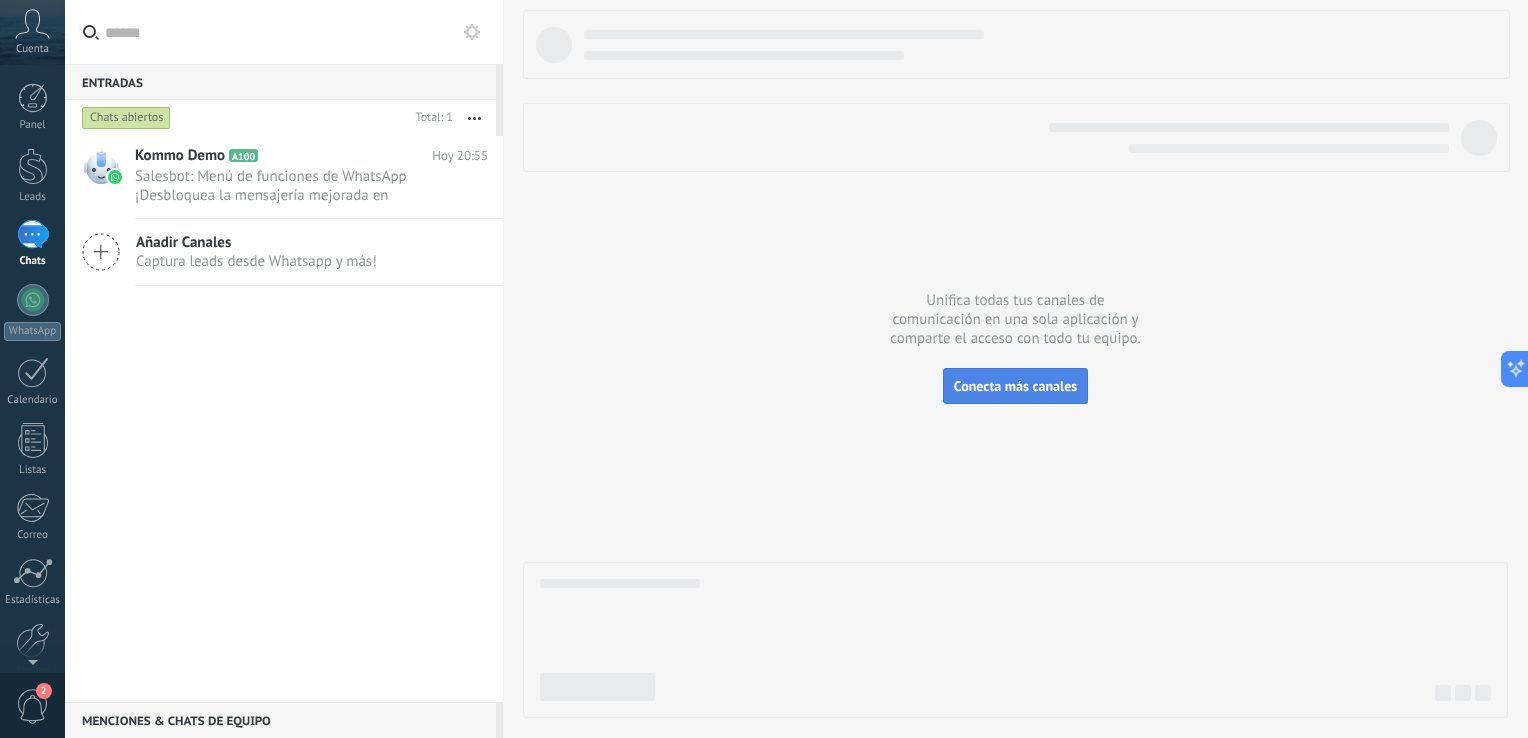 click on "Conecta más canales" at bounding box center [1015, 386] 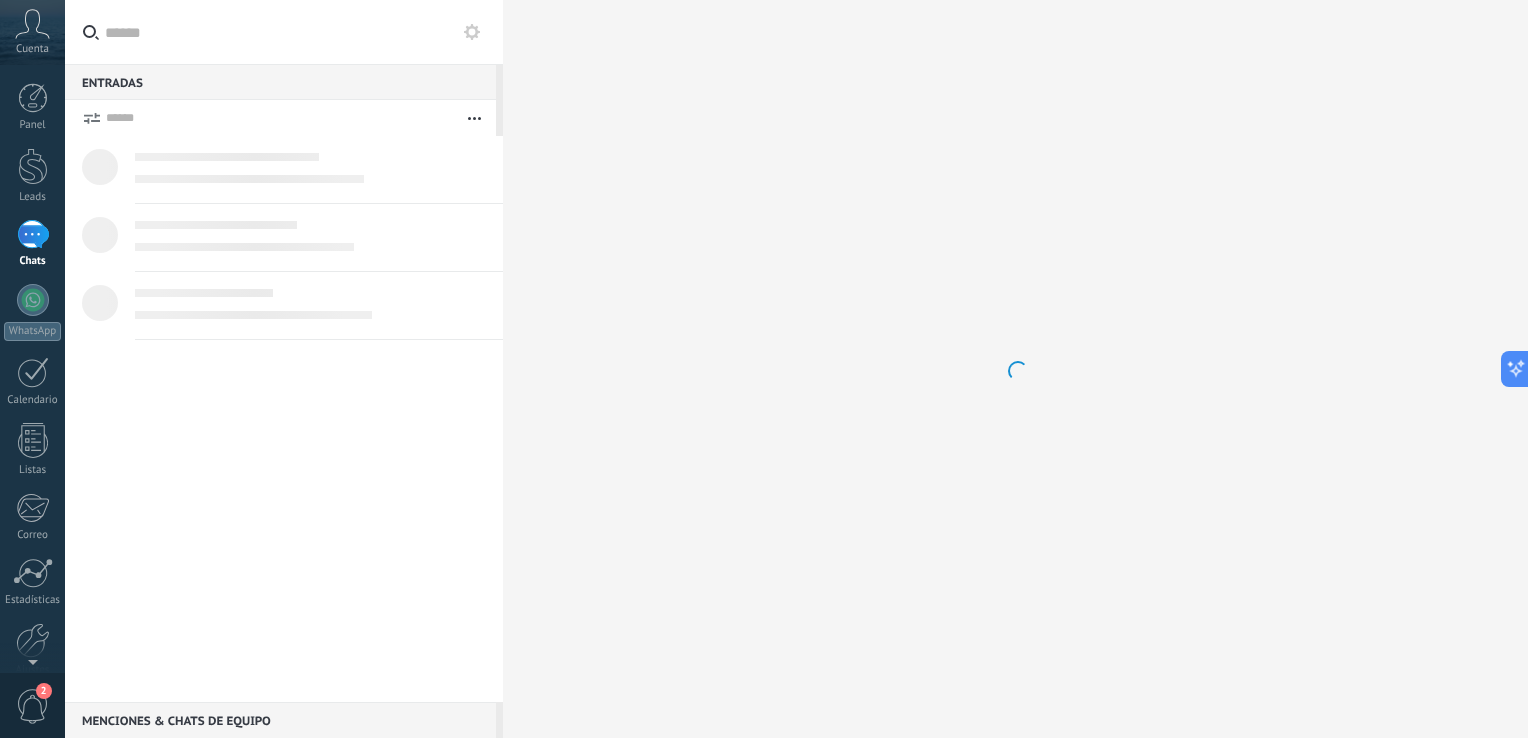 click on "Entradas 0
Silenciar Acciones múltiples Ordenar Más recientes Larga espera Destacados Negativa Mark respondió Conversación cerrada Menciones & Chats de equipo 0 Crear un grupo de chat
Silenciar Acciones múltiples Ordenar Más recientes No leído primero Destacados Leer Eliminar Herramientas del chat Canales Plantillas Bots Ajustes Difusiones" at bounding box center (796, 369) 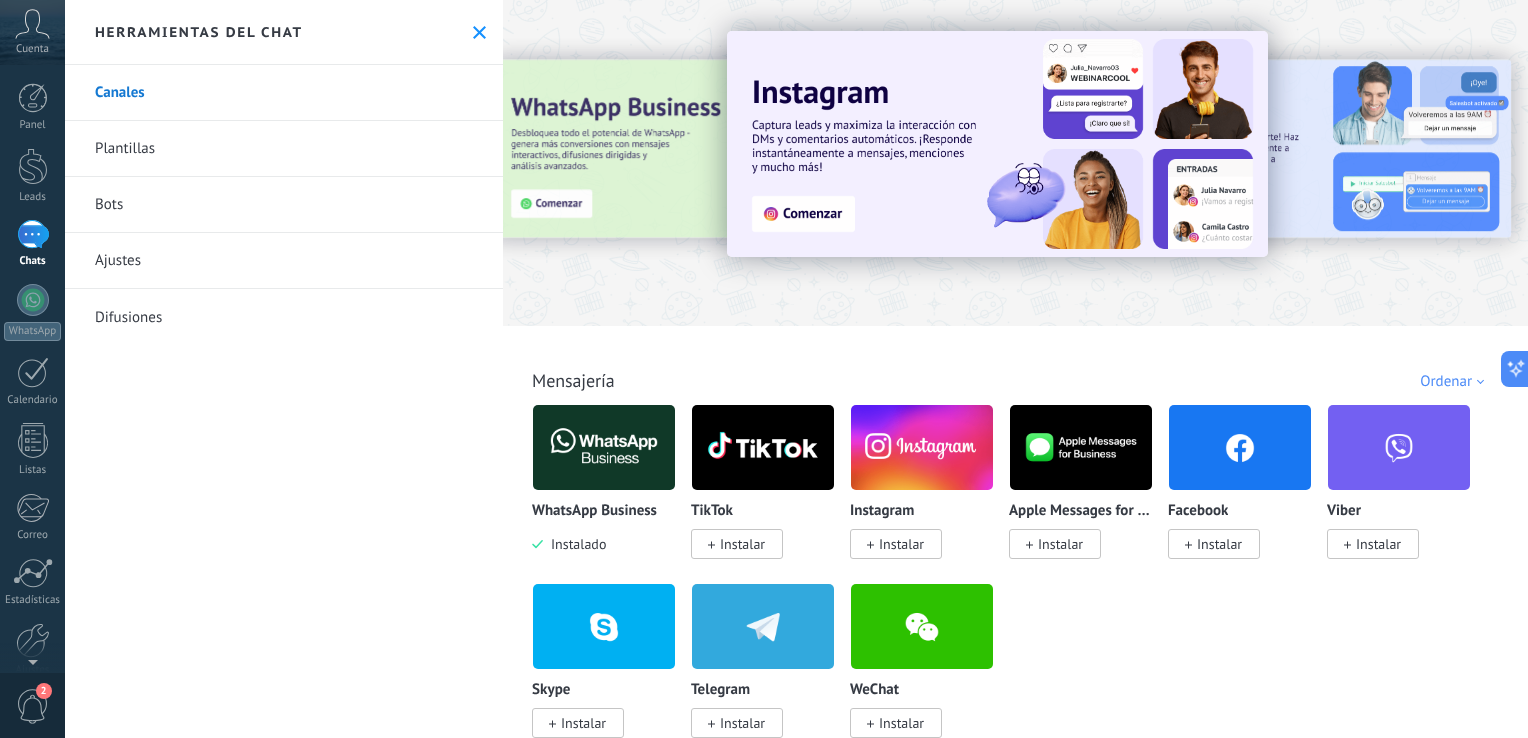 click on "WhatsApp Business Instalado" at bounding box center [604, 479] 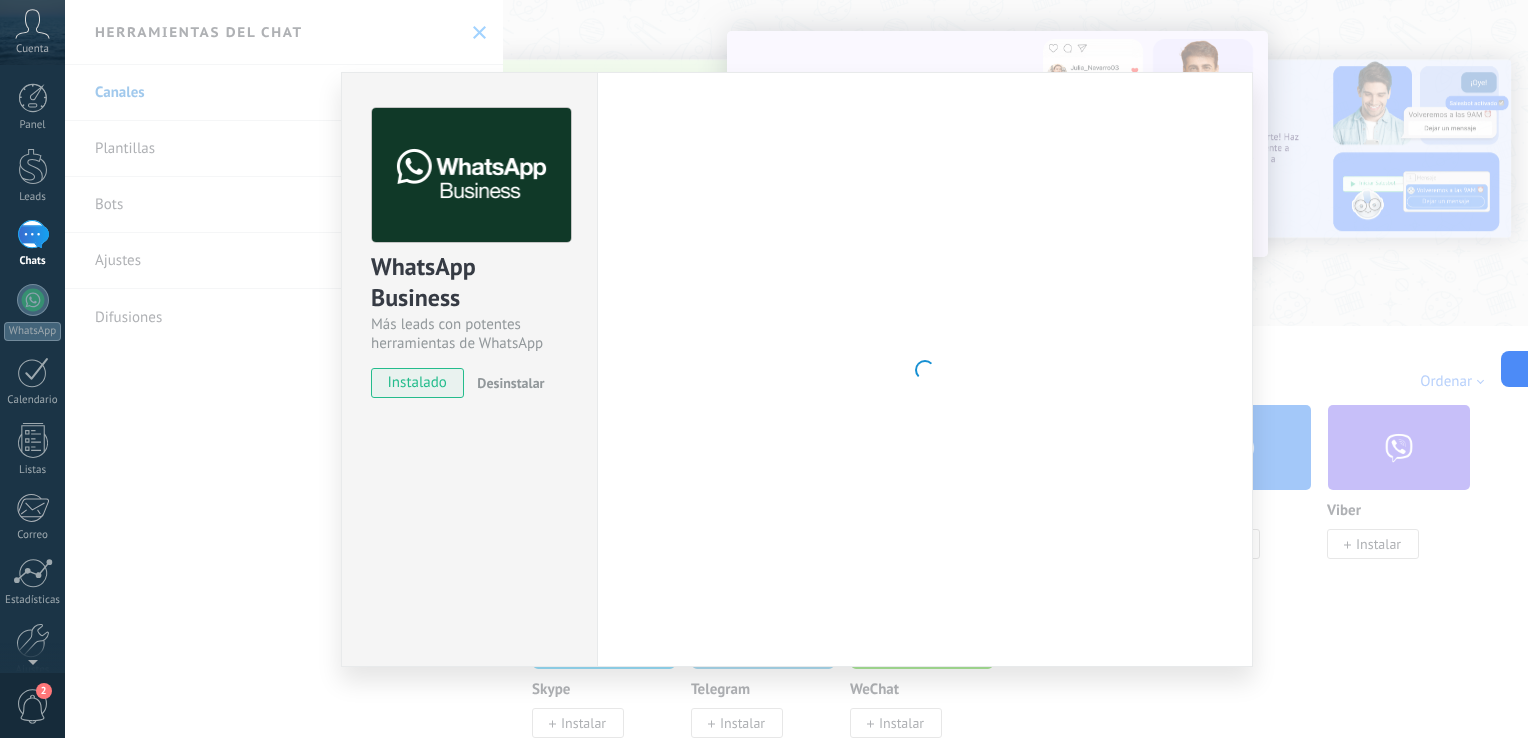 click at bounding box center [925, 369] 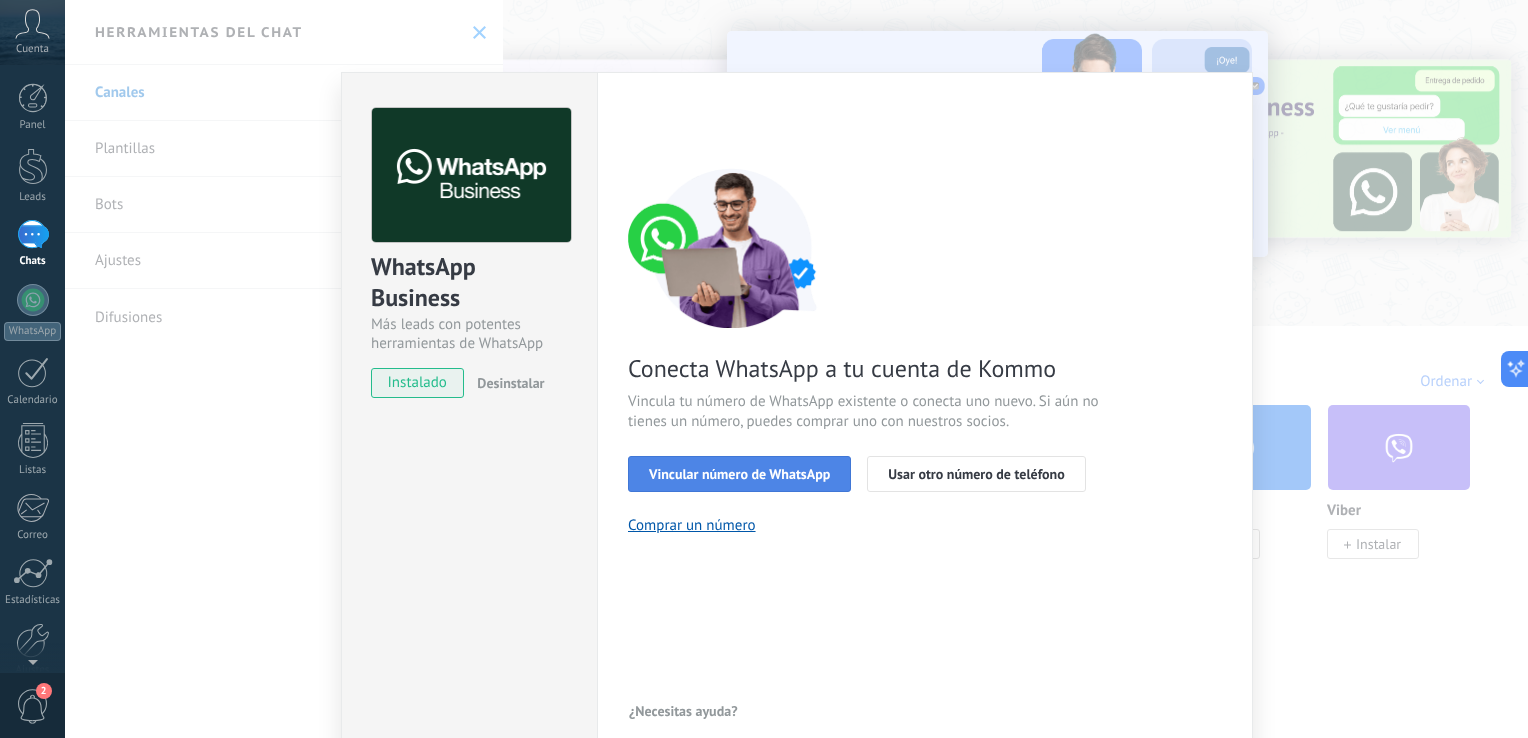 click on "Vincular número de WhatsApp" at bounding box center (739, 474) 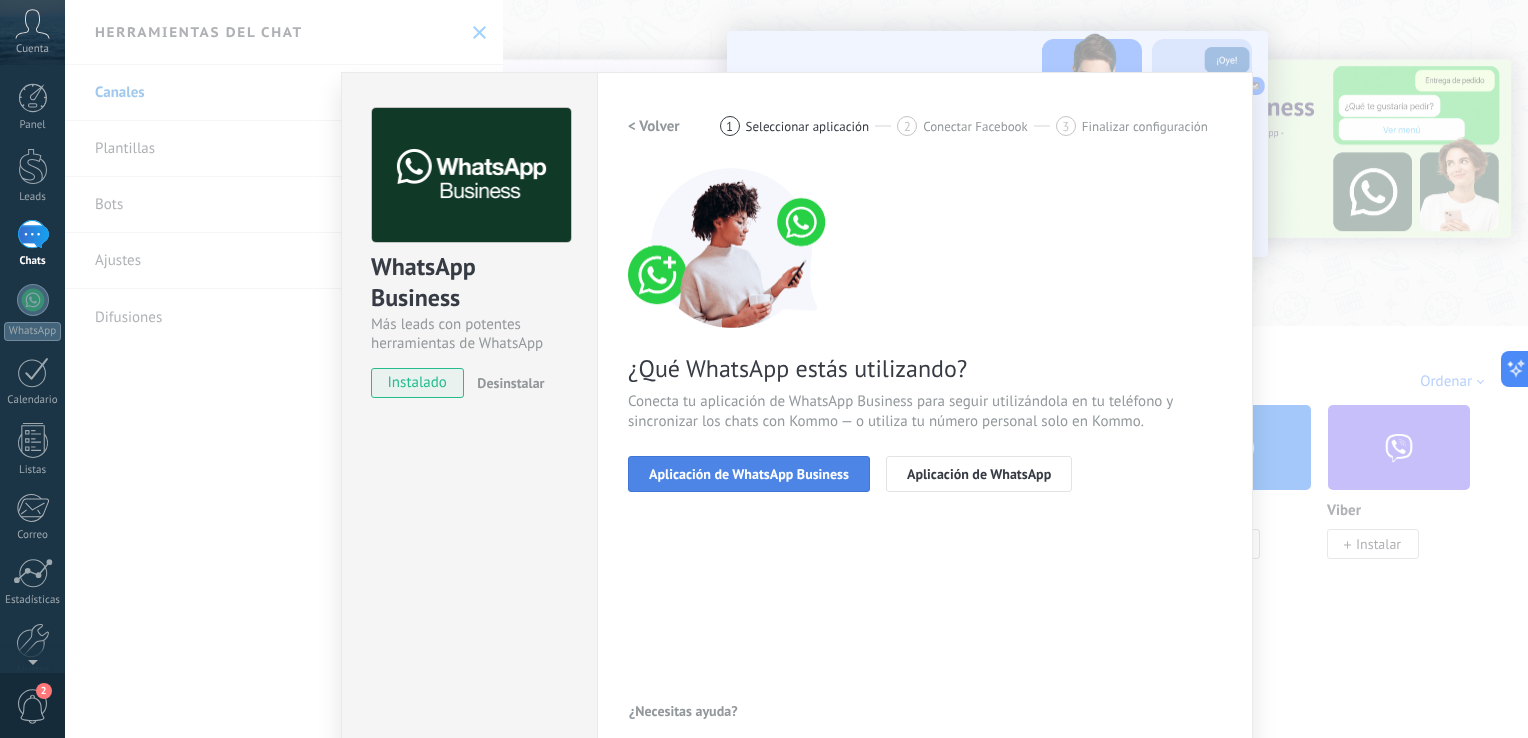 click on "Aplicación de WhatsApp Business" at bounding box center (749, 474) 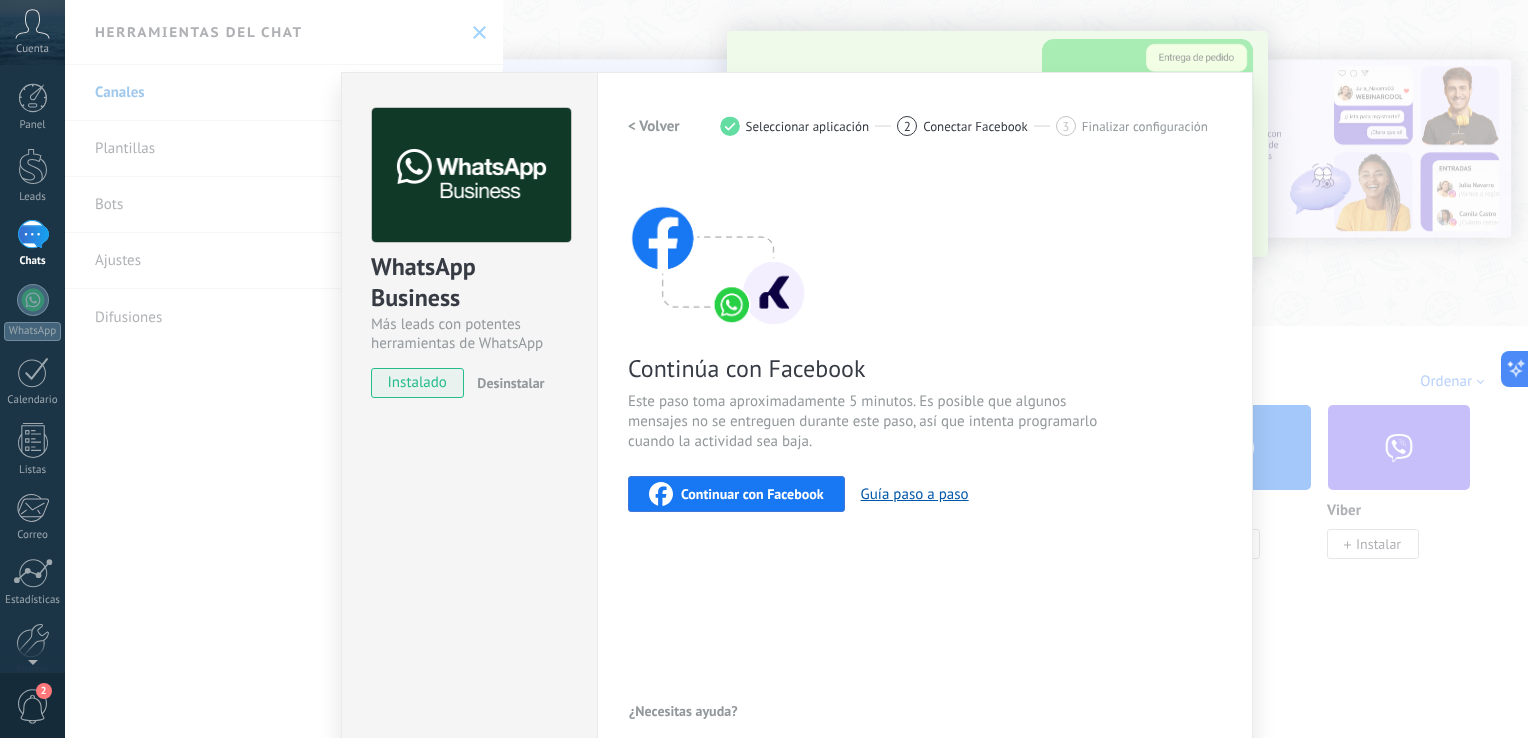 click on "Continuar con Facebook" at bounding box center [736, 494] 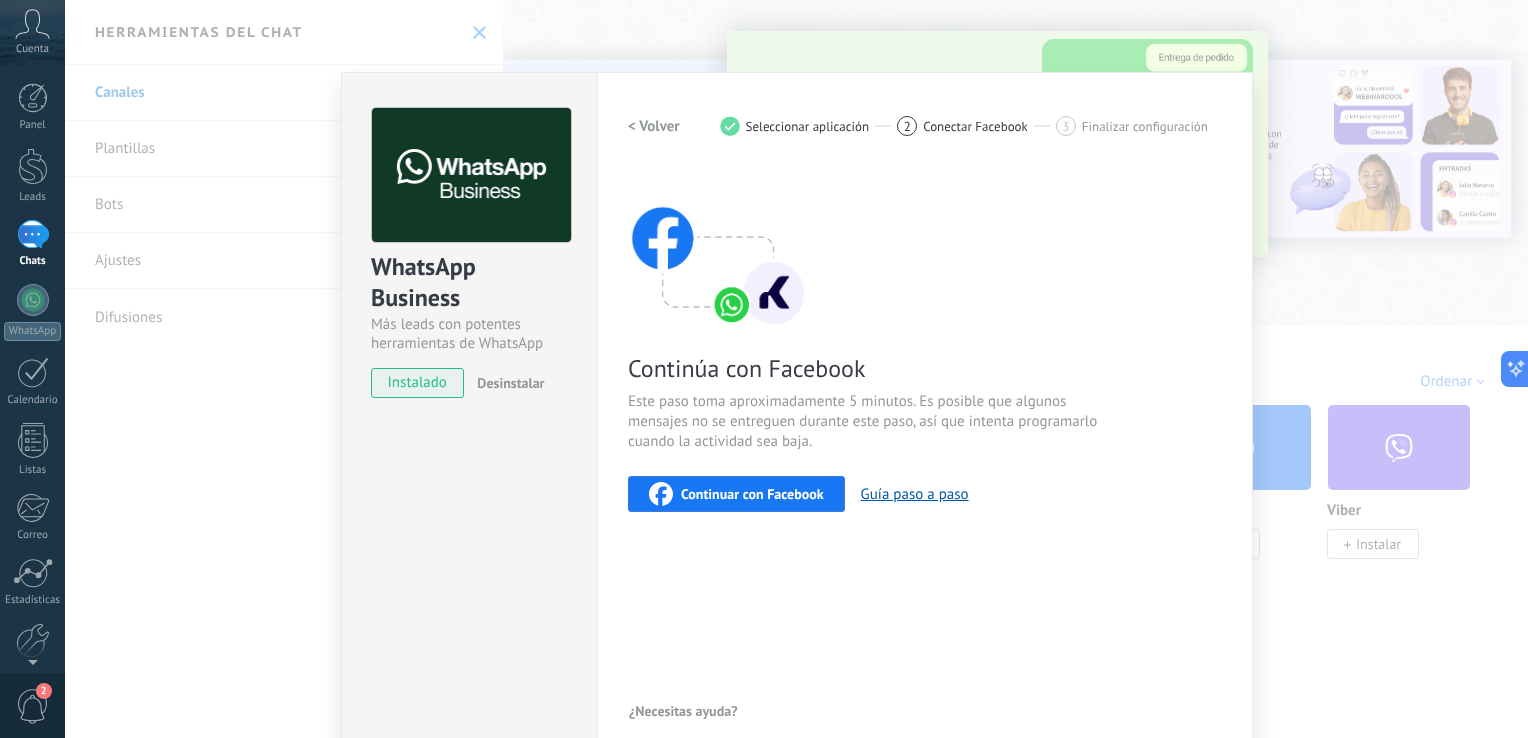 click on "Continuar con Facebook" at bounding box center [736, 494] 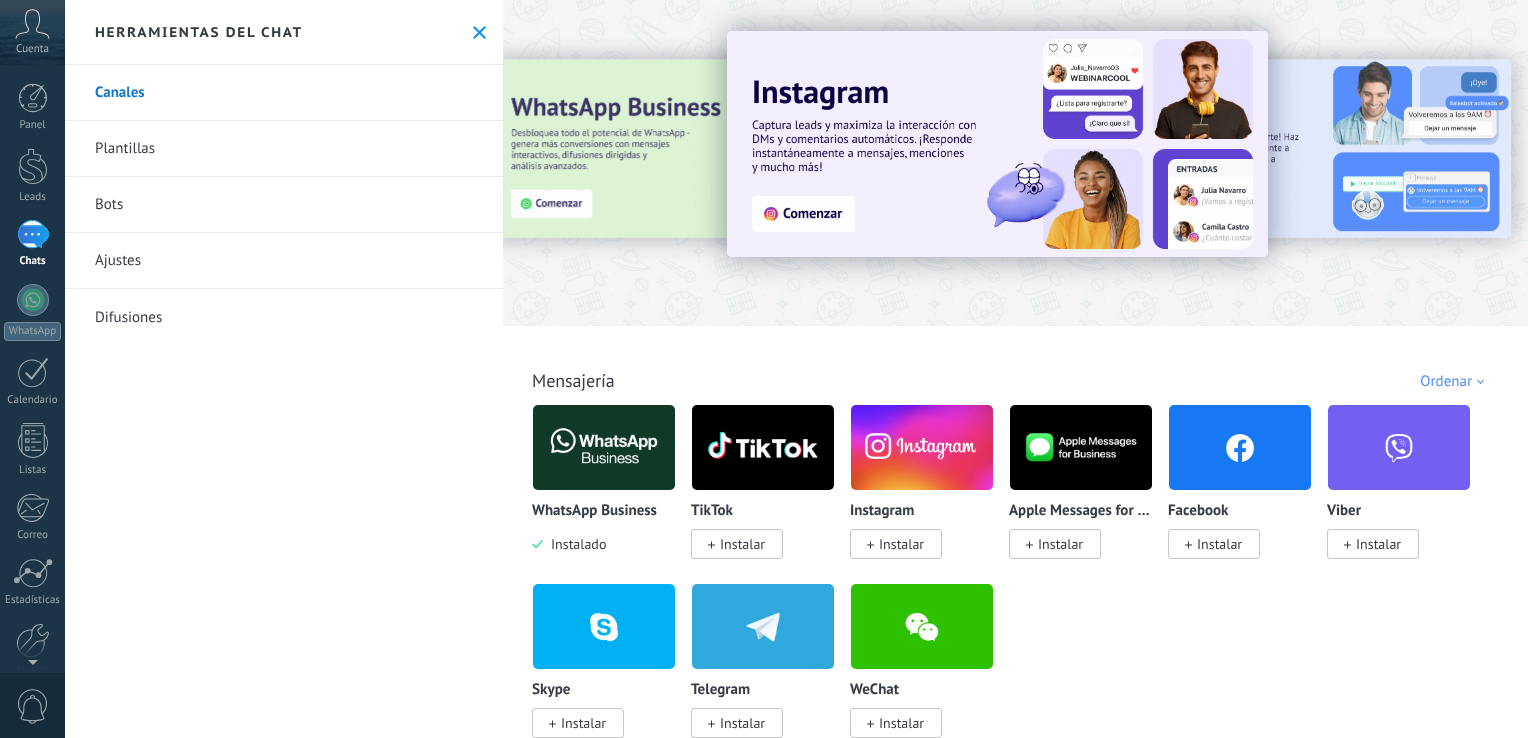 scroll, scrollTop: 0, scrollLeft: 0, axis: both 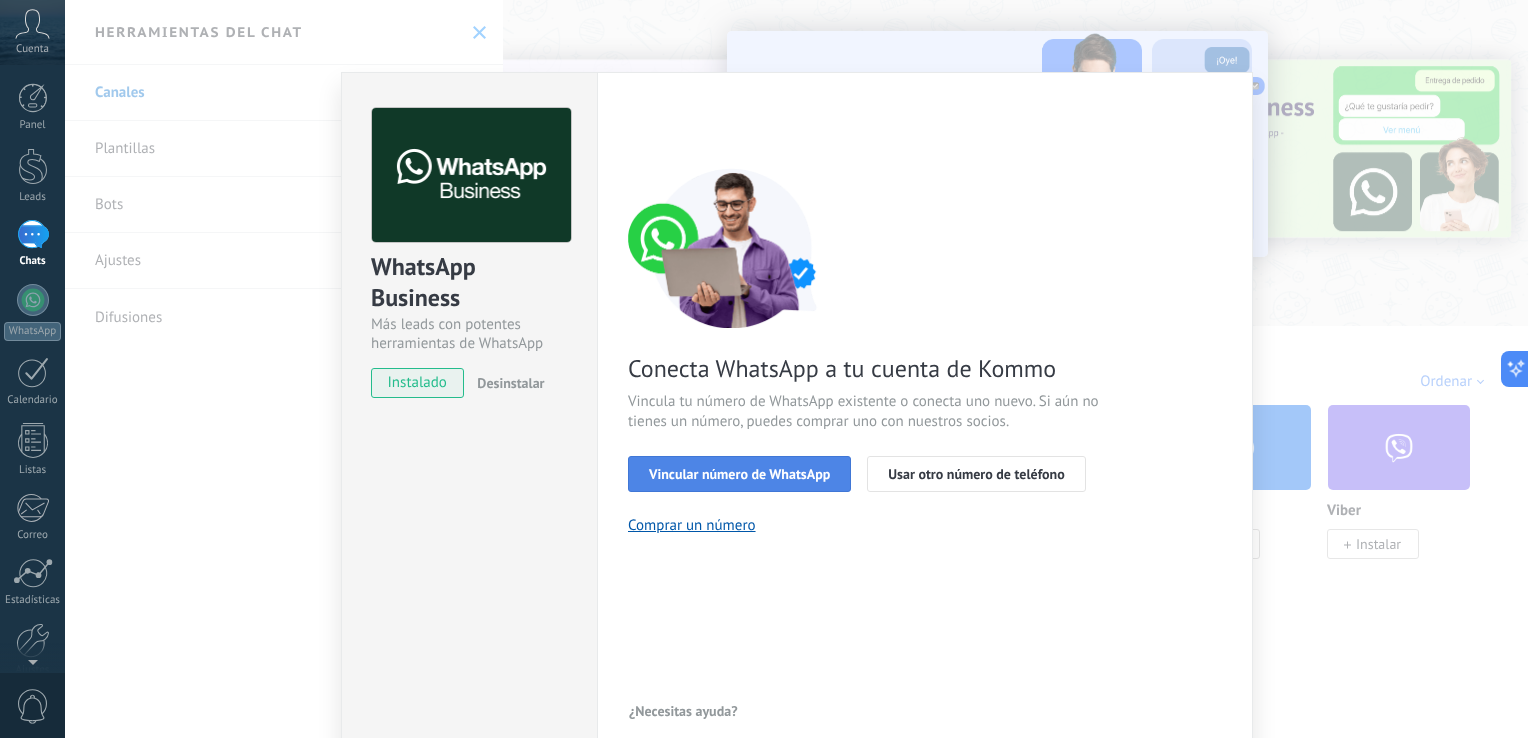 click on "Vincular número de WhatsApp" at bounding box center (739, 474) 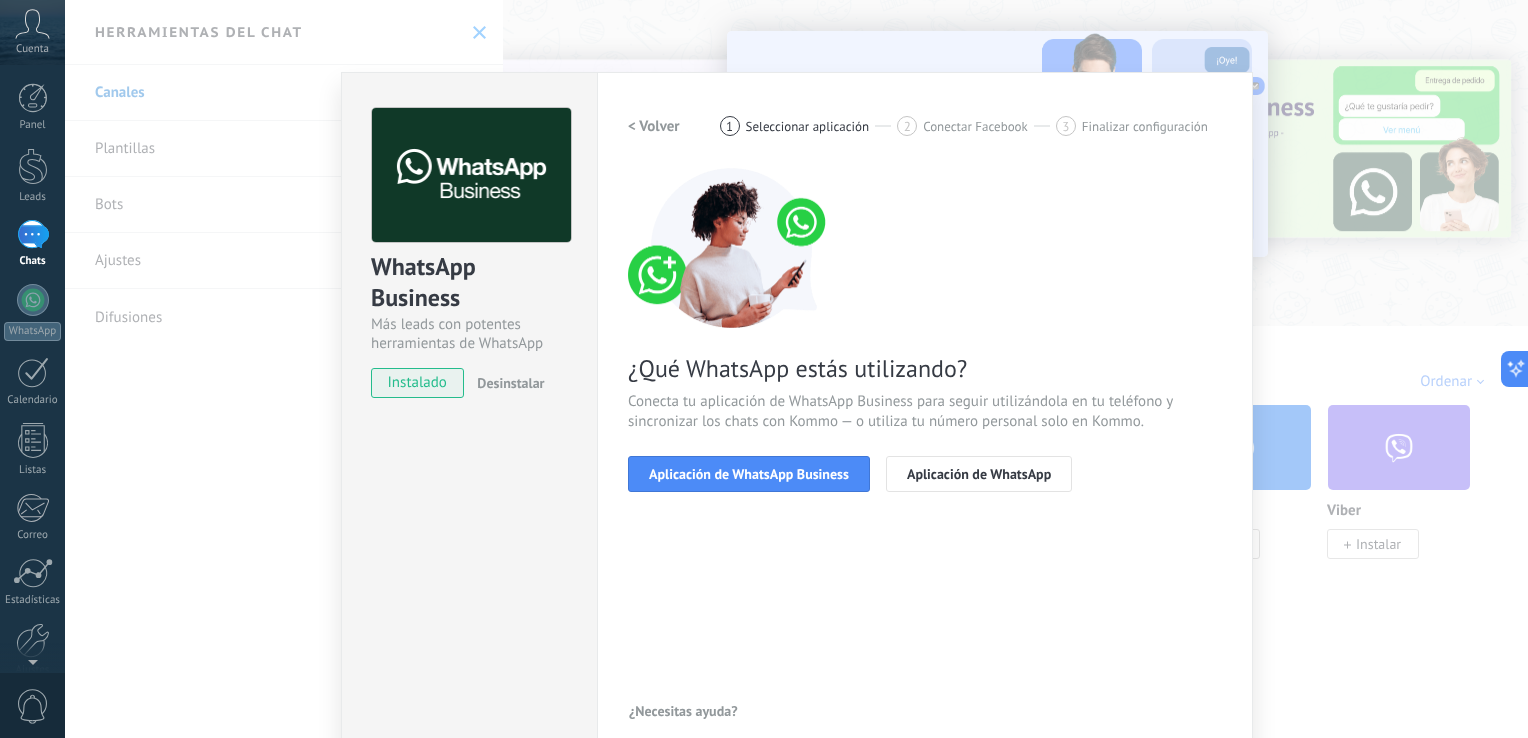click on "Aplicación de WhatsApp Business" at bounding box center [749, 474] 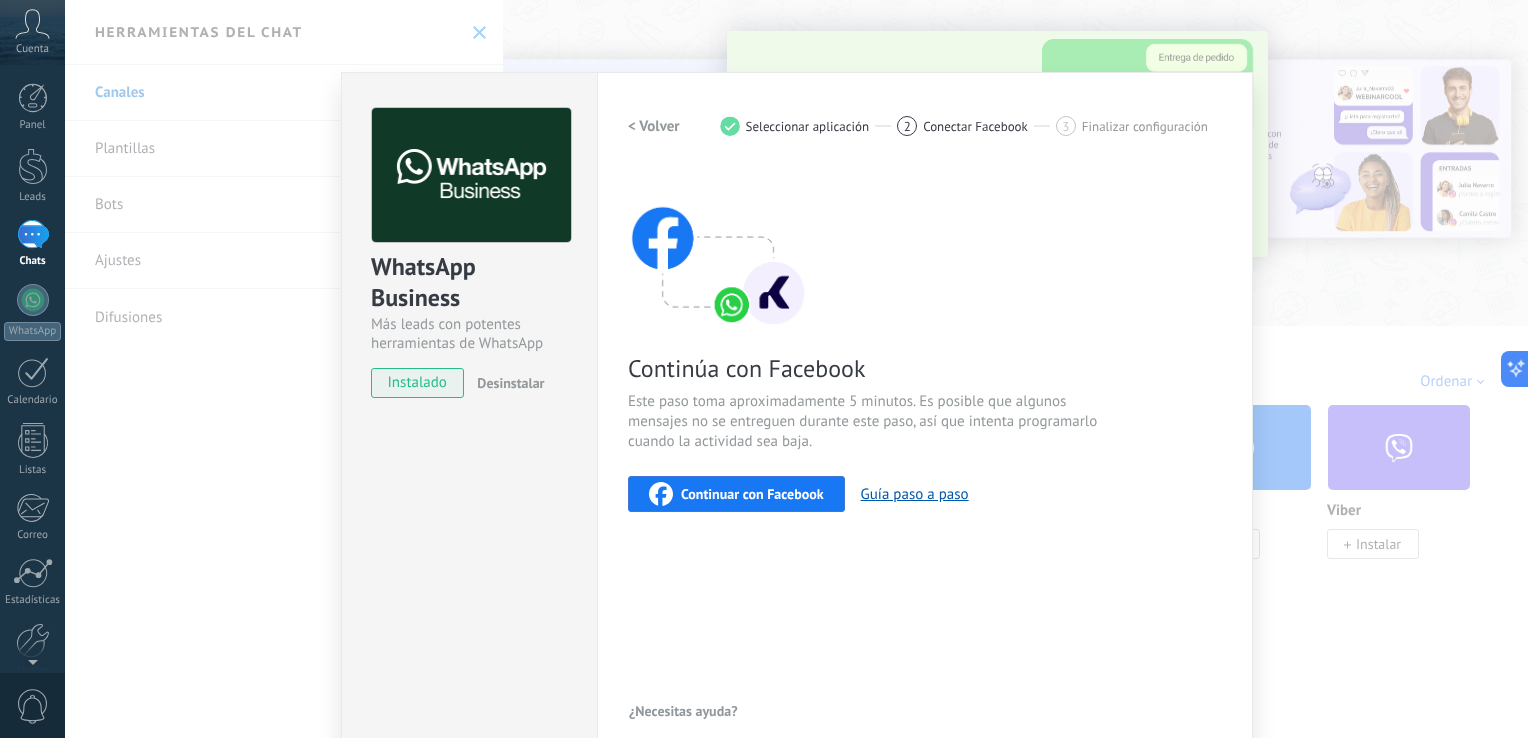 click on "Continuar con Facebook" at bounding box center (752, 494) 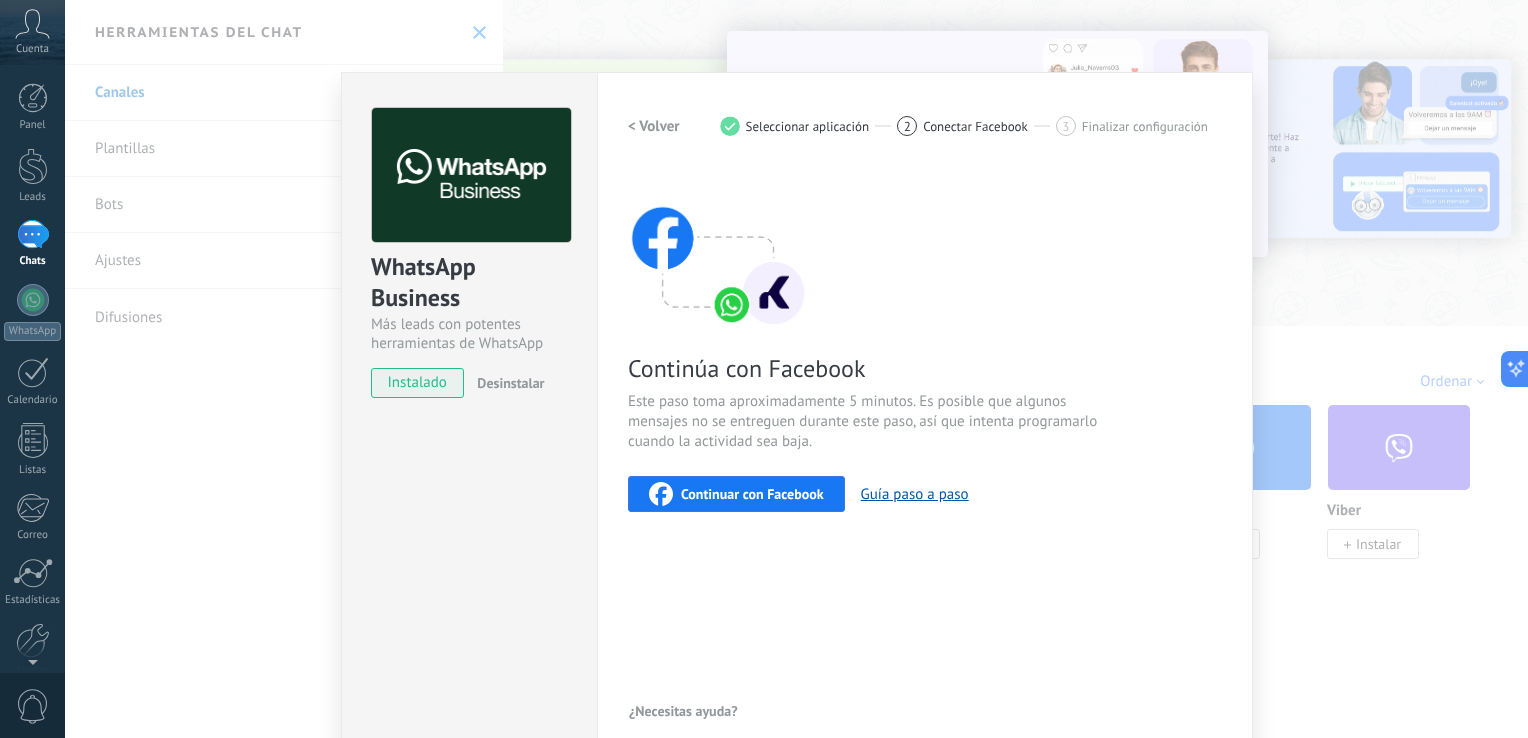 click on "Continuar con Facebook" at bounding box center (752, 494) 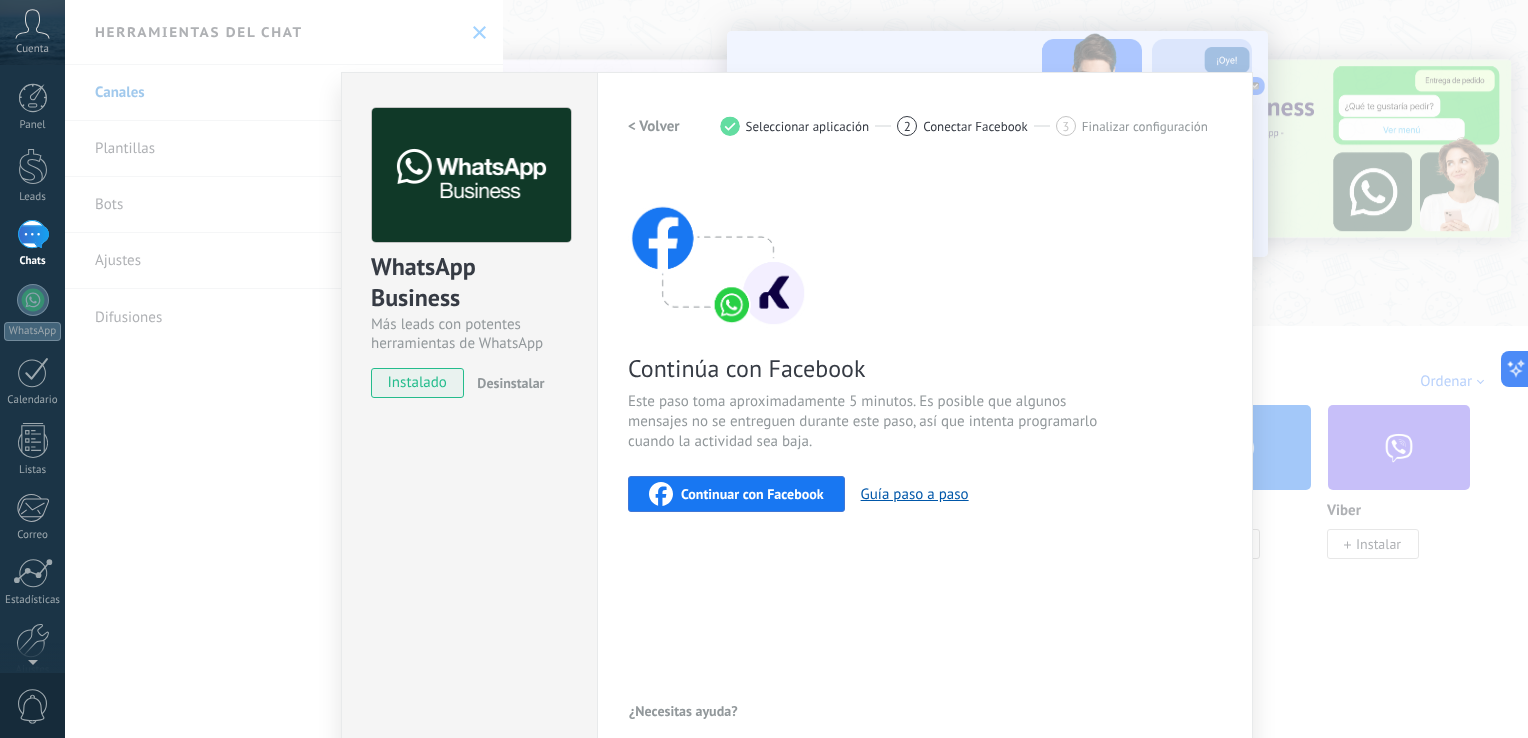 click on "Continuar con Facebook" at bounding box center (736, 494) 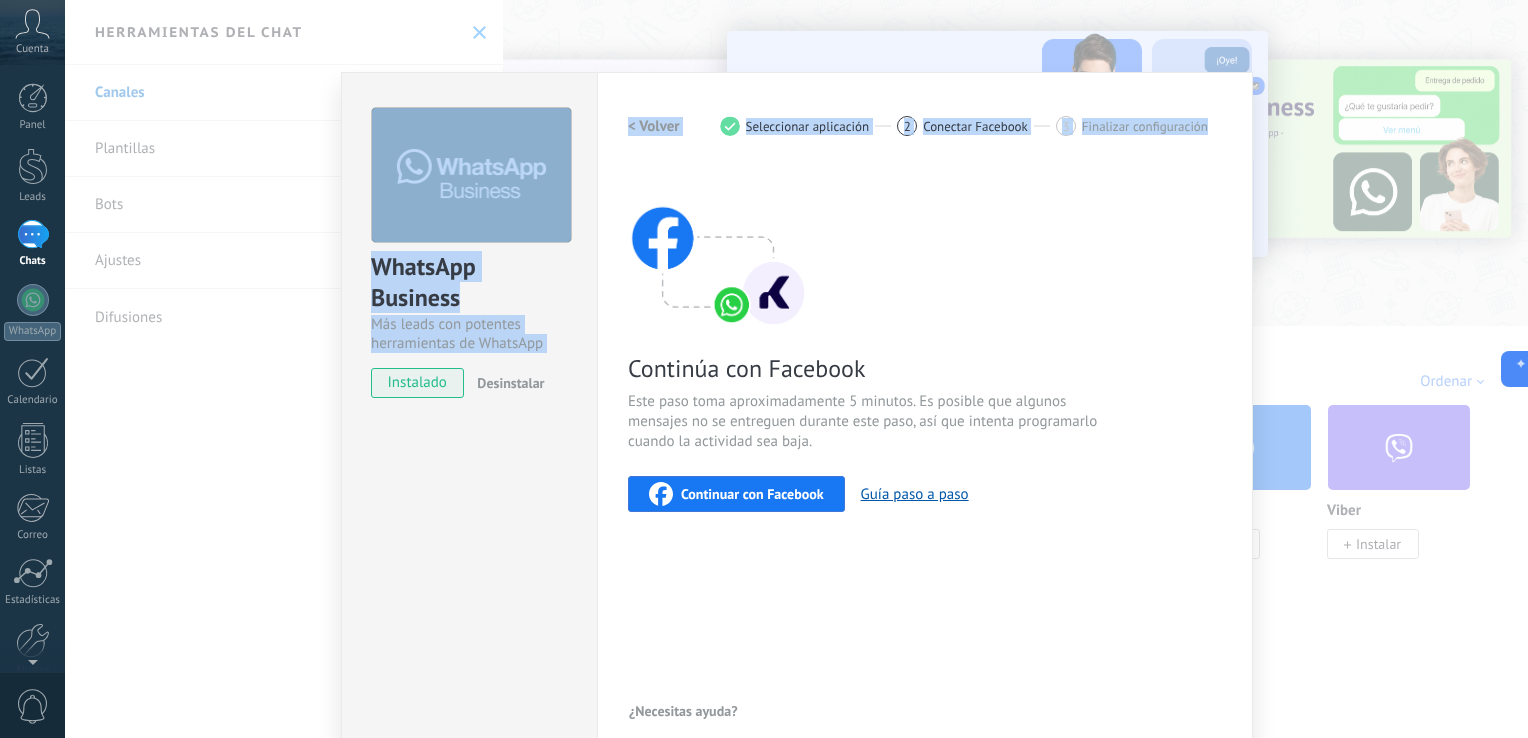 drag, startPoint x: 1220, startPoint y: 80, endPoint x: 1219, endPoint y: 50, distance: 30.016663 